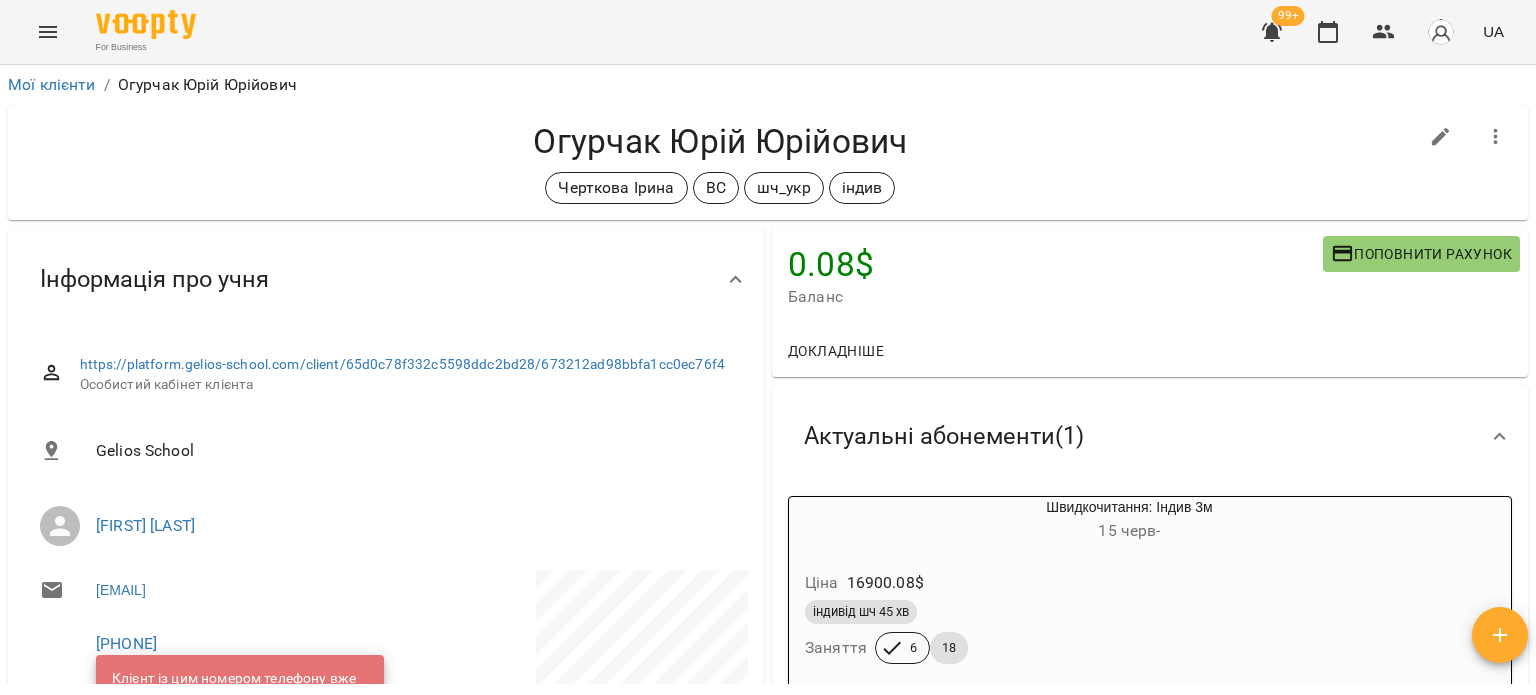 scroll, scrollTop: 0, scrollLeft: 0, axis: both 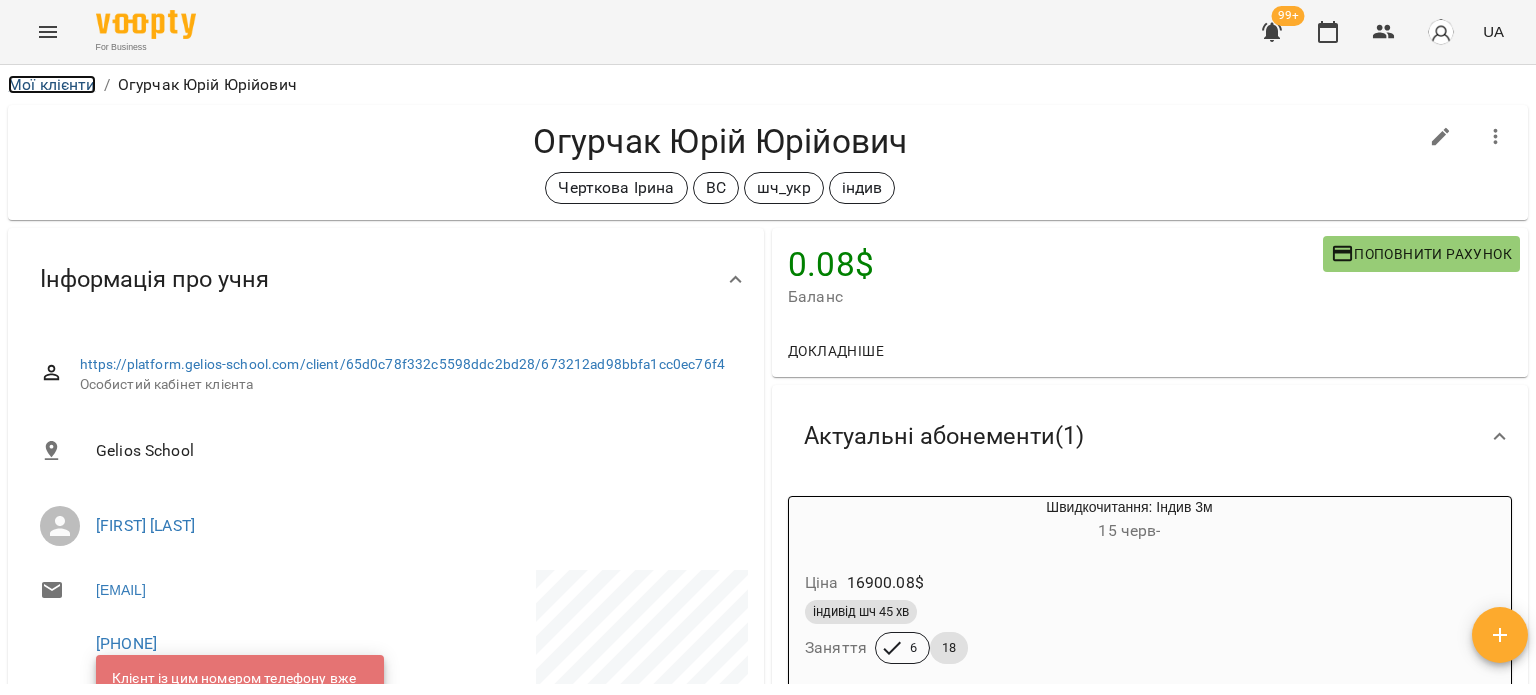 click on "Мої клієнти" at bounding box center [52, 84] 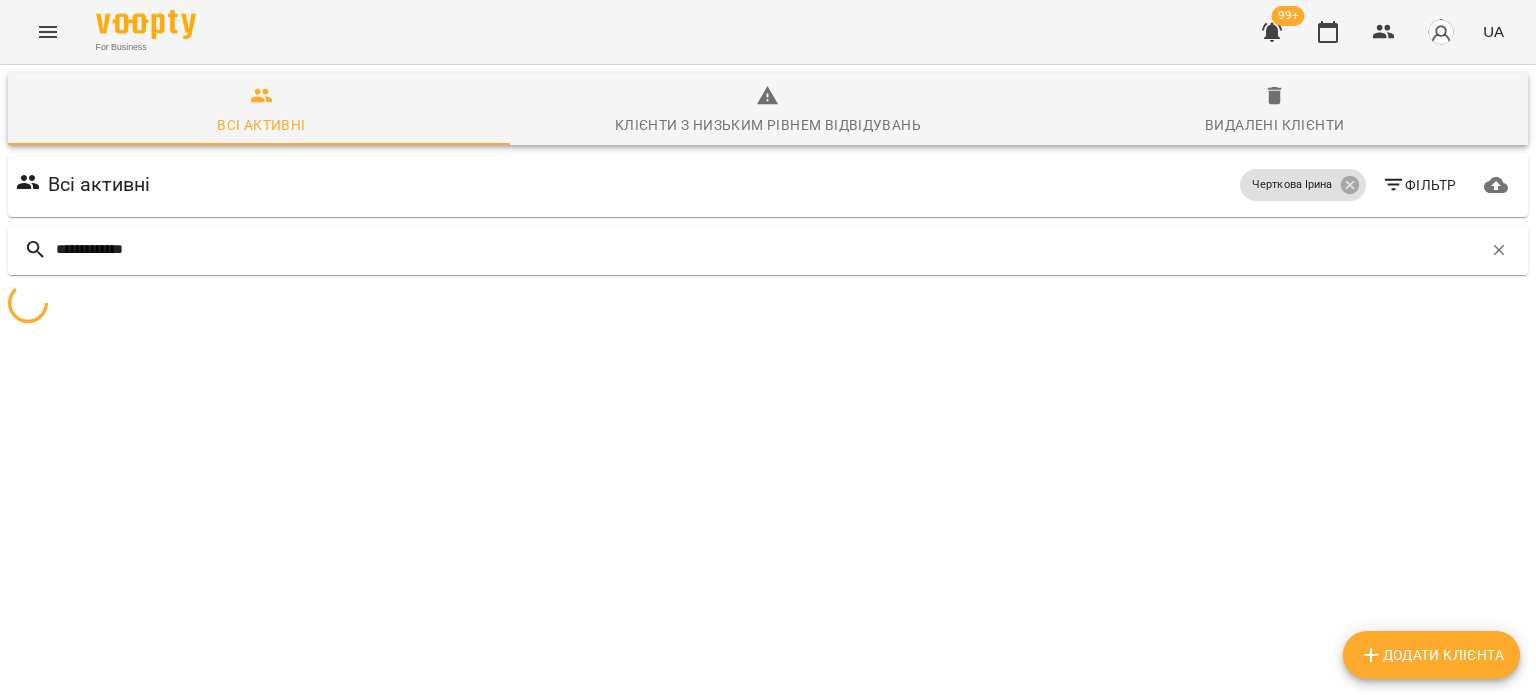 type on "**********" 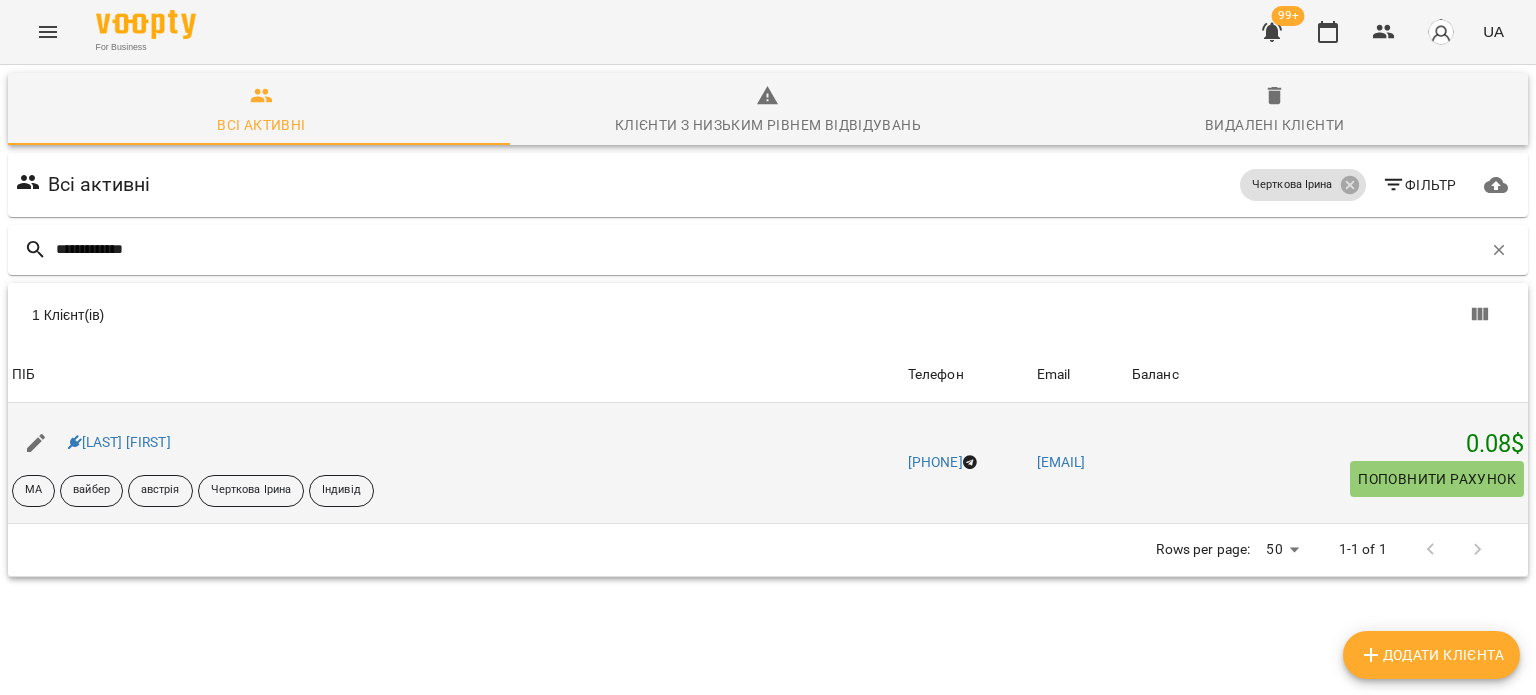 click on "Сергєєв Артем" at bounding box center [119, 443] 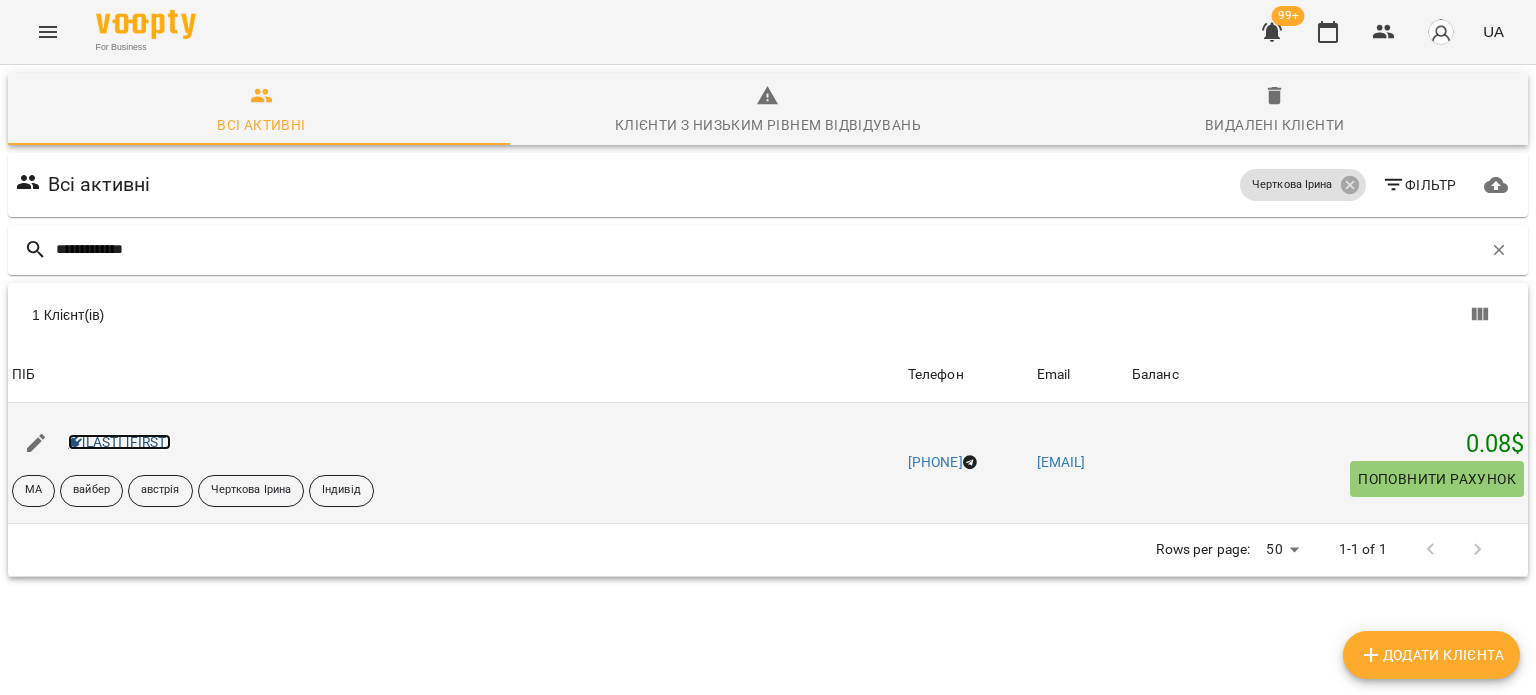 click on "[FIRST] [LAST]" at bounding box center [119, 442] 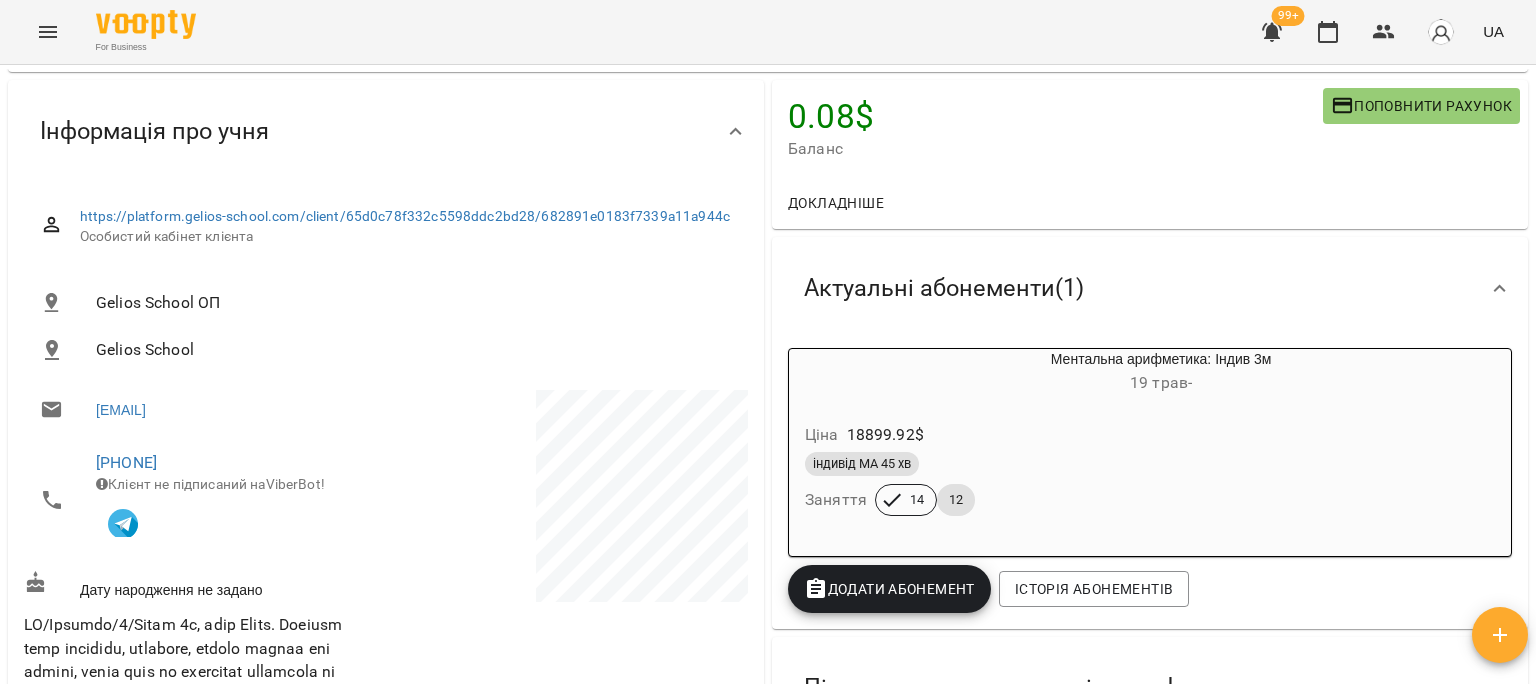 scroll, scrollTop: 0, scrollLeft: 0, axis: both 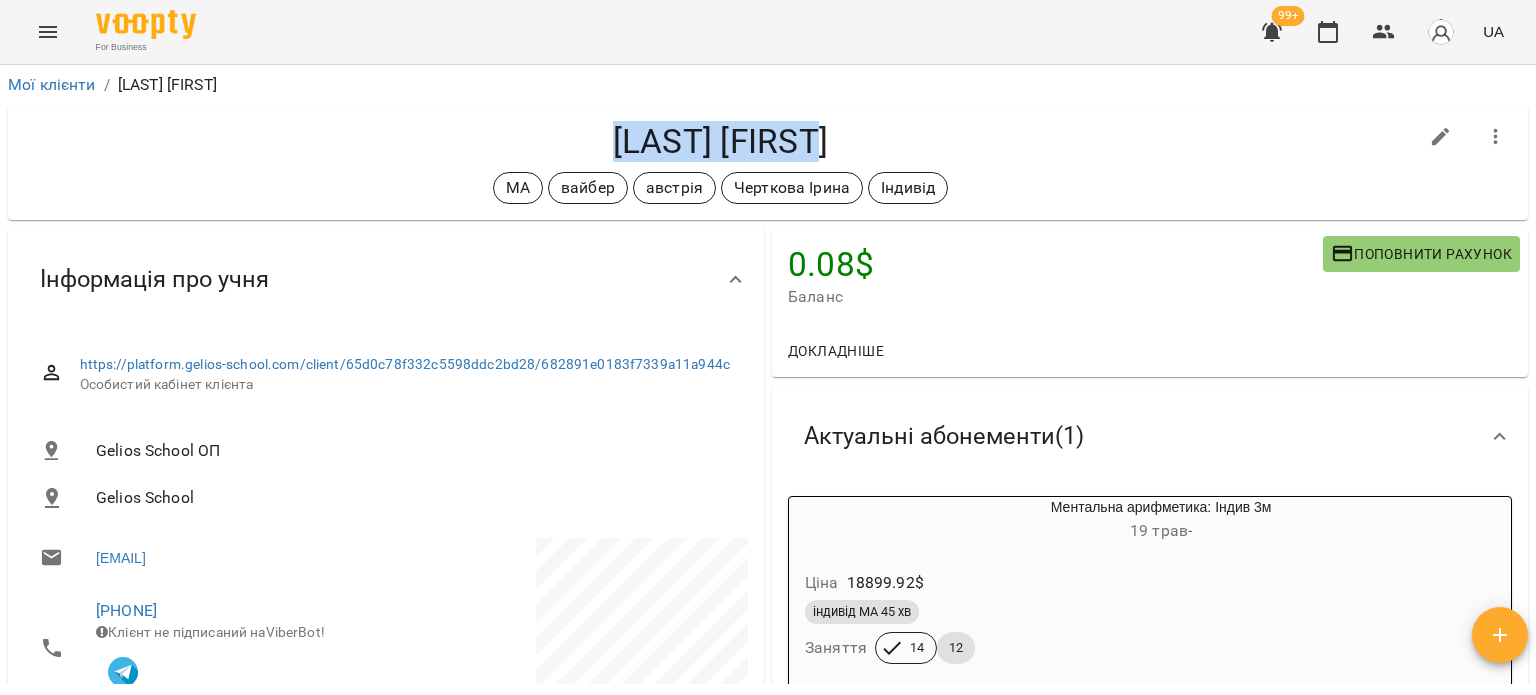 copy on "[FIRST] [LAST]" 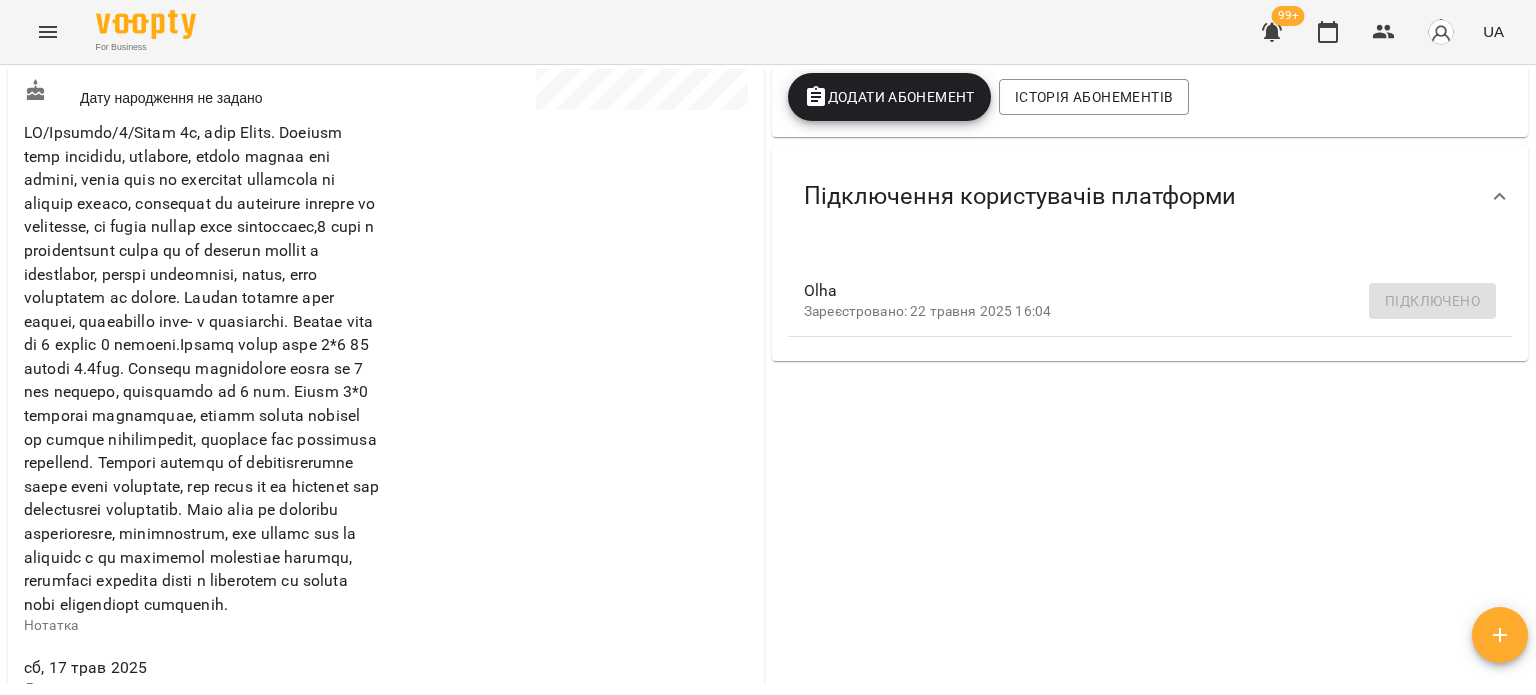 scroll, scrollTop: 400, scrollLeft: 0, axis: vertical 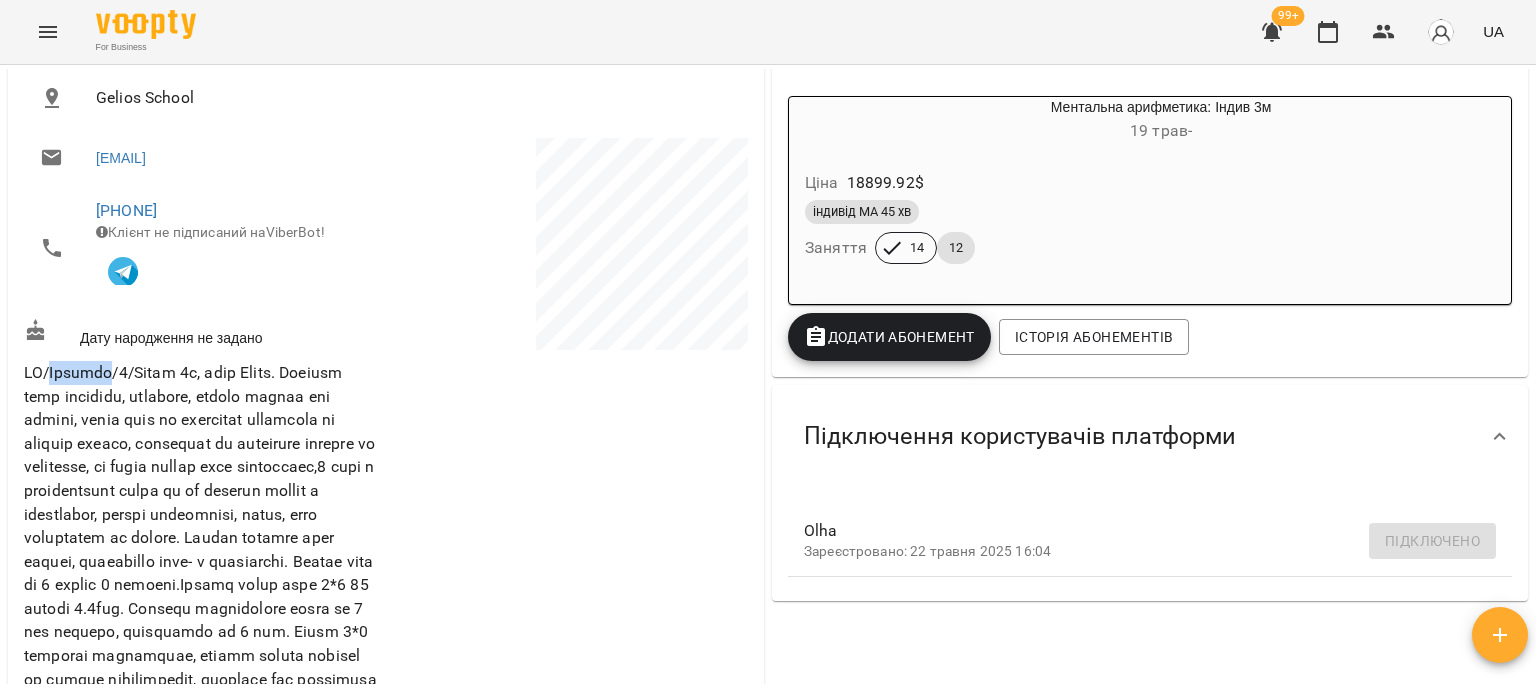 drag, startPoint x: 112, startPoint y: 376, endPoint x: 59, endPoint y: 372, distance: 53.15073 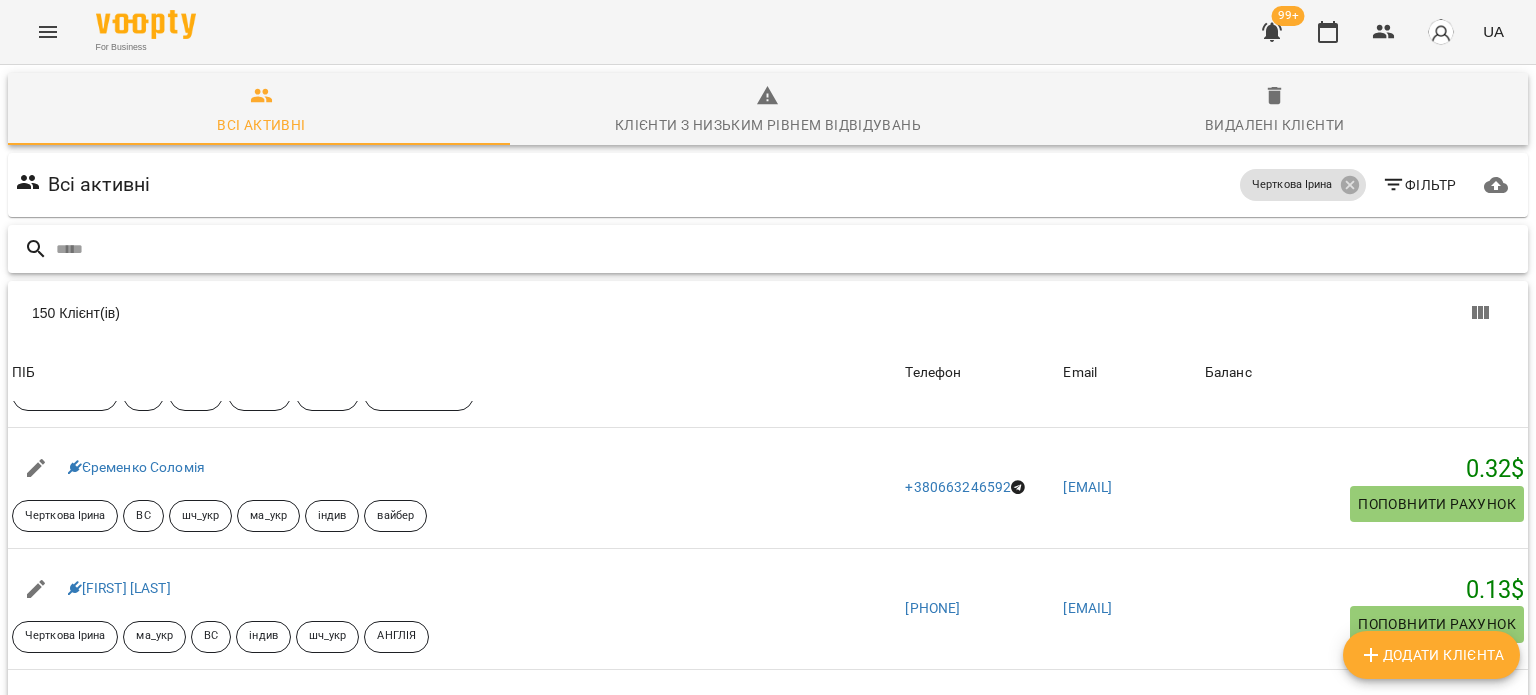 scroll, scrollTop: 100, scrollLeft: 0, axis: vertical 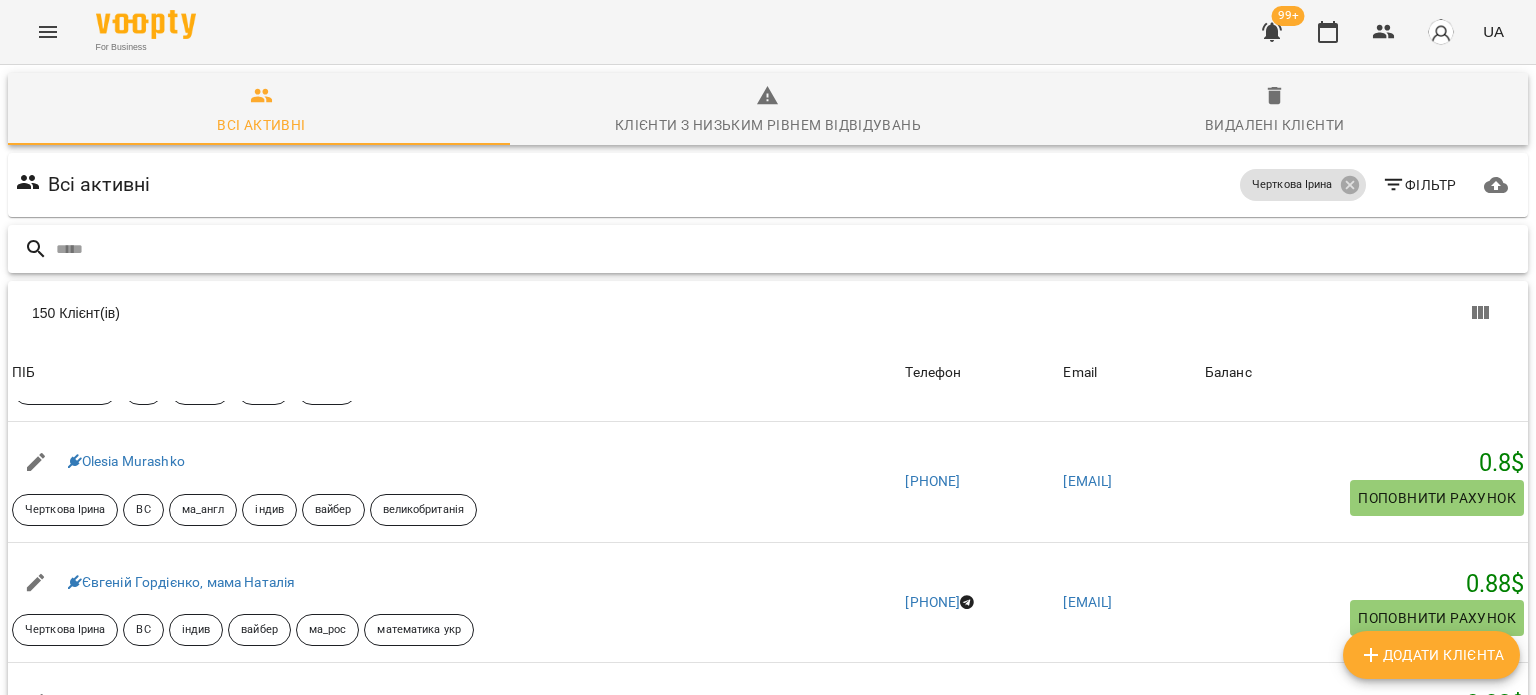paste on "**********" 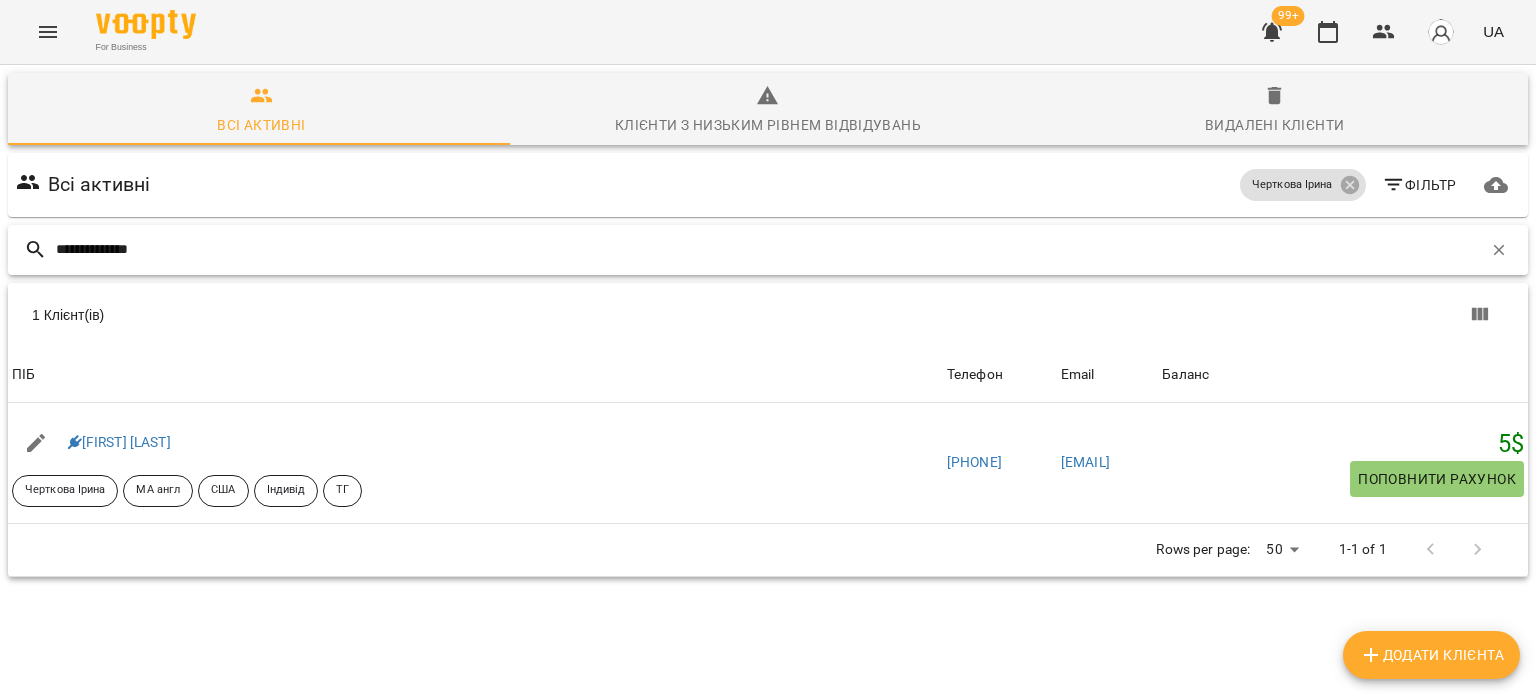 type on "**********" 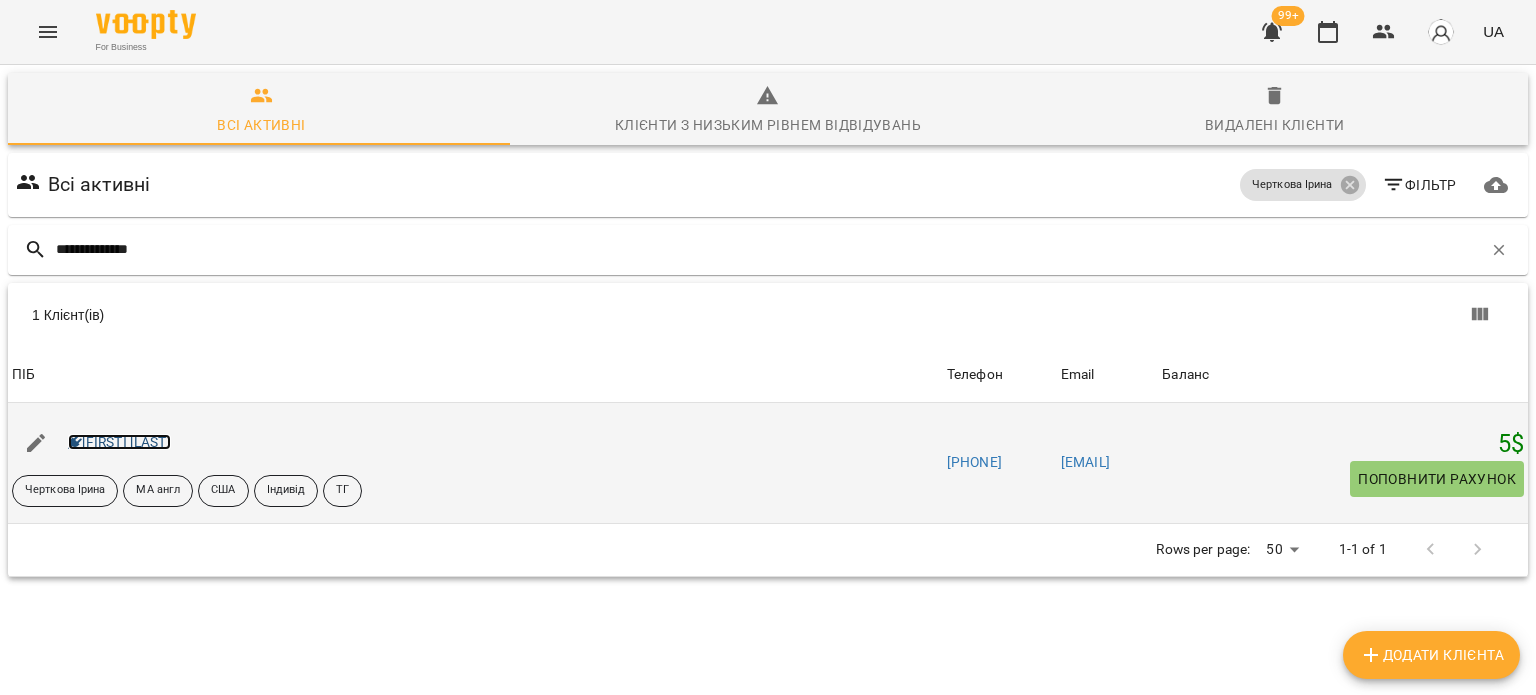 click on "Емма Вейткевич" at bounding box center (119, 442) 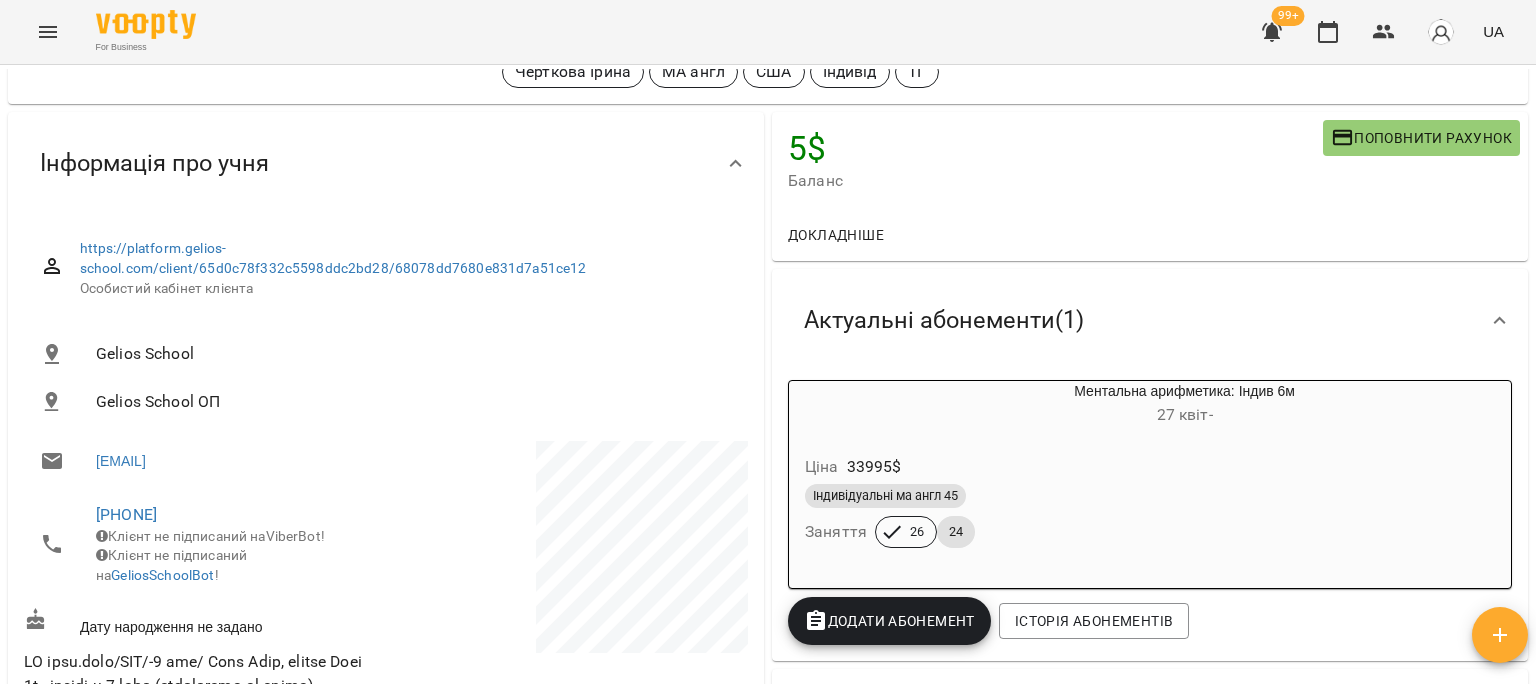 scroll, scrollTop: 0, scrollLeft: 0, axis: both 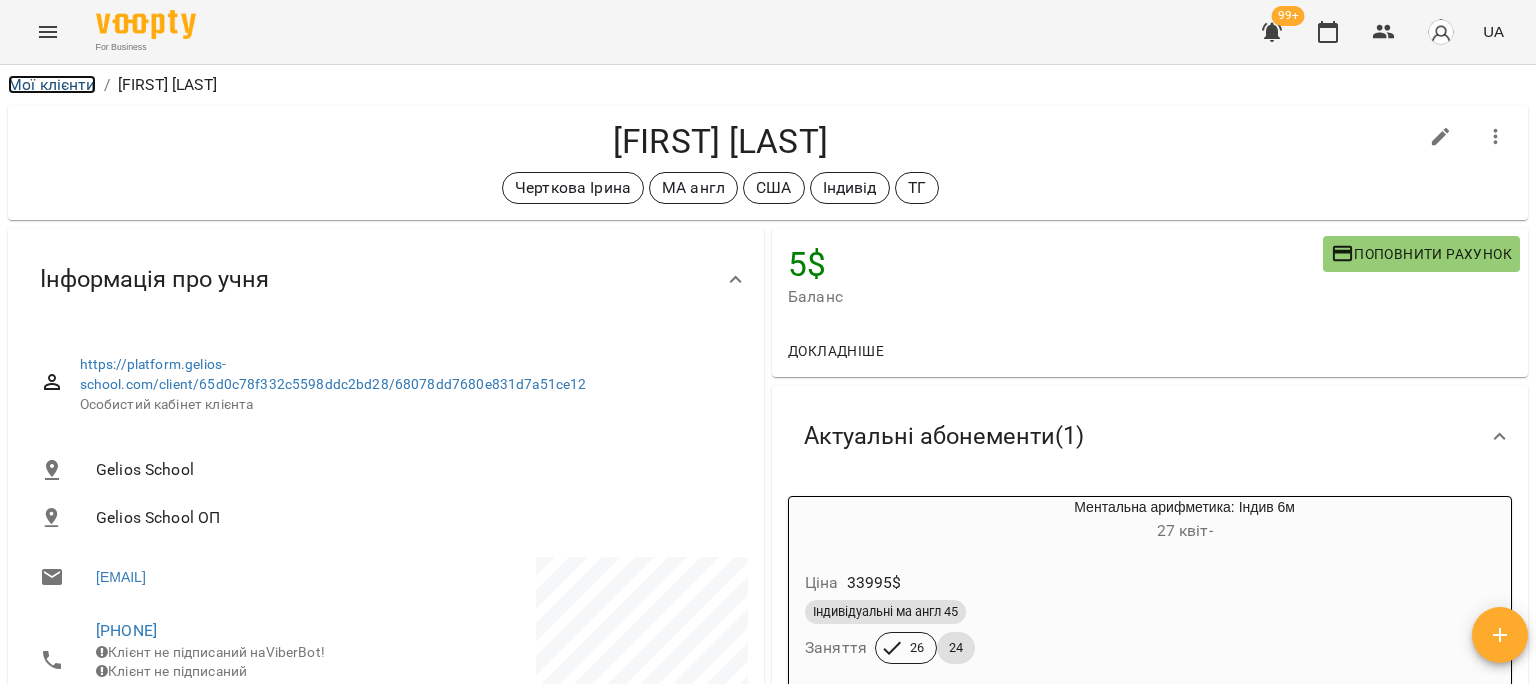 click on "Мої клієнти" at bounding box center [52, 84] 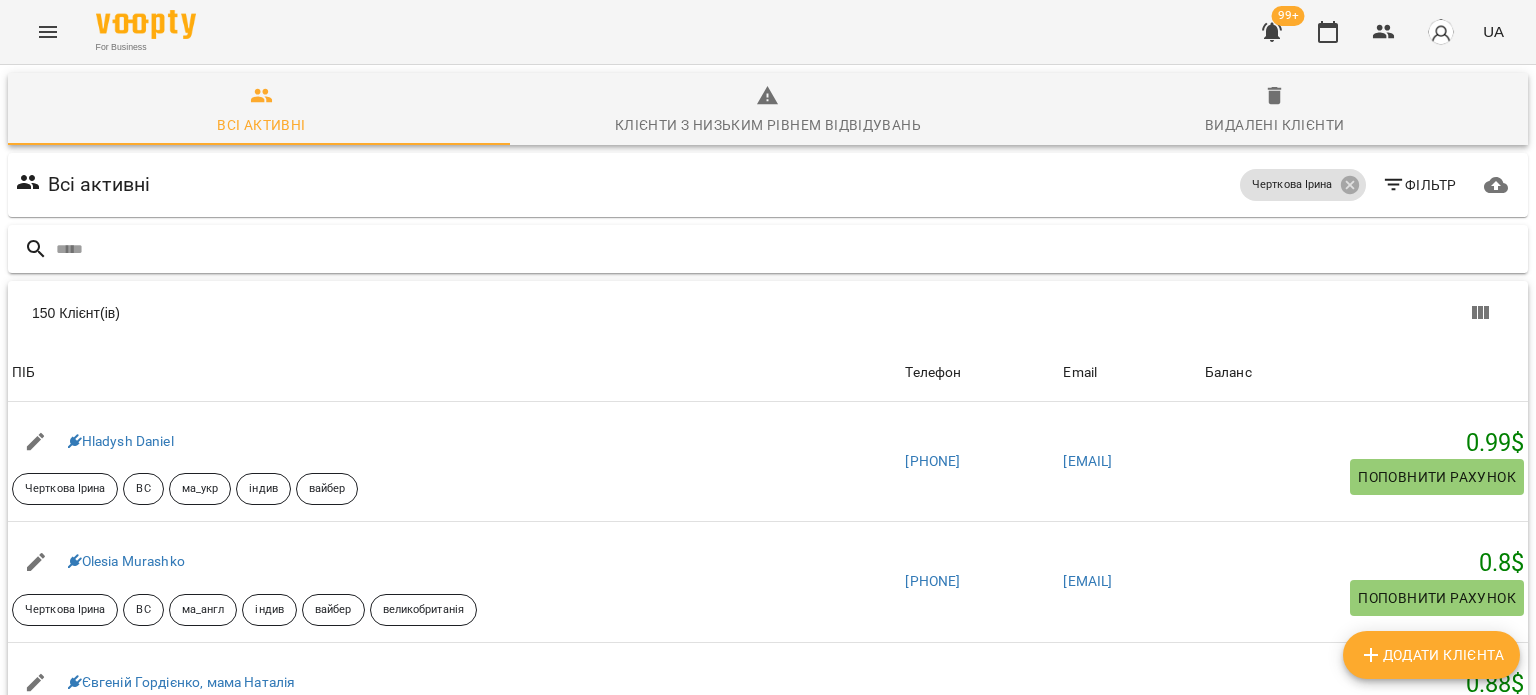 click at bounding box center [788, 249] 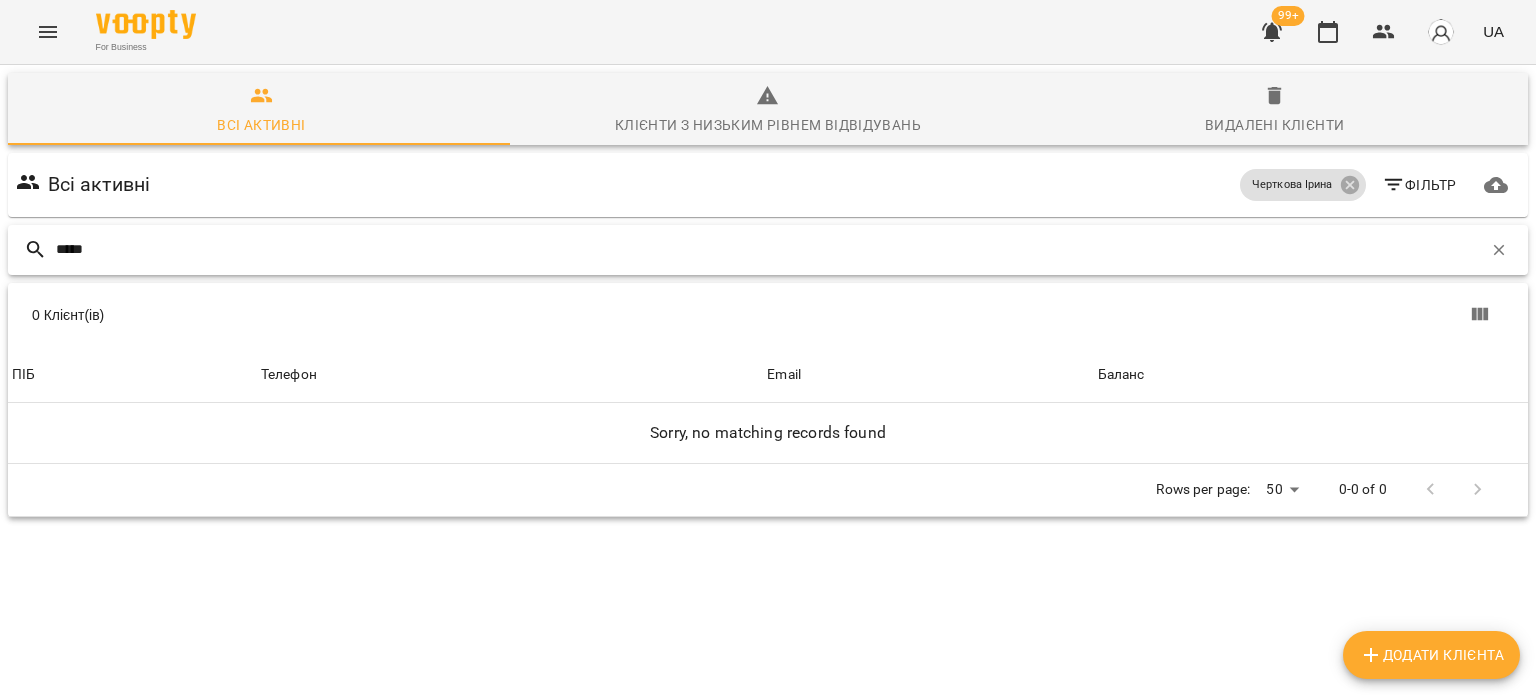 drag, startPoint x: 29, startPoint y: 239, endPoint x: 28, endPoint y: 192, distance: 47.010635 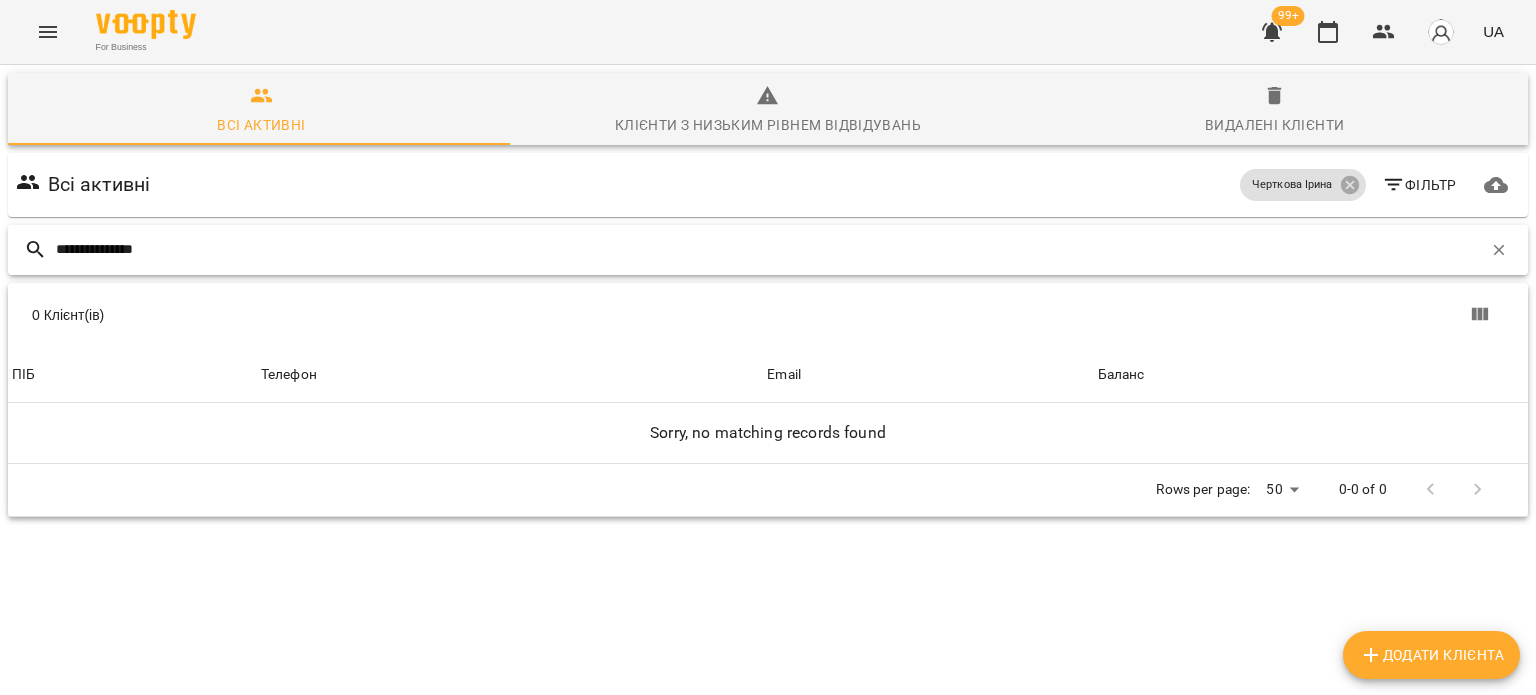 drag, startPoint x: 131, startPoint y: 247, endPoint x: 321, endPoint y: 251, distance: 190.0421 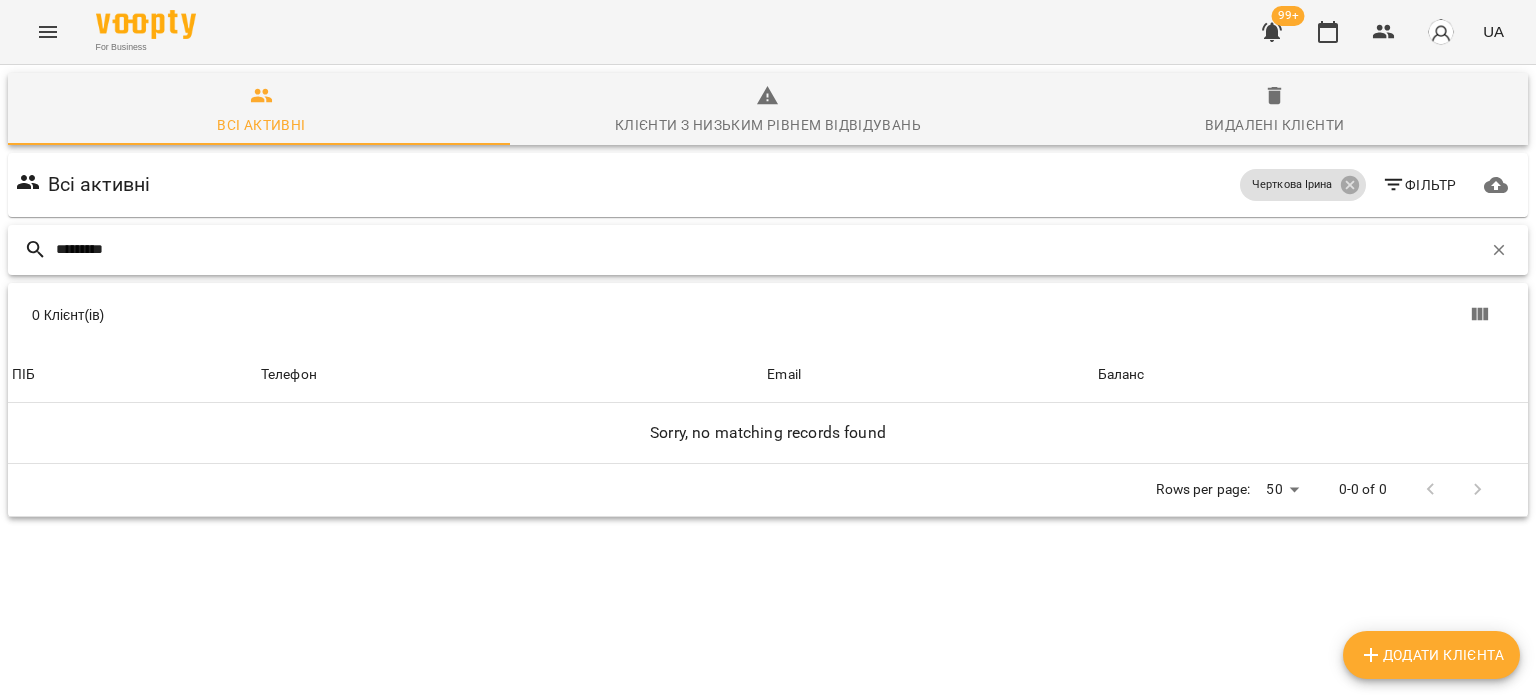 type on "********" 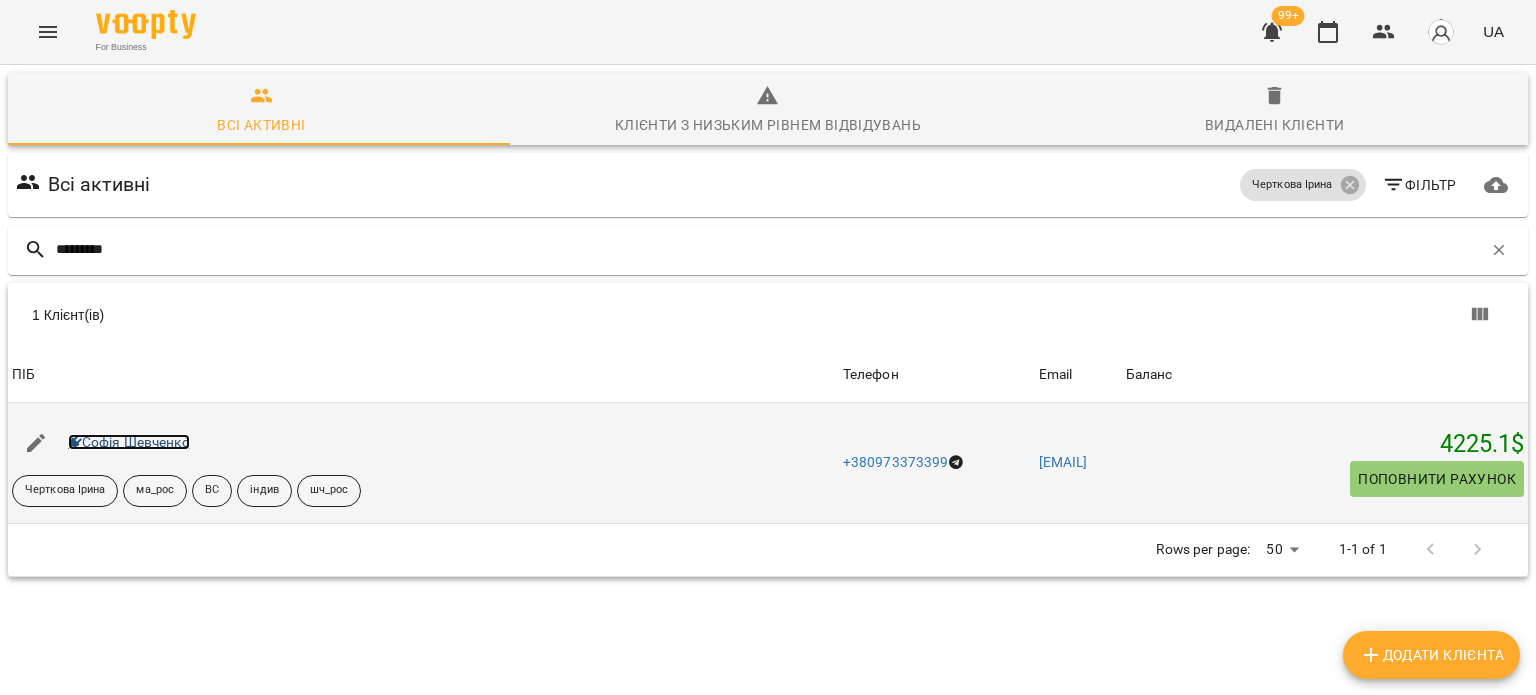 click on "Софія Шевченко" at bounding box center (129, 442) 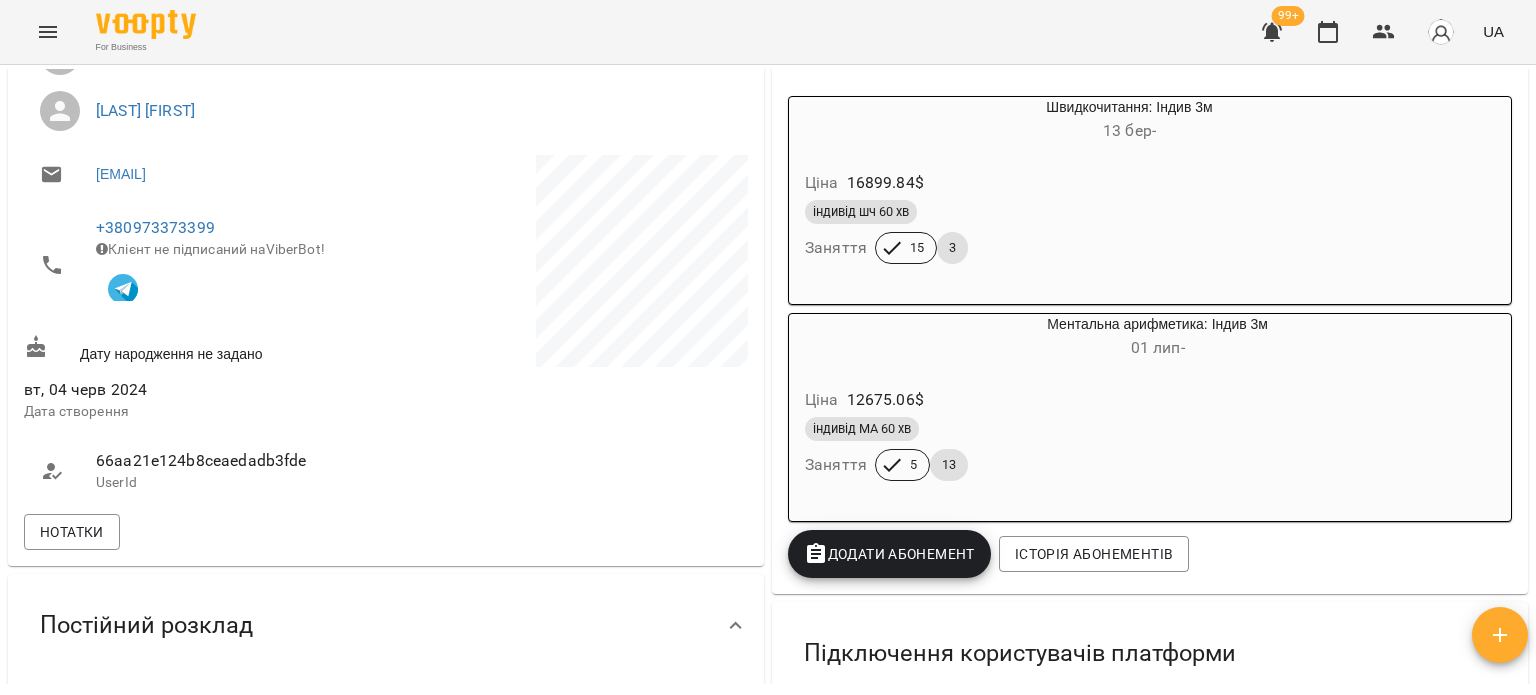 scroll, scrollTop: 100, scrollLeft: 0, axis: vertical 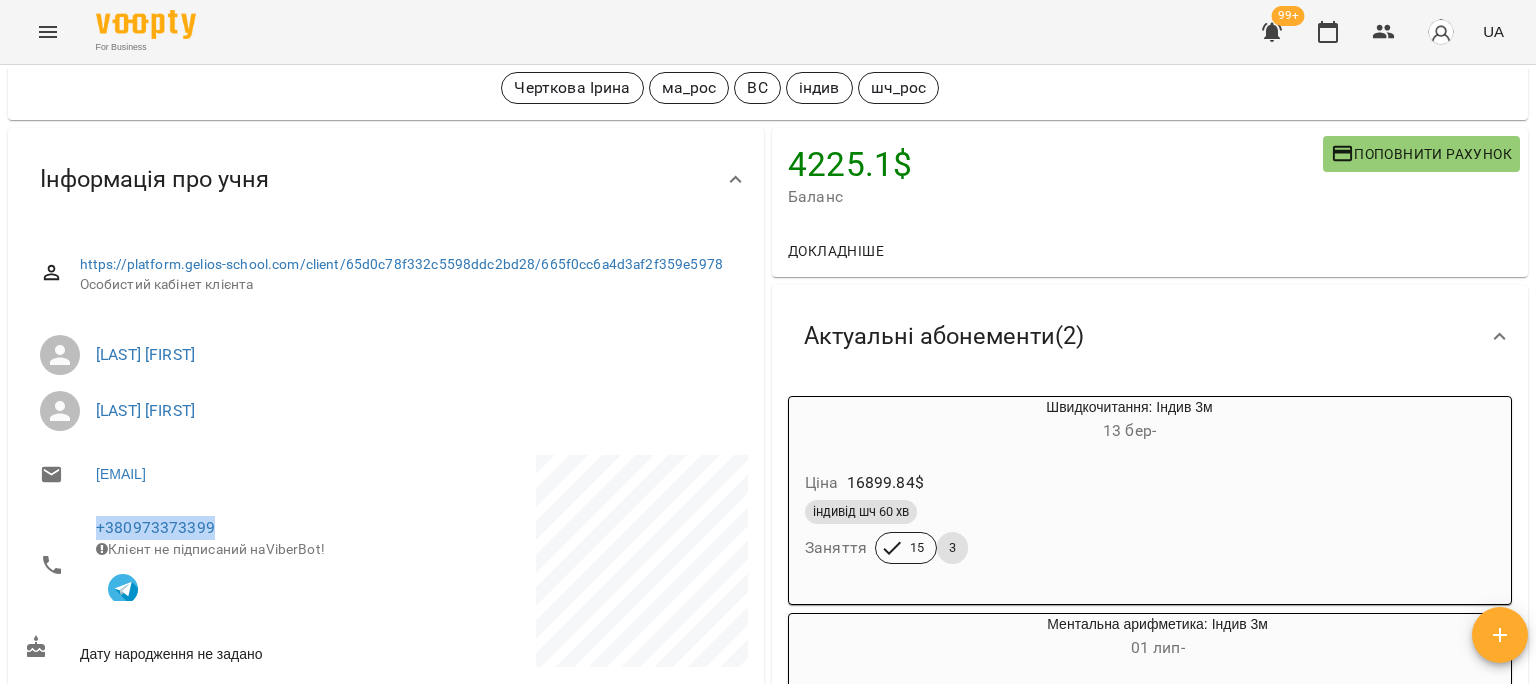 drag, startPoint x: 136, startPoint y: 525, endPoint x: 87, endPoint y: 521, distance: 49.162994 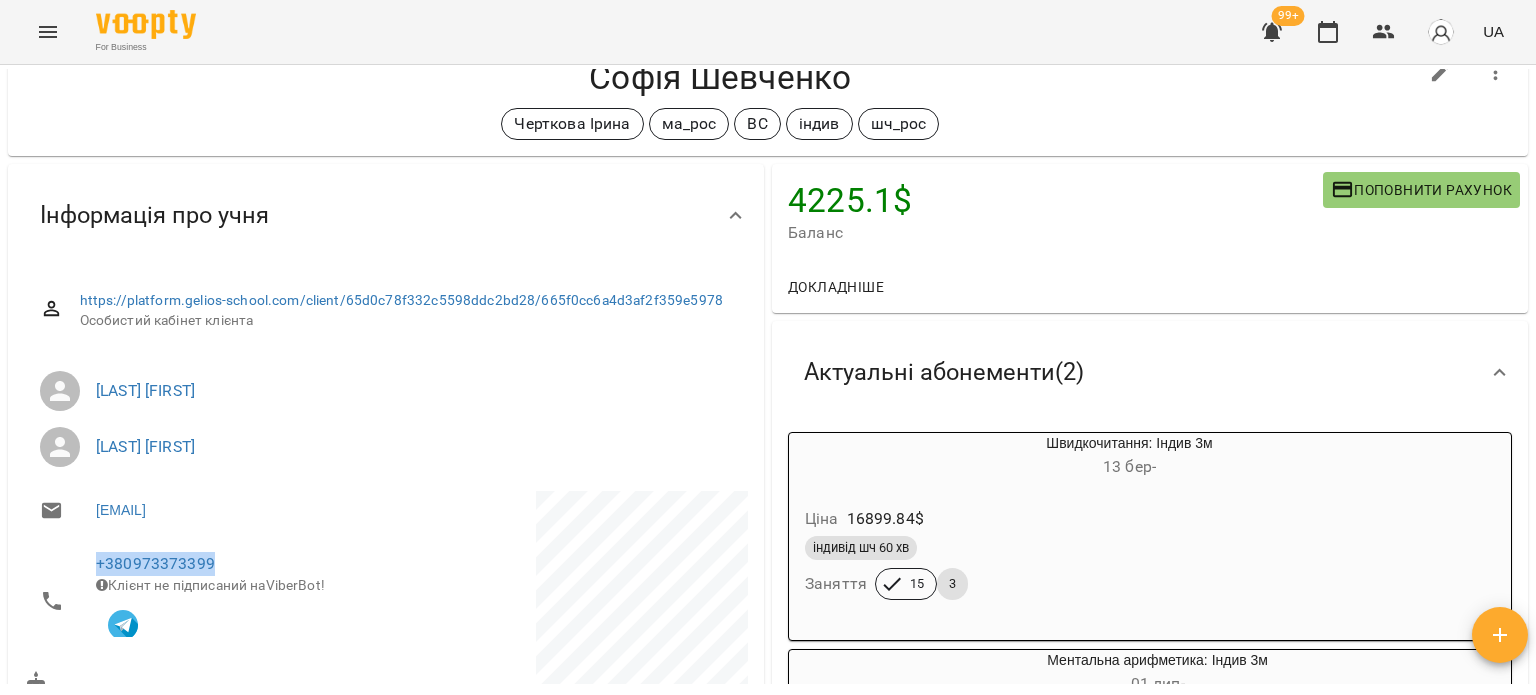scroll, scrollTop: 0, scrollLeft: 0, axis: both 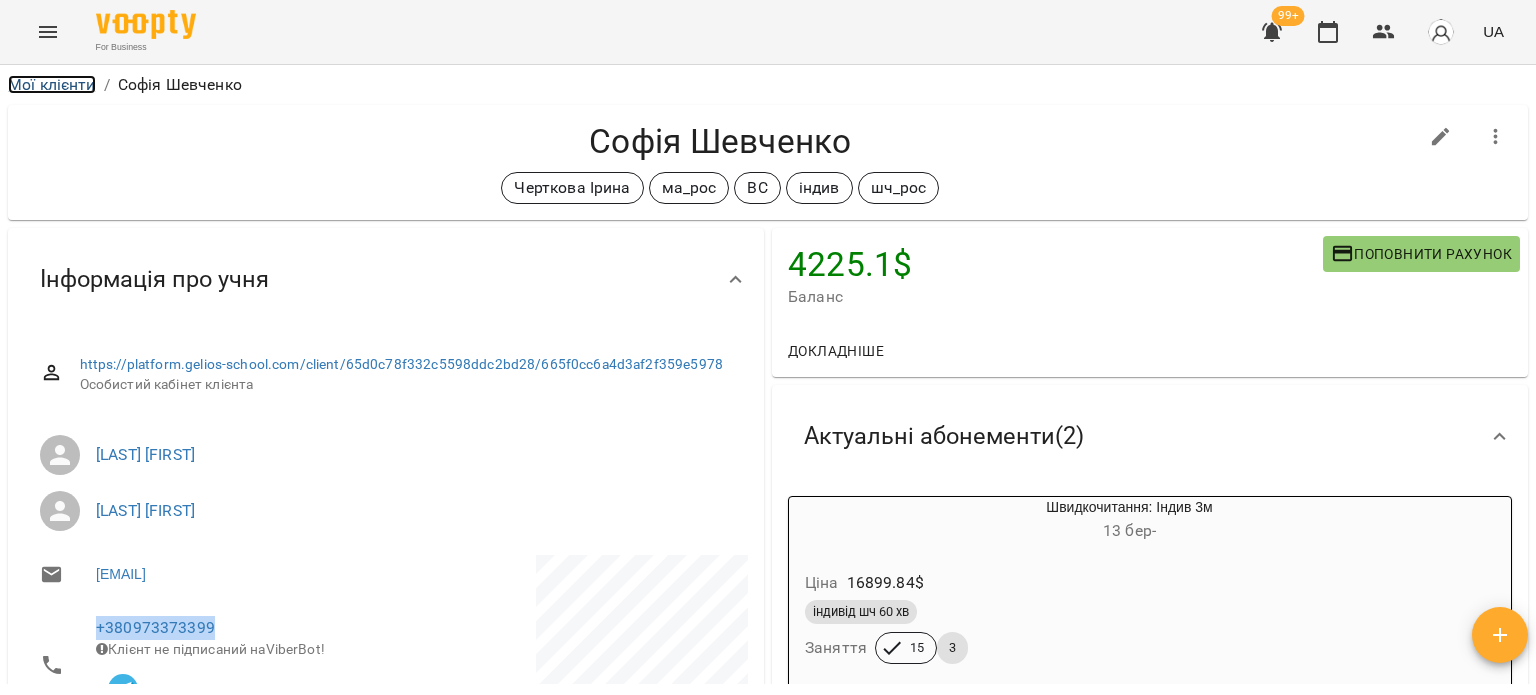 click on "Мої клієнти" at bounding box center [52, 84] 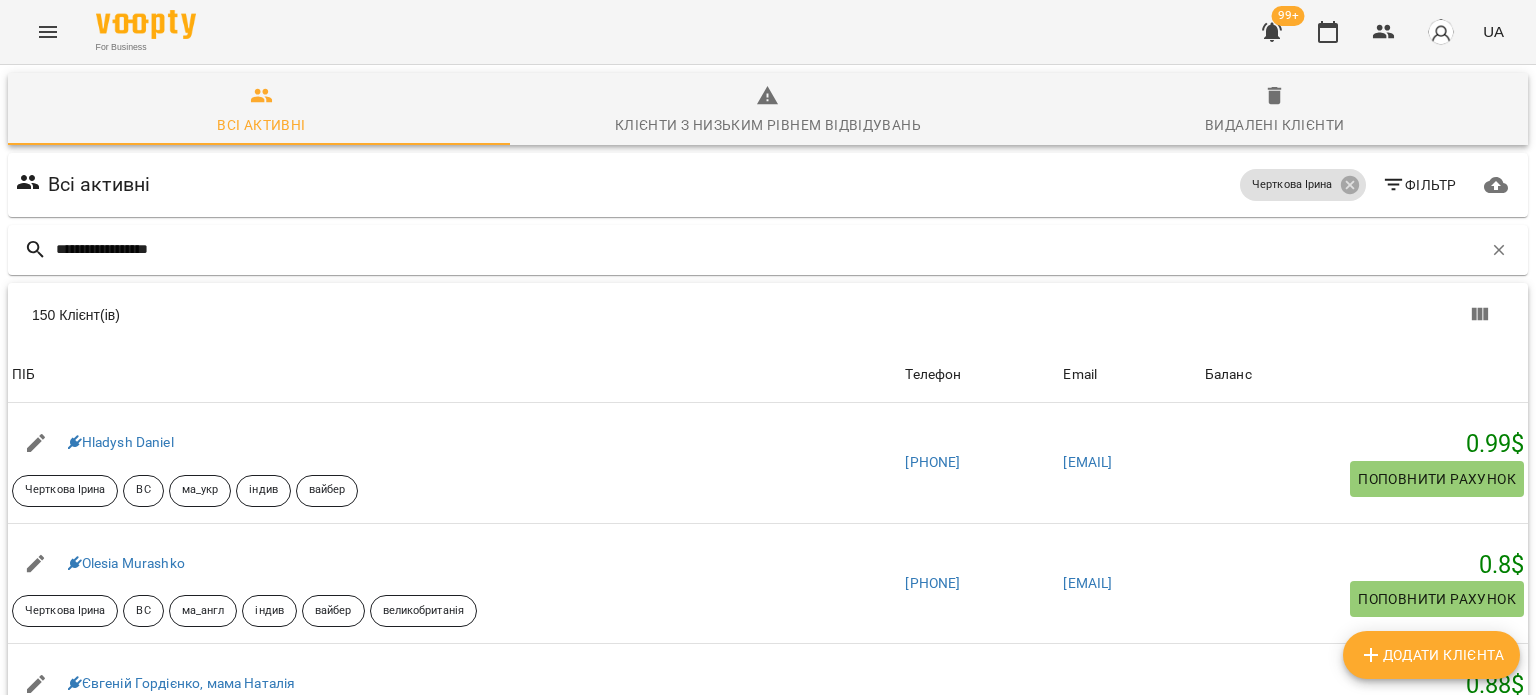 type on "**********" 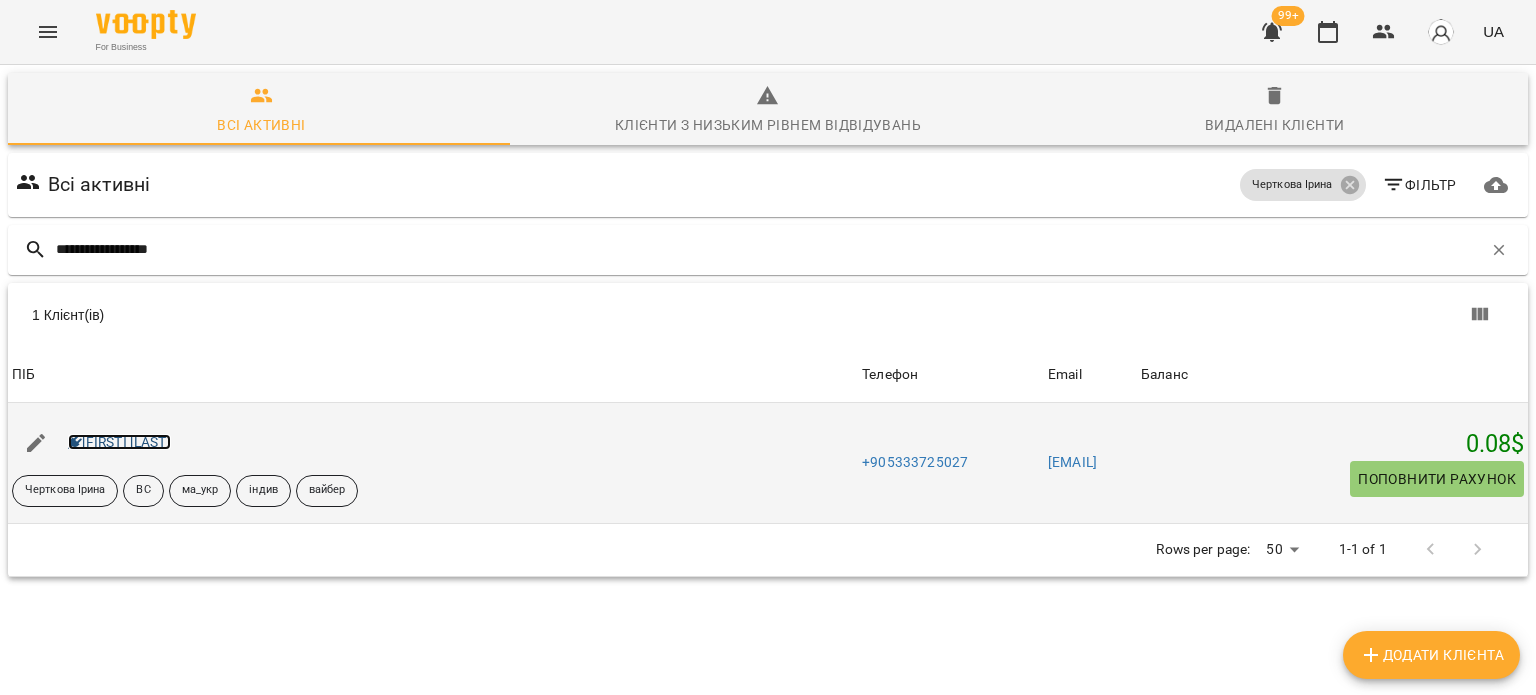 click on "[FIRST] [LAST]" at bounding box center [119, 442] 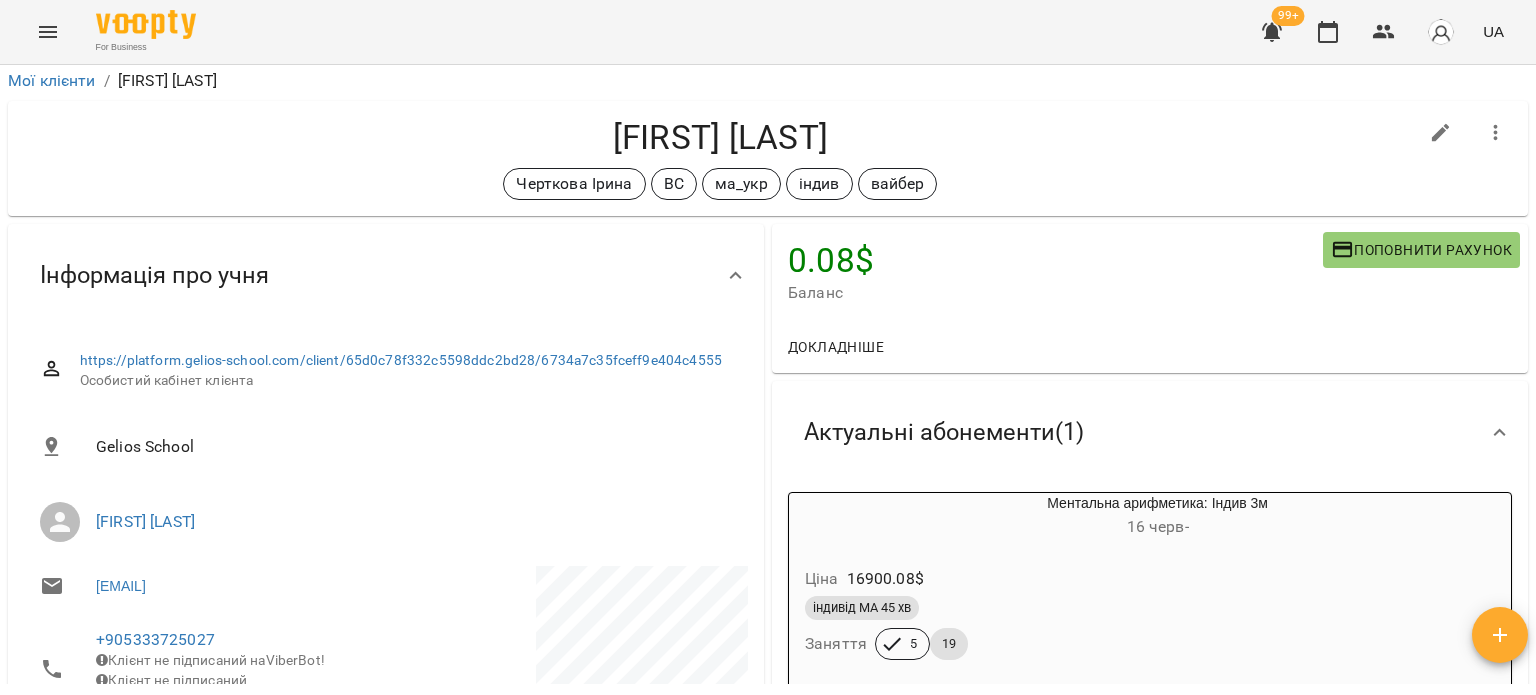 scroll, scrollTop: 0, scrollLeft: 0, axis: both 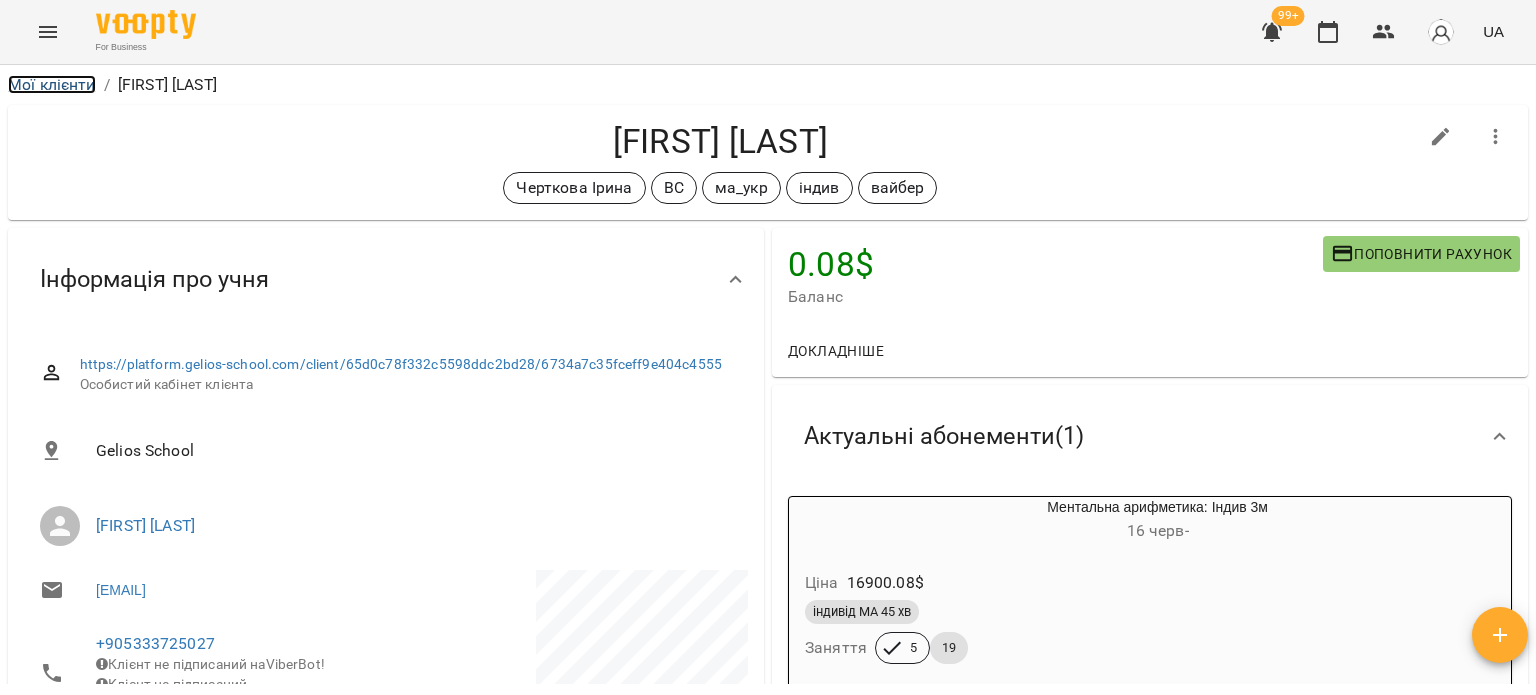 click on "Мої клієнти" at bounding box center (52, 84) 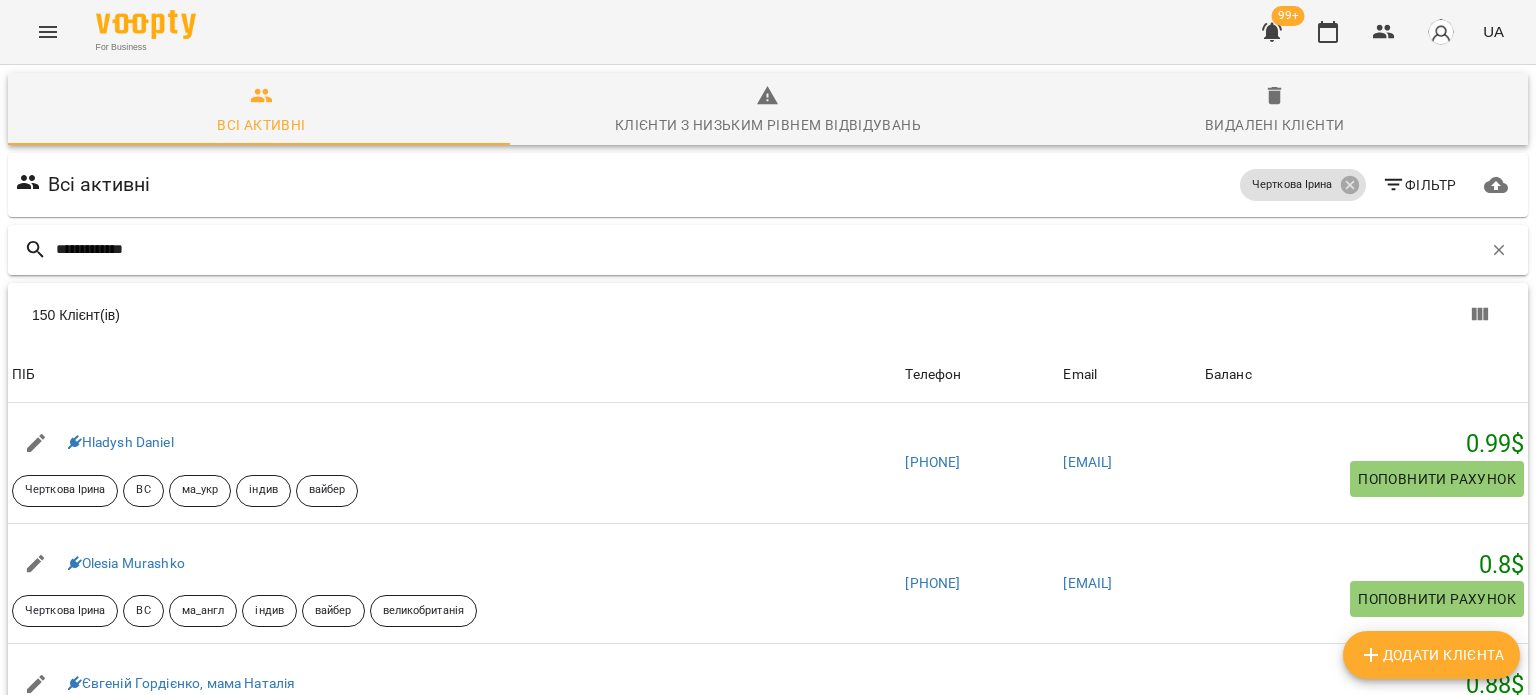 type on "**********" 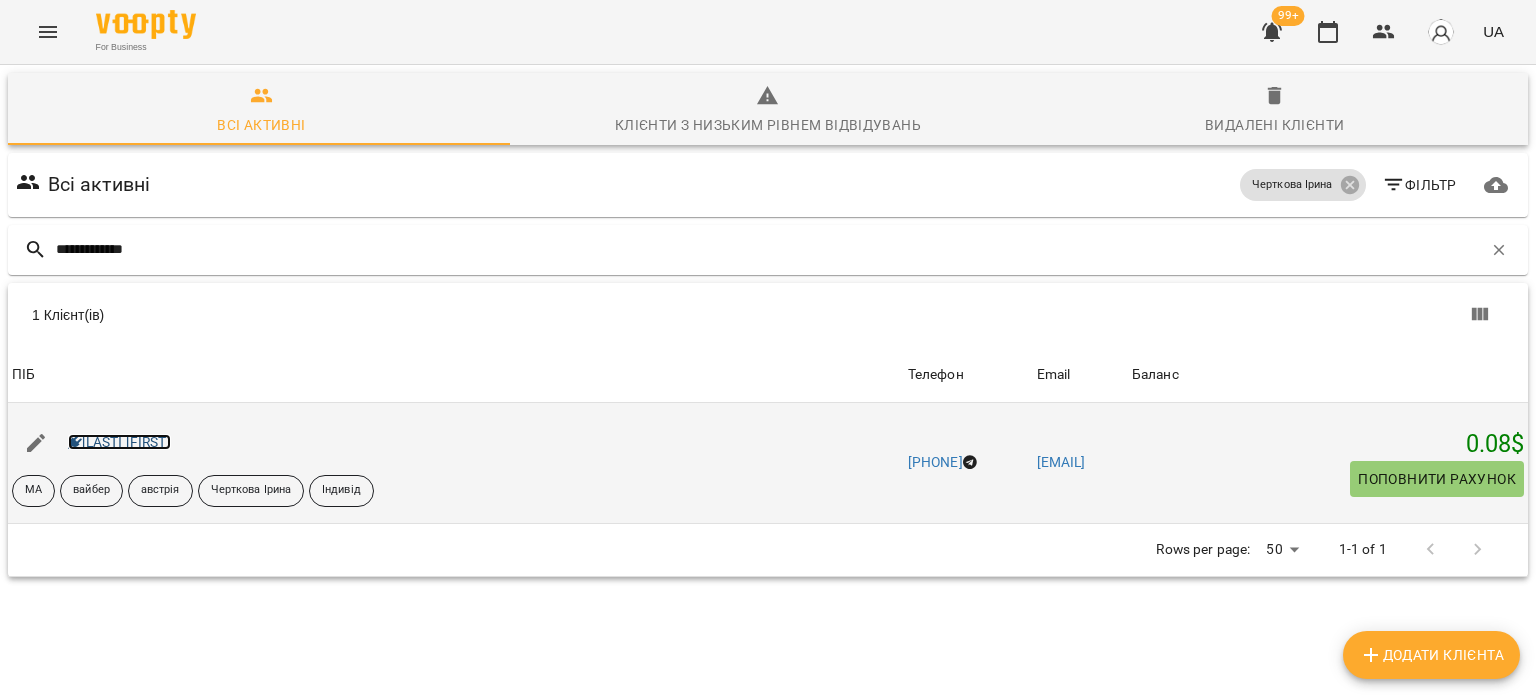 click on "[LAST] [FIRST]" at bounding box center [119, 442] 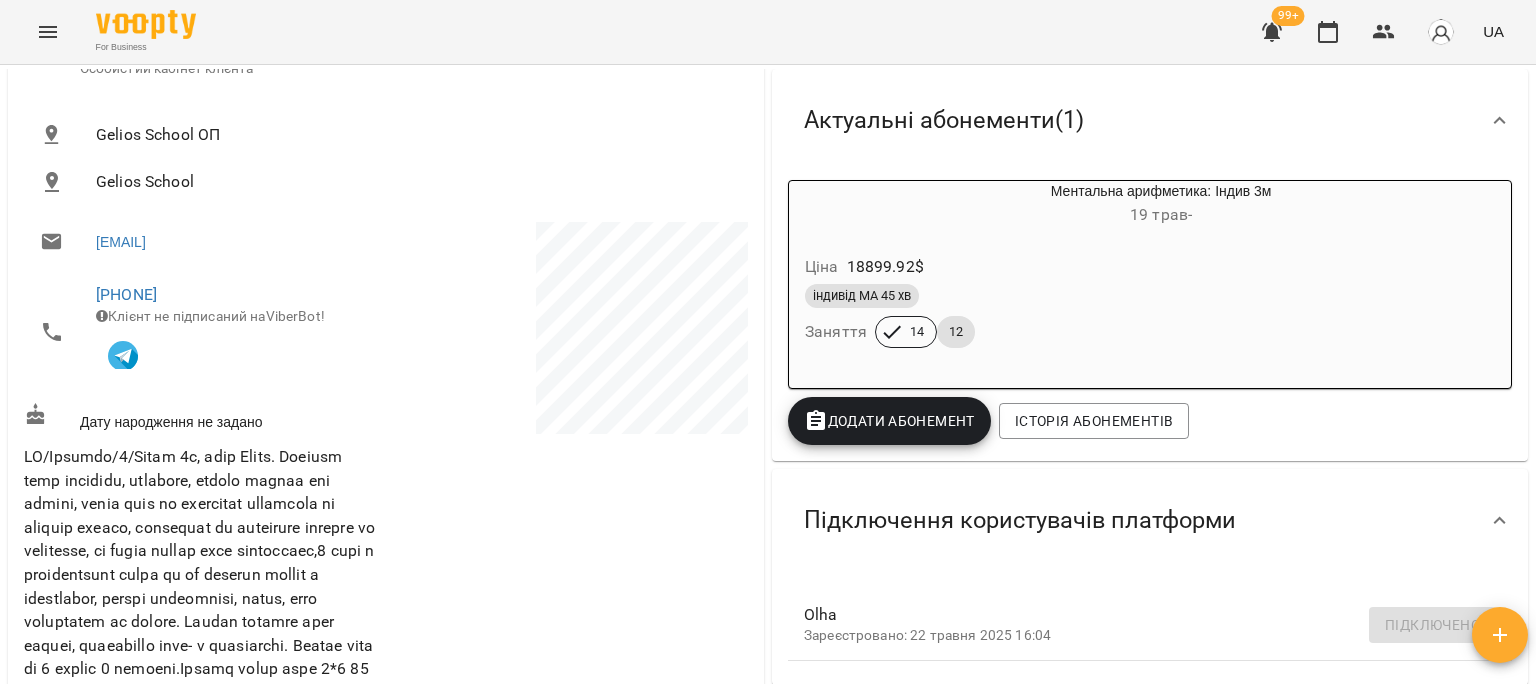 scroll, scrollTop: 400, scrollLeft: 0, axis: vertical 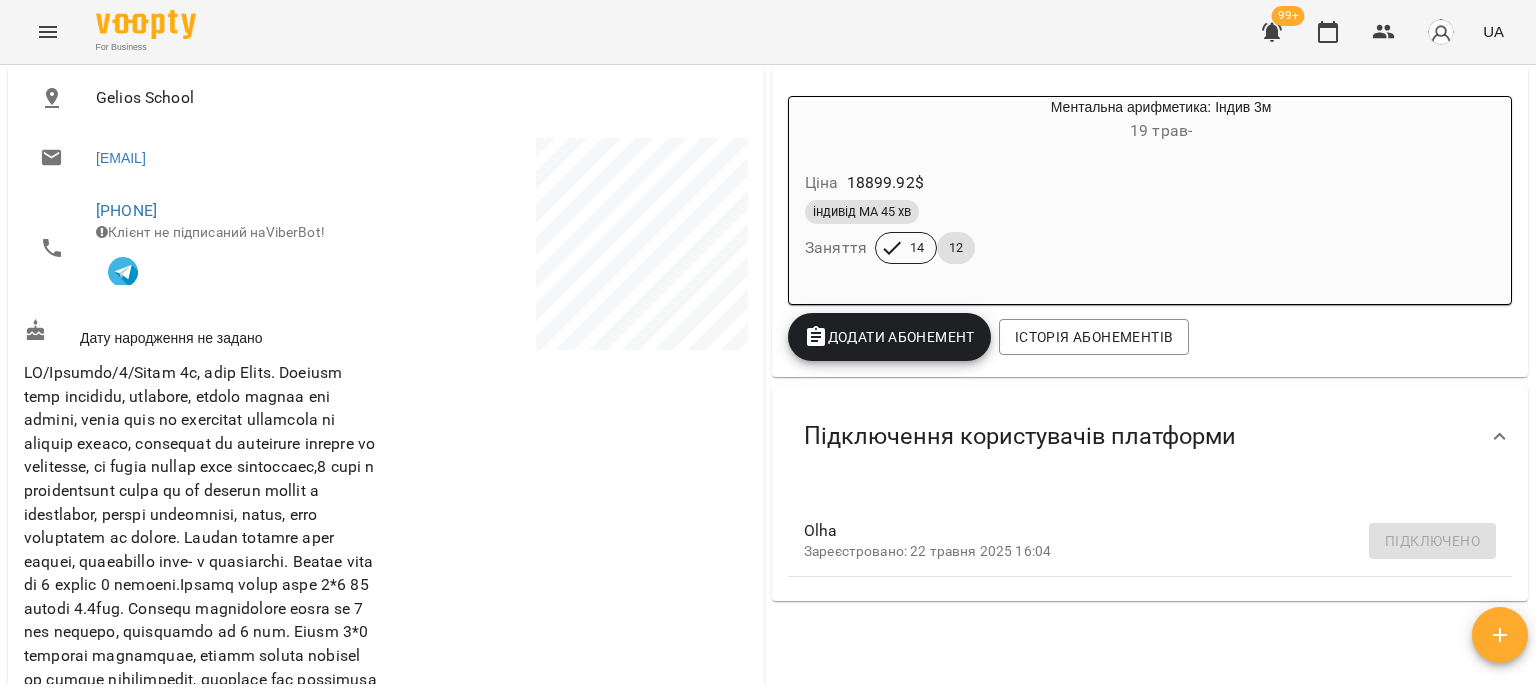 click on "Додати Абонемент" at bounding box center [889, 337] 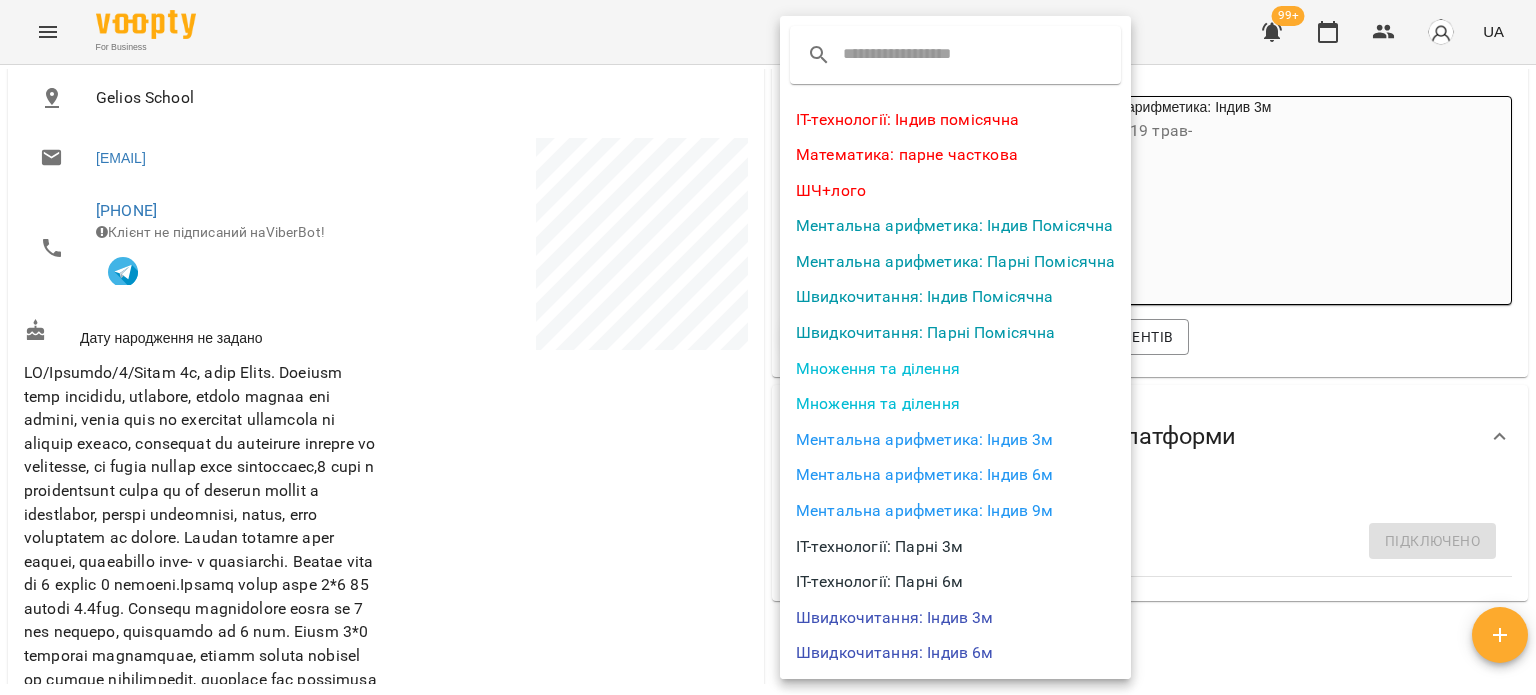 click at bounding box center (768, 347) 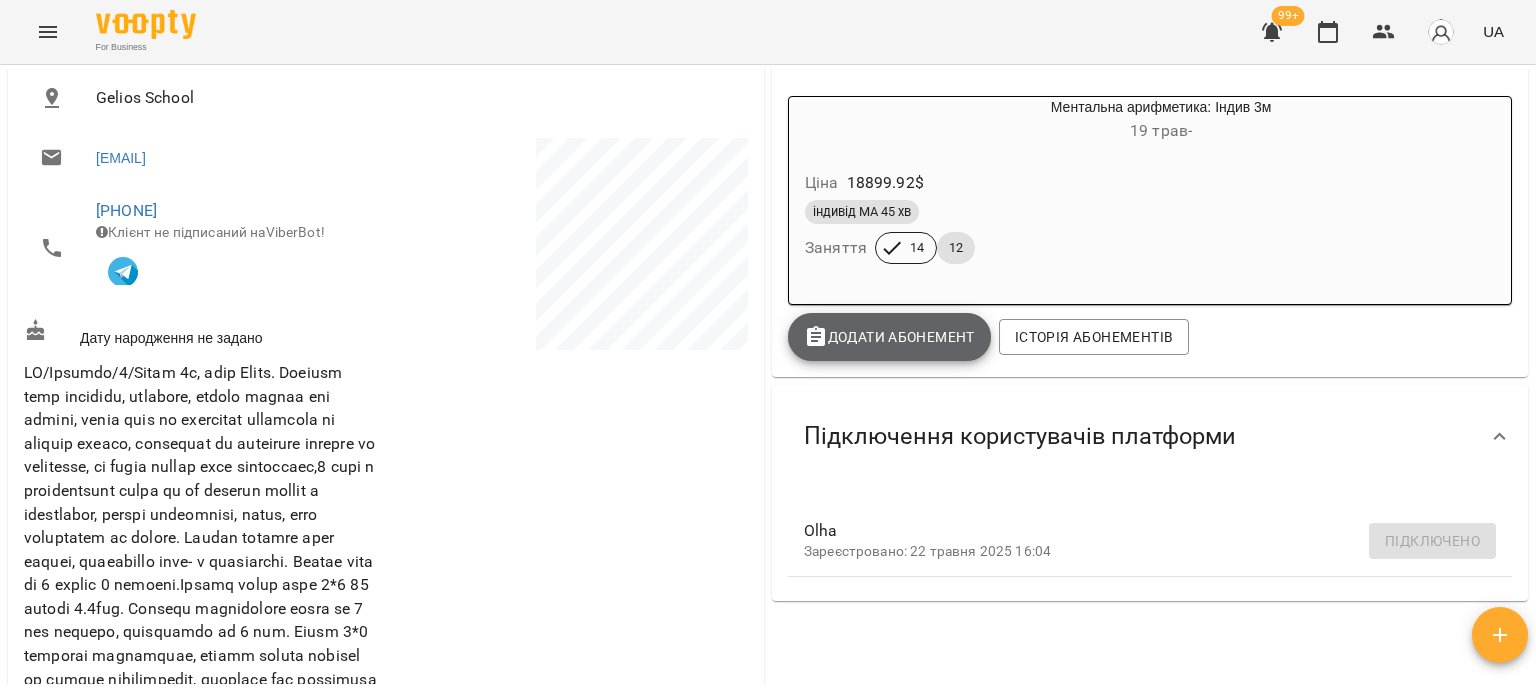 click on "Додати Абонемент" at bounding box center [889, 337] 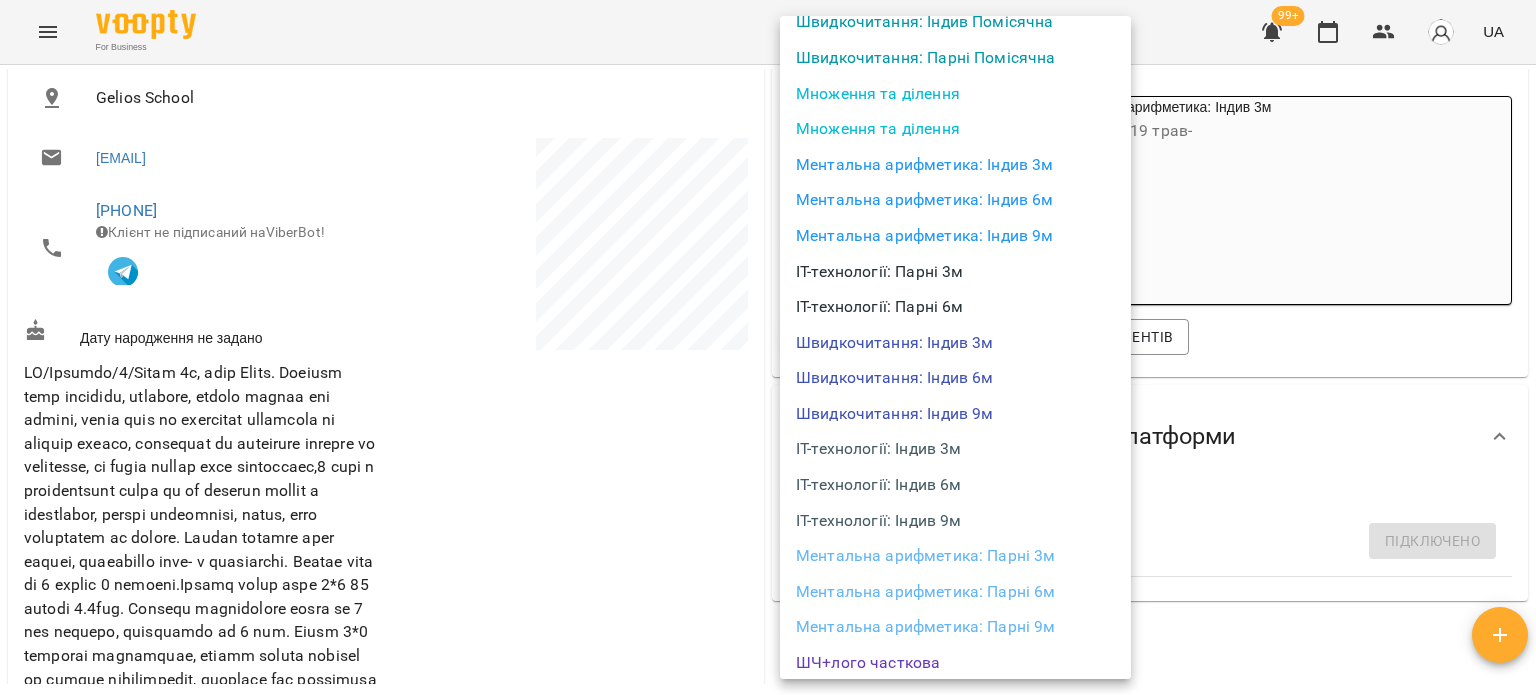 scroll, scrollTop: 0, scrollLeft: 0, axis: both 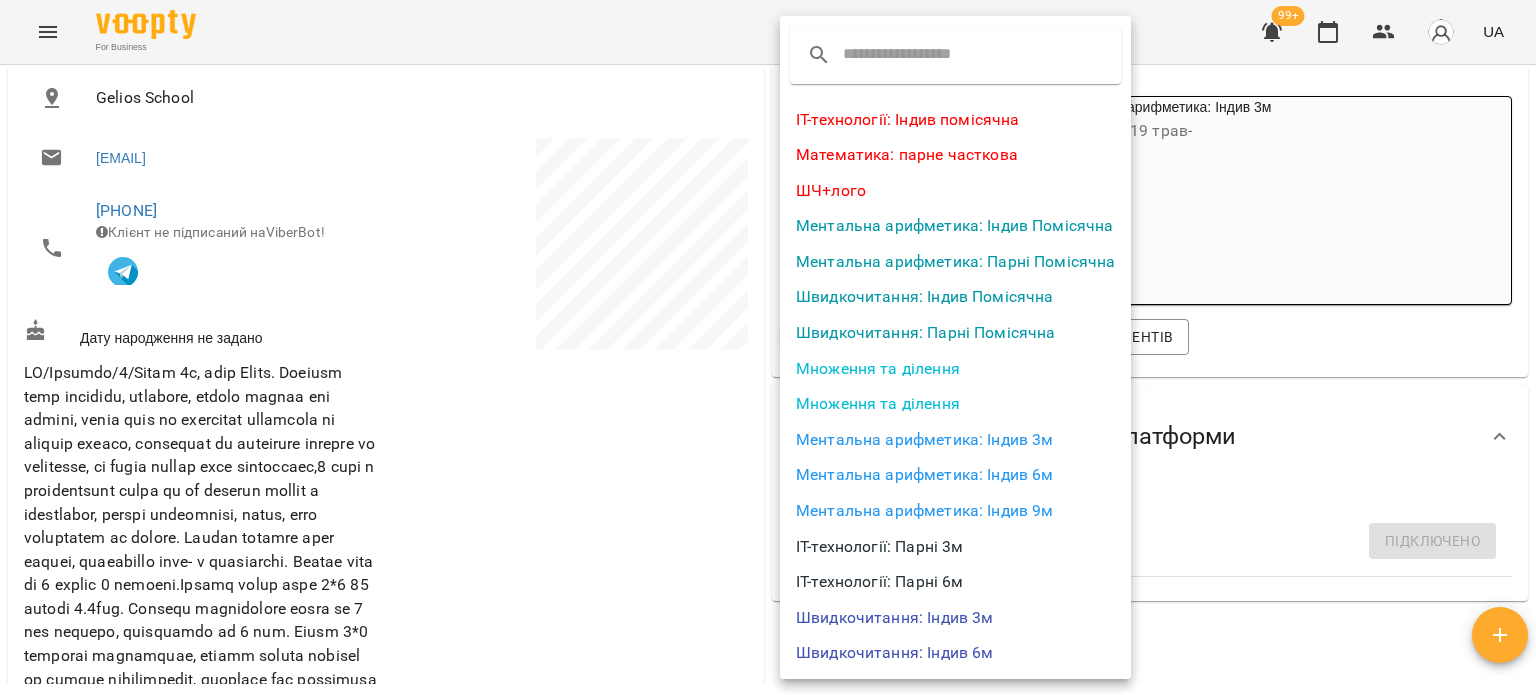 click at bounding box center (922, 55) 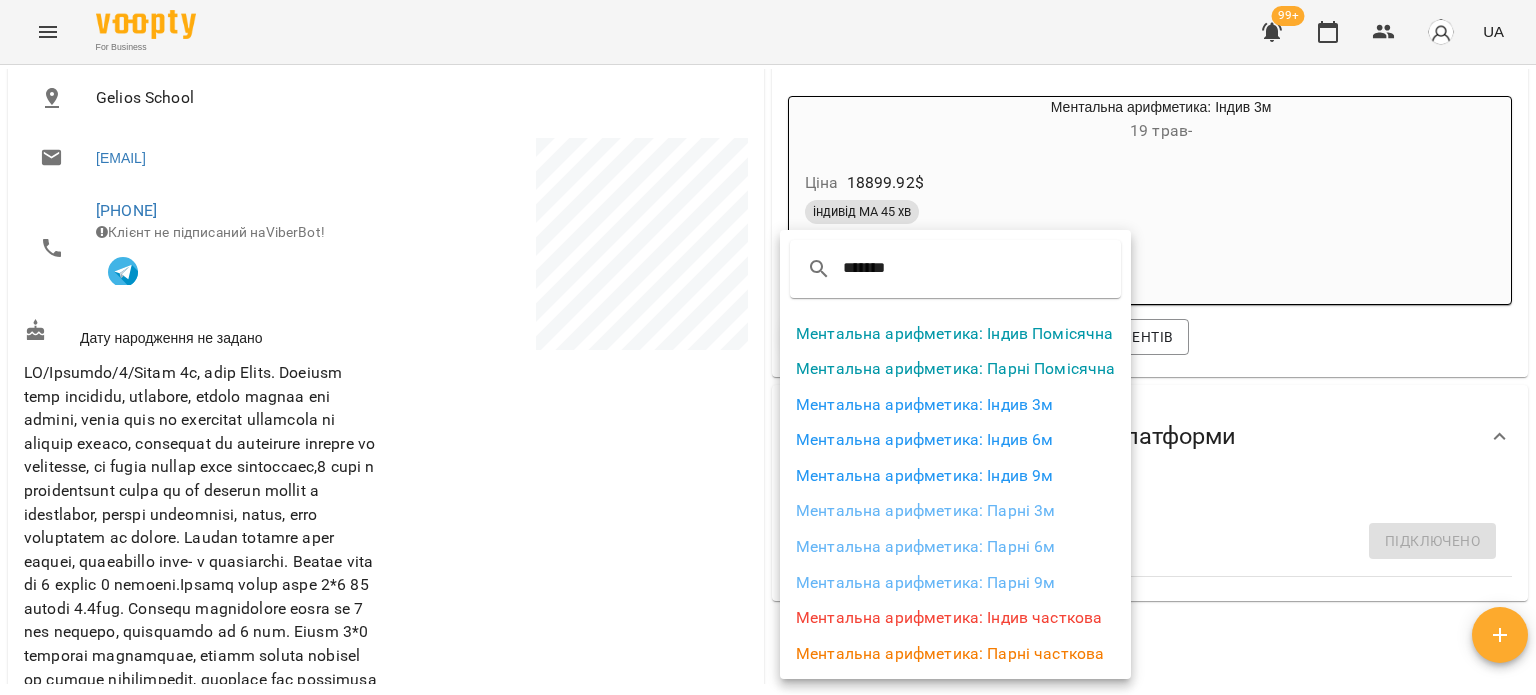 type on "*******" 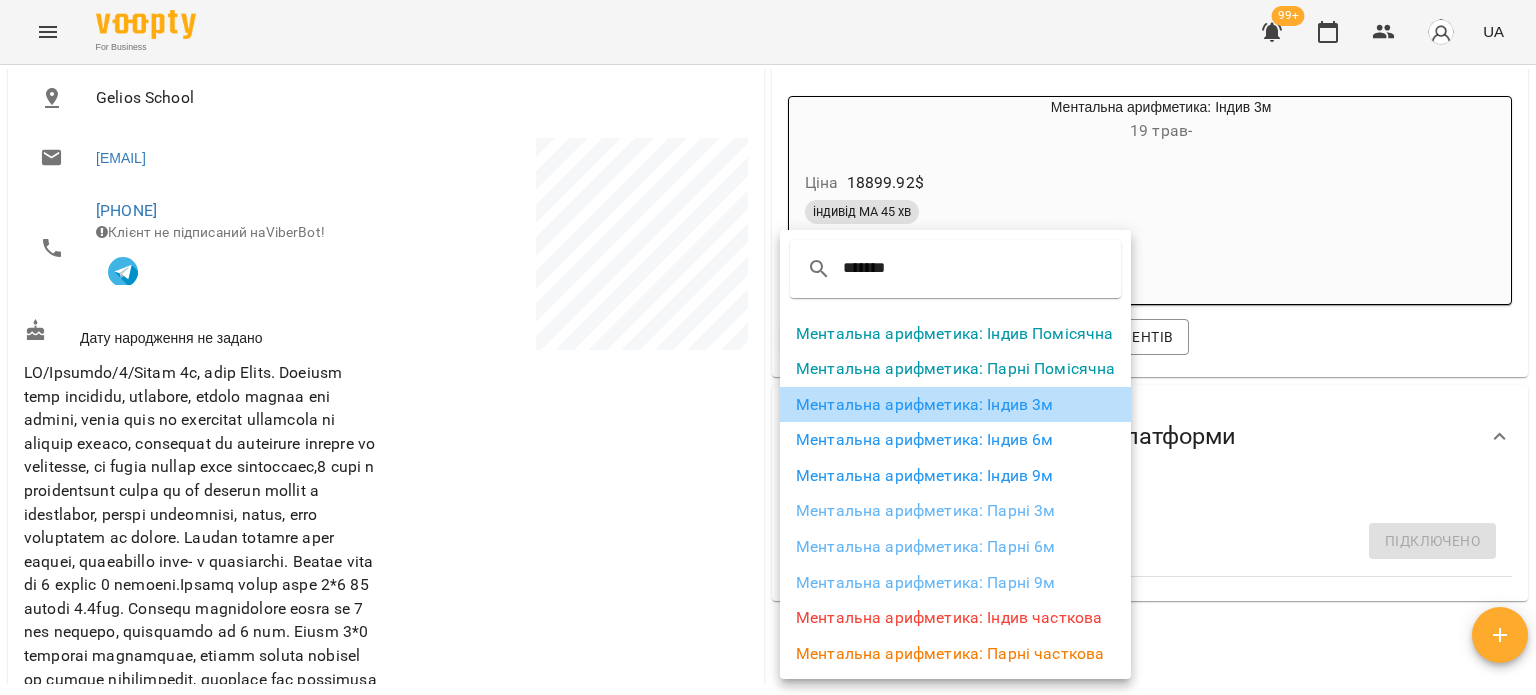 click on "Ментальна арифметика: Індив 3м" at bounding box center [955, 405] 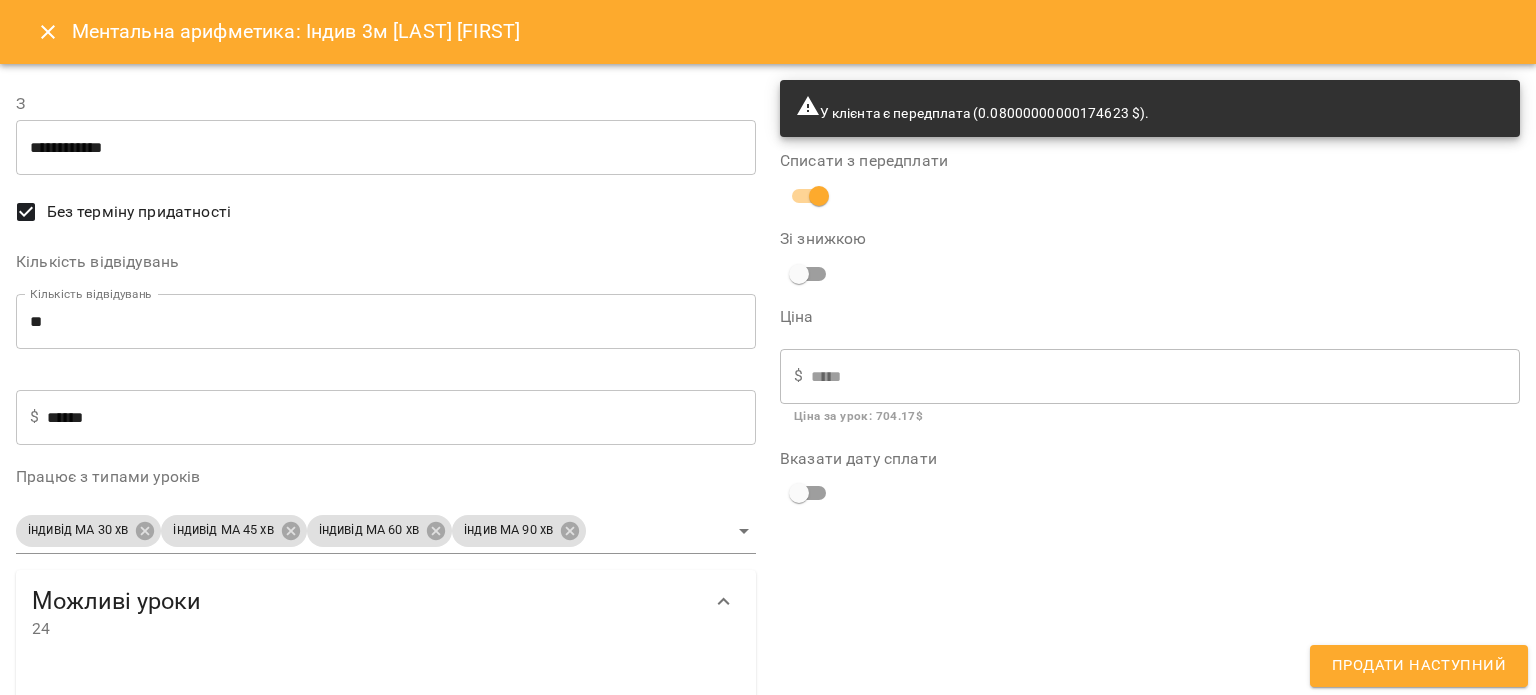 drag, startPoint x: 986, startPoint y: 662, endPoint x: 515, endPoint y: 423, distance: 528.1685 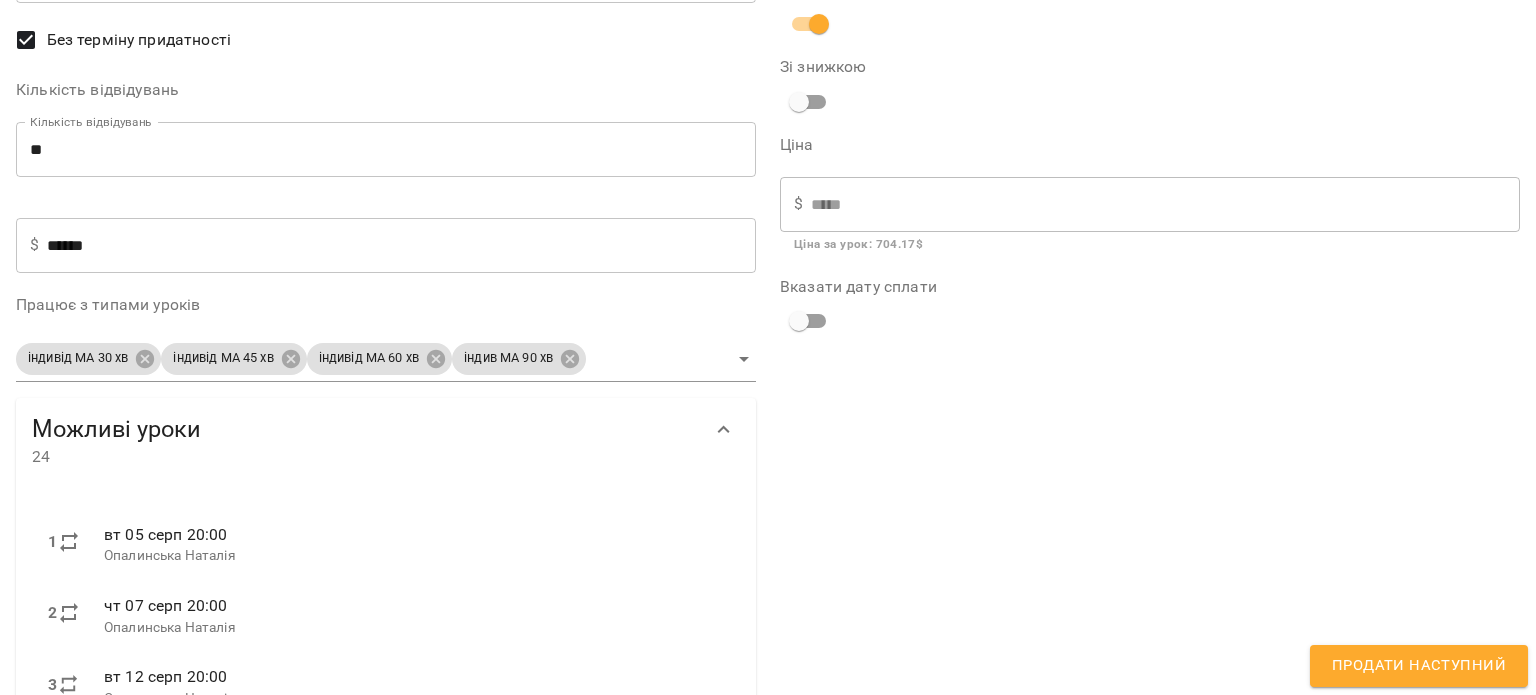 scroll, scrollTop: 200, scrollLeft: 0, axis: vertical 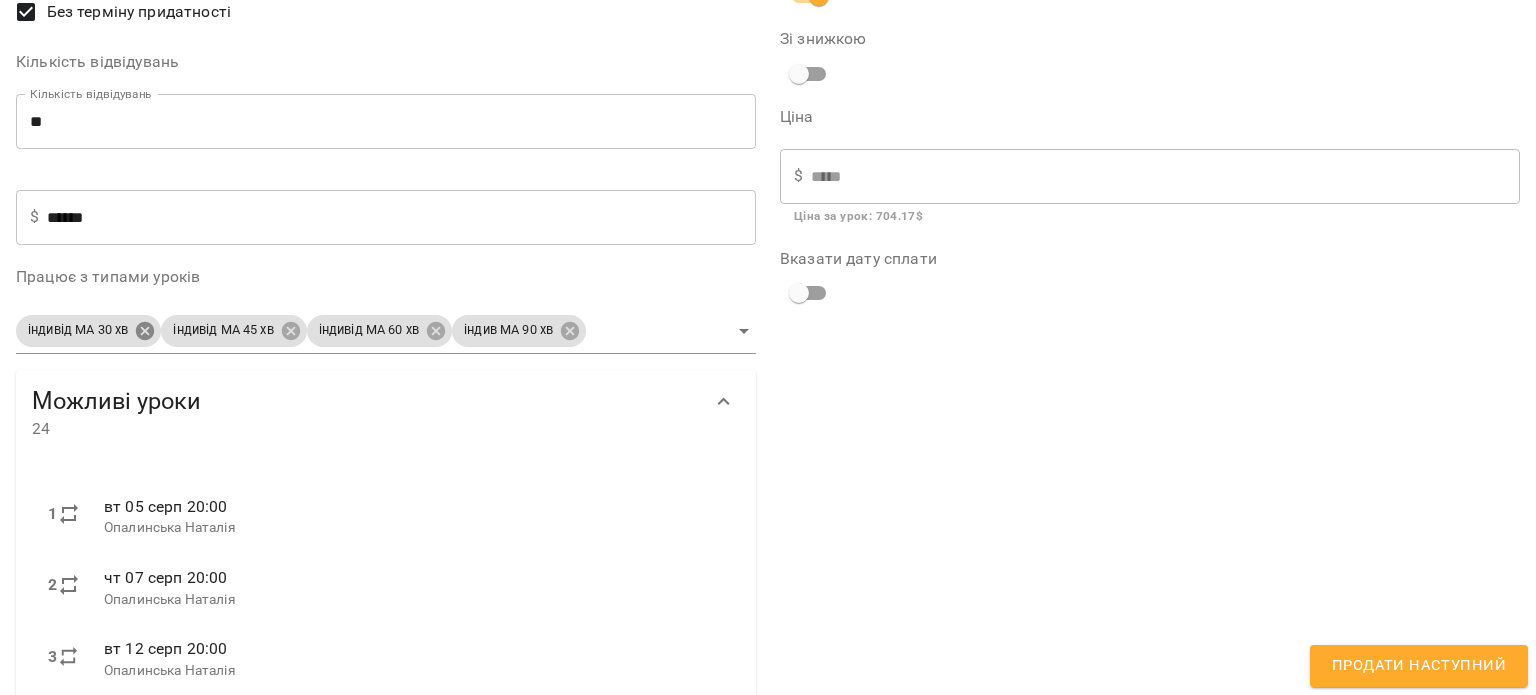 click on "For Business 99+ UA Мої клієнти / Сергєєв Артем Сергєєв Артем МА вайбер австрія Черткова Ірина Індивід 0.08 $ Баланс Поповнити рахунок Докладніше 0.08000000000174623   $ Абонементи 0.08000000000174623 $   Ментальна арифметика: Індив 3м Актуальні абонементи ( 1 ) Ментальна арифметика: Індив 3м 19 трав  -   Ціна 18899.92 $ індивід МА 45 хв Заняття 14 12 Додати Абонемент Історія абонементів Підключення користувачів платформи Olha Зареєстровано: 22 травня 2025 16:04 Підключено Інформація про учня https://platform.gelios-school.com/client/65d0c78f332c5598ddc2bd28/682891e0183f7339a11a944c Особистий кабінет клієнта" at bounding box center [768, 380] 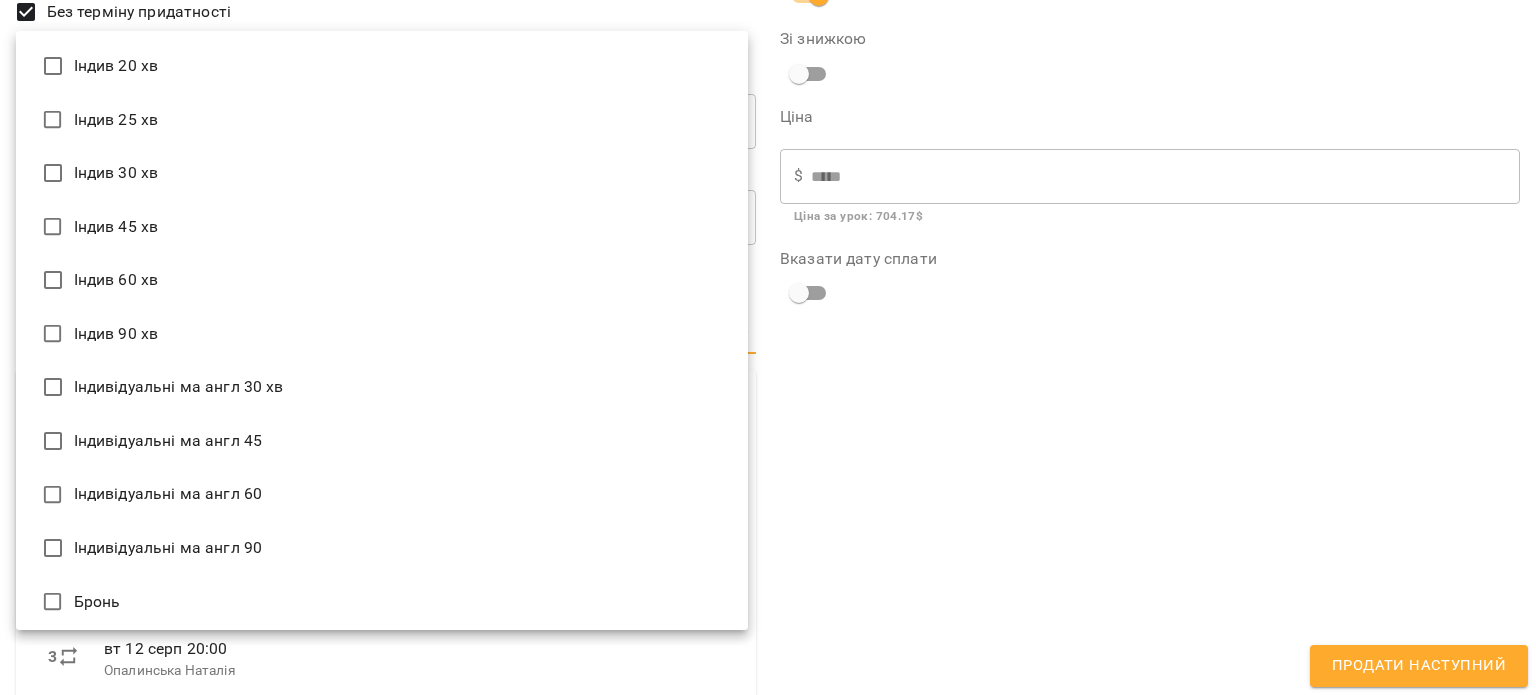 scroll, scrollTop: 1663, scrollLeft: 0, axis: vertical 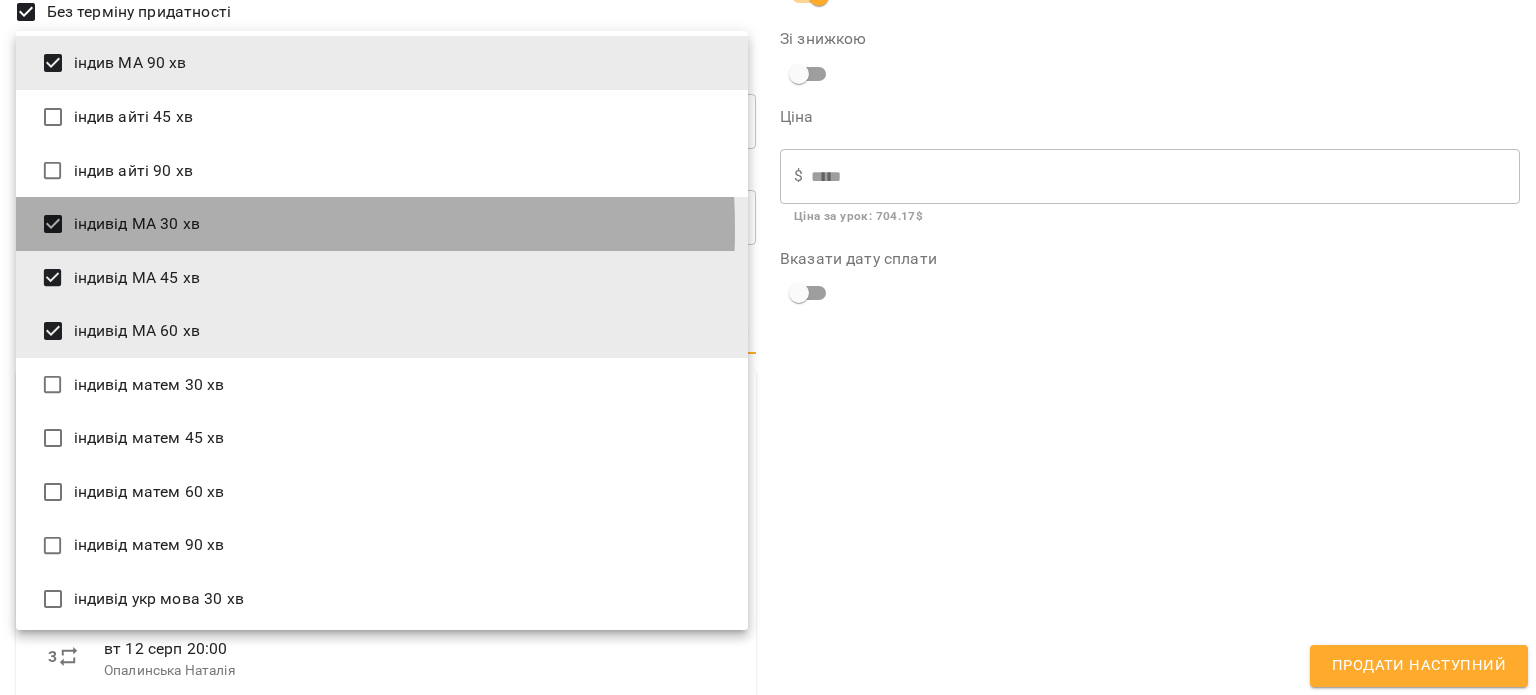 click on "індивід МА 30 хв" at bounding box center [382, 224] 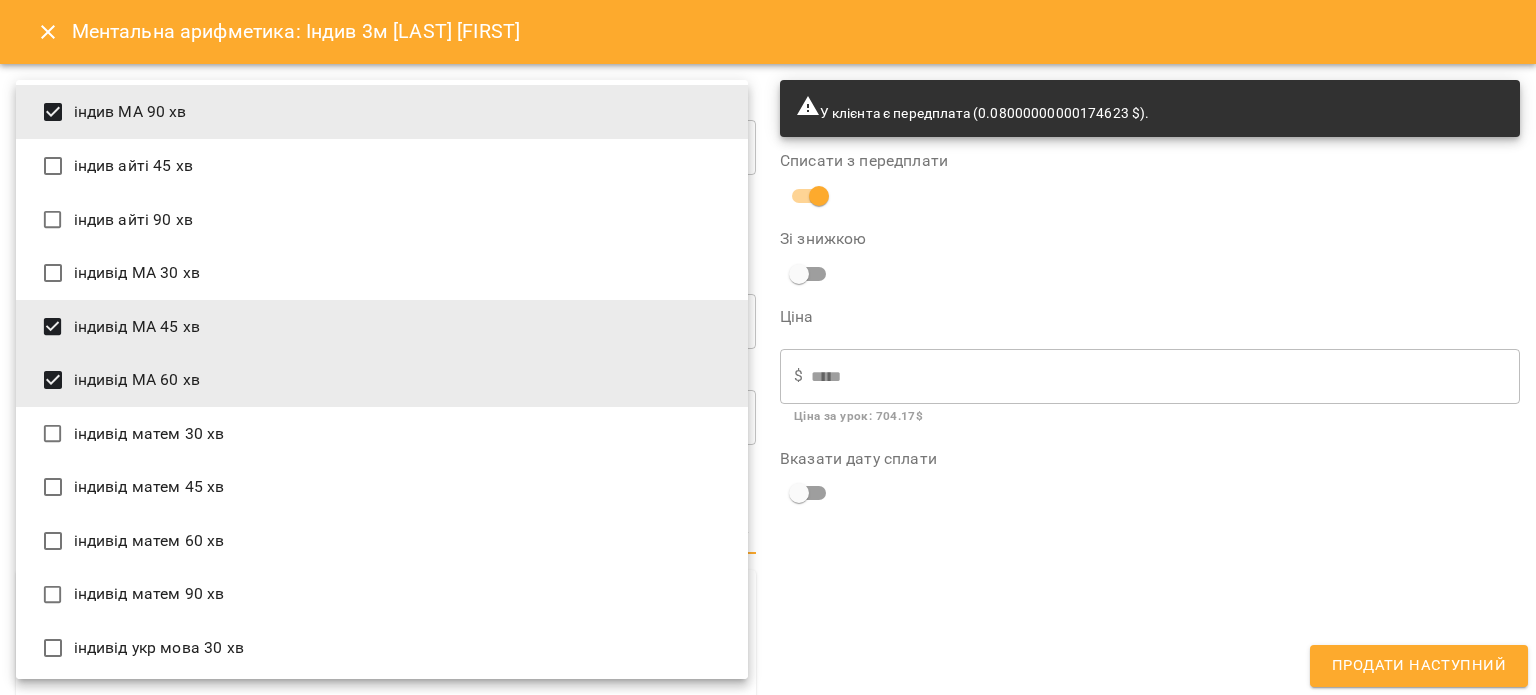click on "індивід МА 60 хв" at bounding box center [382, 380] 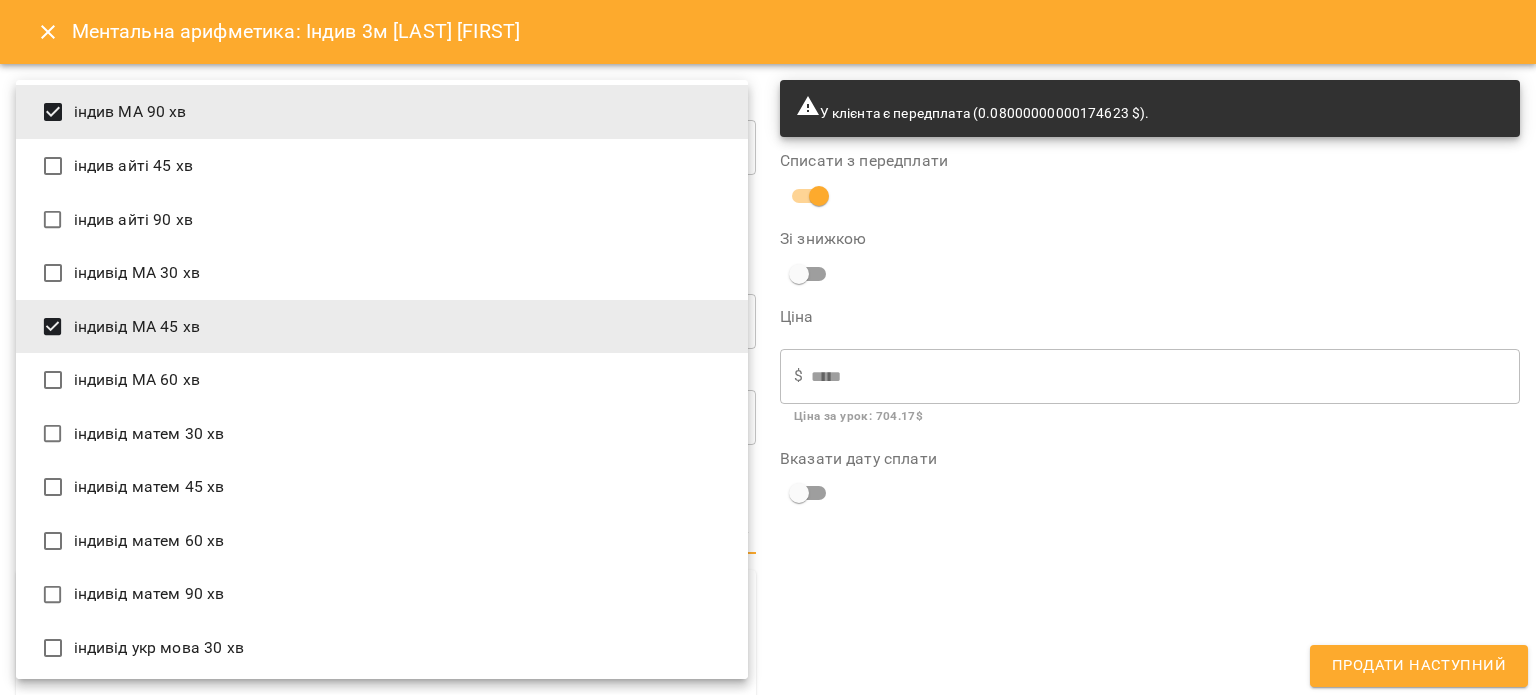 click on "індив МА 90 хв" at bounding box center (382, 112) 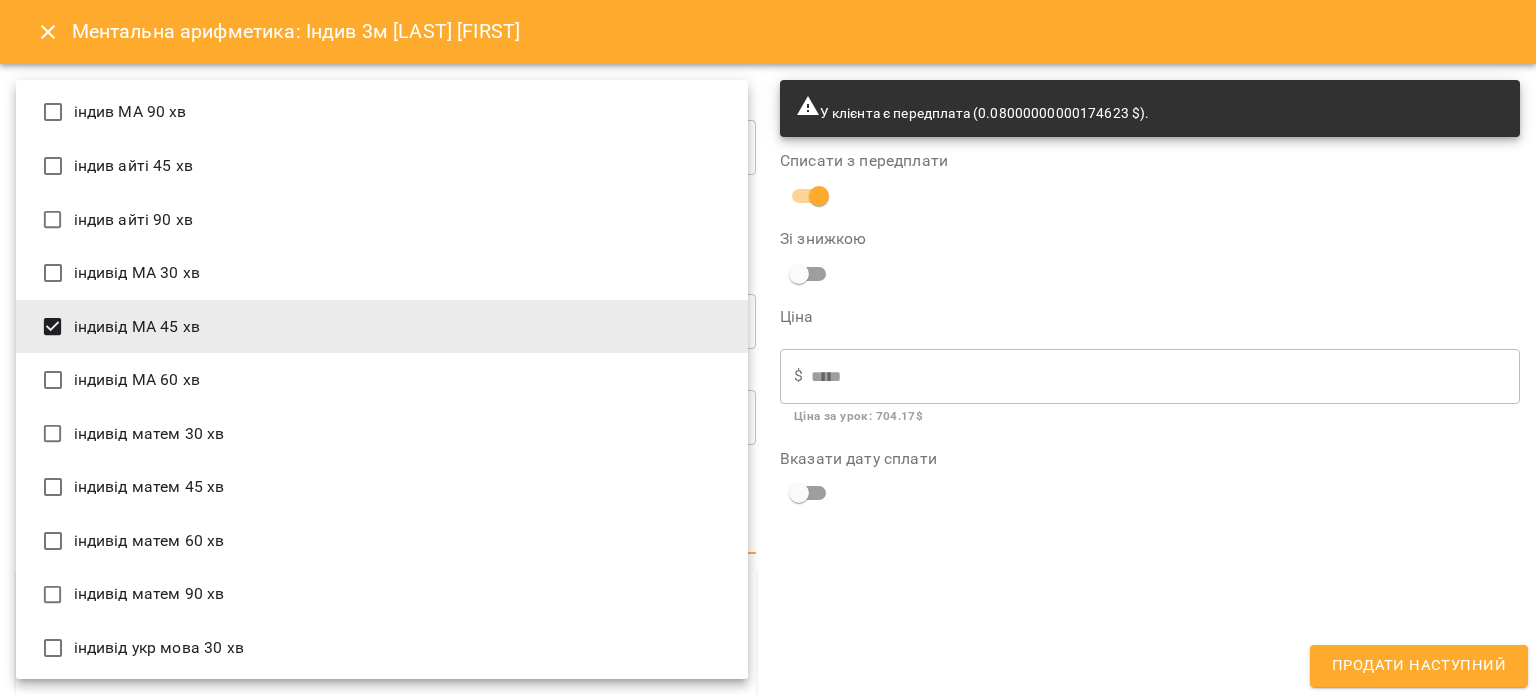 click at bounding box center (768, 347) 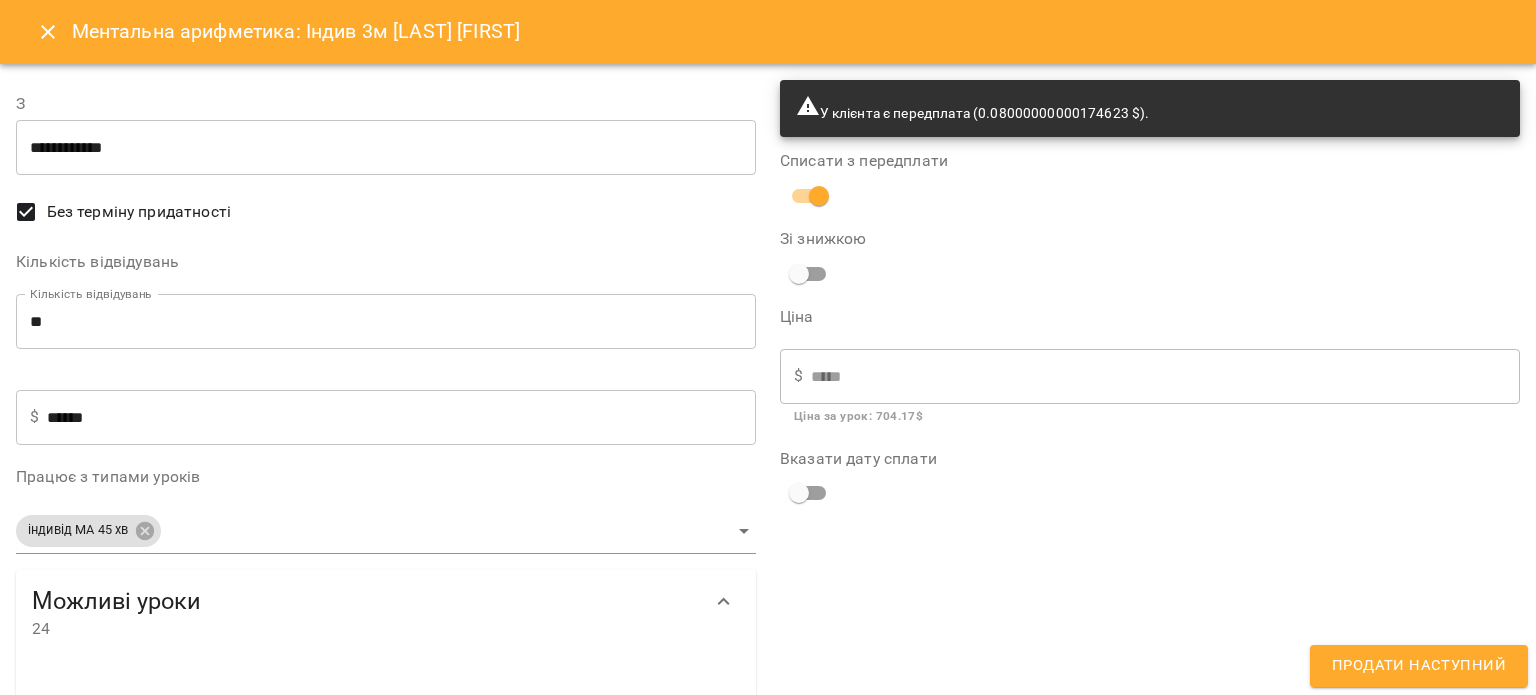 click on "******" at bounding box center [401, 417] 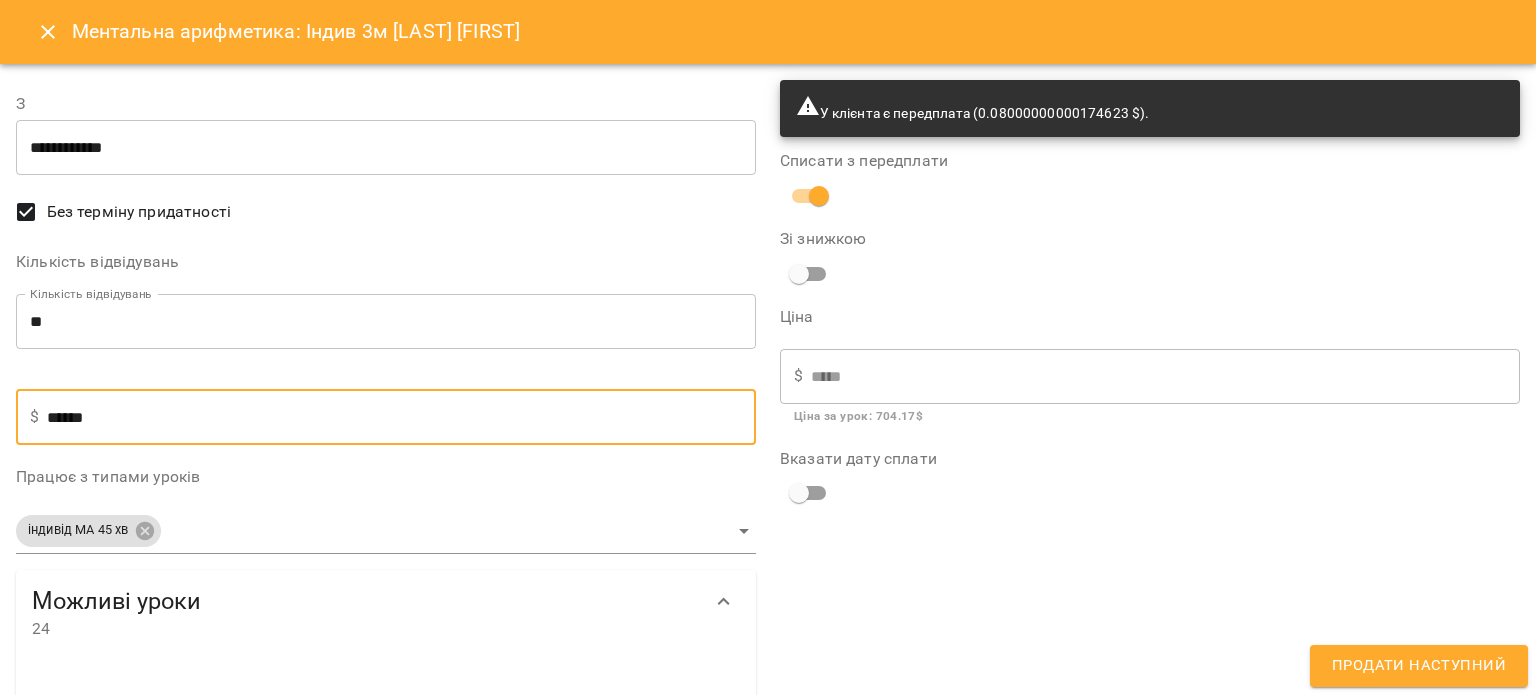 type on "*****" 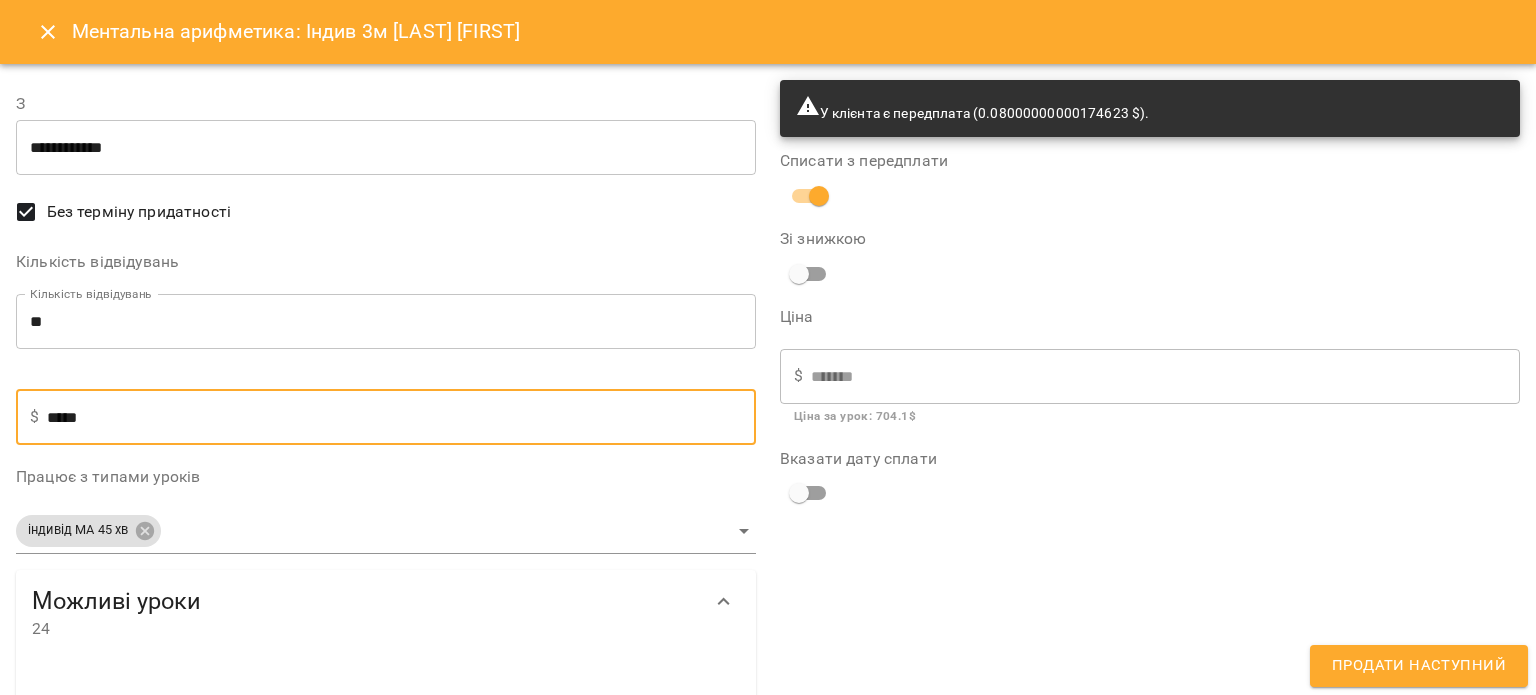 type on "****" 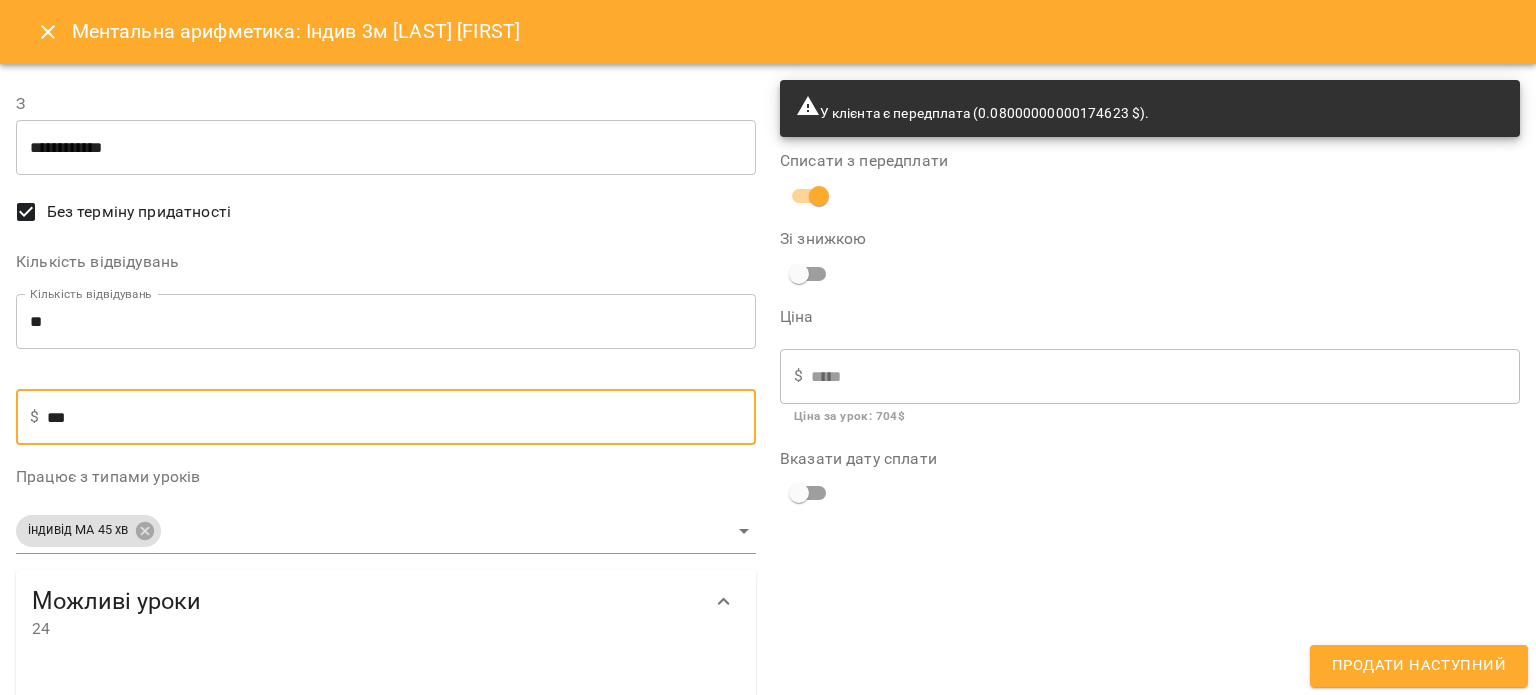 type on "**" 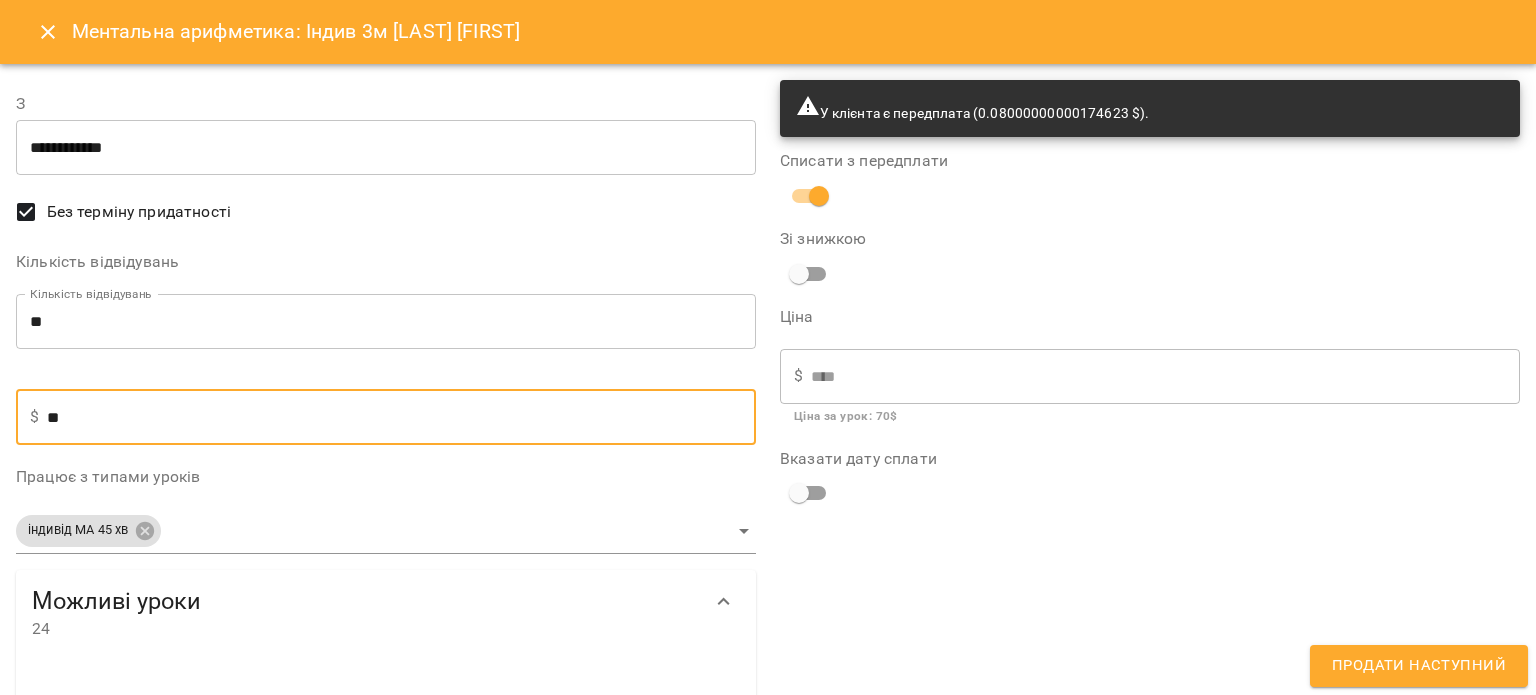 type on "*" 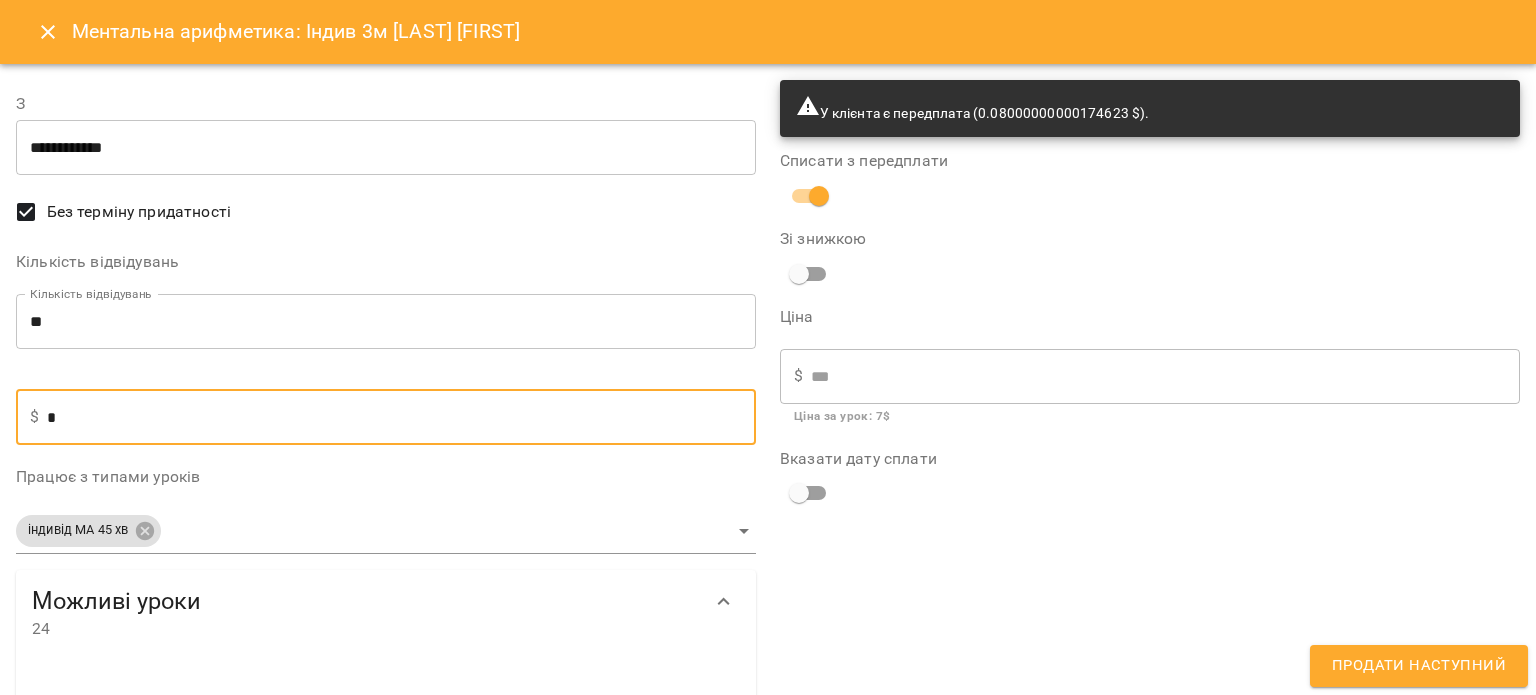 type on "**" 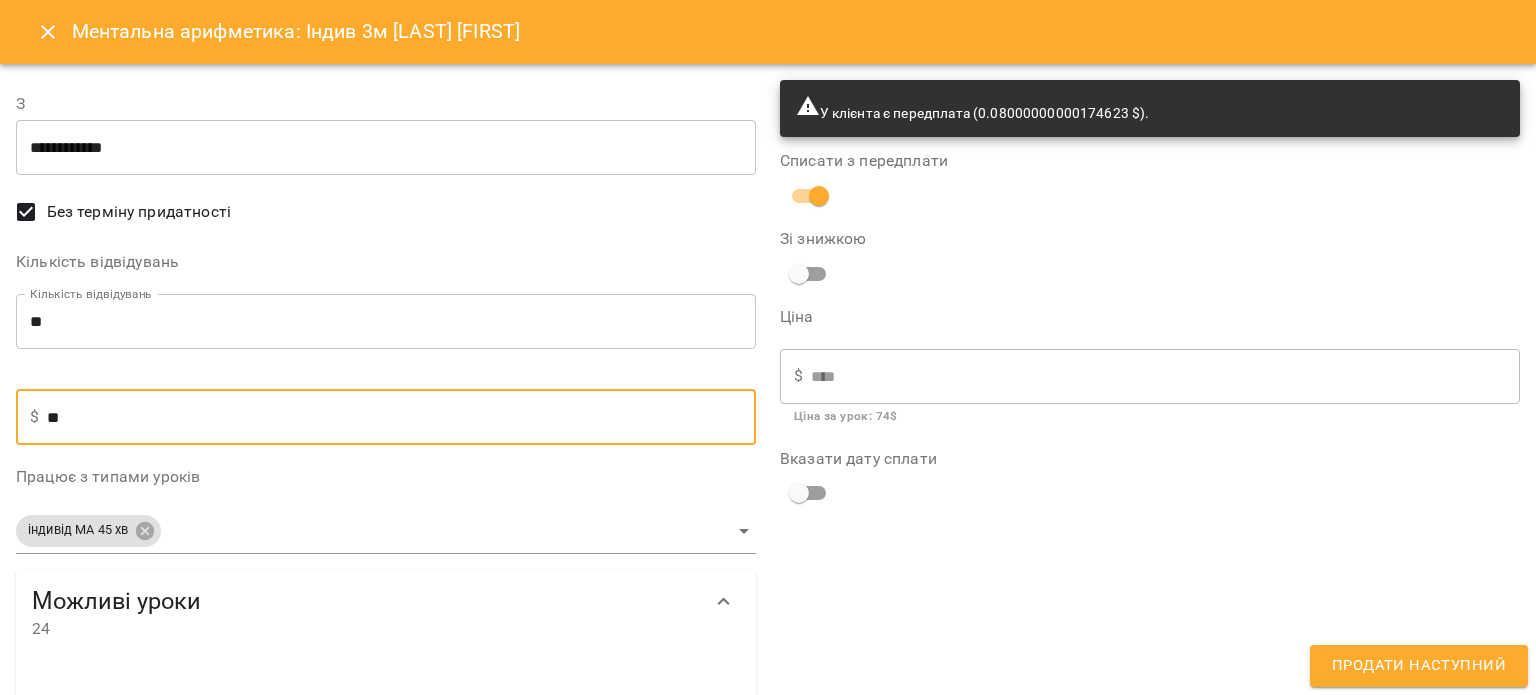 type on "***" 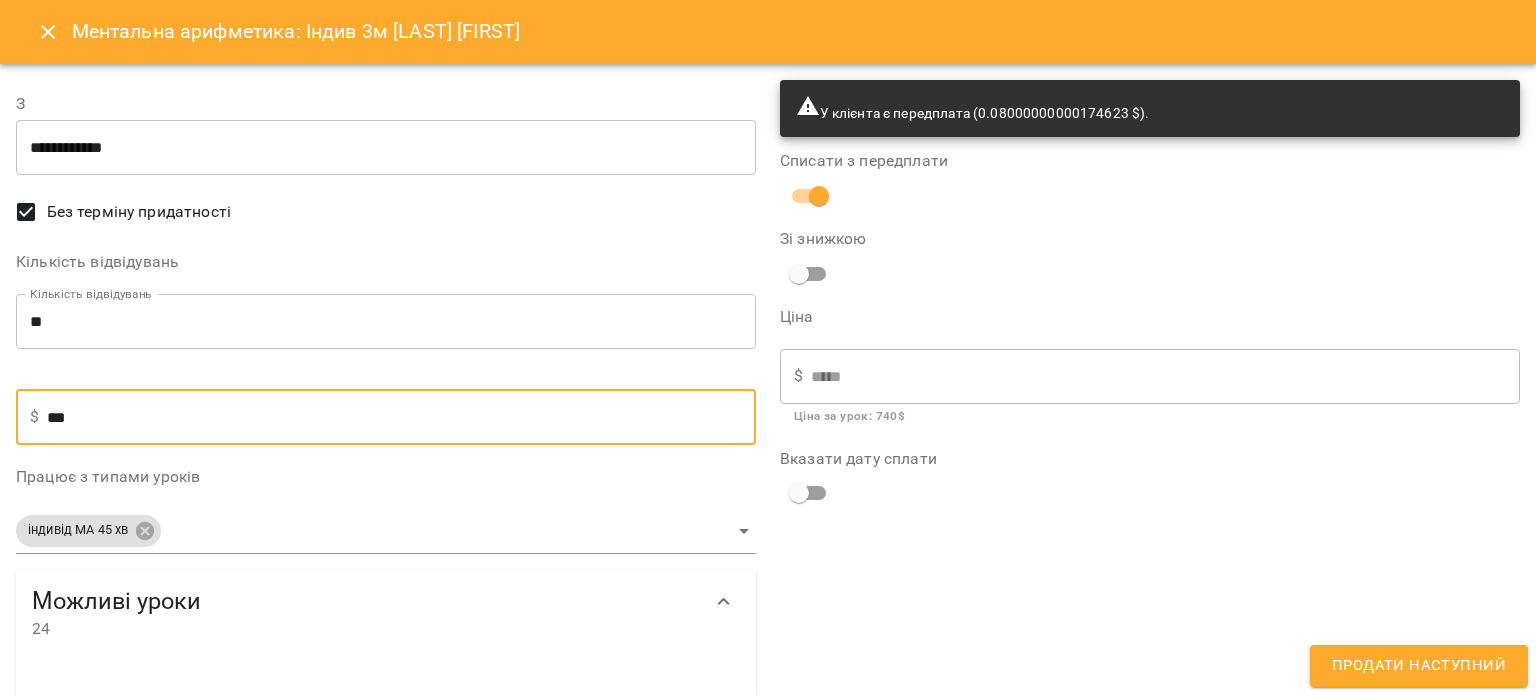 click on "У клієнта є передплата (0.08000000000174623 $). Списати з передплати Зі знижкою Ціна $ ***** ​ Ціна за урок :   740 $ Вказати дату сплати" at bounding box center [1150, 1251] 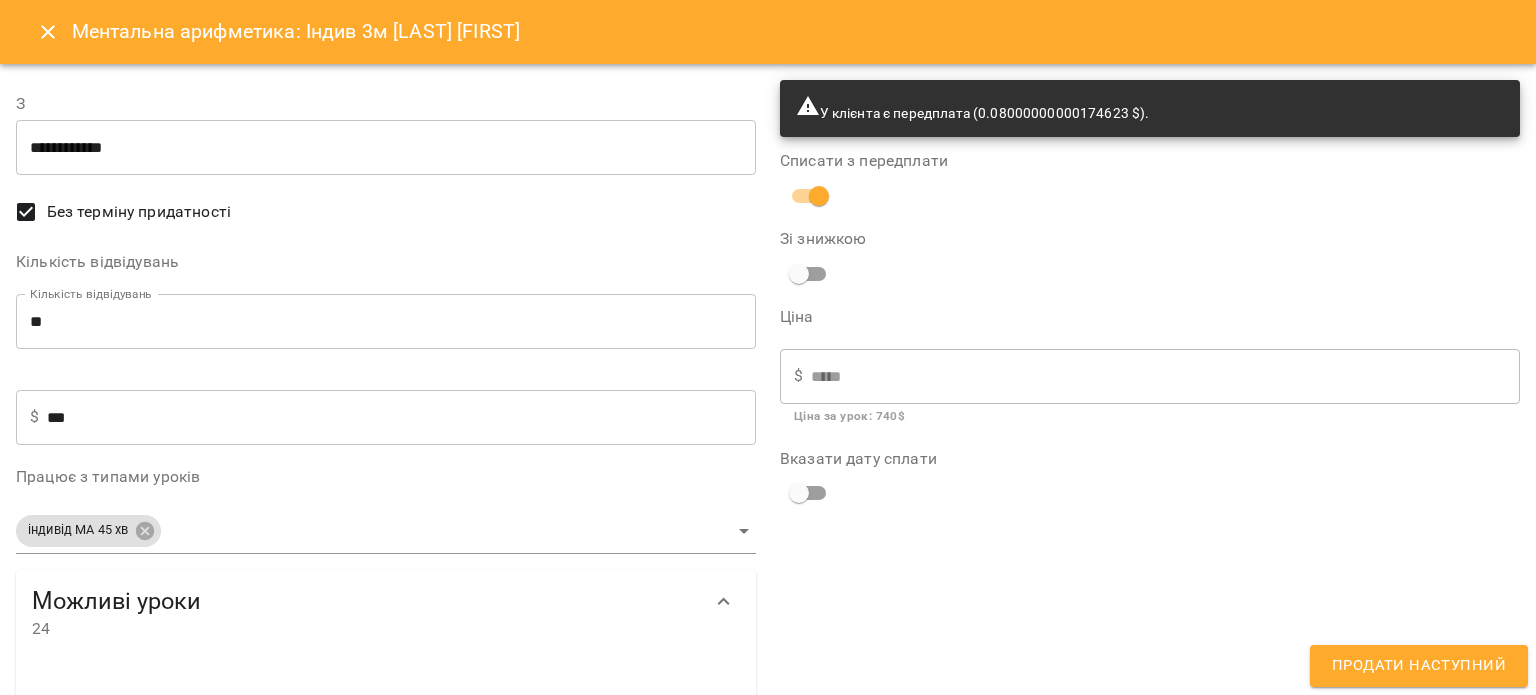 click on "***" at bounding box center [401, 417] 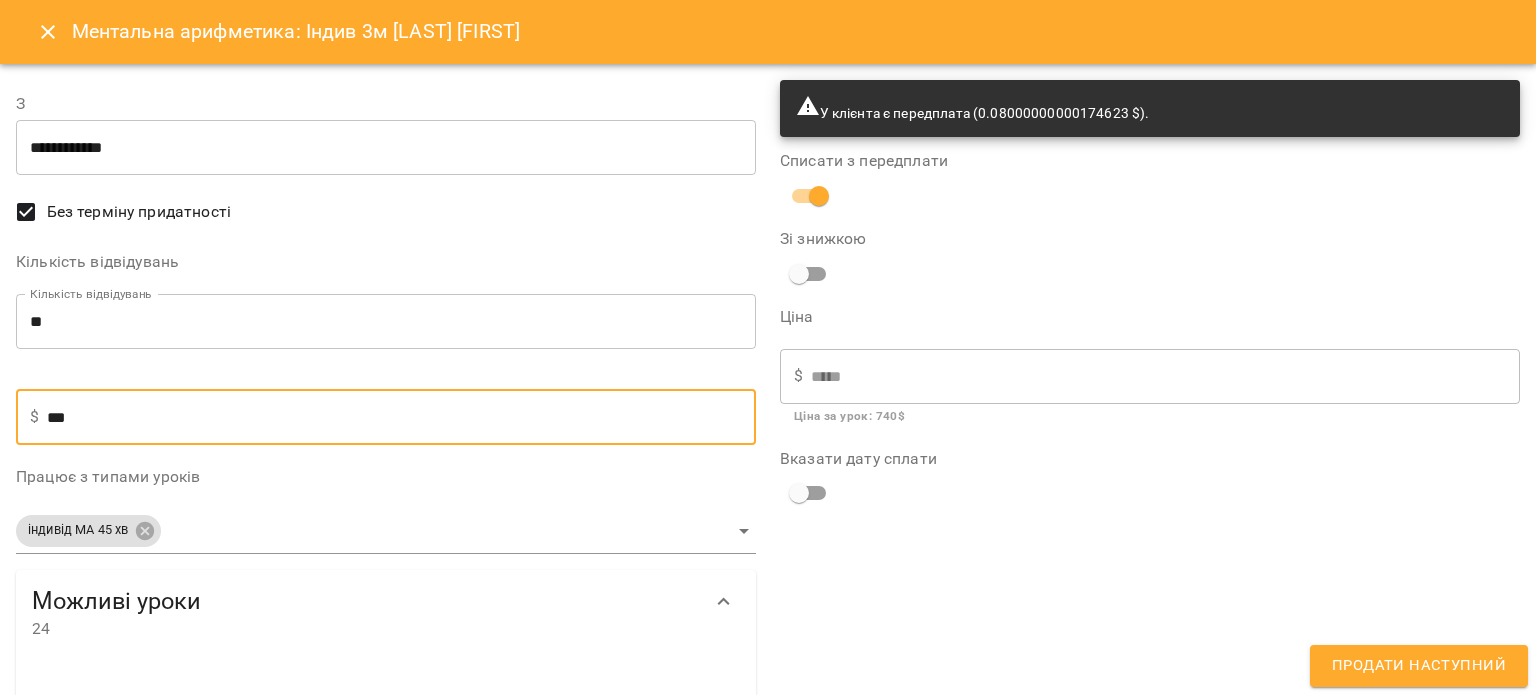 type on "**" 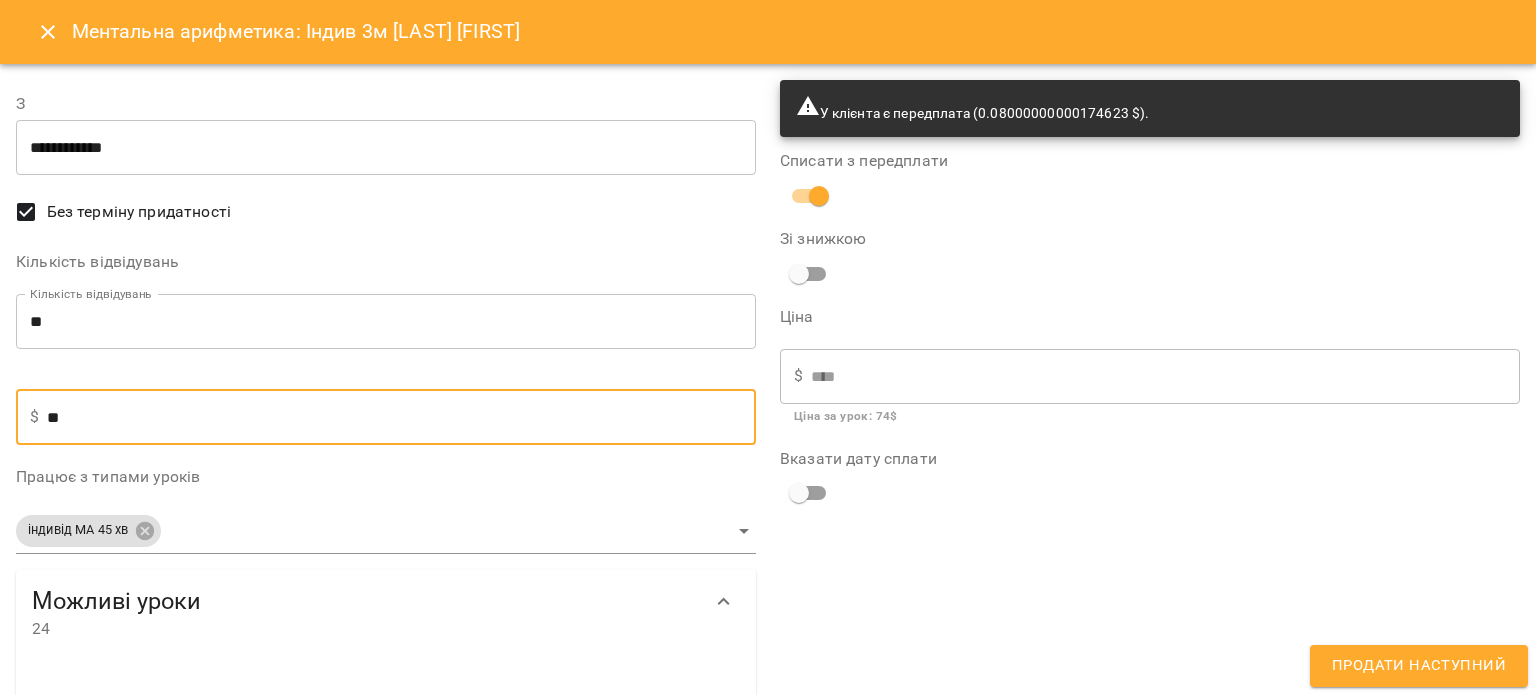 type on "*" 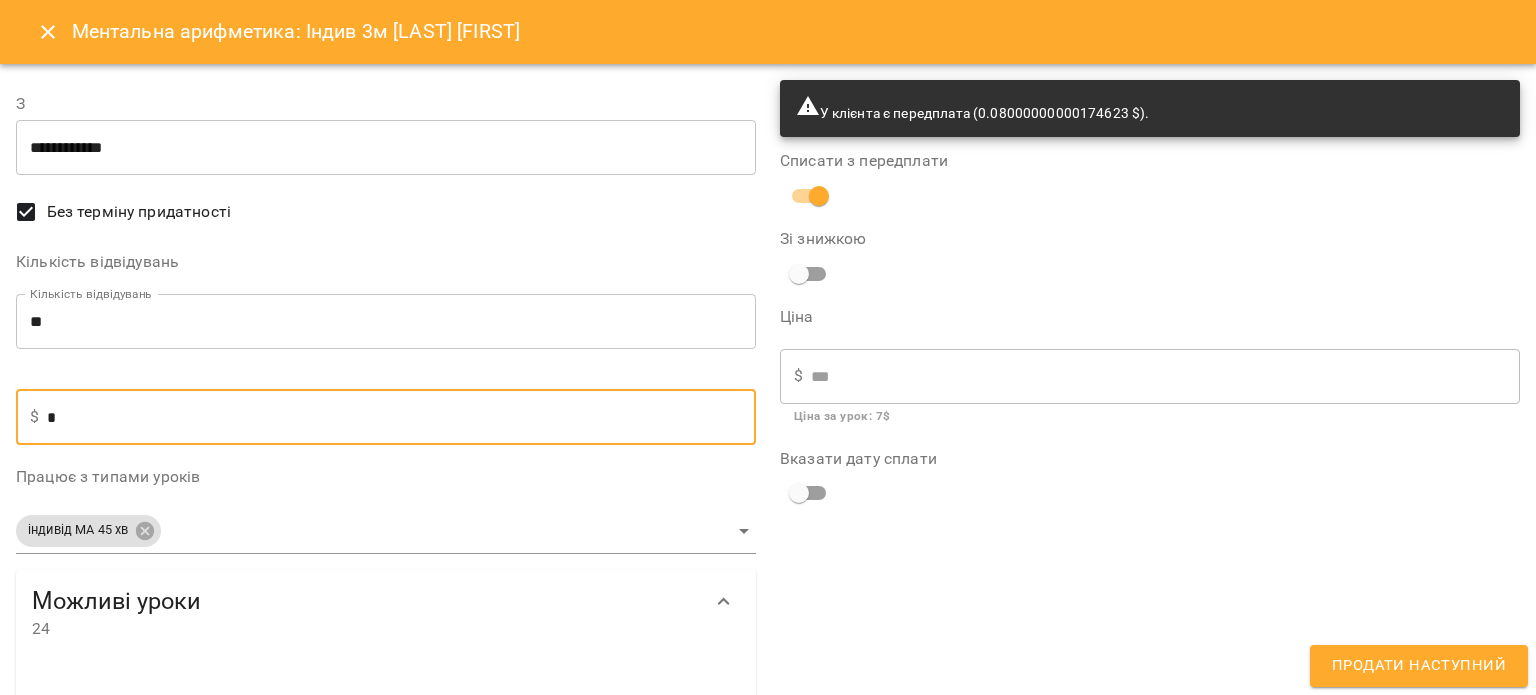 type on "**" 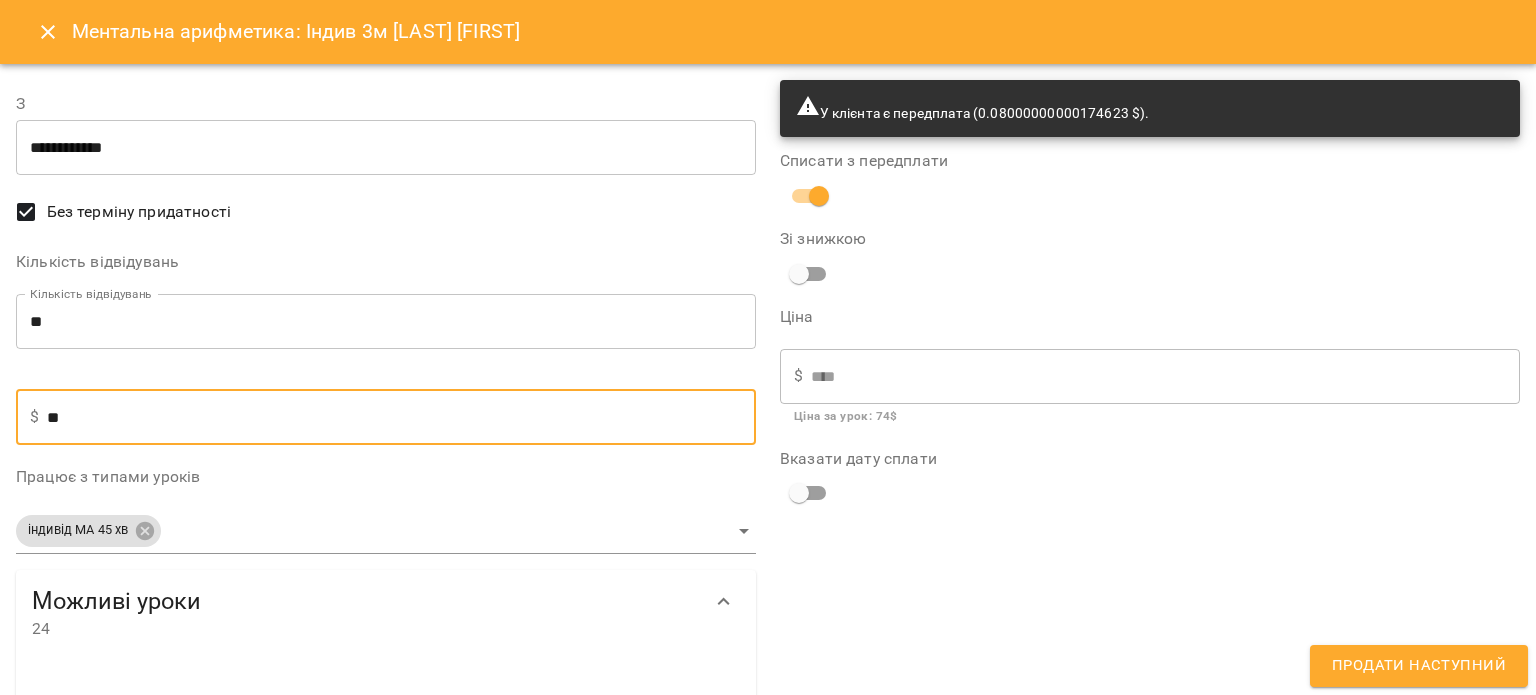 type on "*" 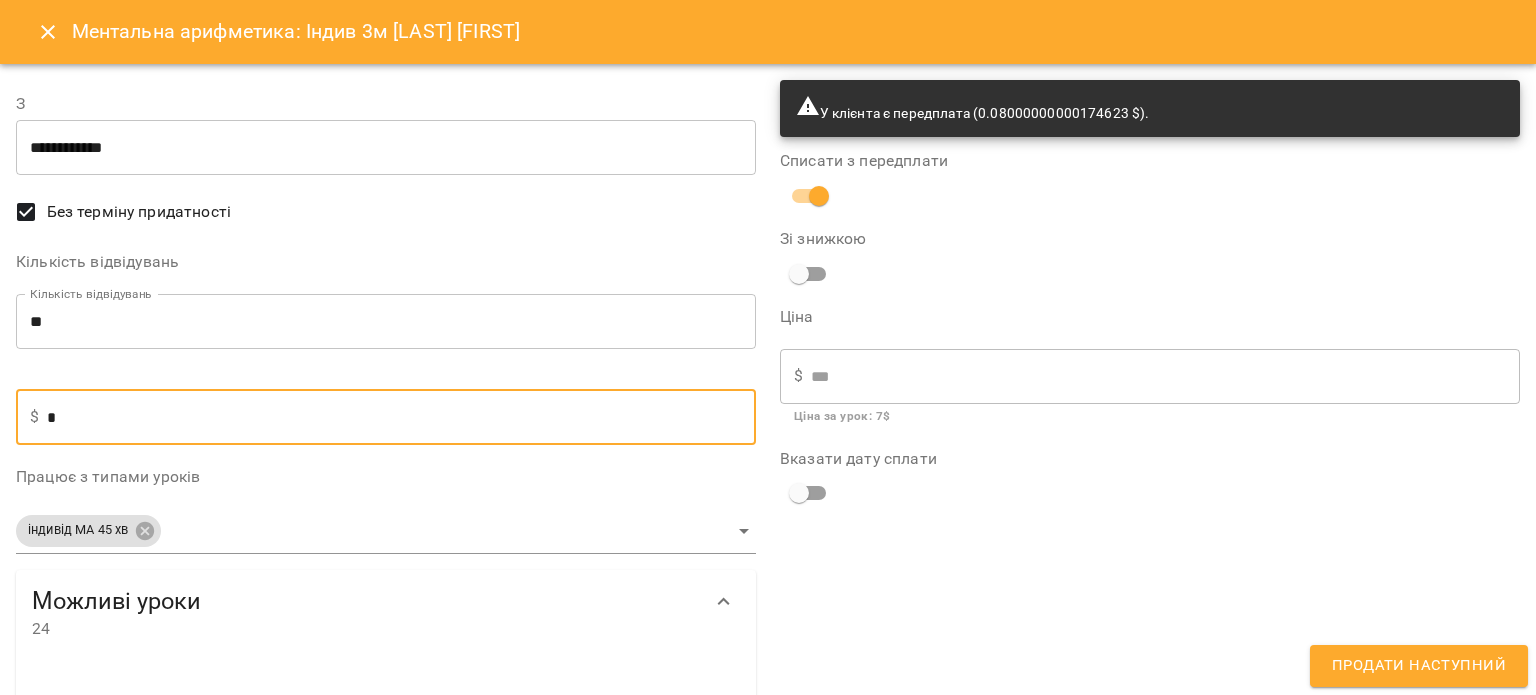 type on "**" 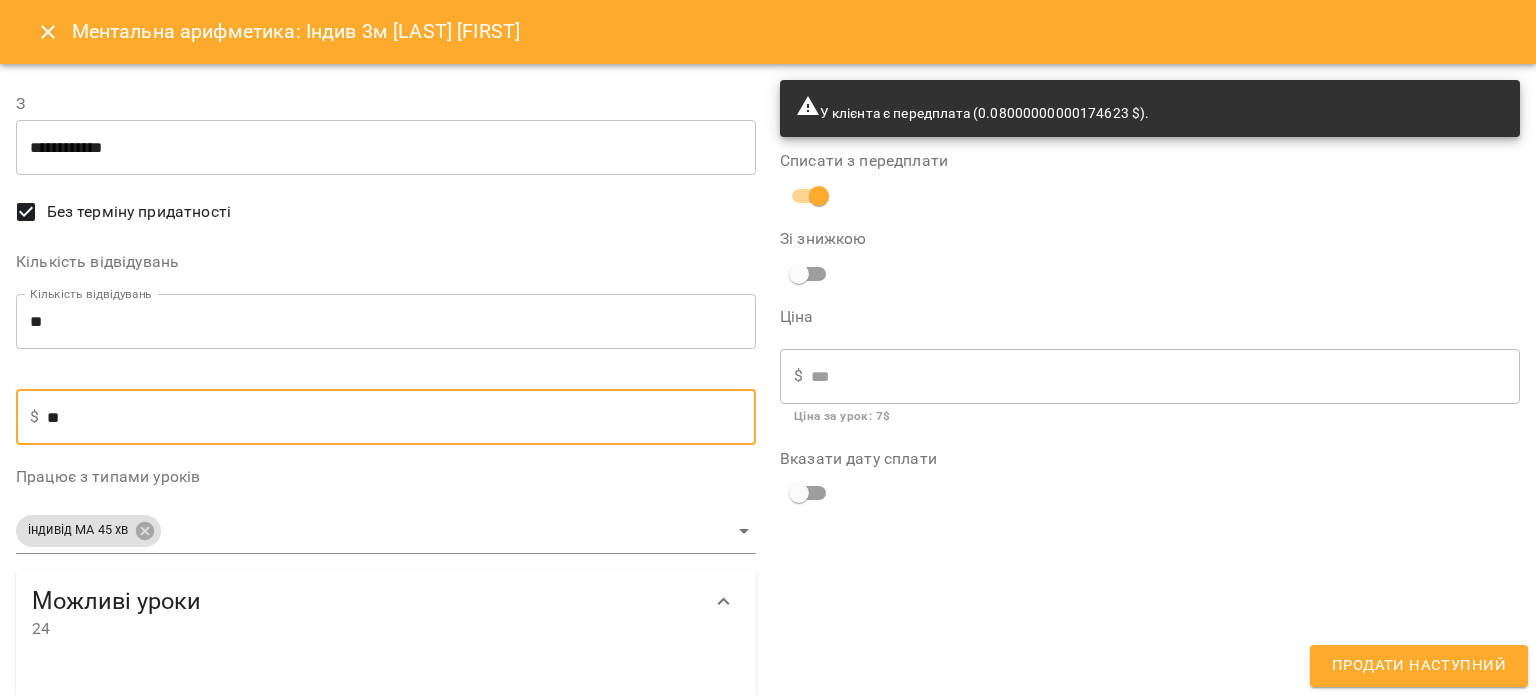 type on "****" 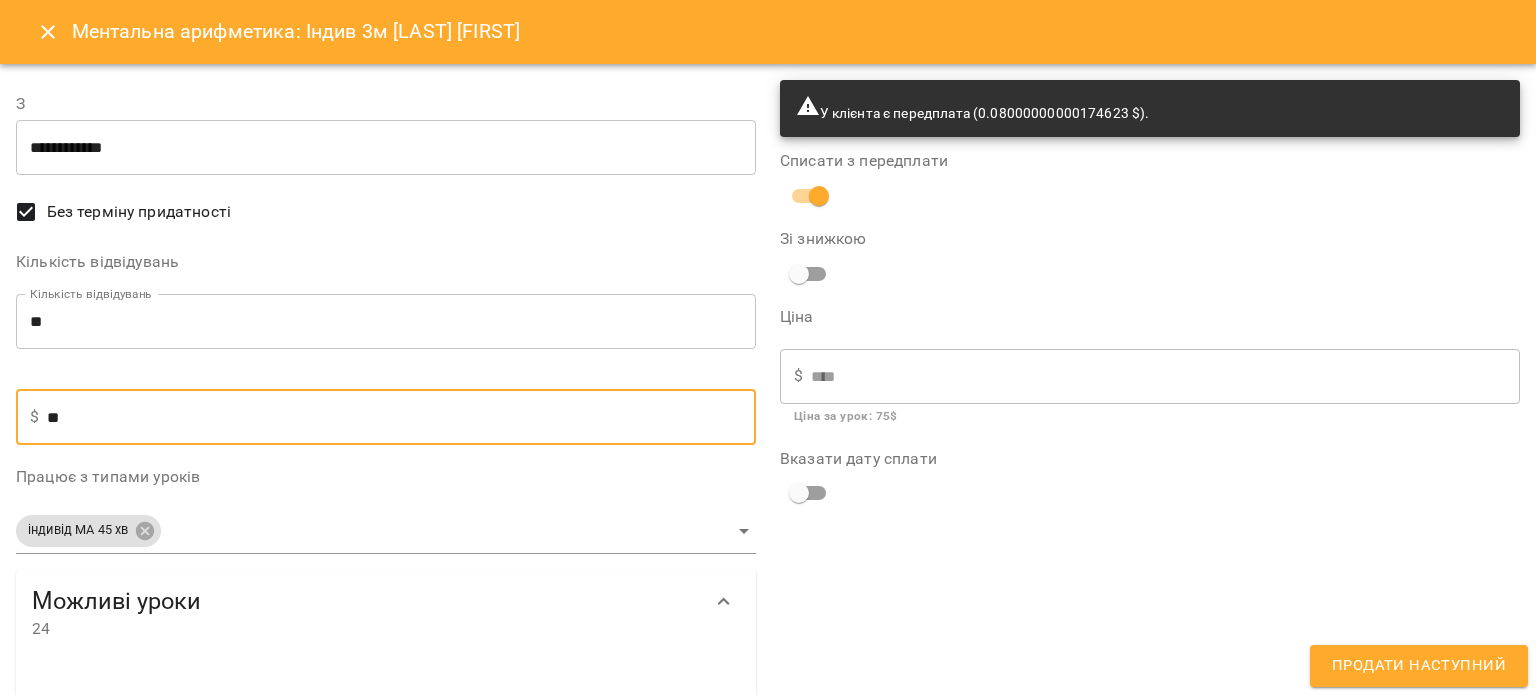 type on "***" 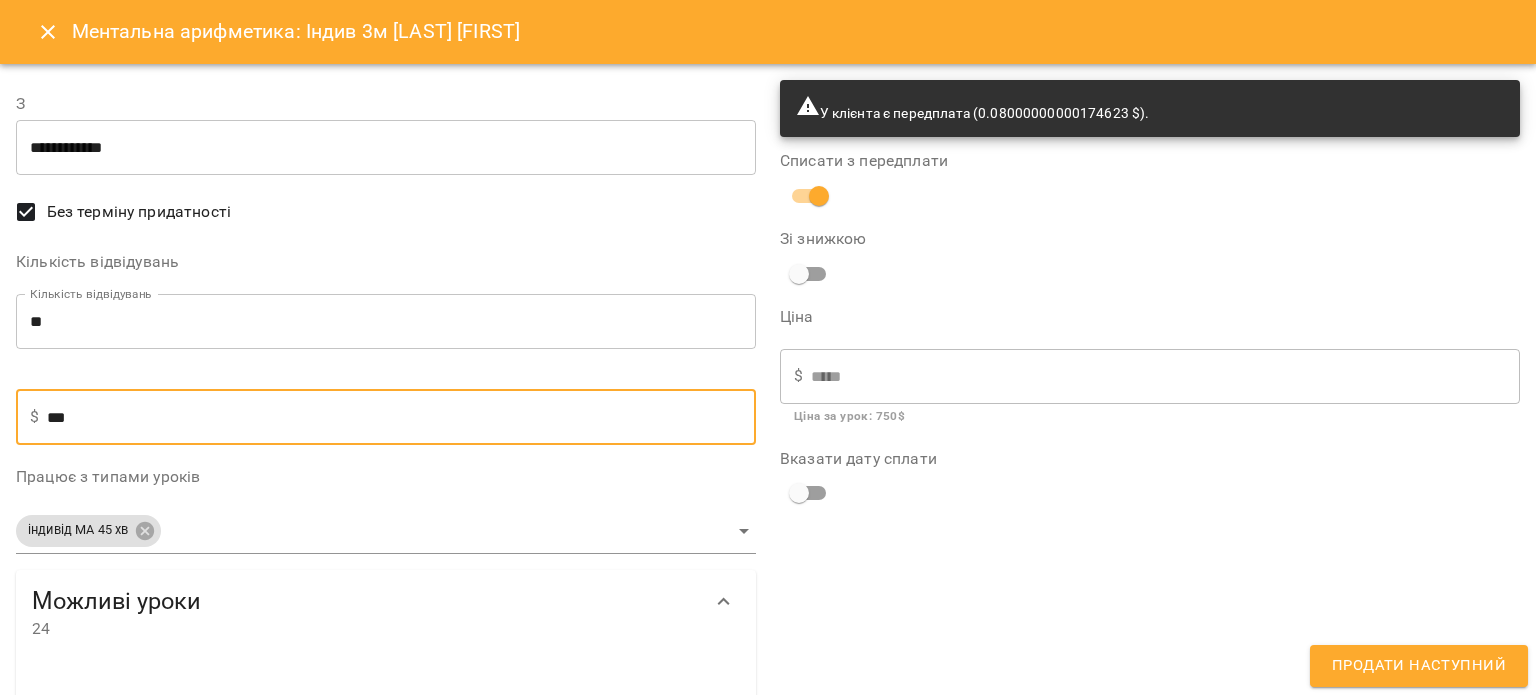 type on "**" 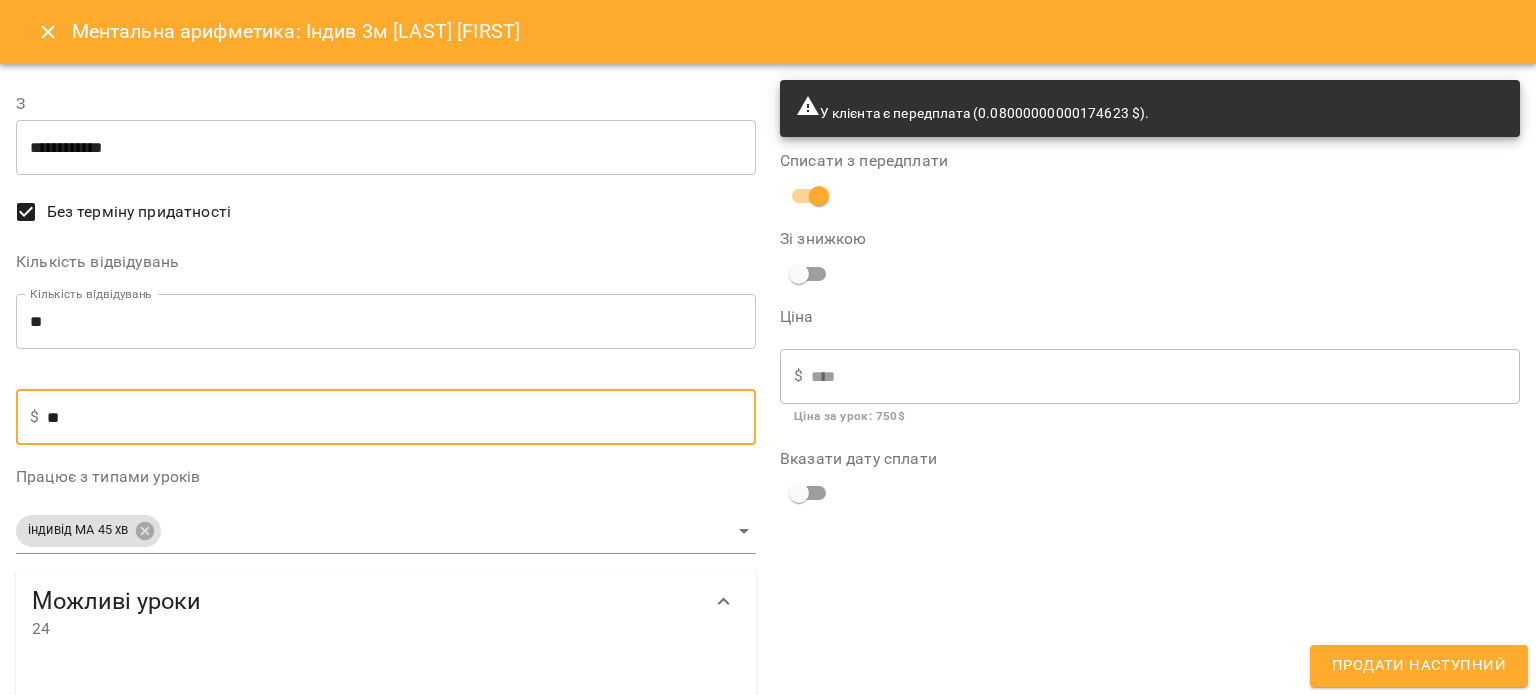type on "*" 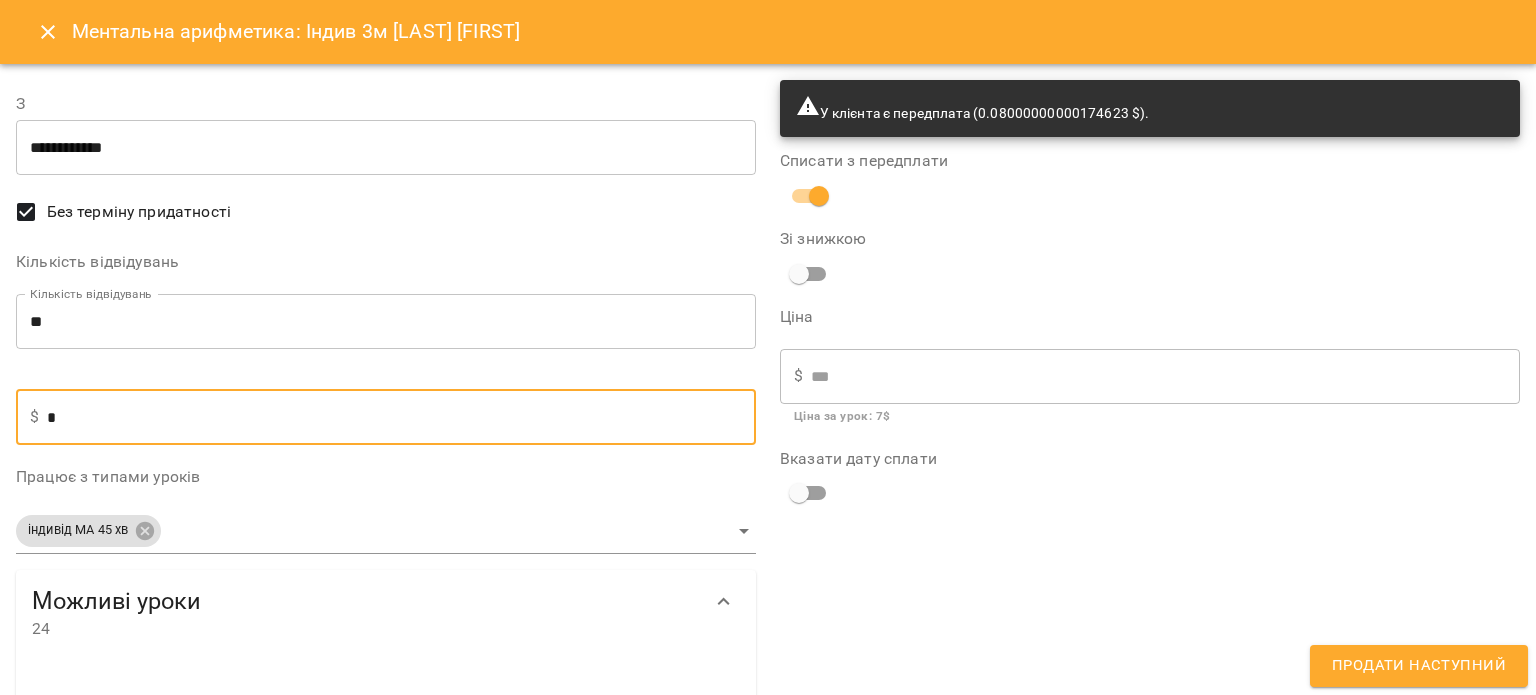 type on "**" 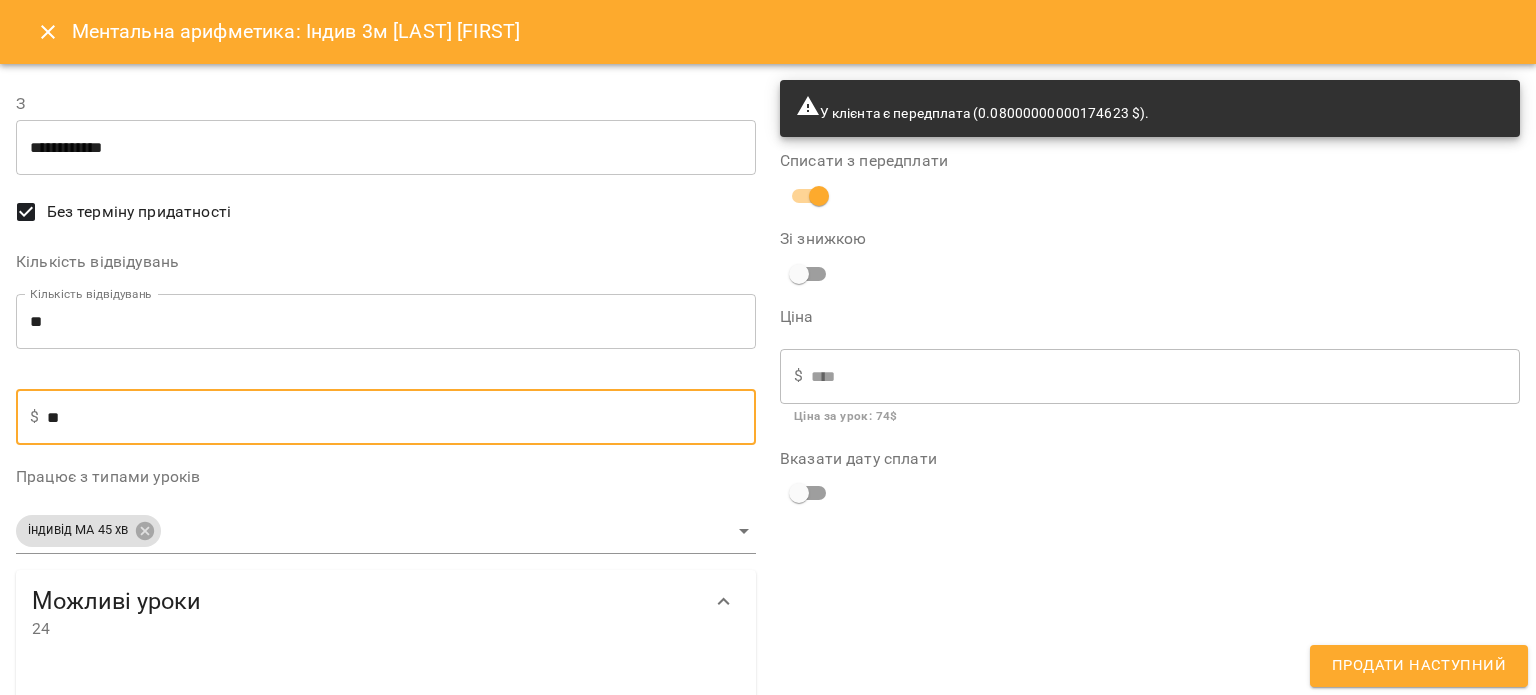 type on "***" 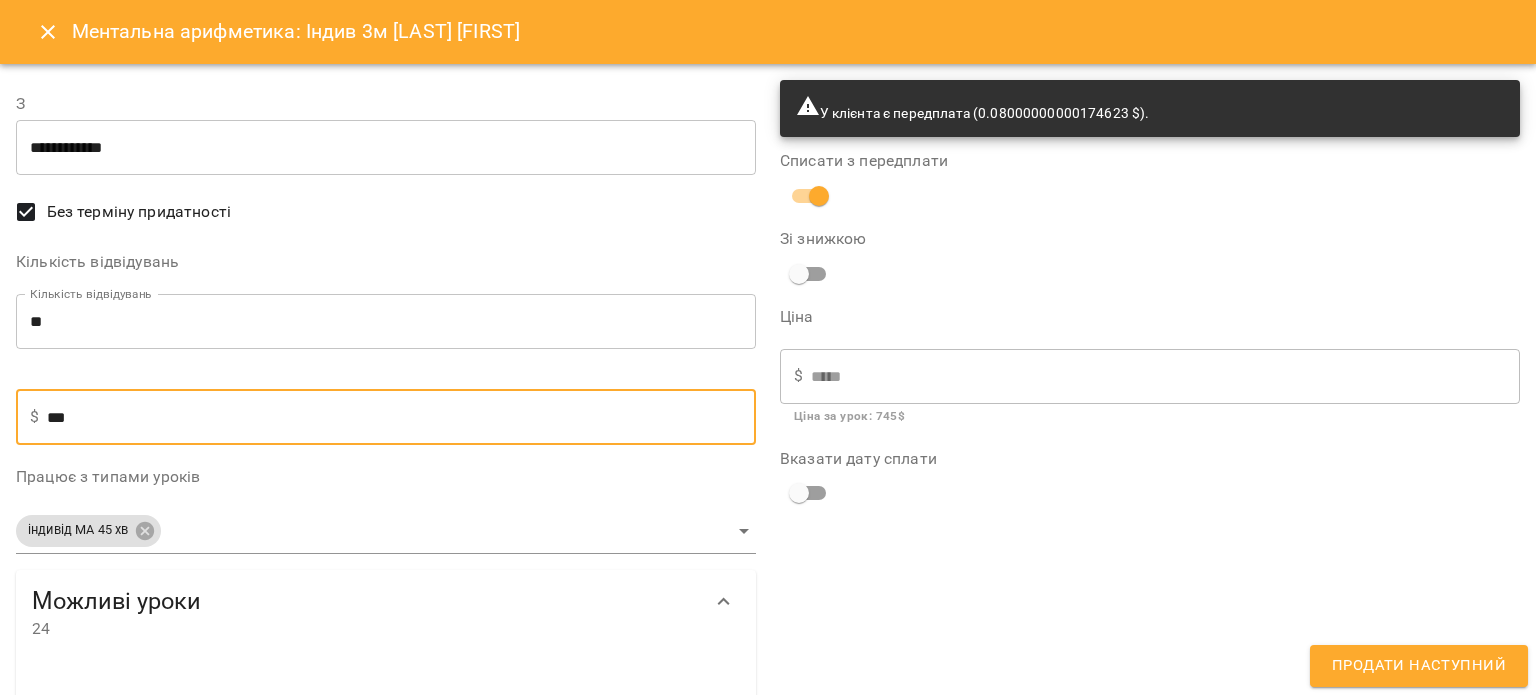 type on "**" 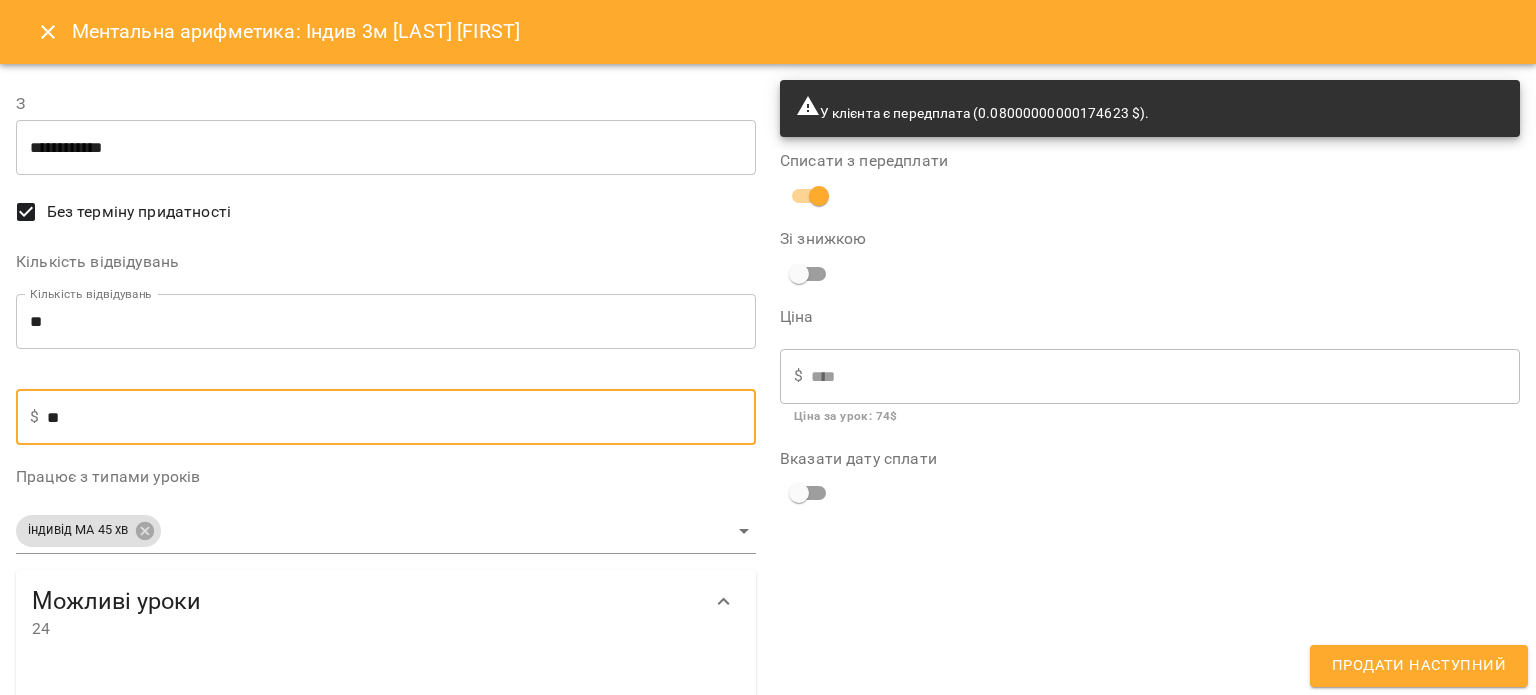 type on "***" 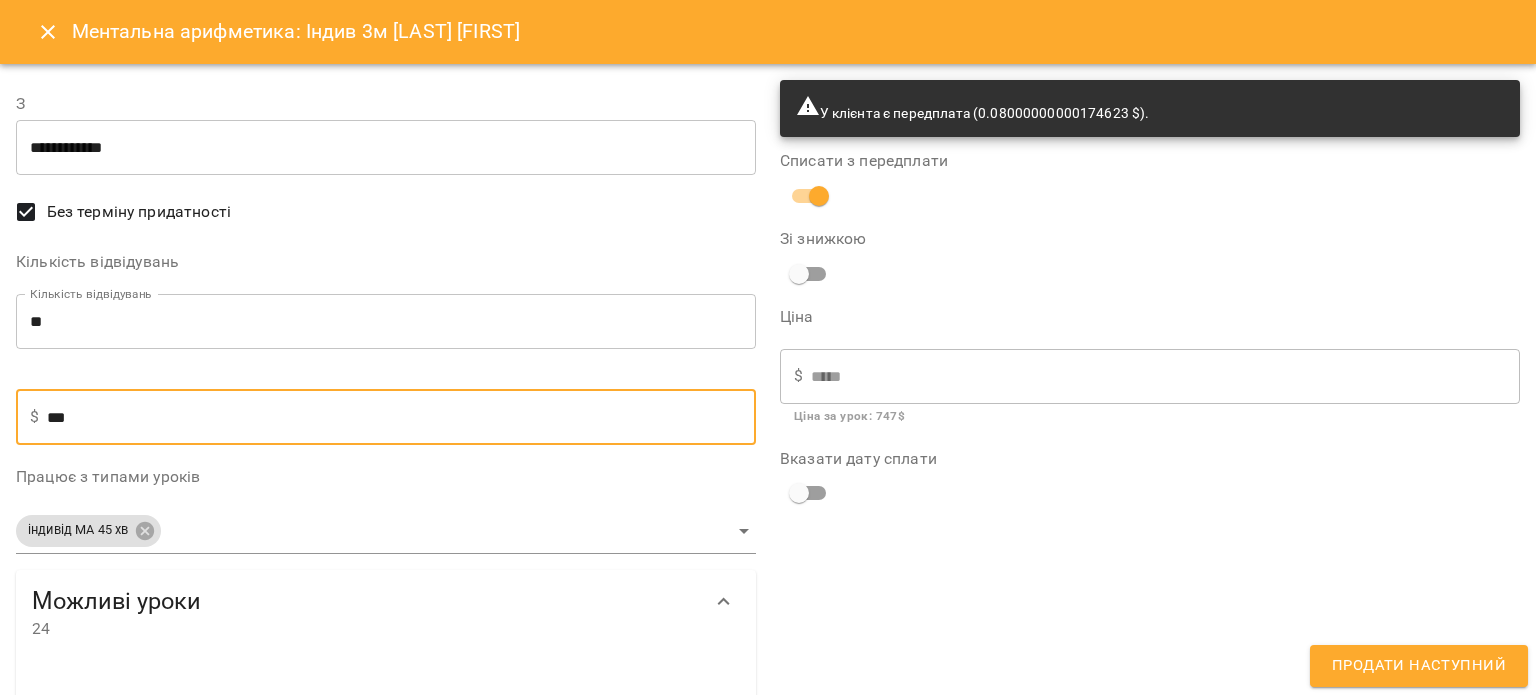 type on "***" 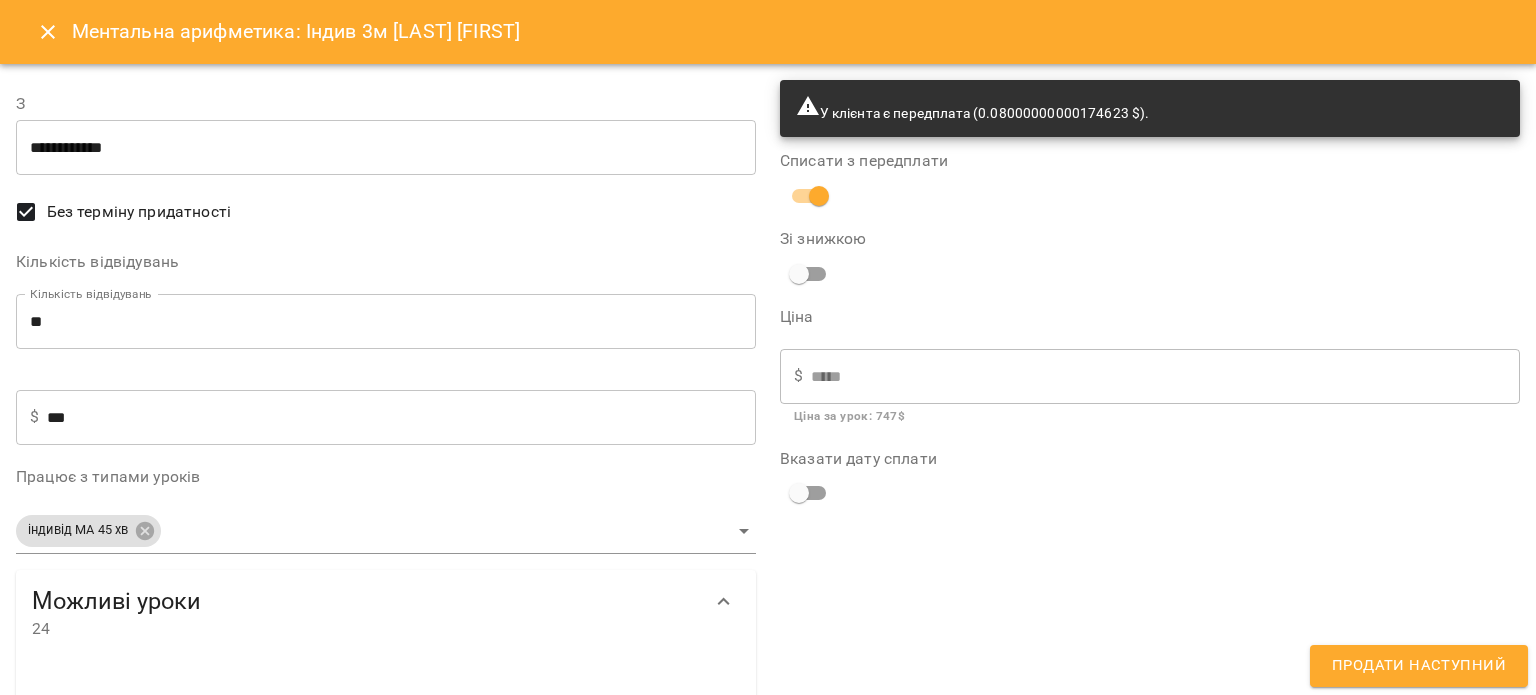 click on "У клієнта є передплата (0.08000000000174623 $). Списати з передплати Зі знижкою Ціна $ ***** ​ Ціна за урок :   747 $ Вказати дату сплати" at bounding box center [1150, 1251] 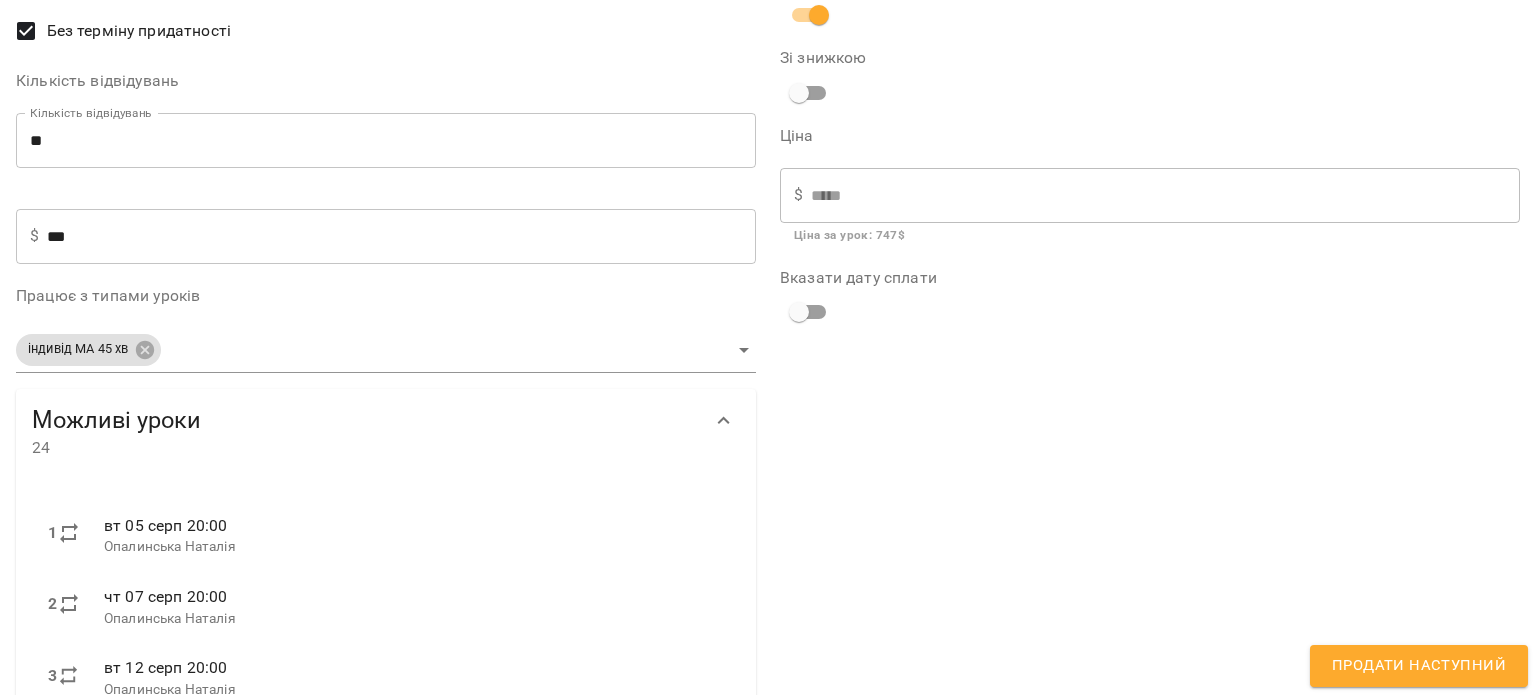 scroll, scrollTop: 300, scrollLeft: 0, axis: vertical 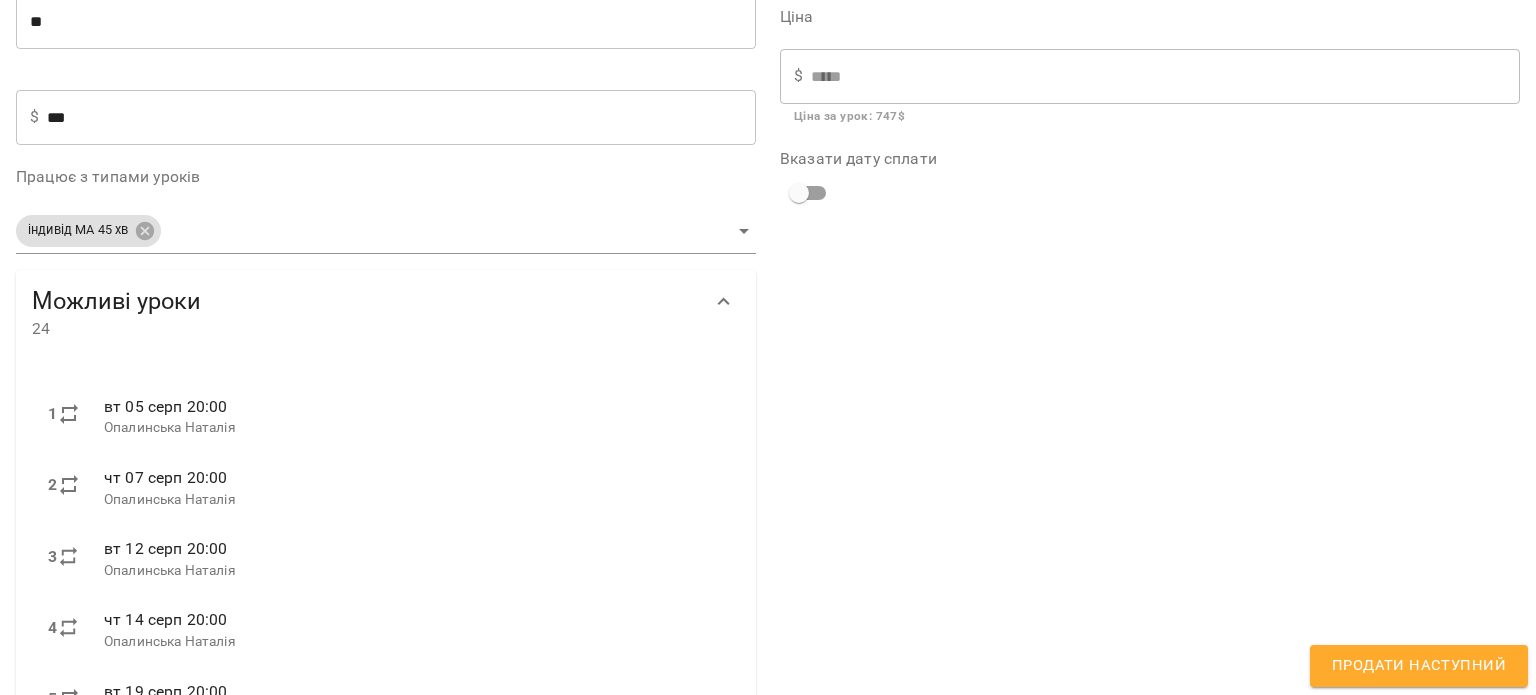 click on "Продати наступний" at bounding box center [1419, 666] 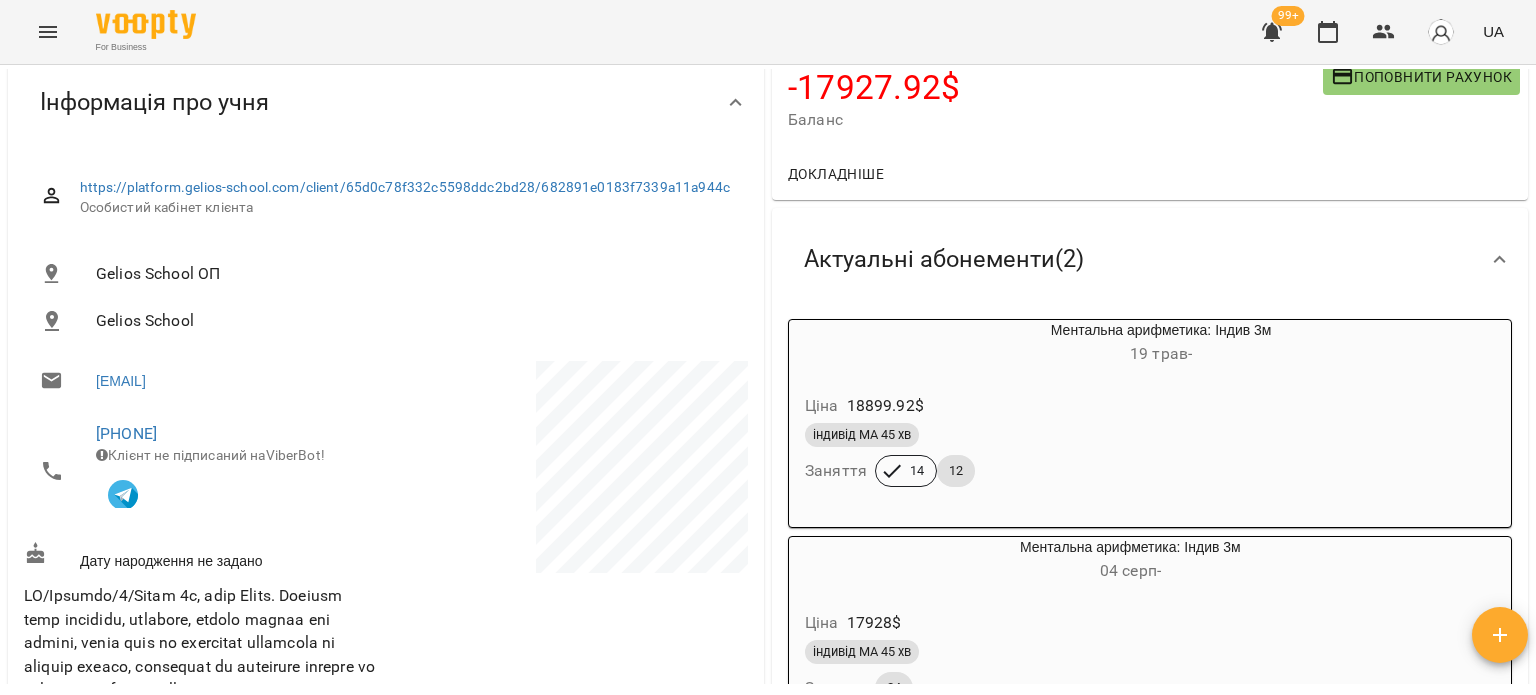 scroll, scrollTop: 100, scrollLeft: 0, axis: vertical 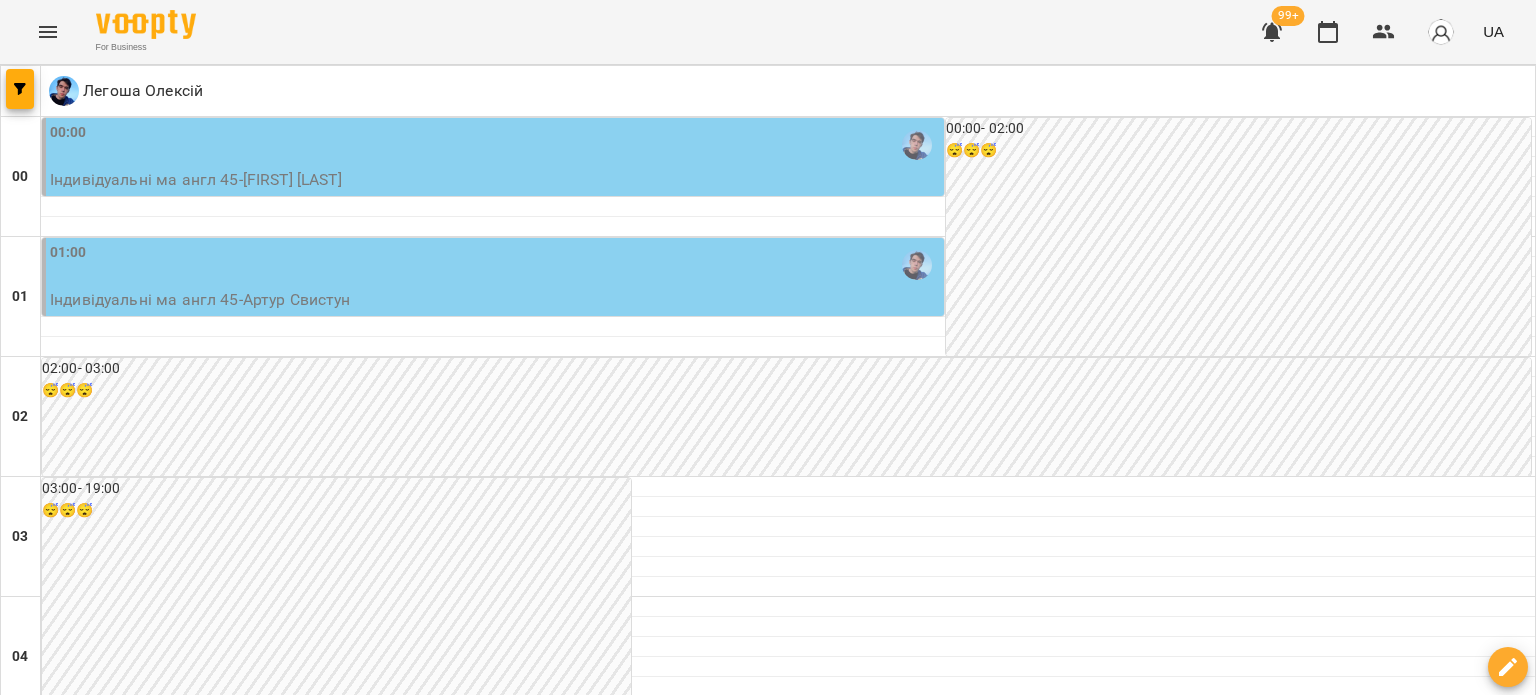 click on "17:00" at bounding box center (1084, 2185) 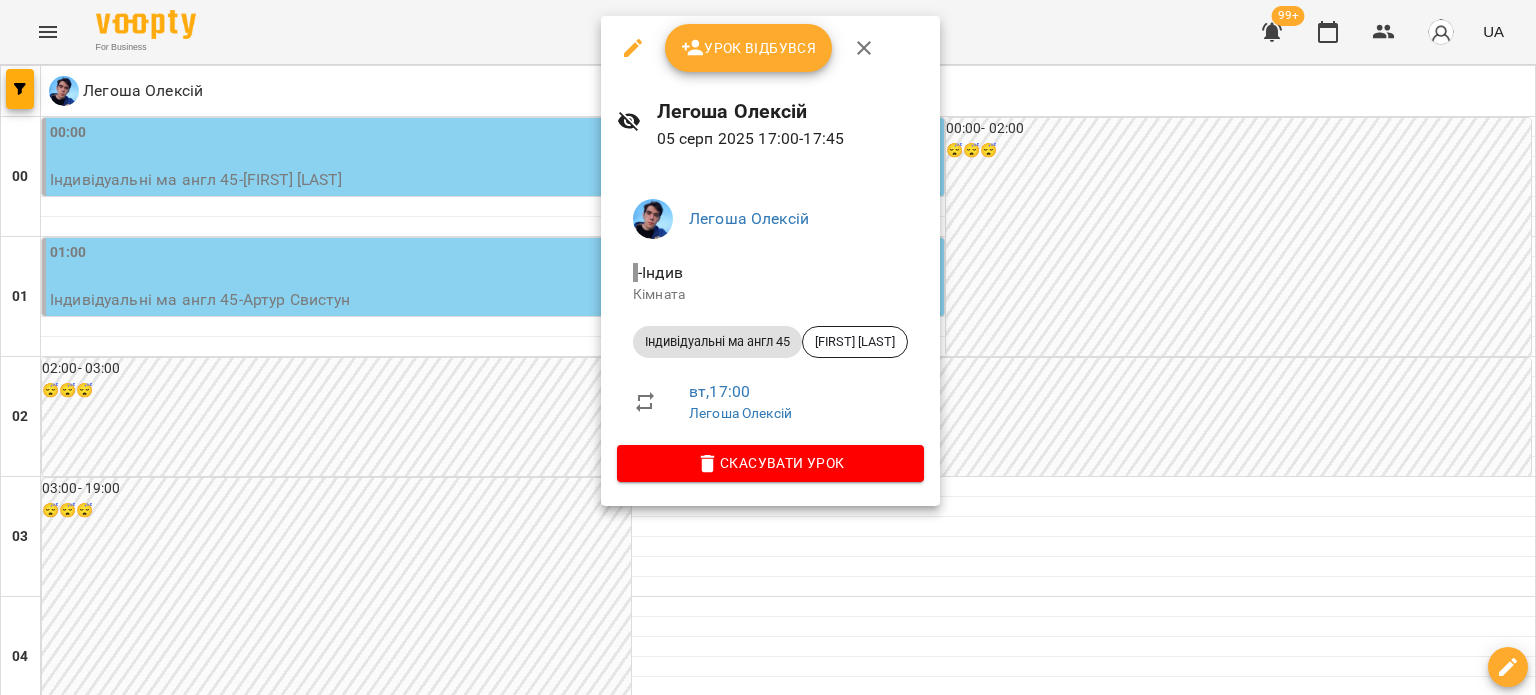 click 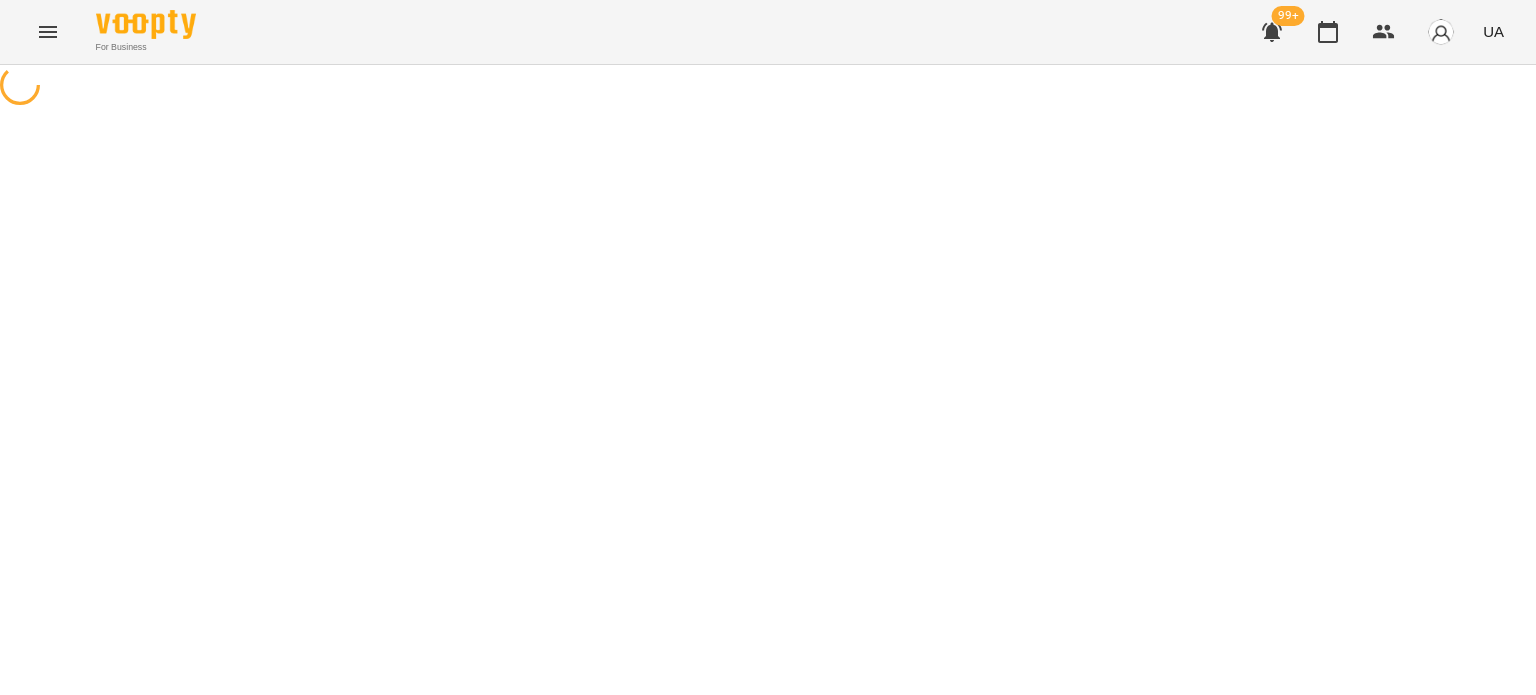select on "**********" 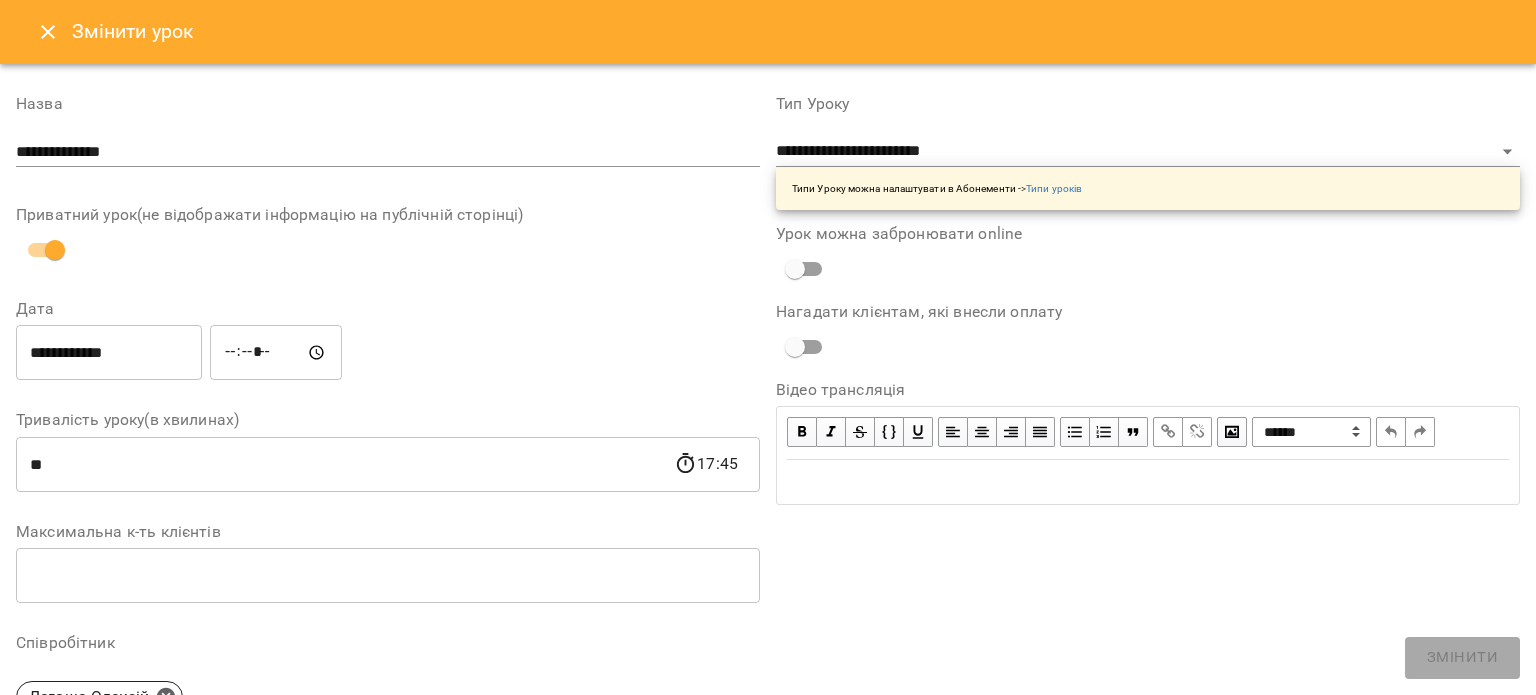 click at bounding box center [48, 32] 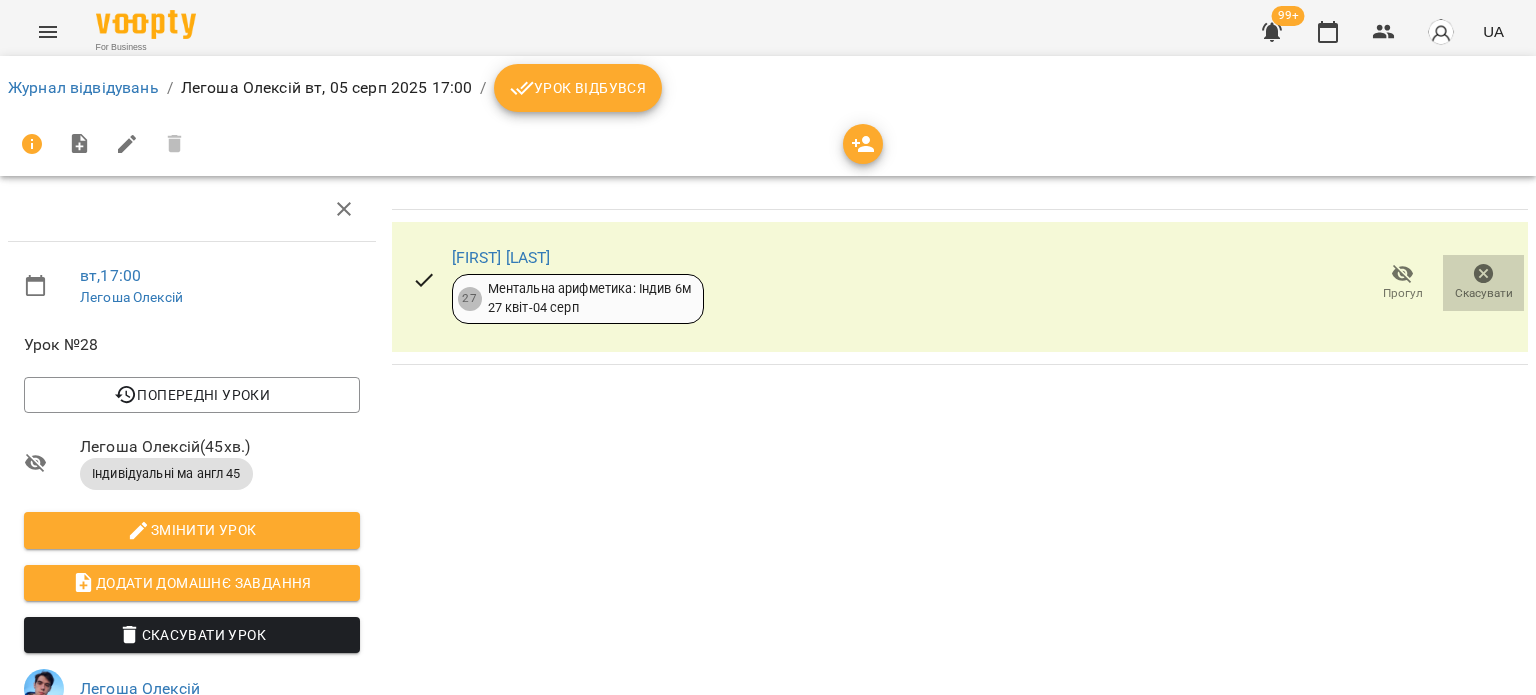 click on "Скасувати" at bounding box center [1484, 293] 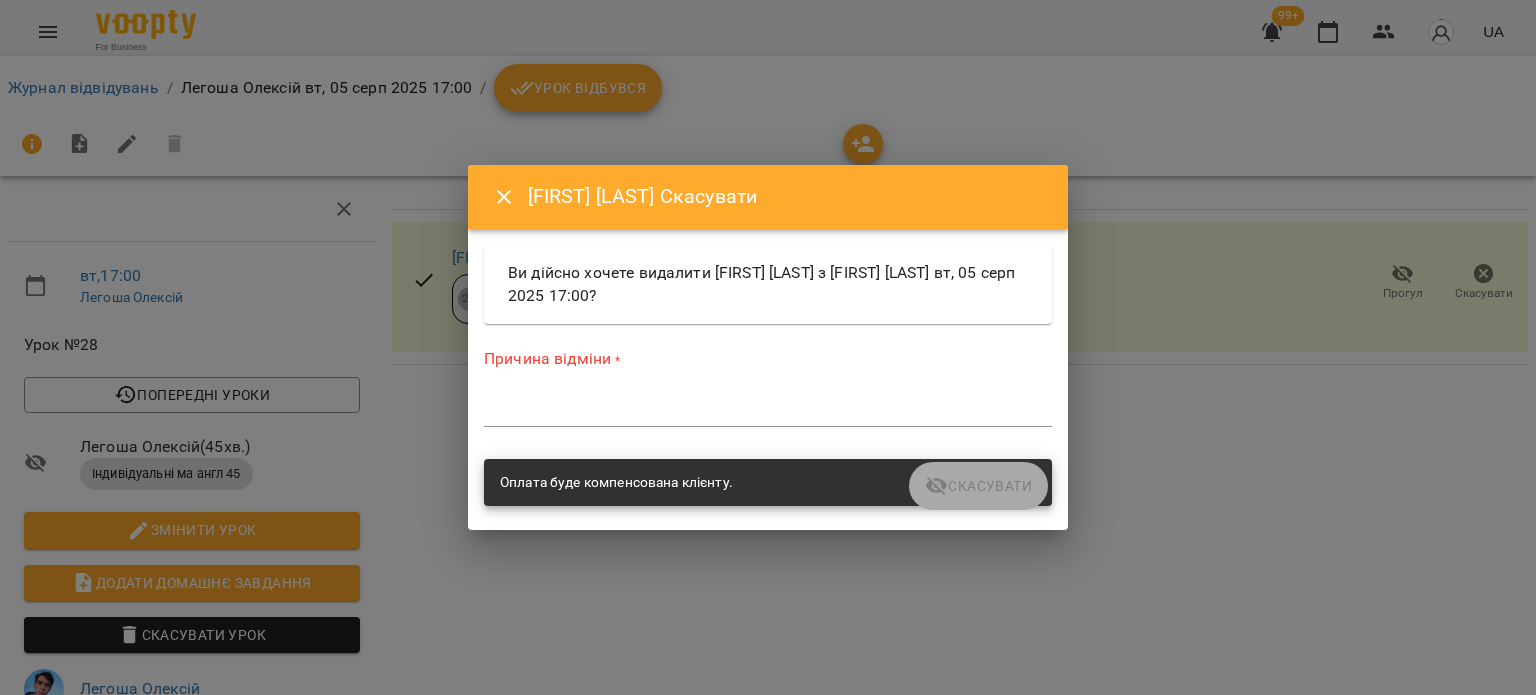 click on "Оплата буде компенсована клієнту." at bounding box center [768, 483] 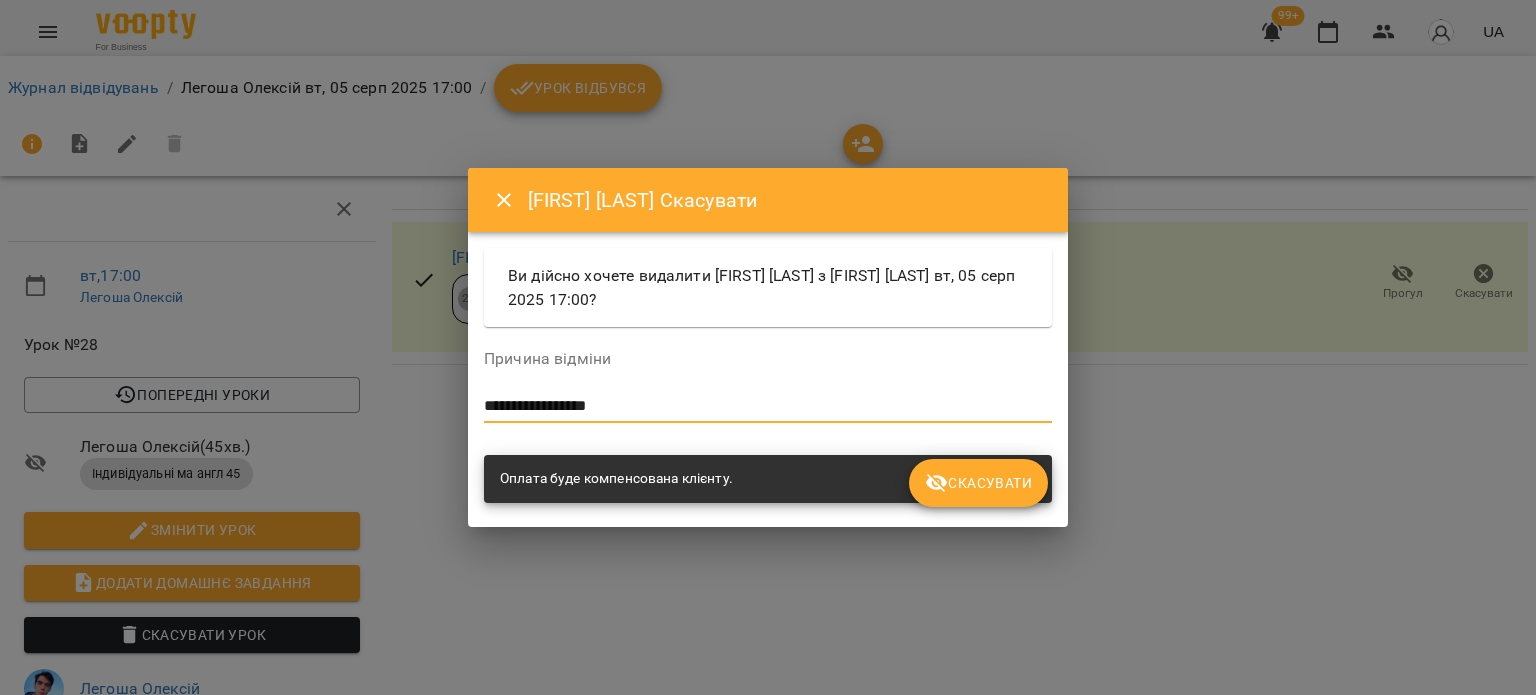 type on "**********" 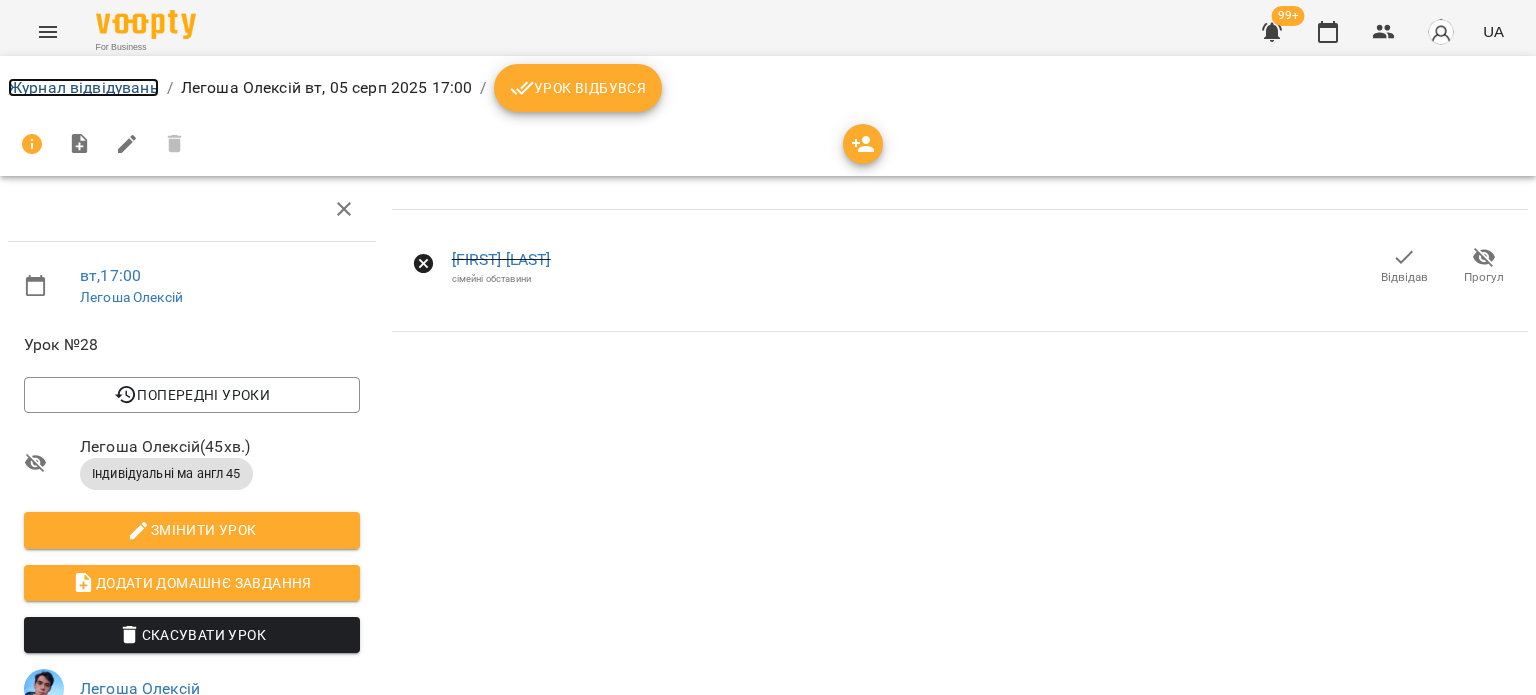 click on "Журнал відвідувань" at bounding box center [83, 87] 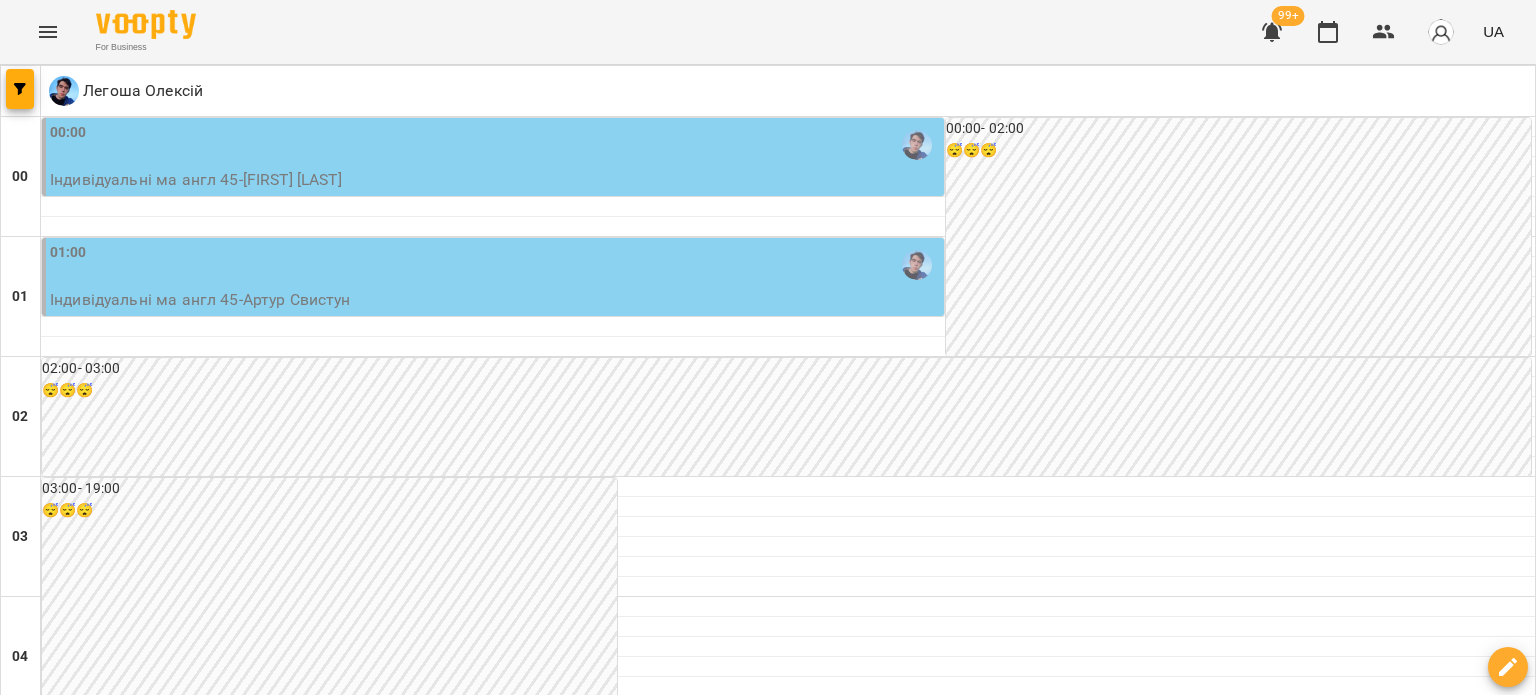 scroll, scrollTop: 1700, scrollLeft: 0, axis: vertical 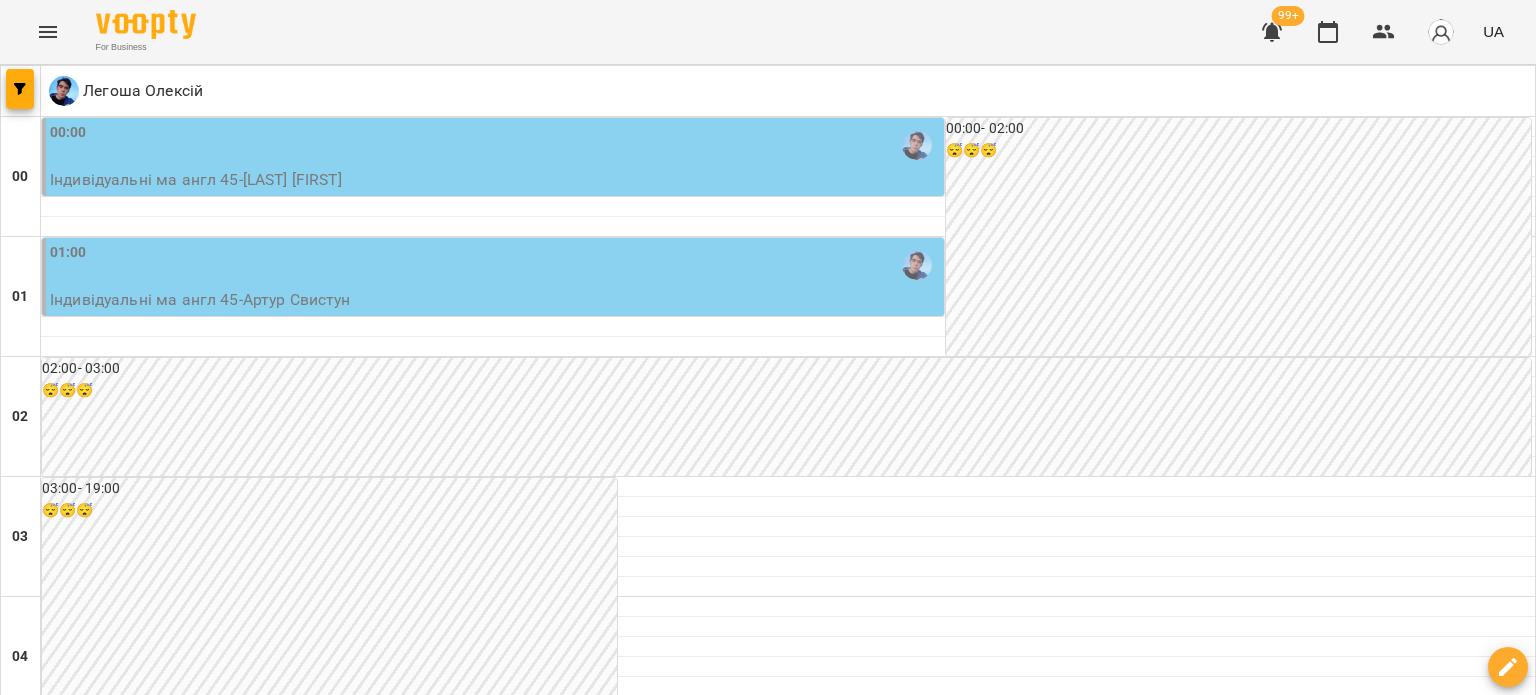 click 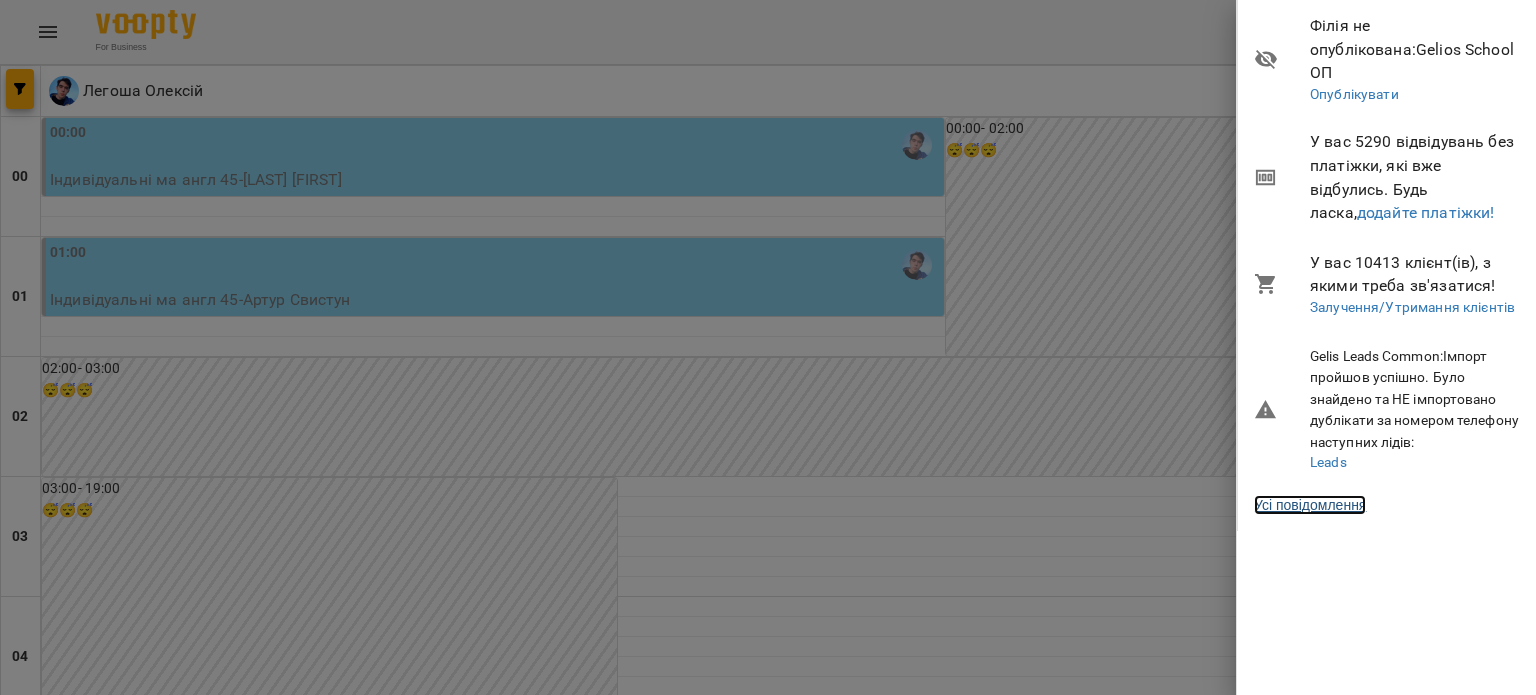 click on "Усі повідомлення" at bounding box center (1310, 505) 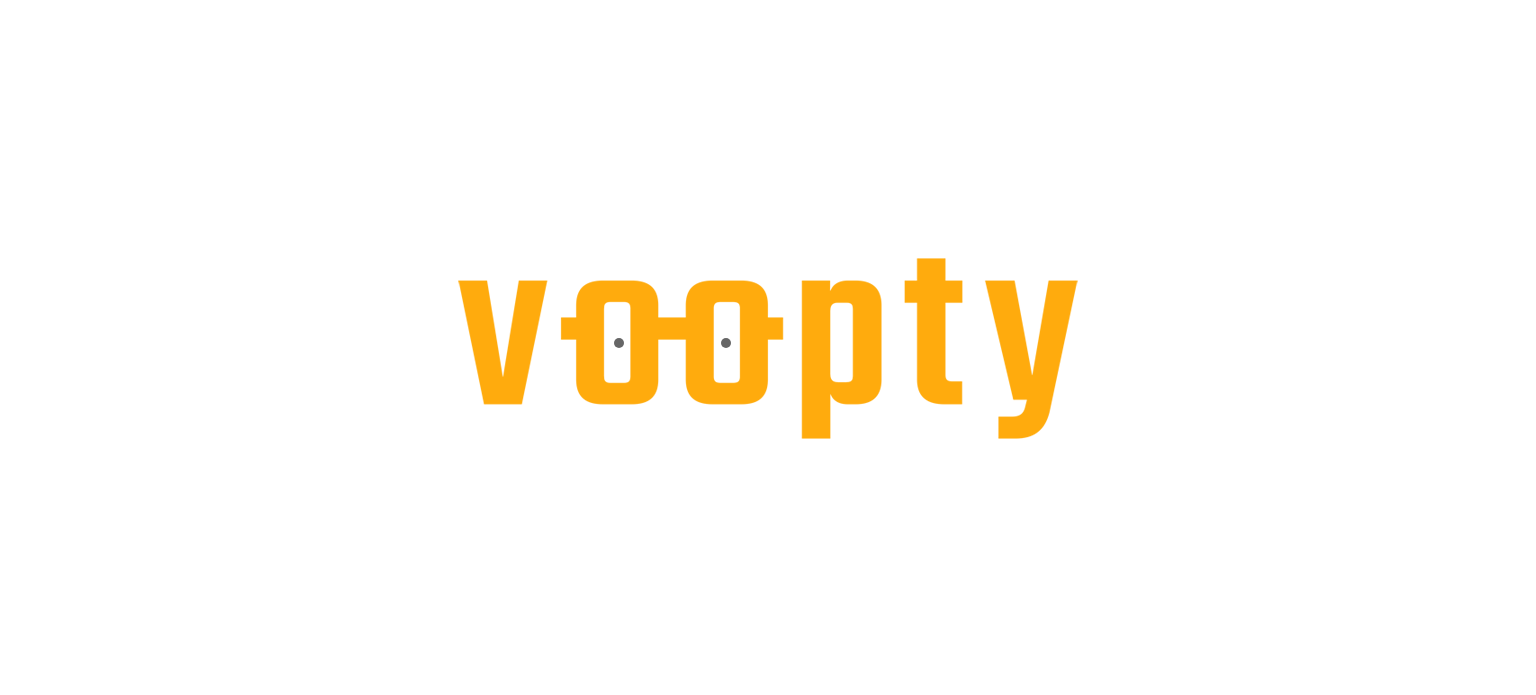scroll, scrollTop: 0, scrollLeft: 0, axis: both 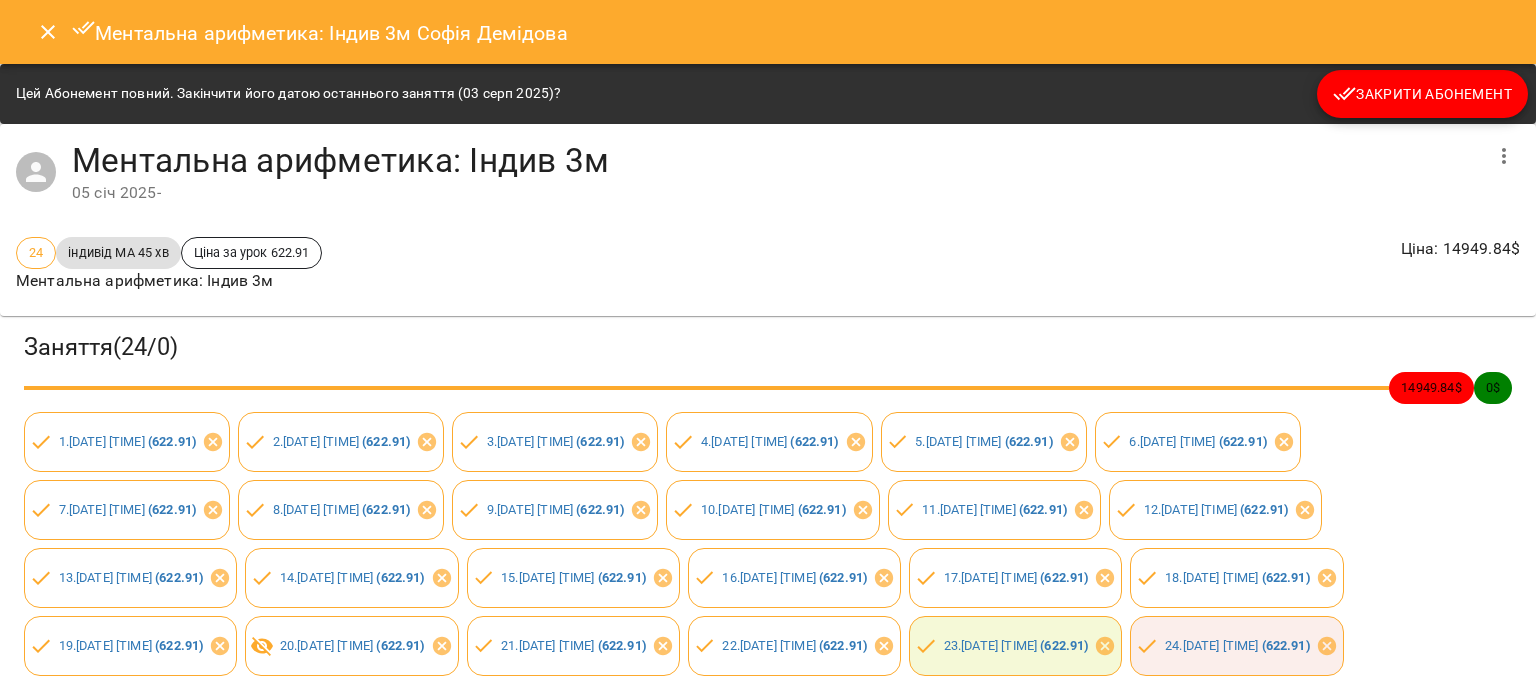 click 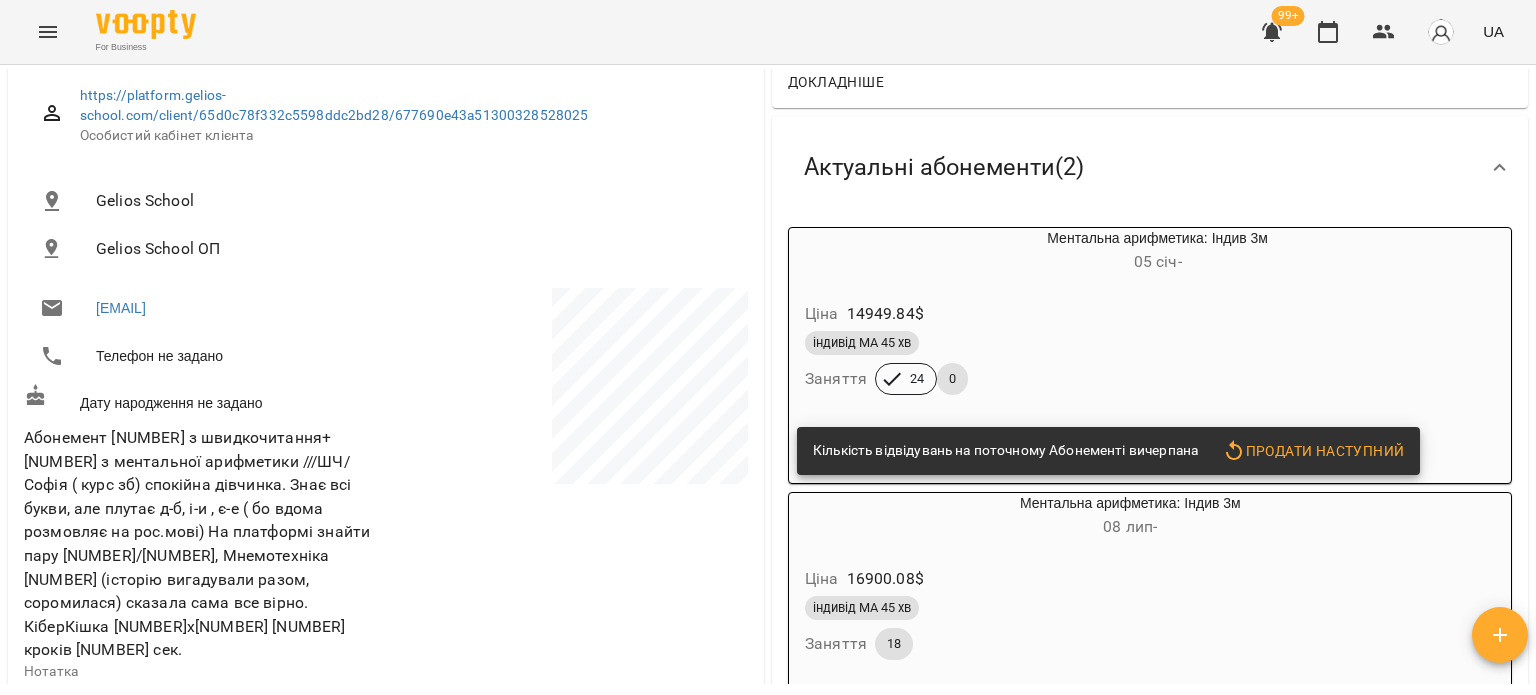 scroll, scrollTop: 100, scrollLeft: 0, axis: vertical 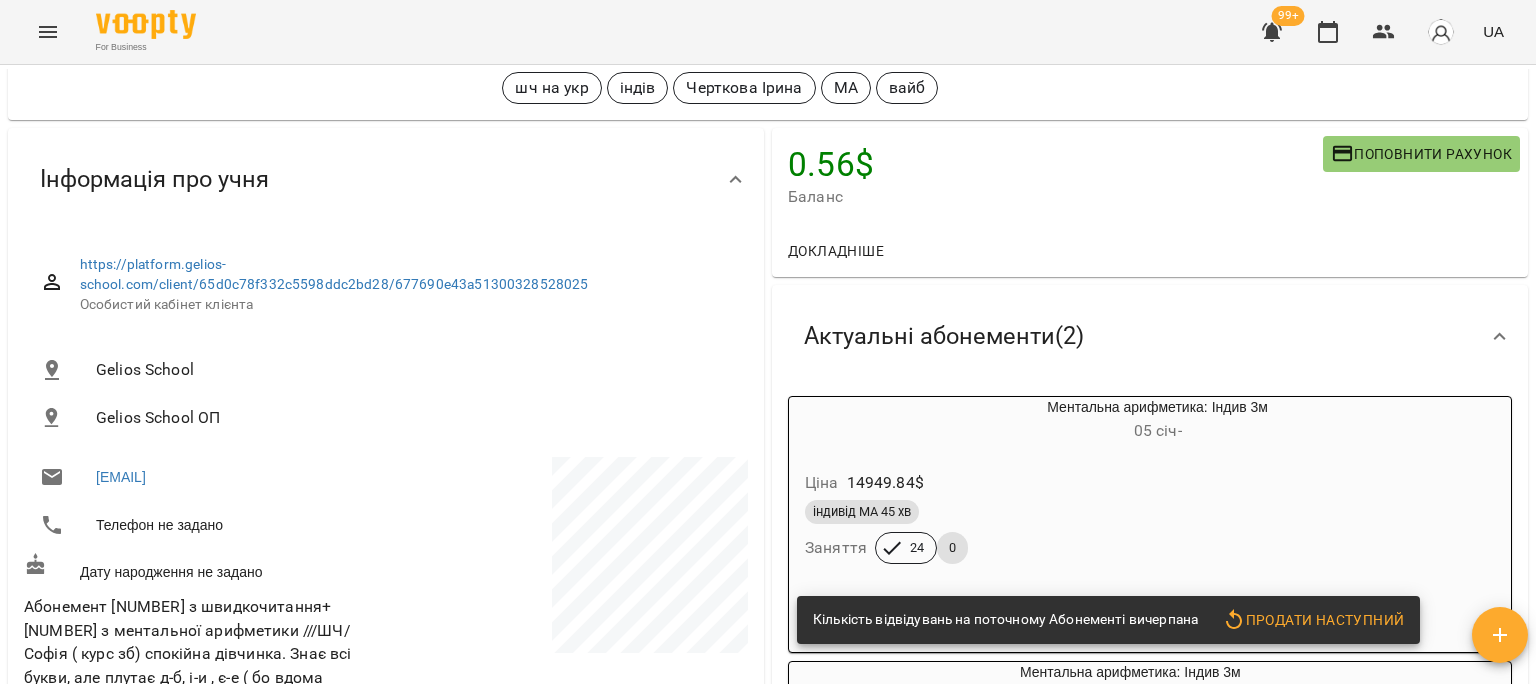 click on "Телефон не задано" at bounding box center (203, 525) 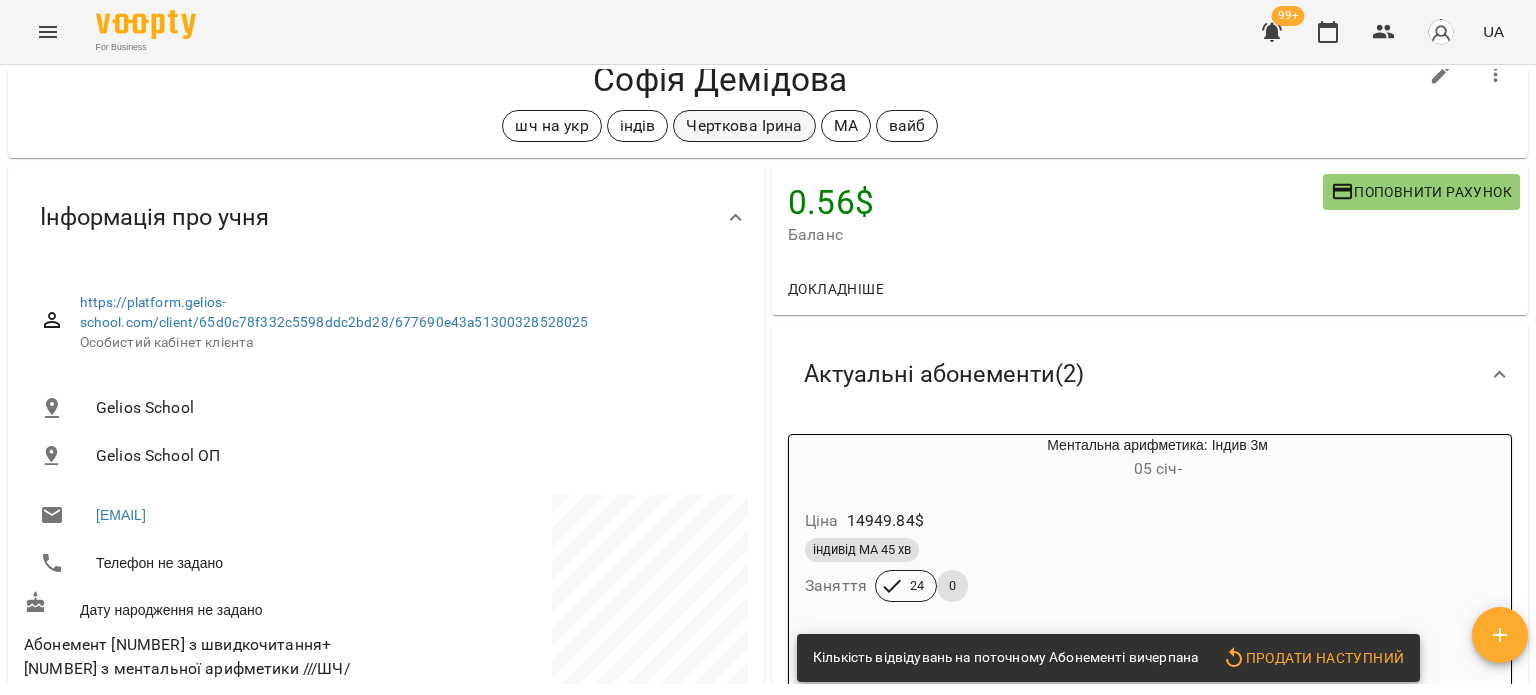 scroll, scrollTop: 0, scrollLeft: 0, axis: both 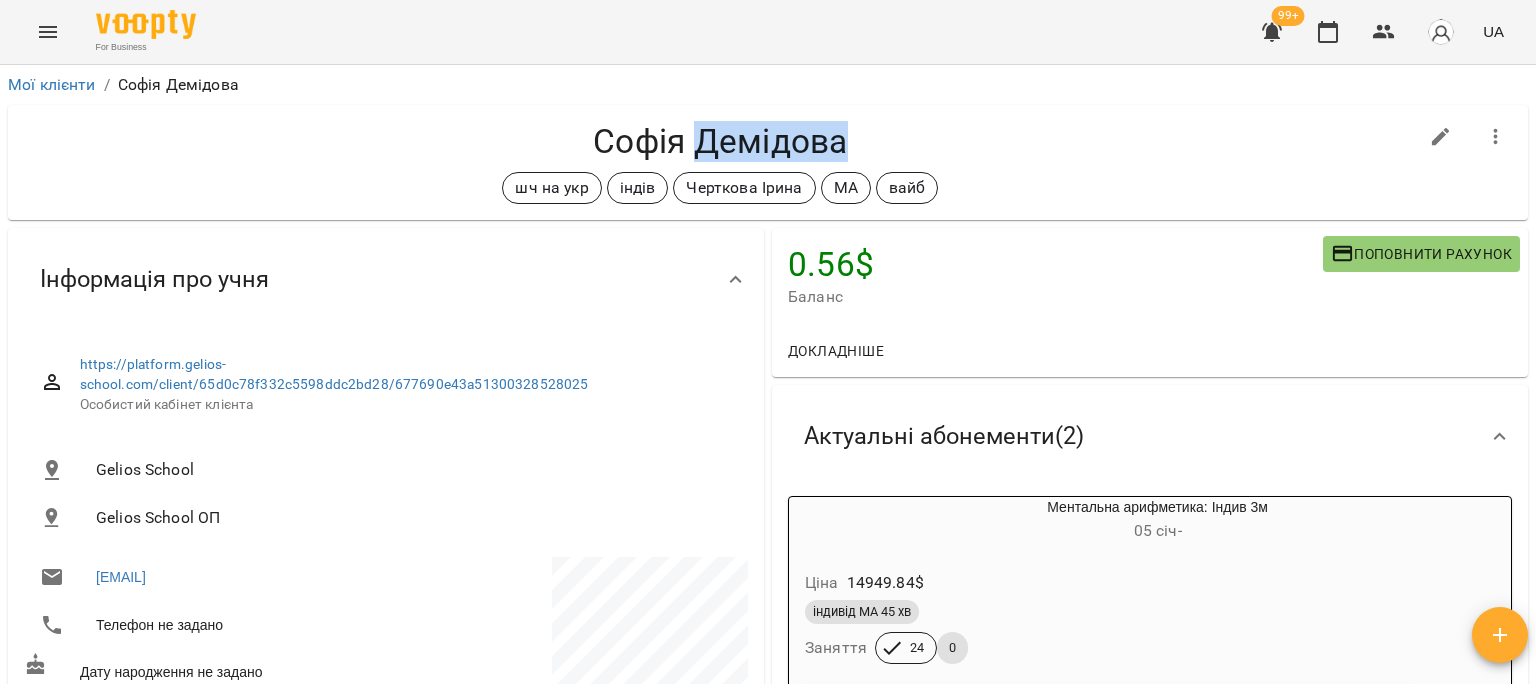 drag, startPoint x: 844, startPoint y: 136, endPoint x: 691, endPoint y: 134, distance: 153.01308 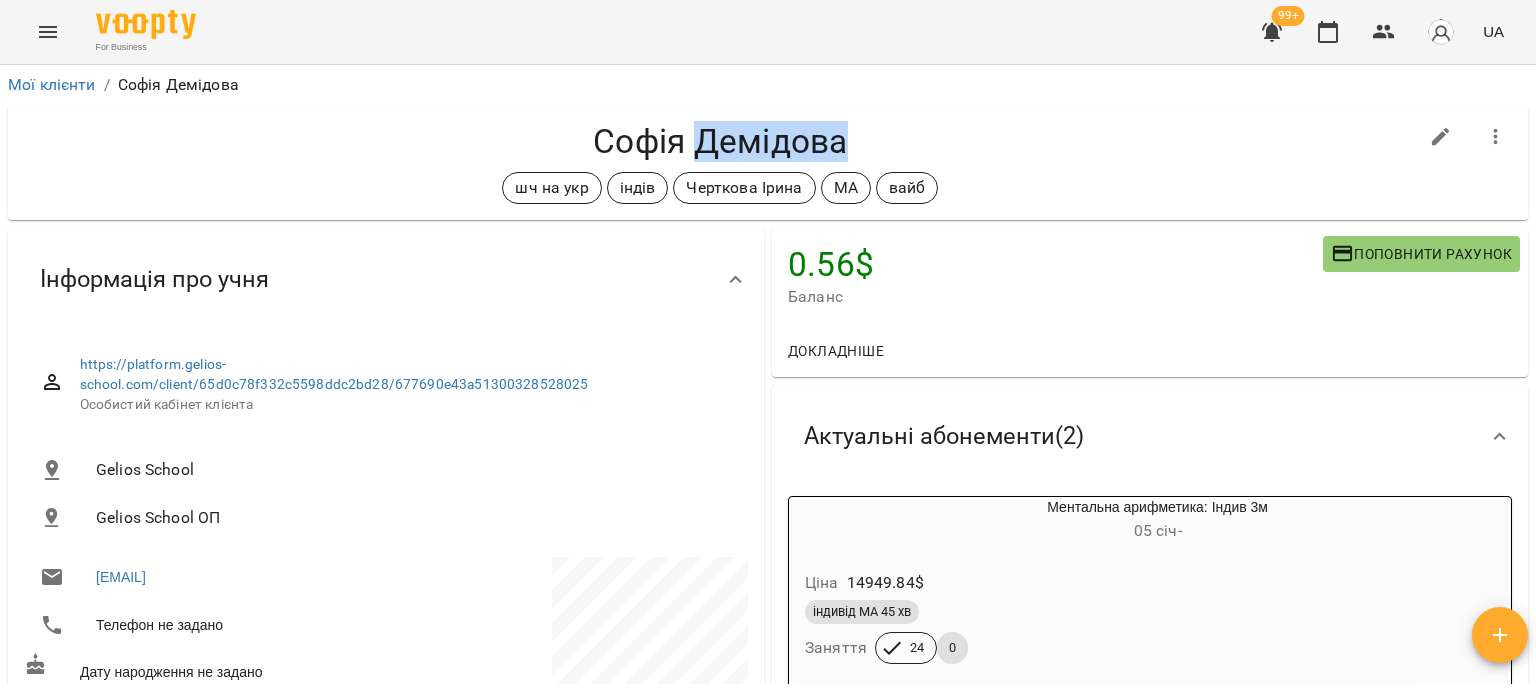 copy on "Демідова" 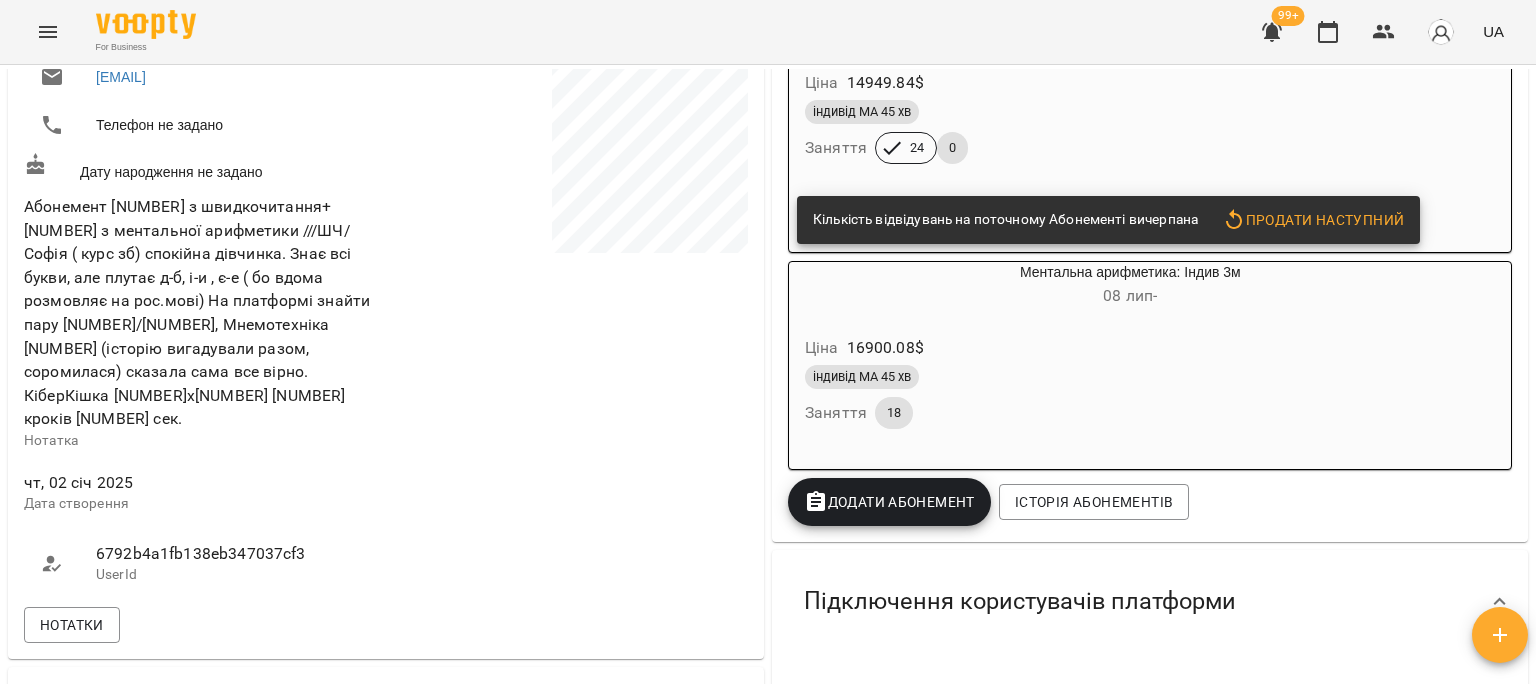 click on "індивід МА 45 хв Заняття 18" at bounding box center [1082, 397] 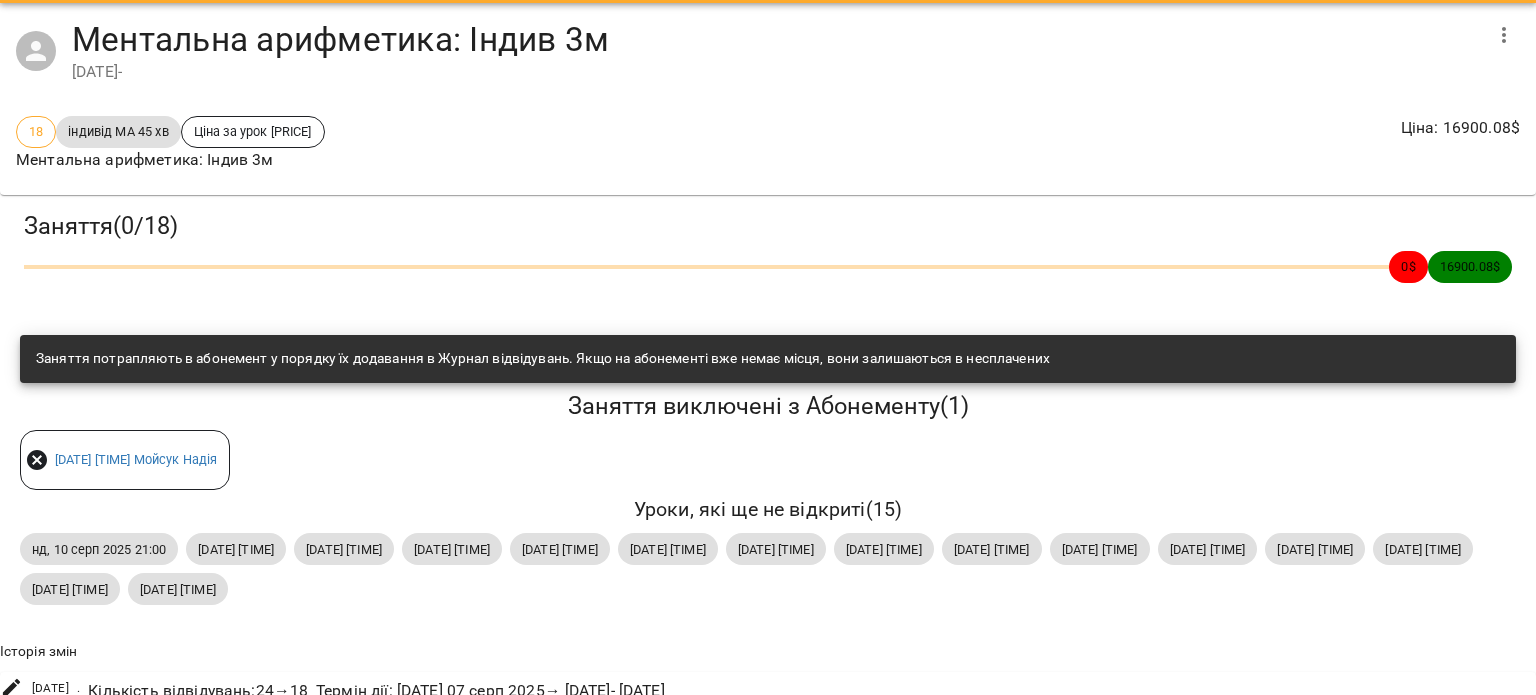 scroll, scrollTop: 95, scrollLeft: 0, axis: vertical 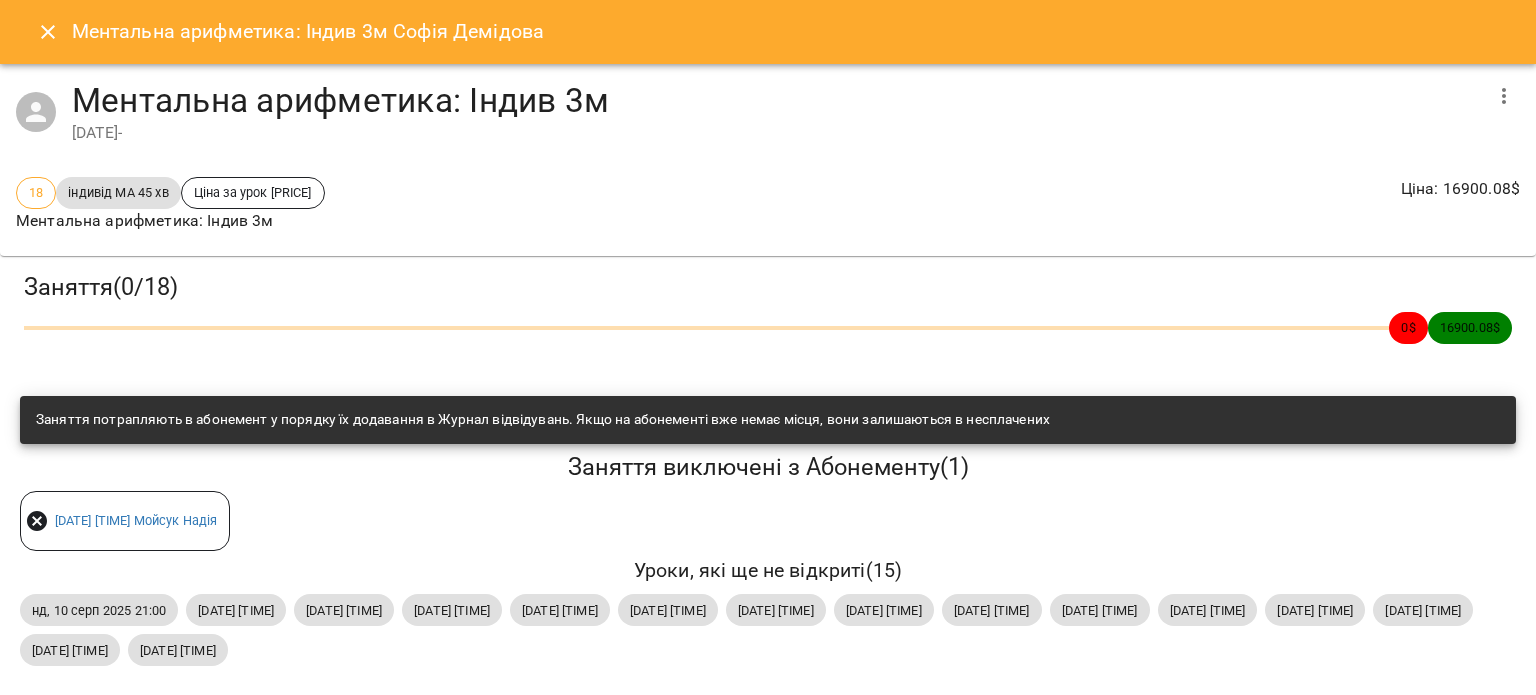 click 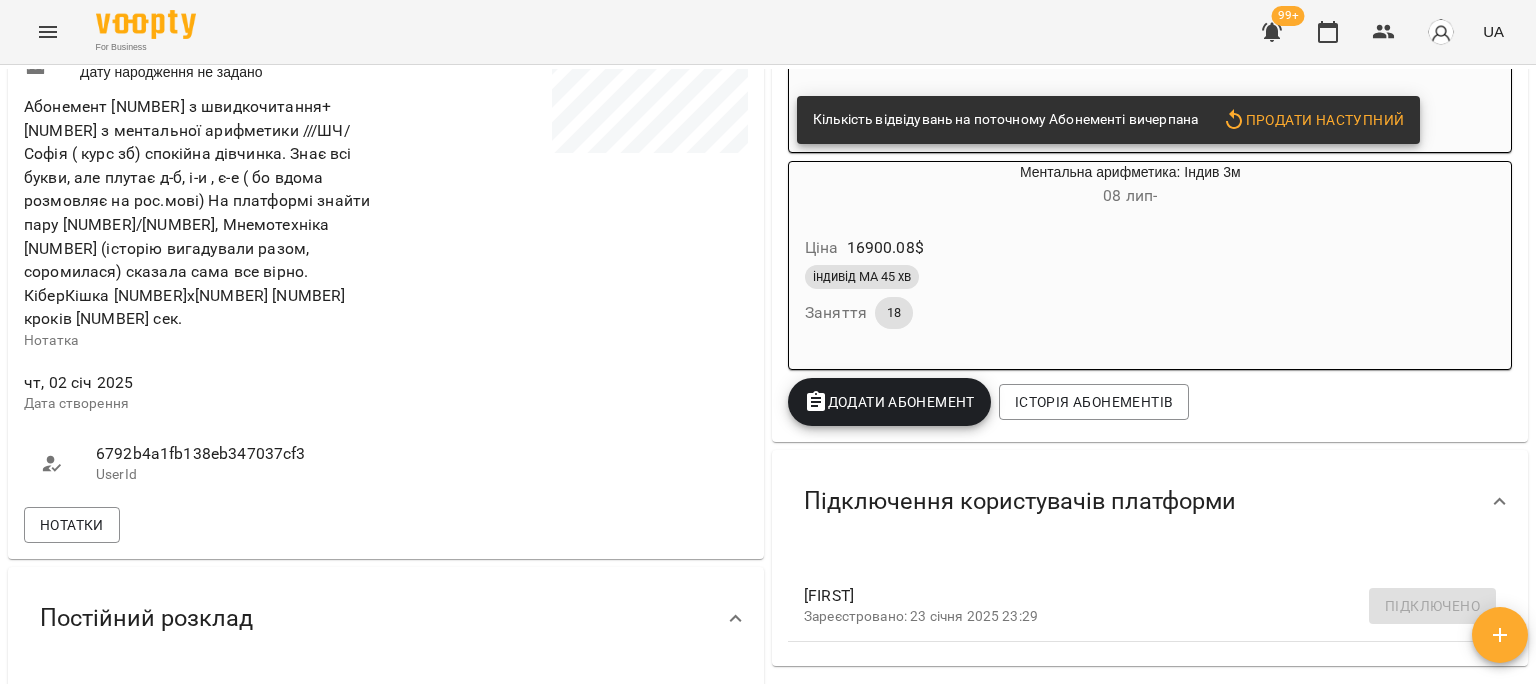 scroll, scrollTop: 400, scrollLeft: 0, axis: vertical 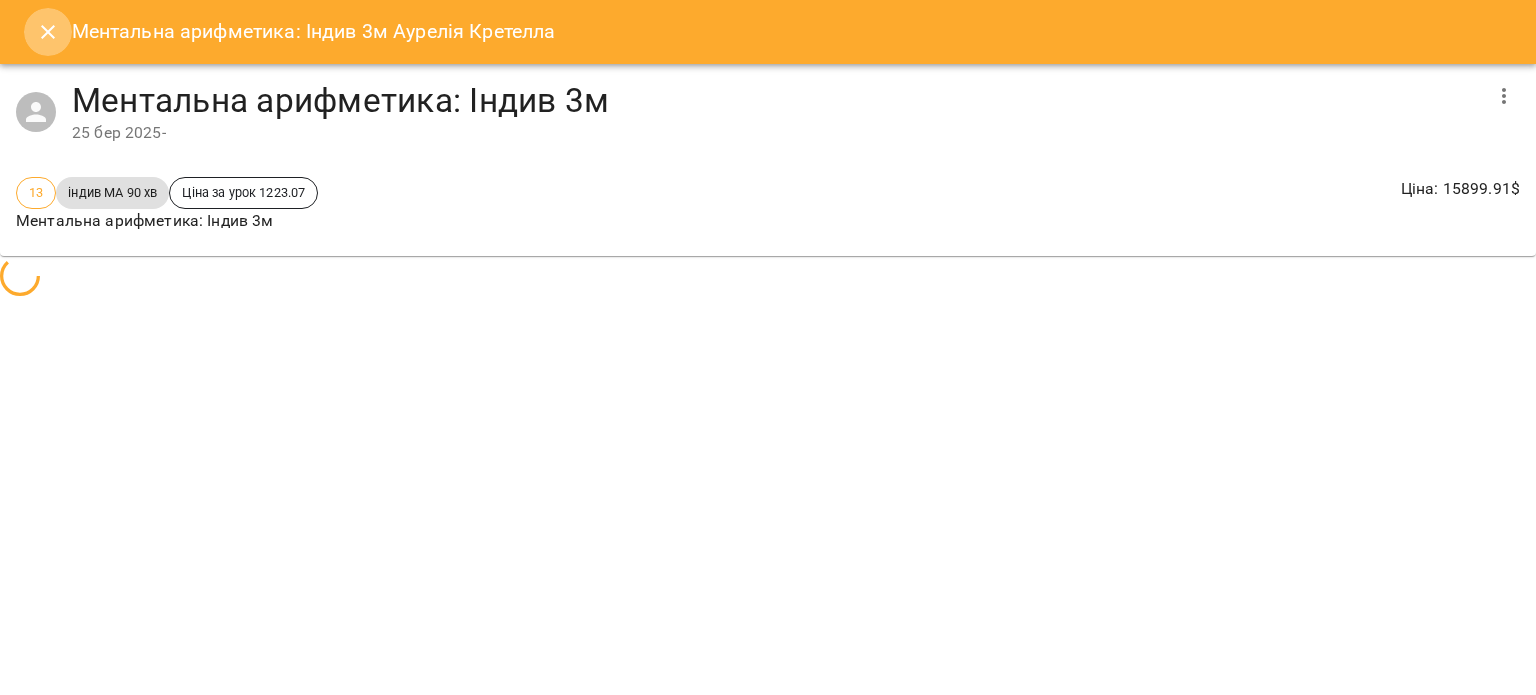 click 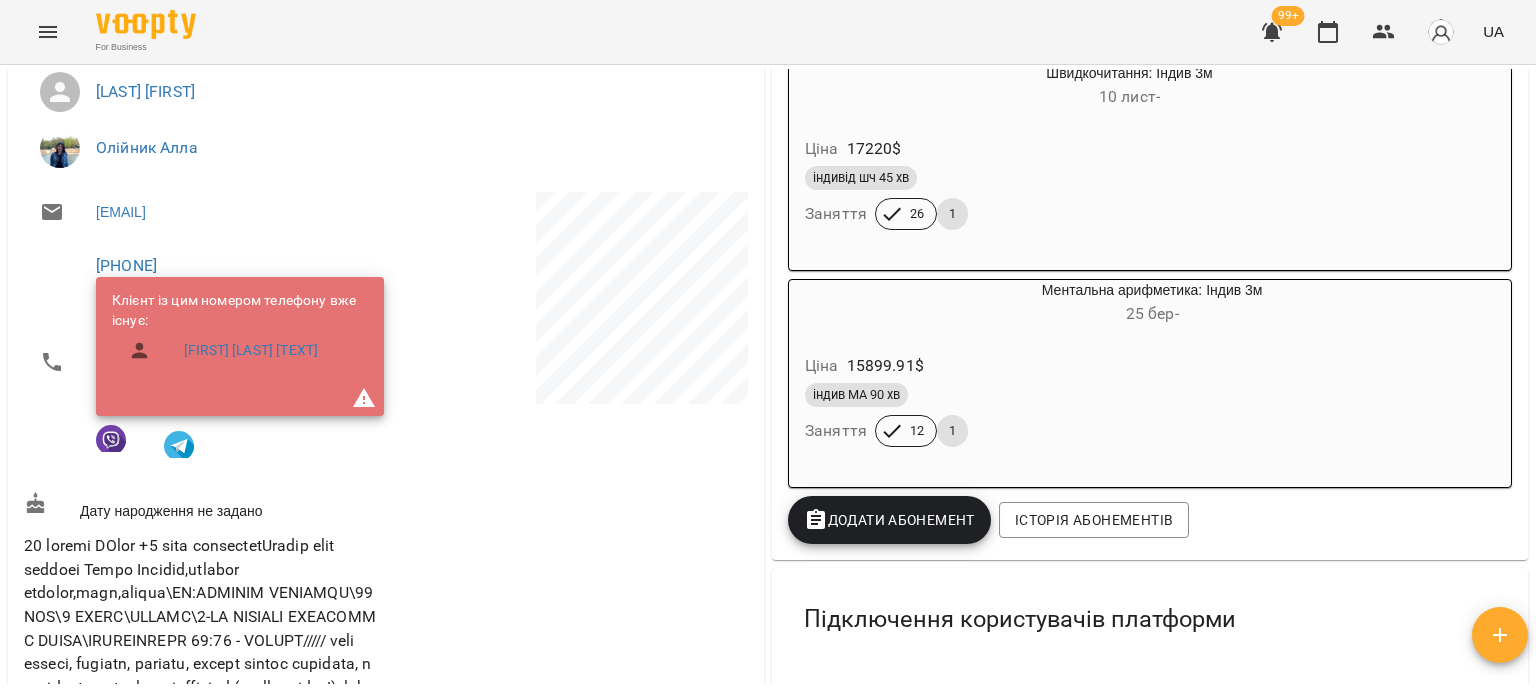 scroll, scrollTop: 400, scrollLeft: 0, axis: vertical 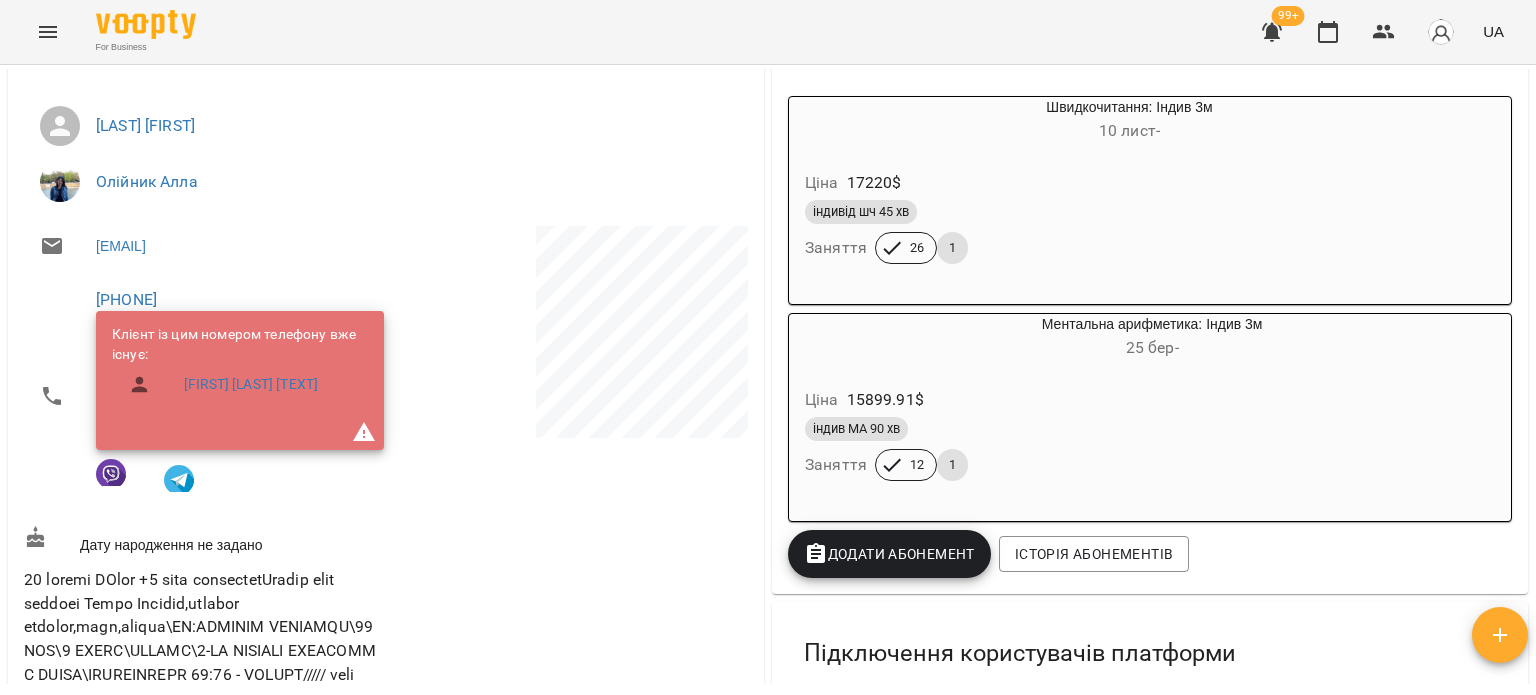 drag, startPoint x: 224, startPoint y: 306, endPoint x: 80, endPoint y: 295, distance: 144.41953 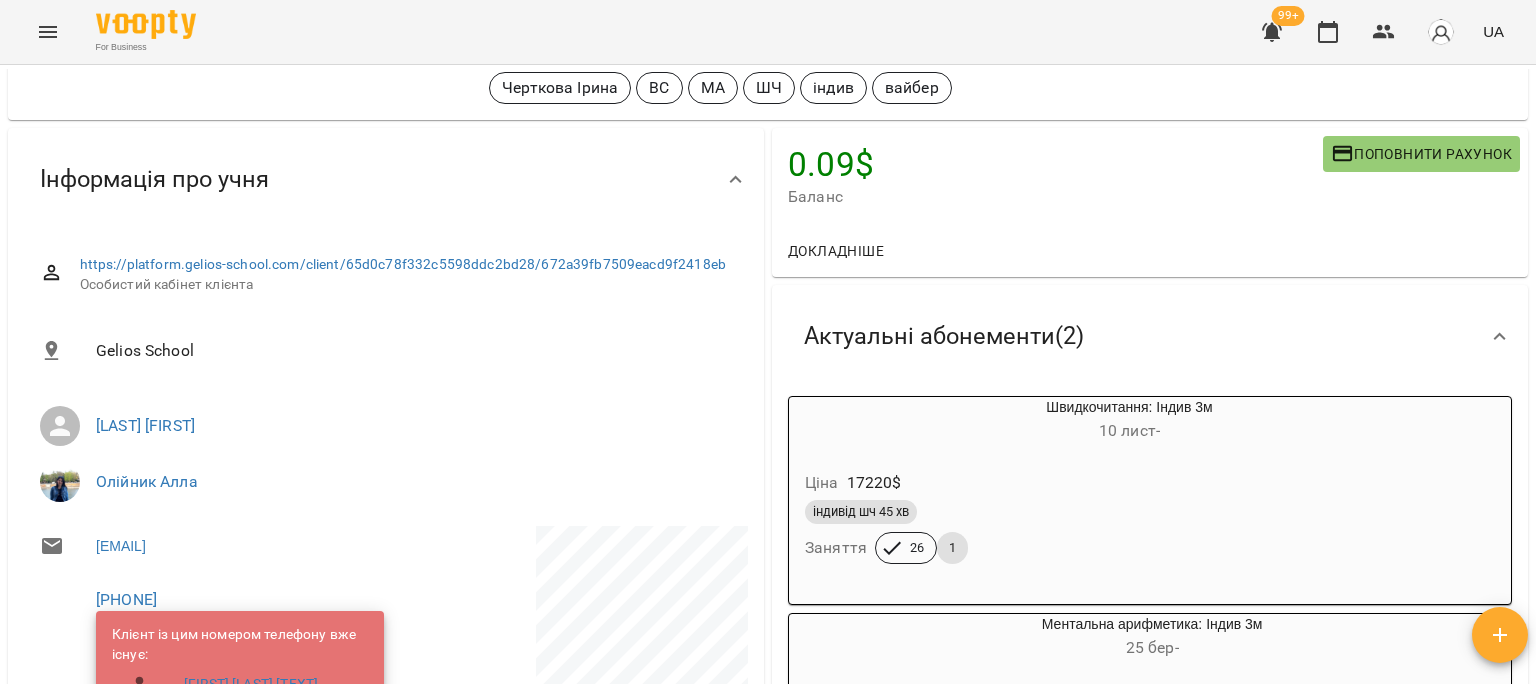 scroll, scrollTop: 300, scrollLeft: 0, axis: vertical 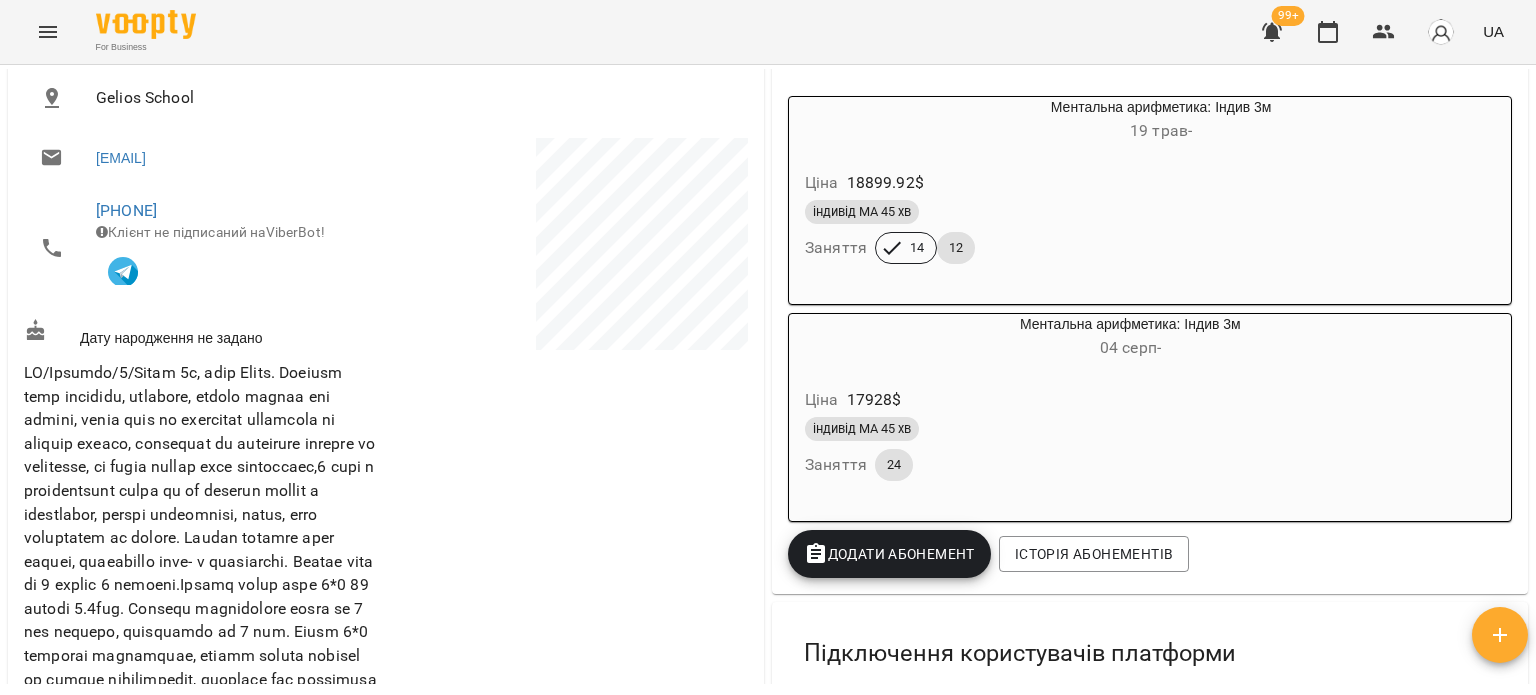 click on "Ціна 17928 $" at bounding box center (1082, 400) 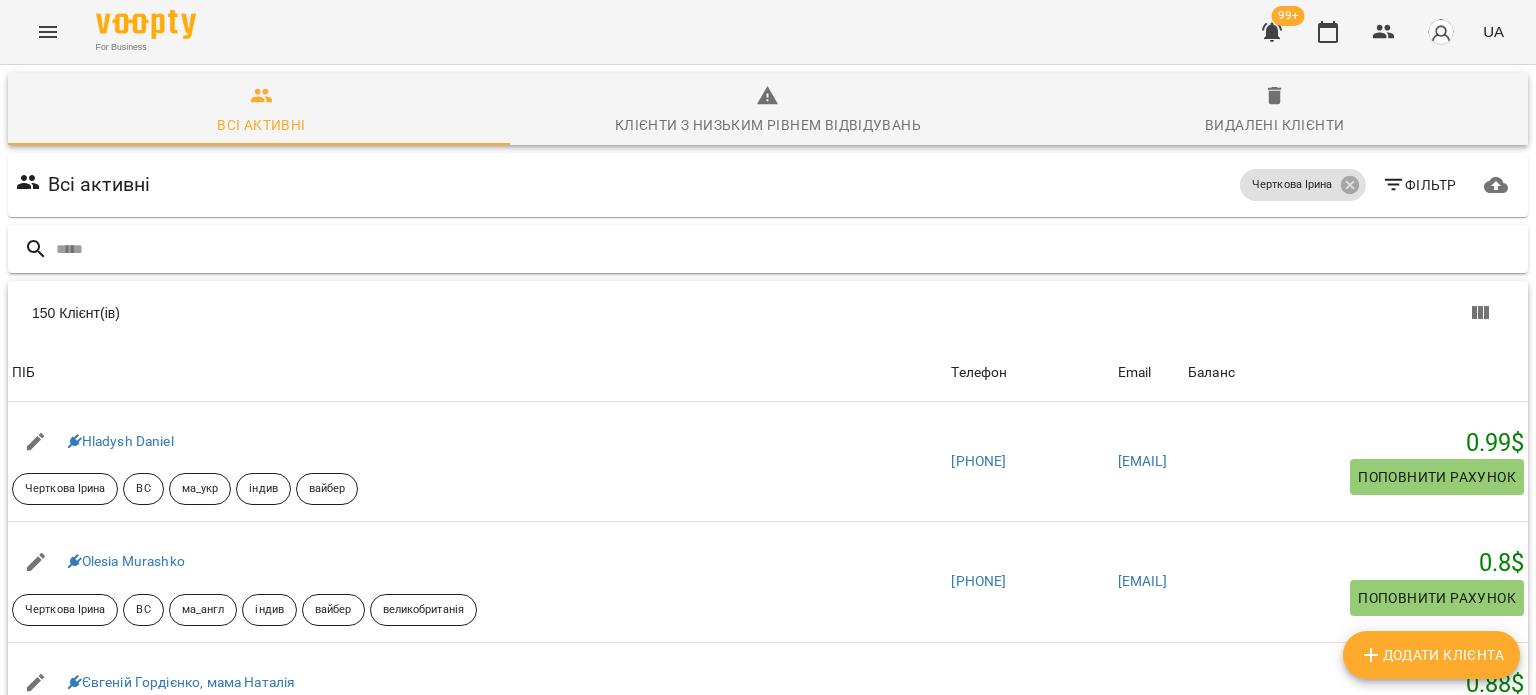 click at bounding box center [788, 249] 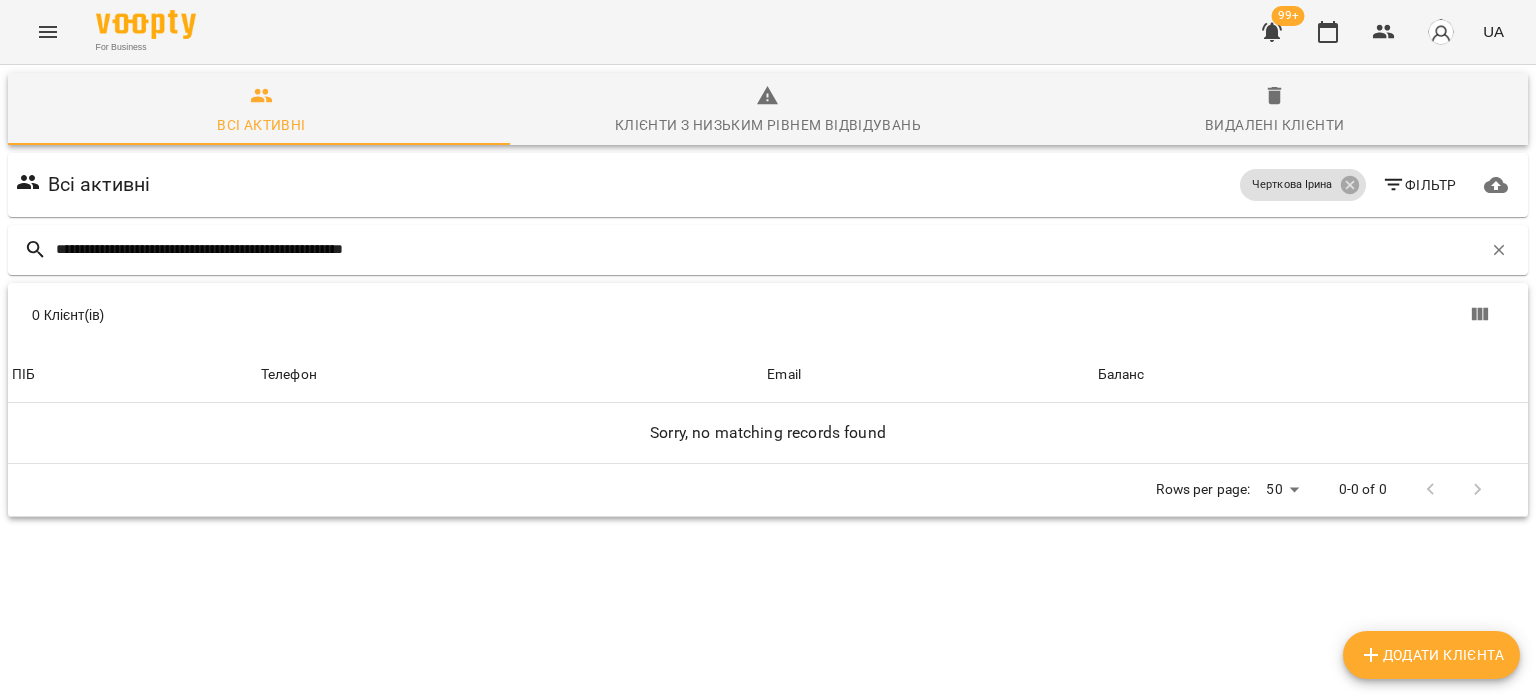 type on "**********" 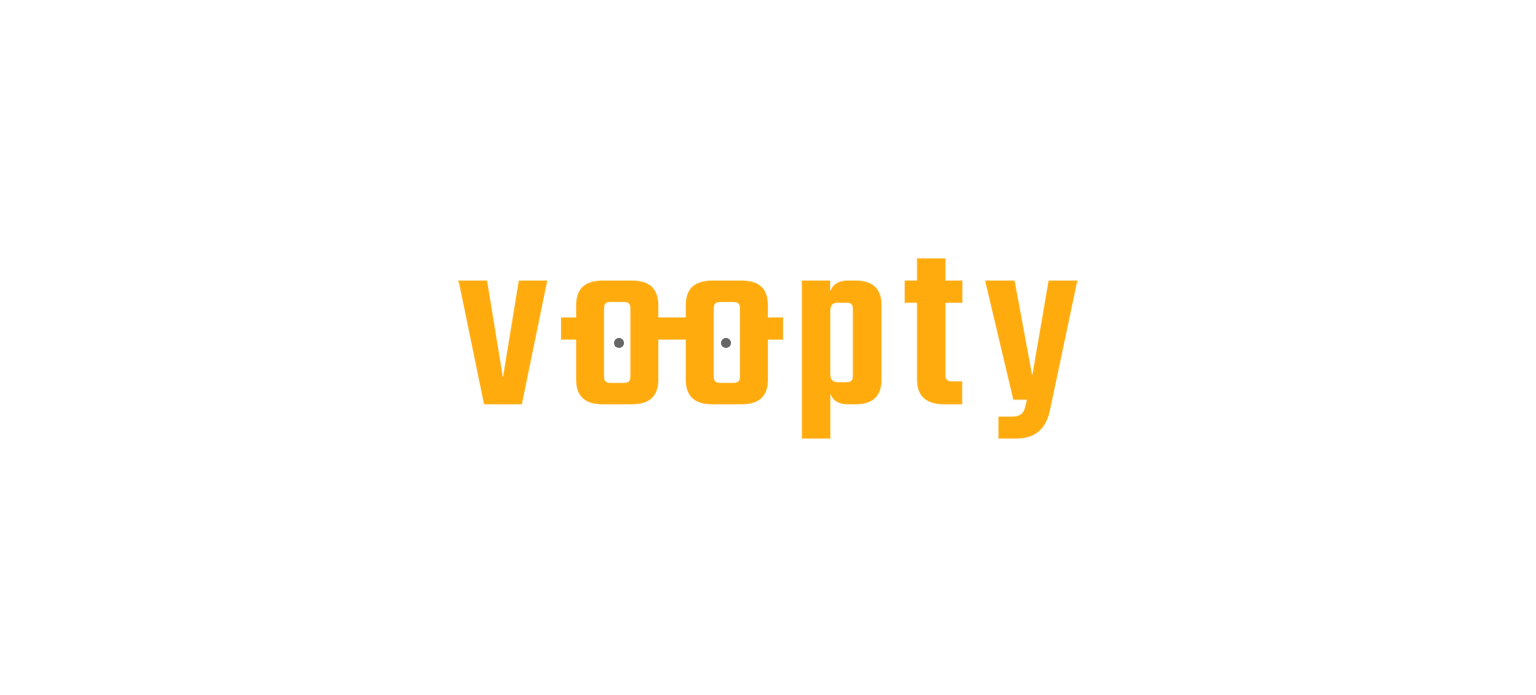 scroll, scrollTop: 0, scrollLeft: 0, axis: both 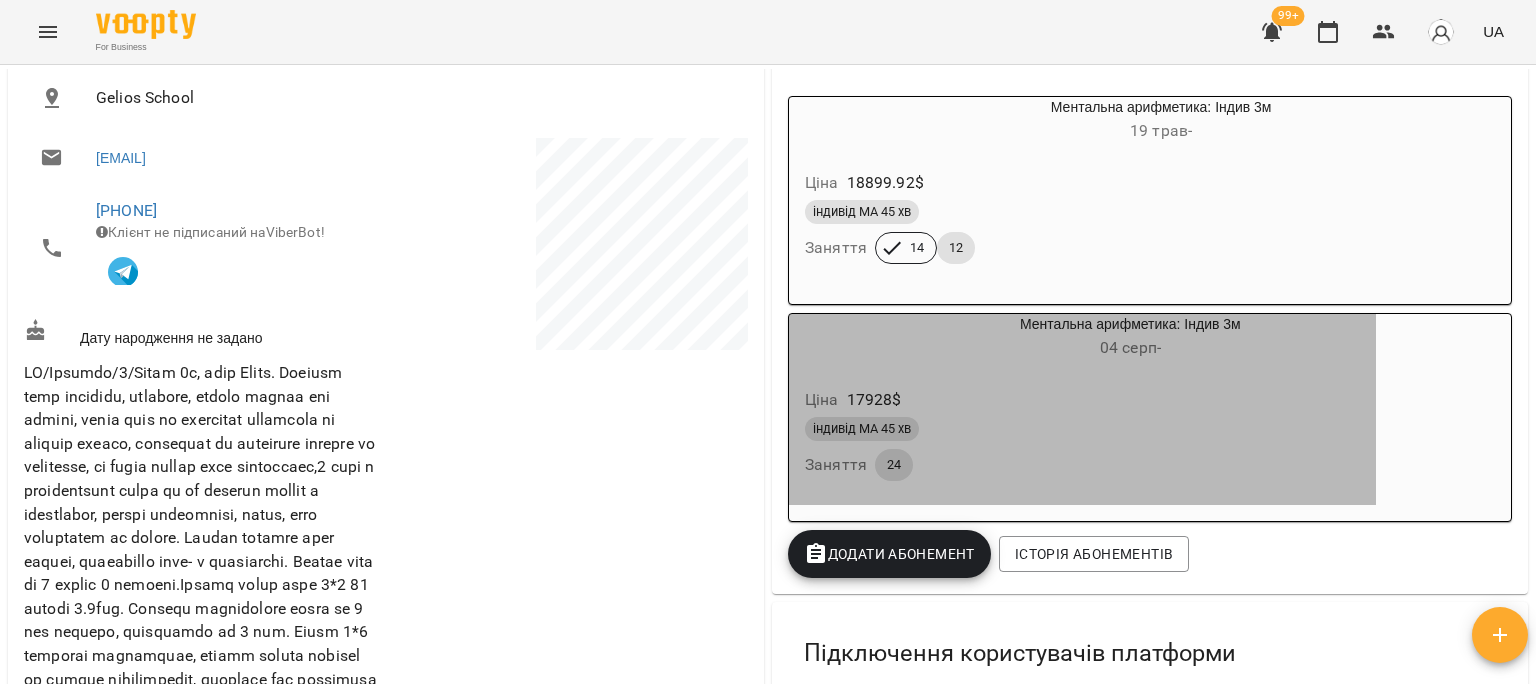click on "індивід МА 45 хв Заняття 24" at bounding box center [1082, 449] 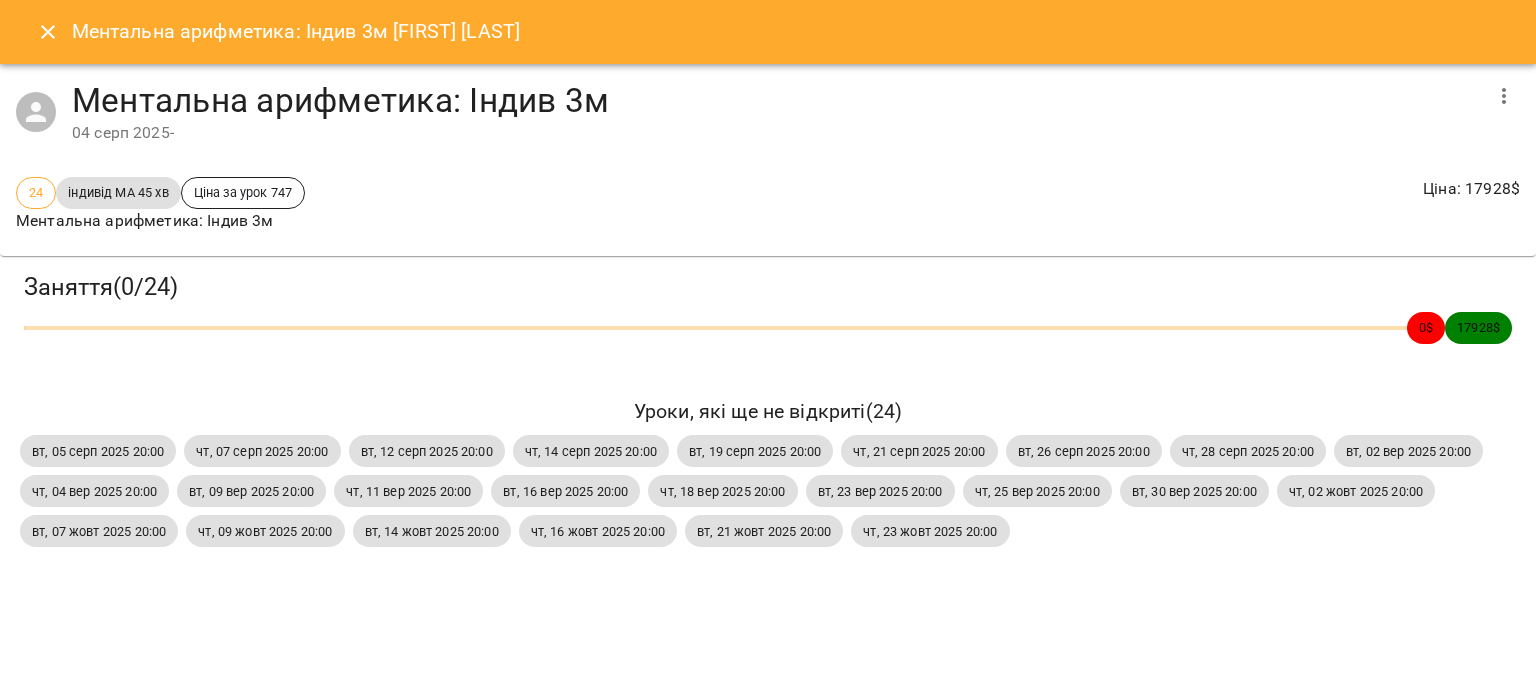 click 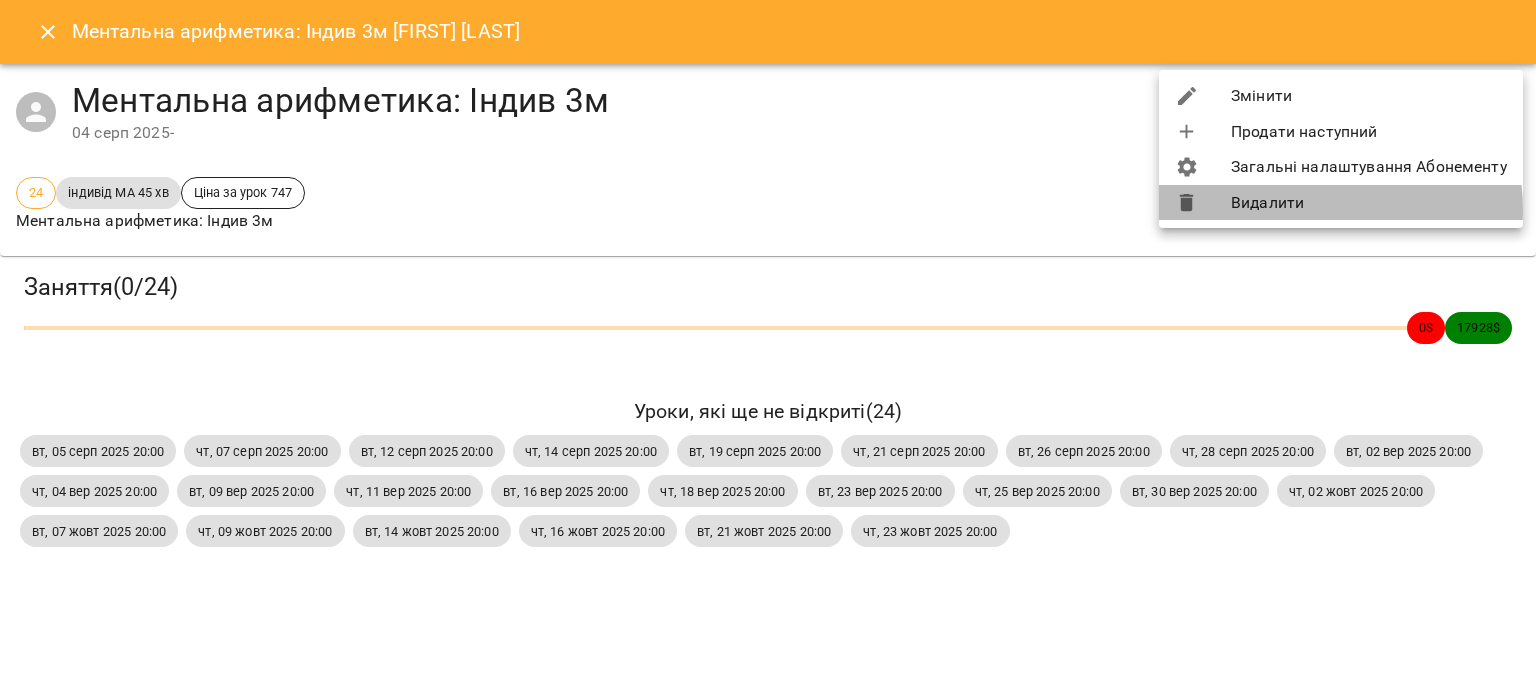 click on "Видалити" at bounding box center [1341, 203] 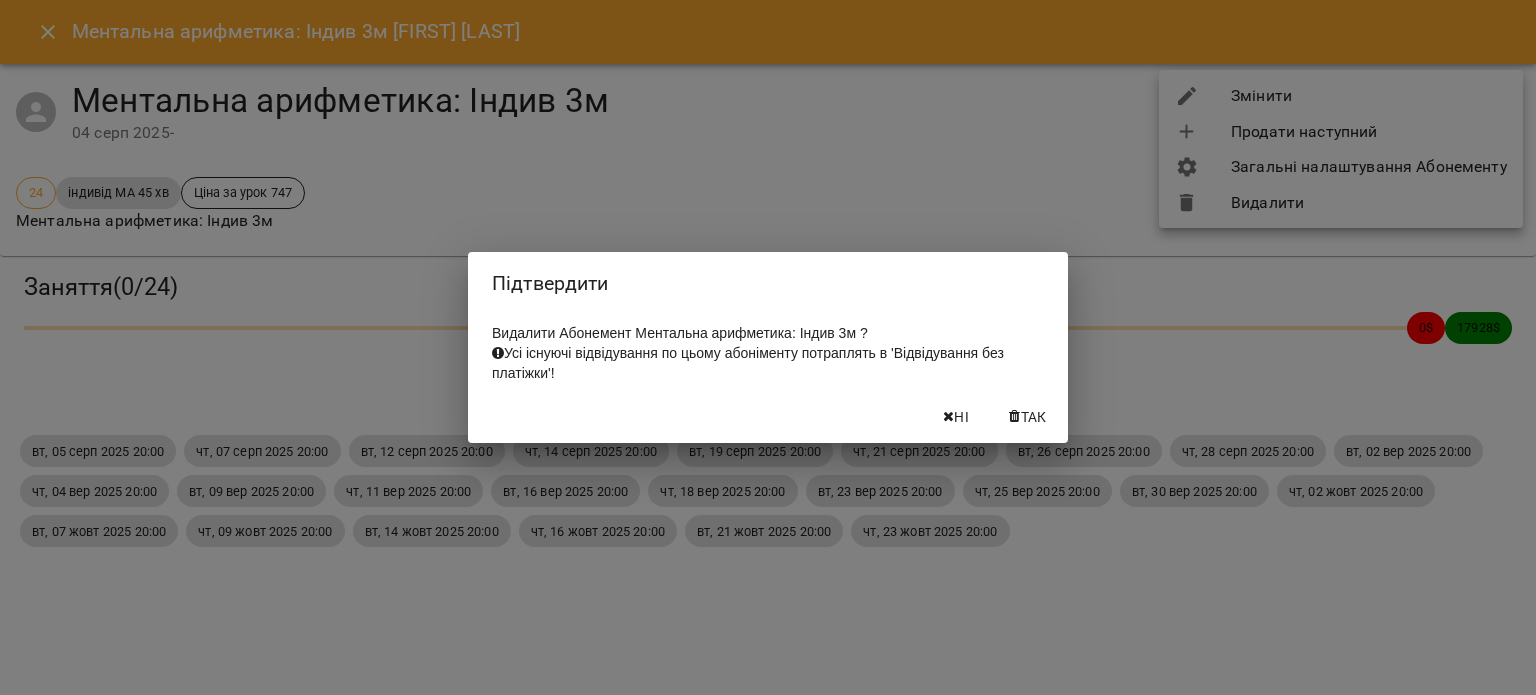 click on "Так" at bounding box center [1034, 417] 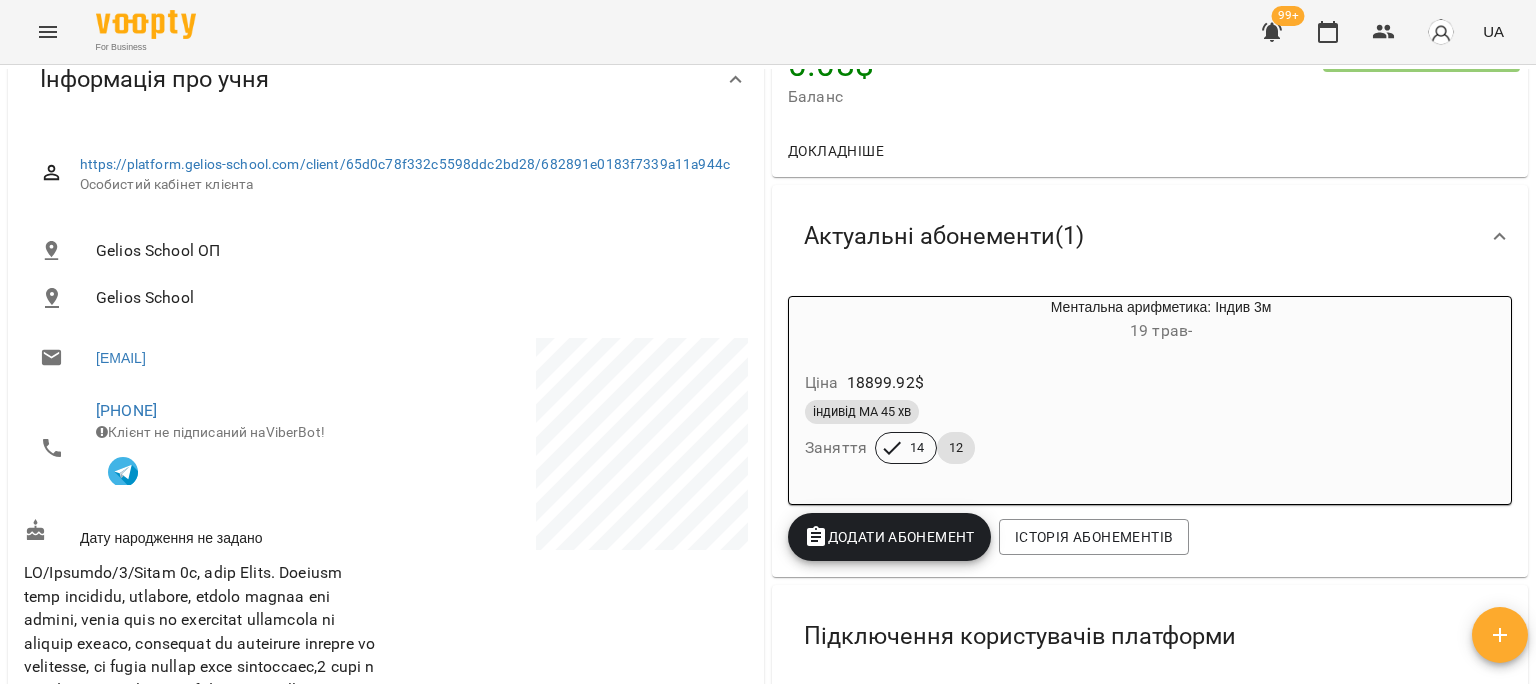 scroll, scrollTop: 400, scrollLeft: 0, axis: vertical 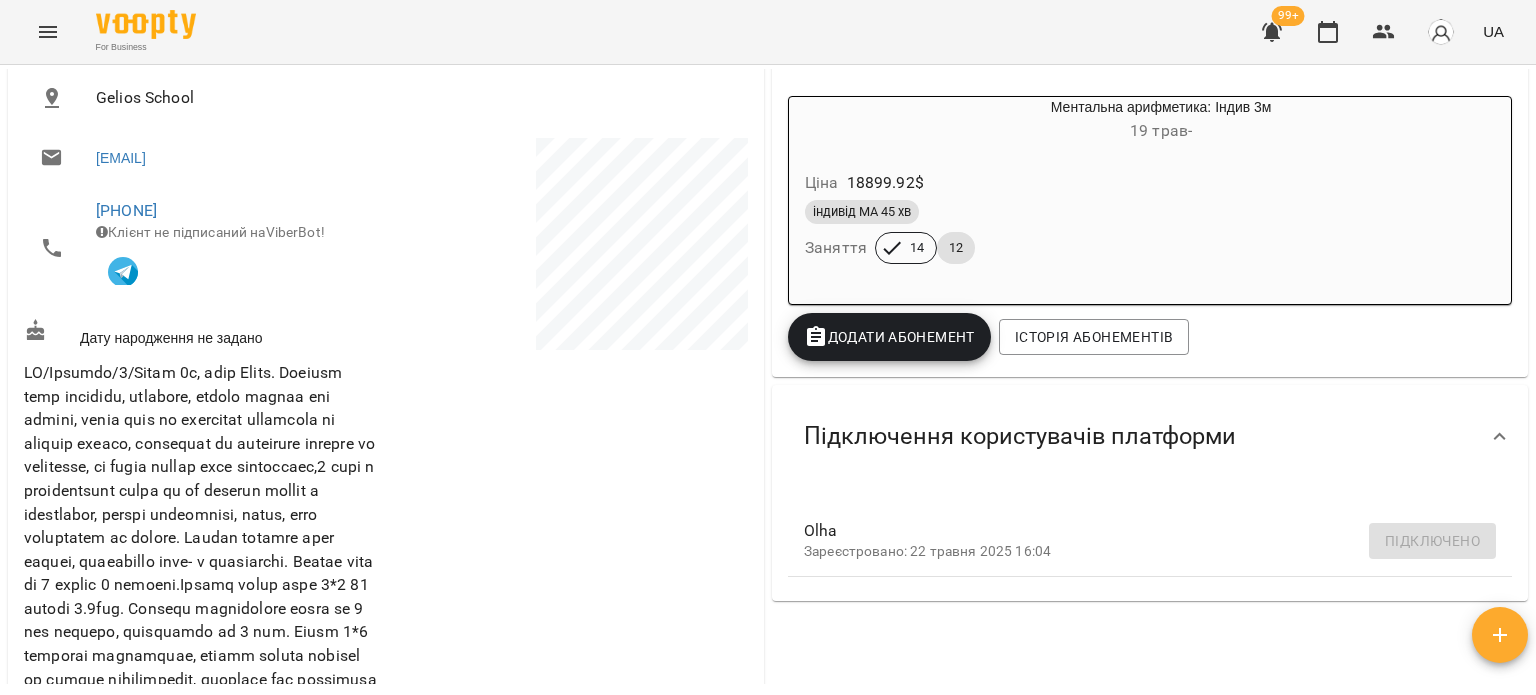 click on "Додати Абонемент" at bounding box center (889, 337) 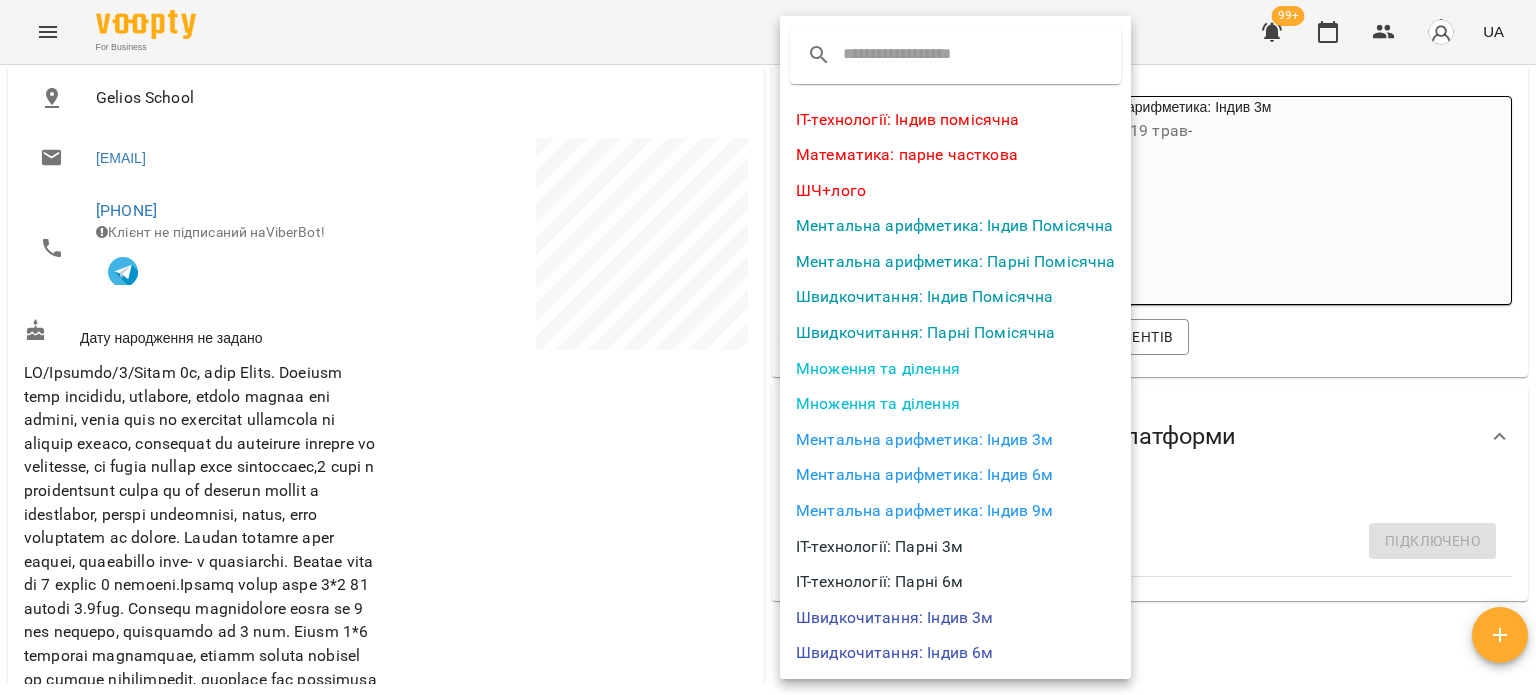 click at bounding box center [922, 55] 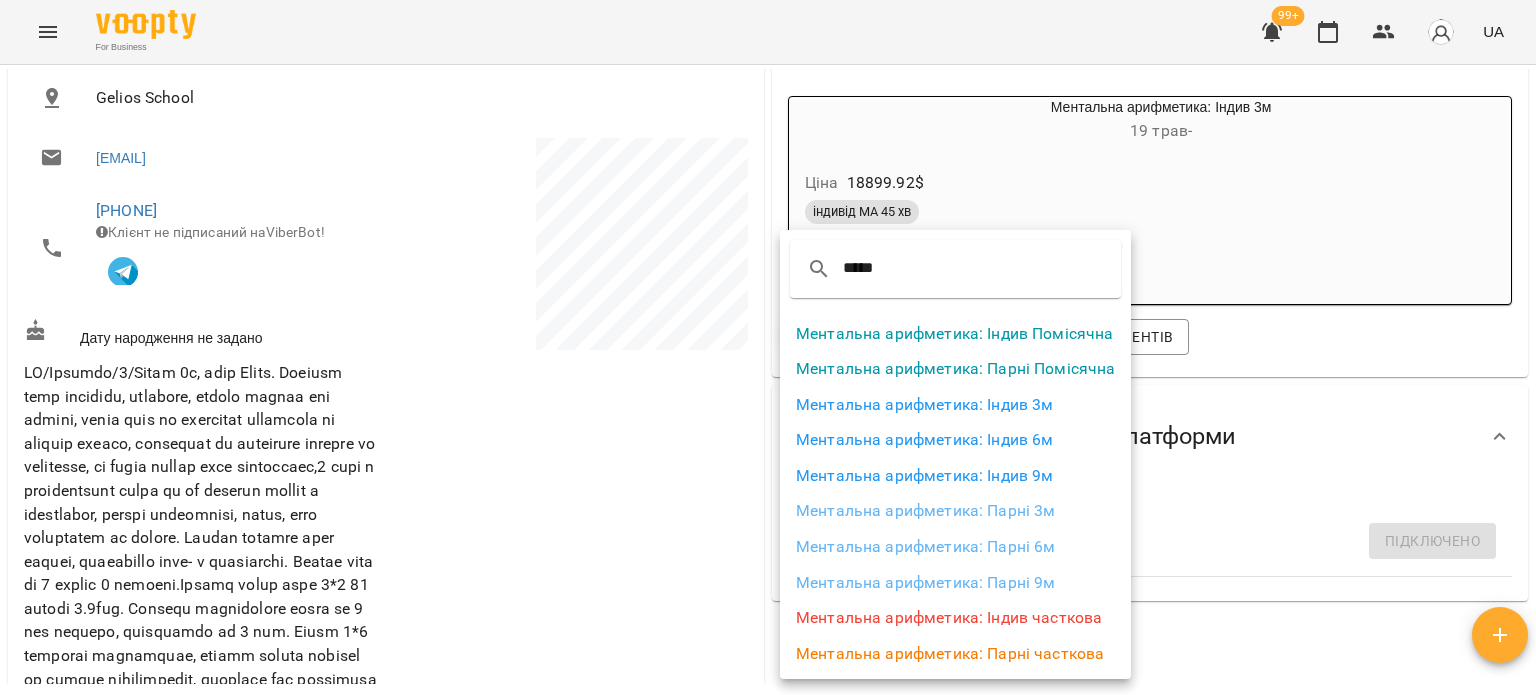 type on "*****" 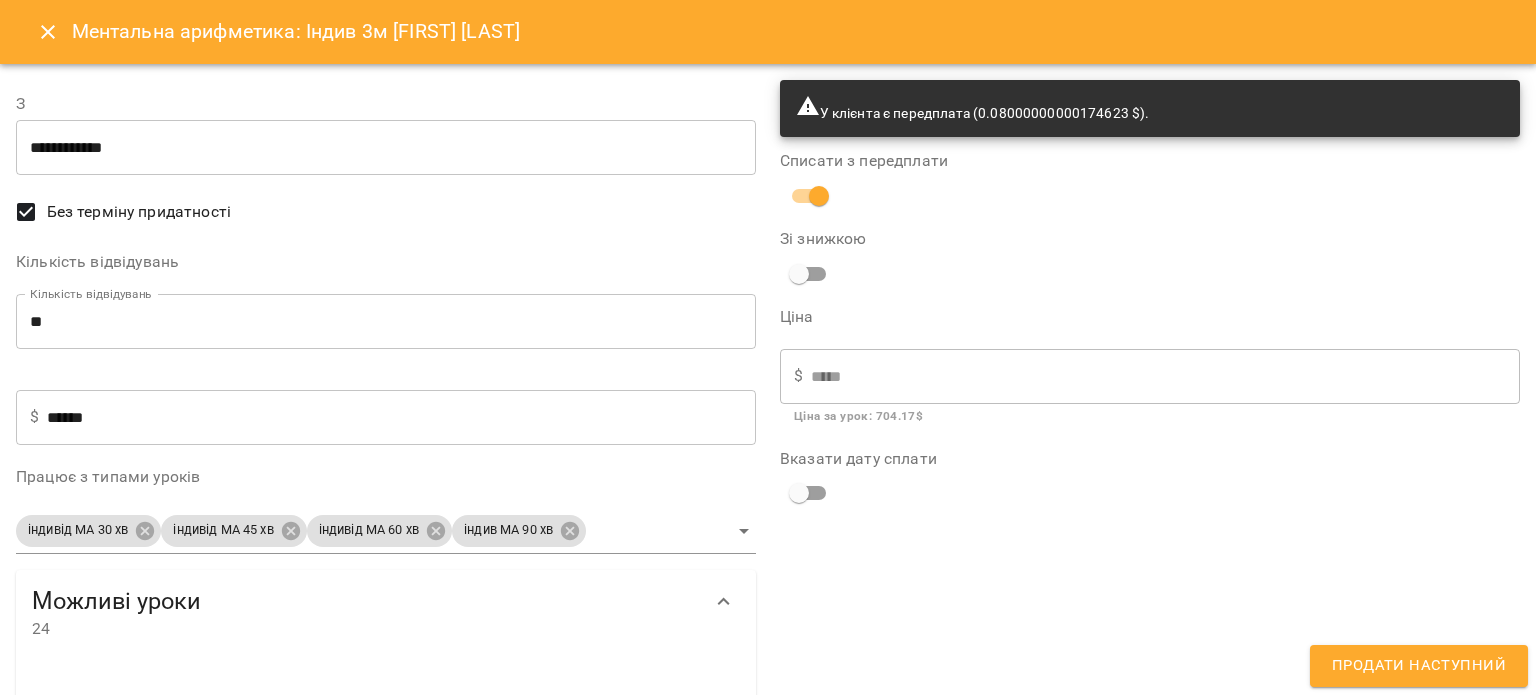 drag, startPoint x: 789, startPoint y: 379, endPoint x: 817, endPoint y: 378, distance: 28.01785 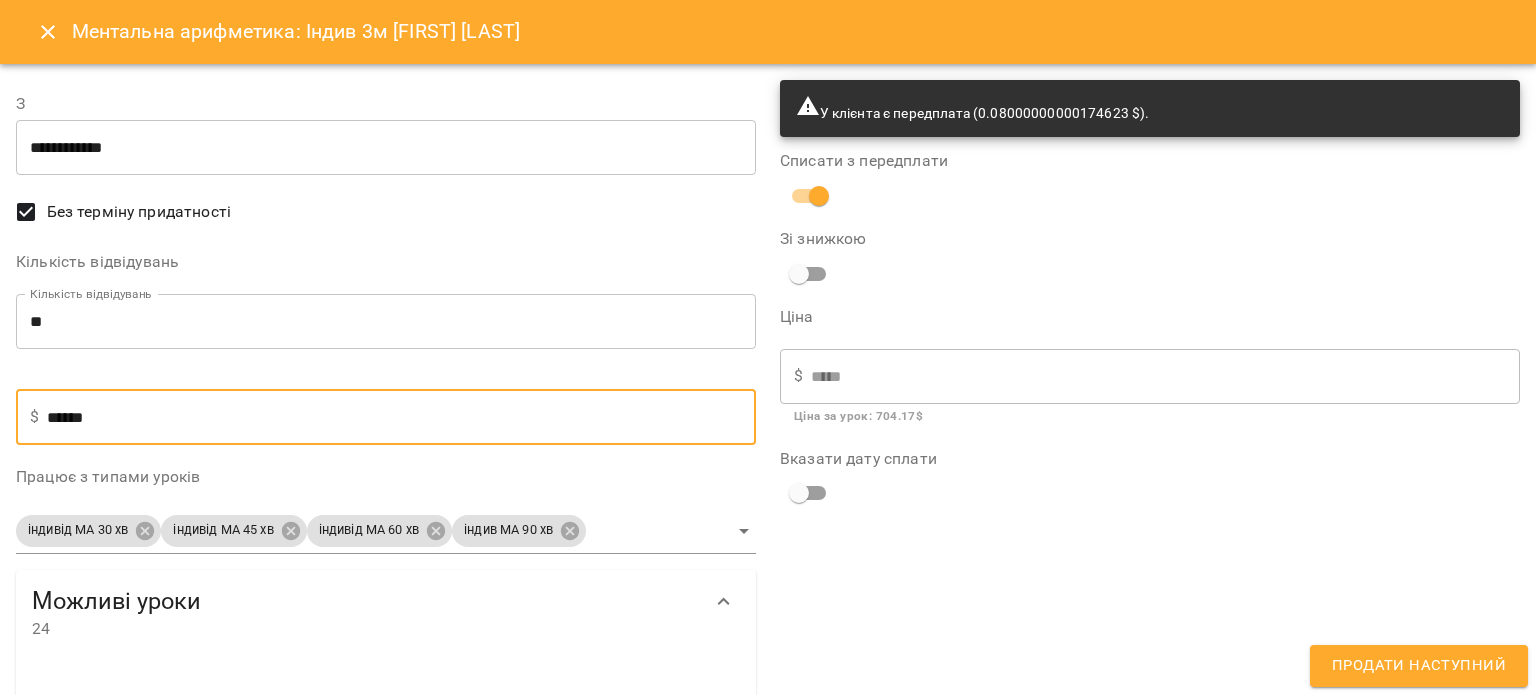 click on "******" at bounding box center (401, 417) 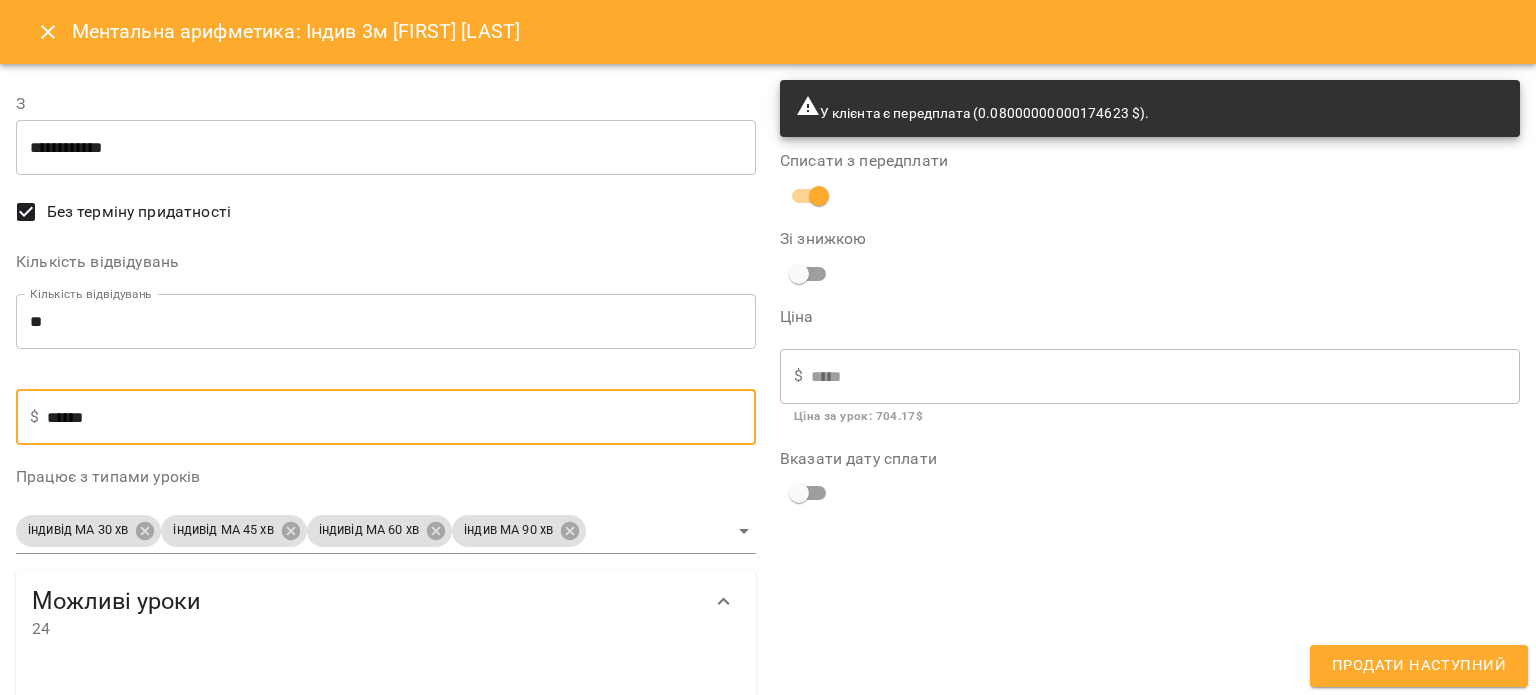 type on "*****" 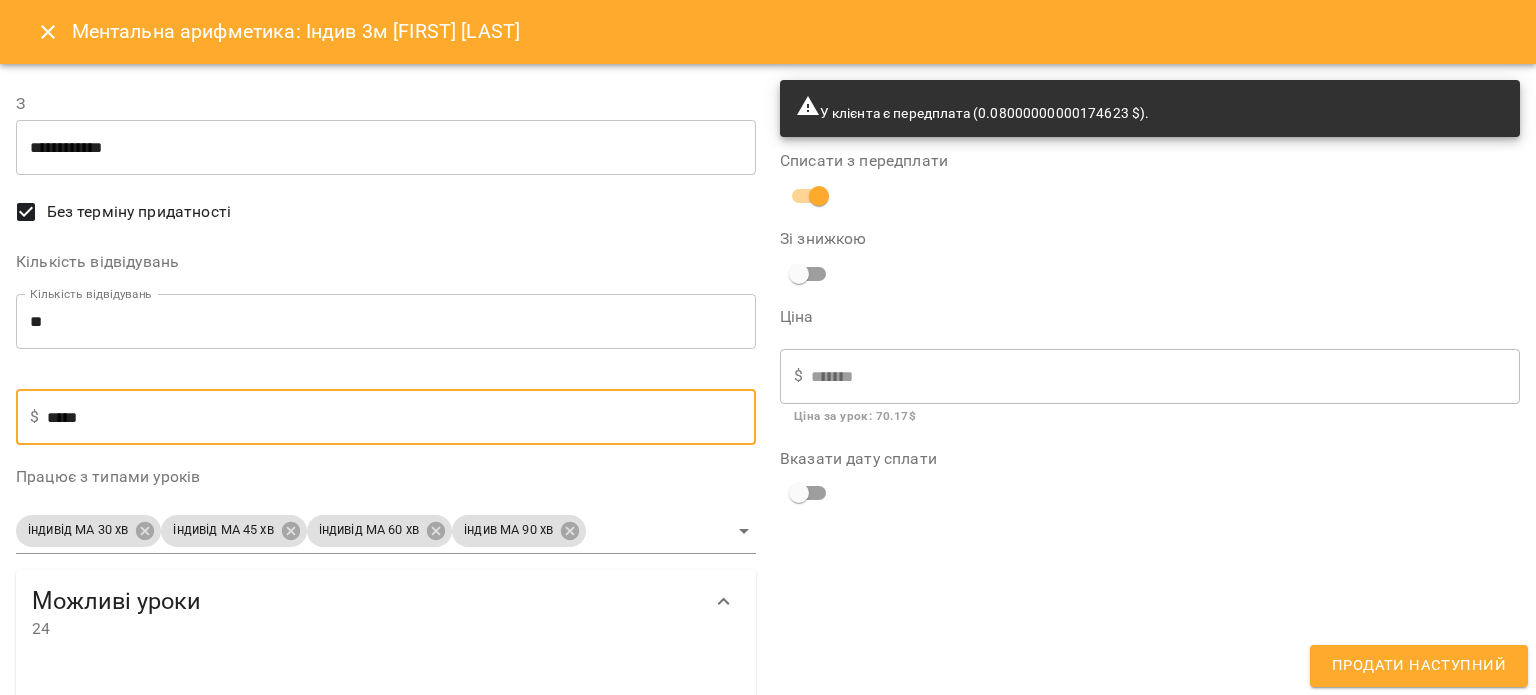 type on "****" 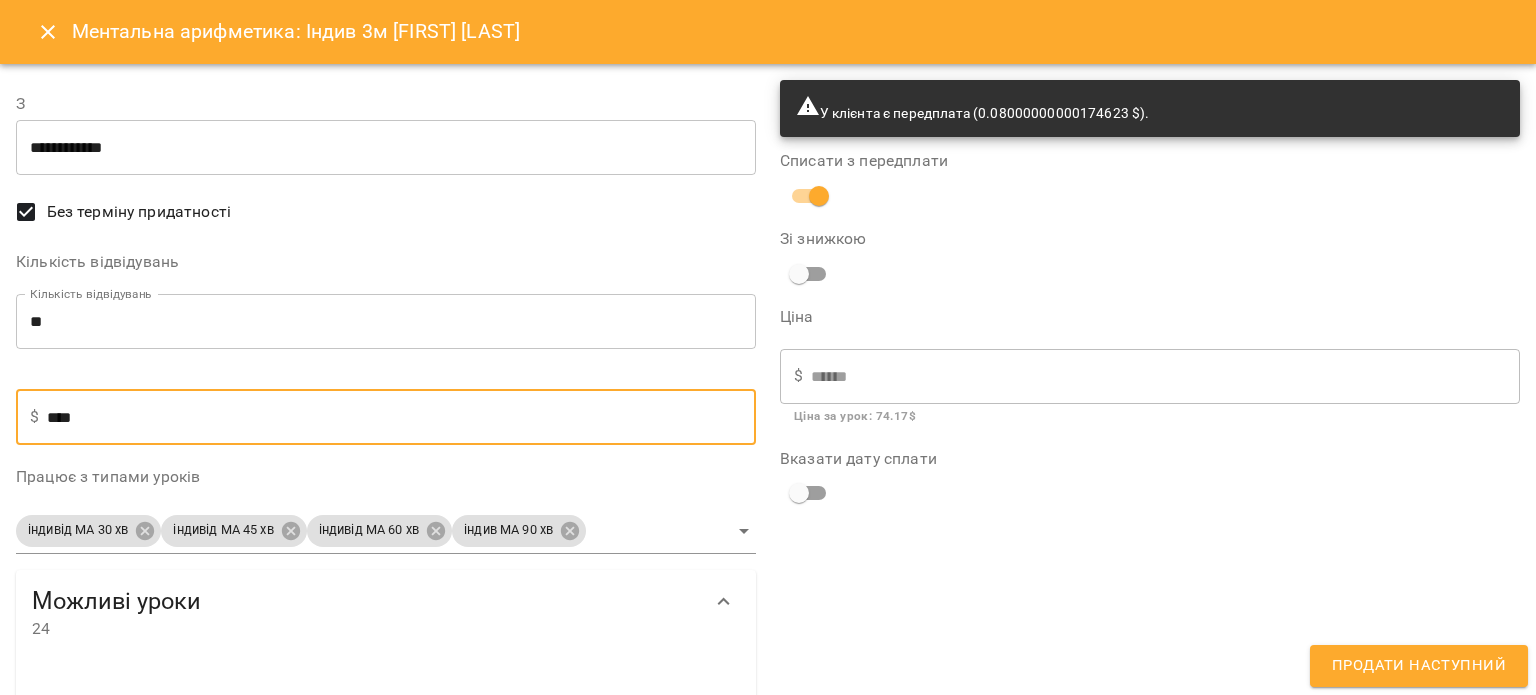 type on "*****" 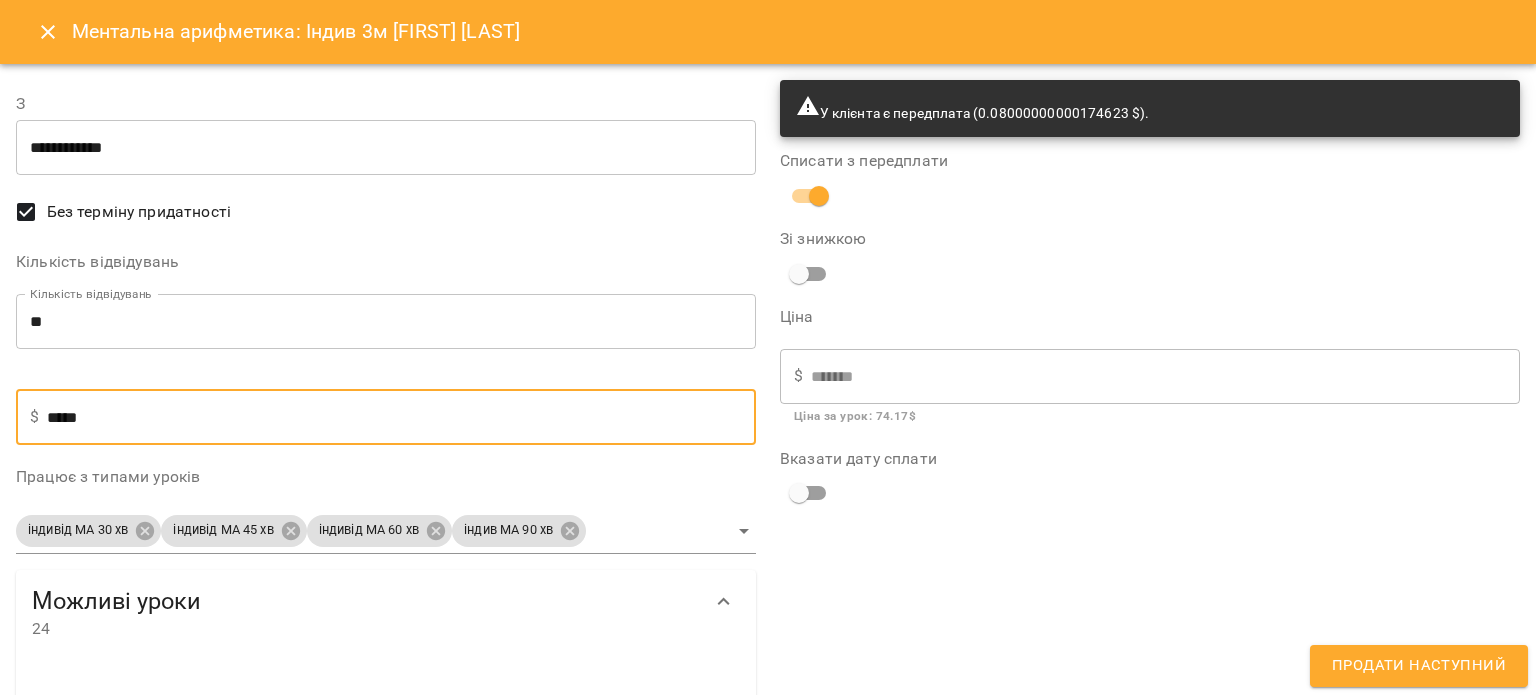 type on "******" 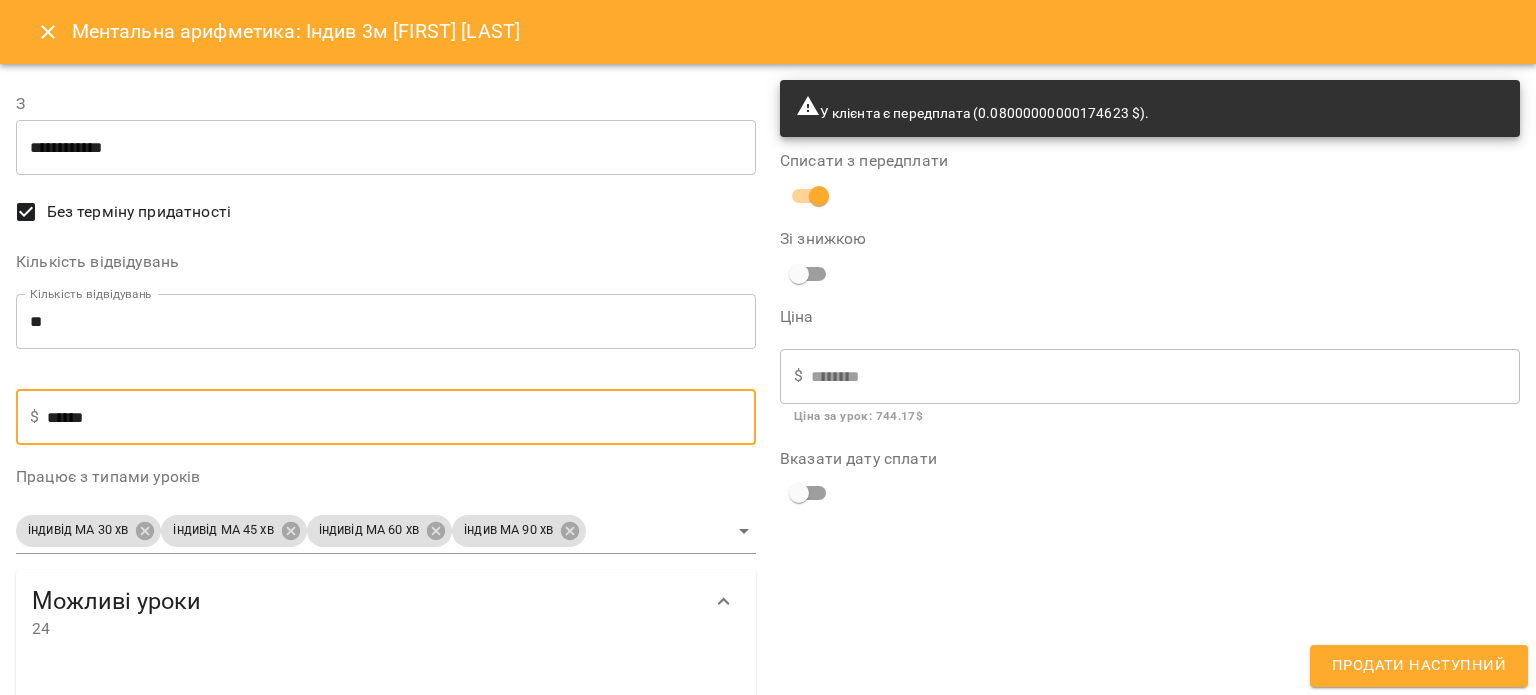 type on "*****" 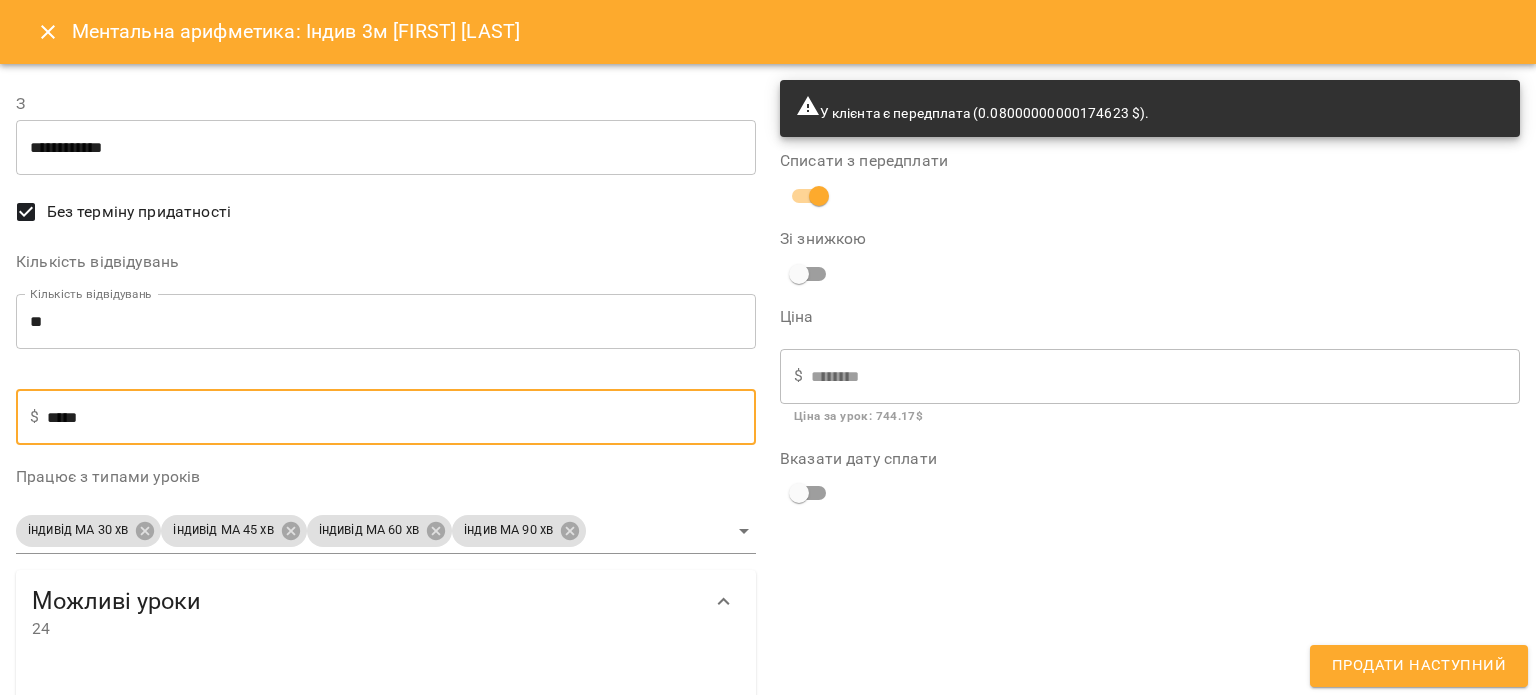 type on "*******" 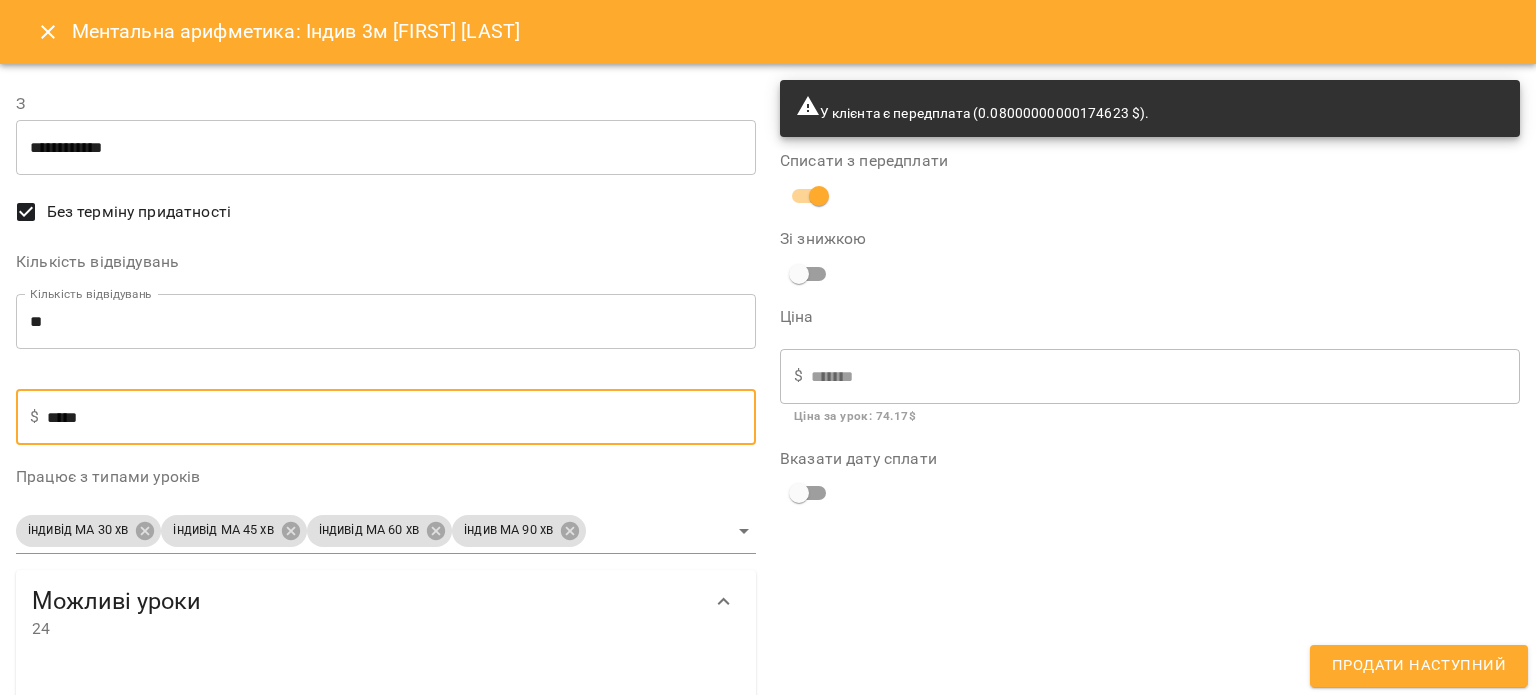 type on "******" 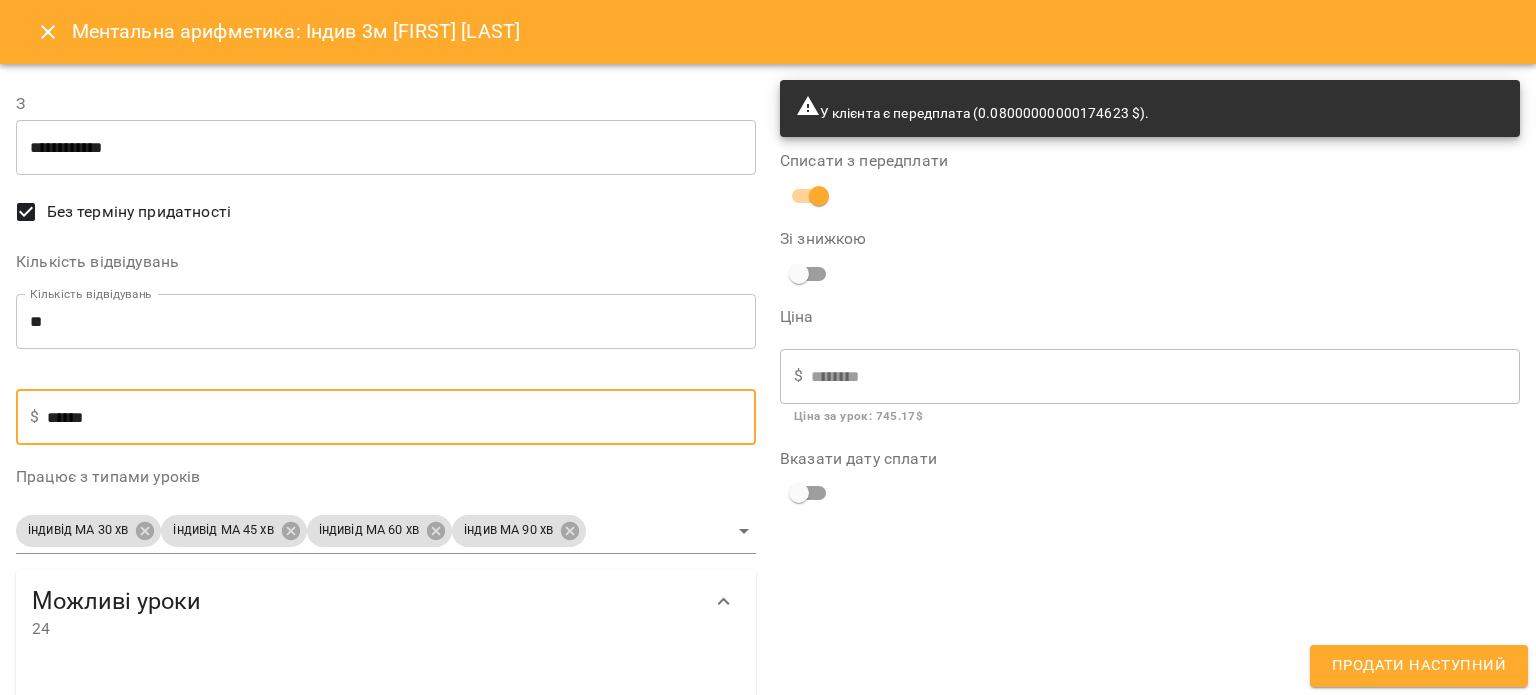type on "*****" 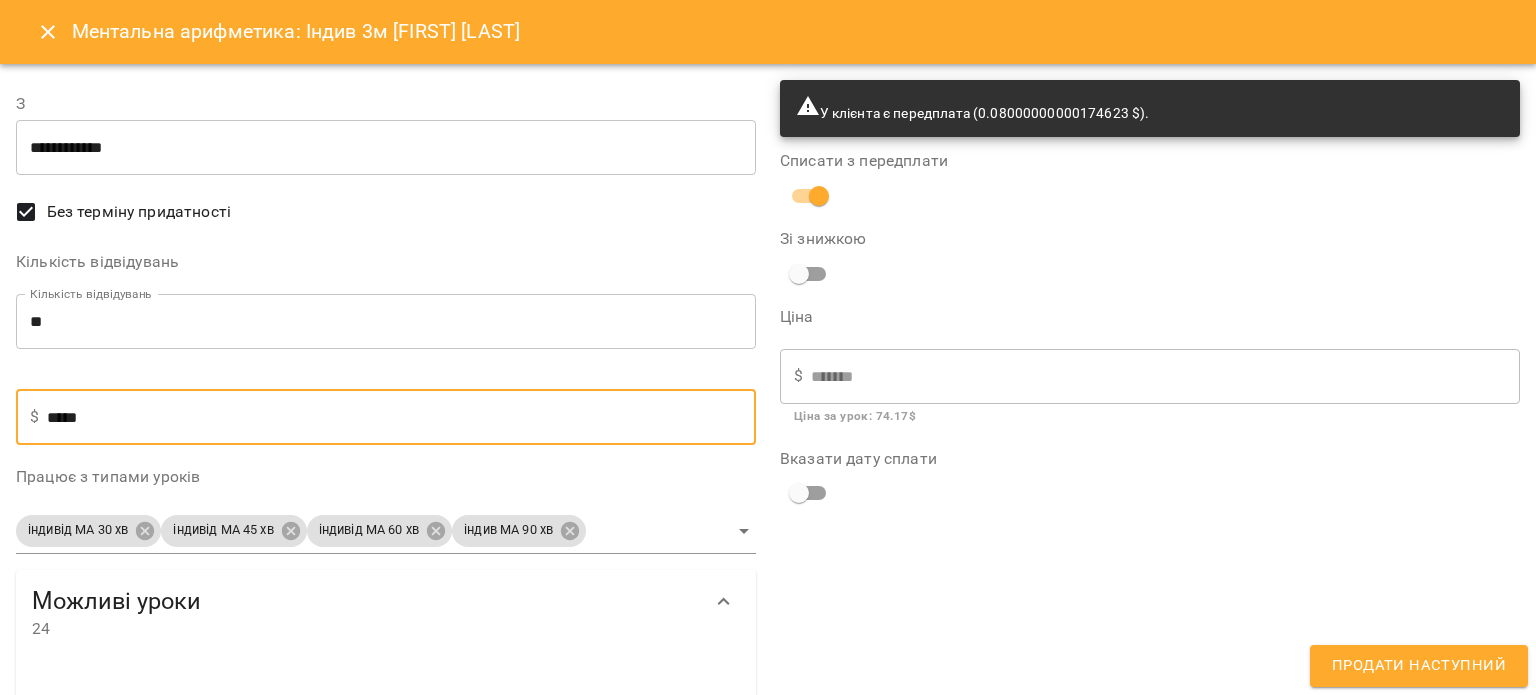 type on "******" 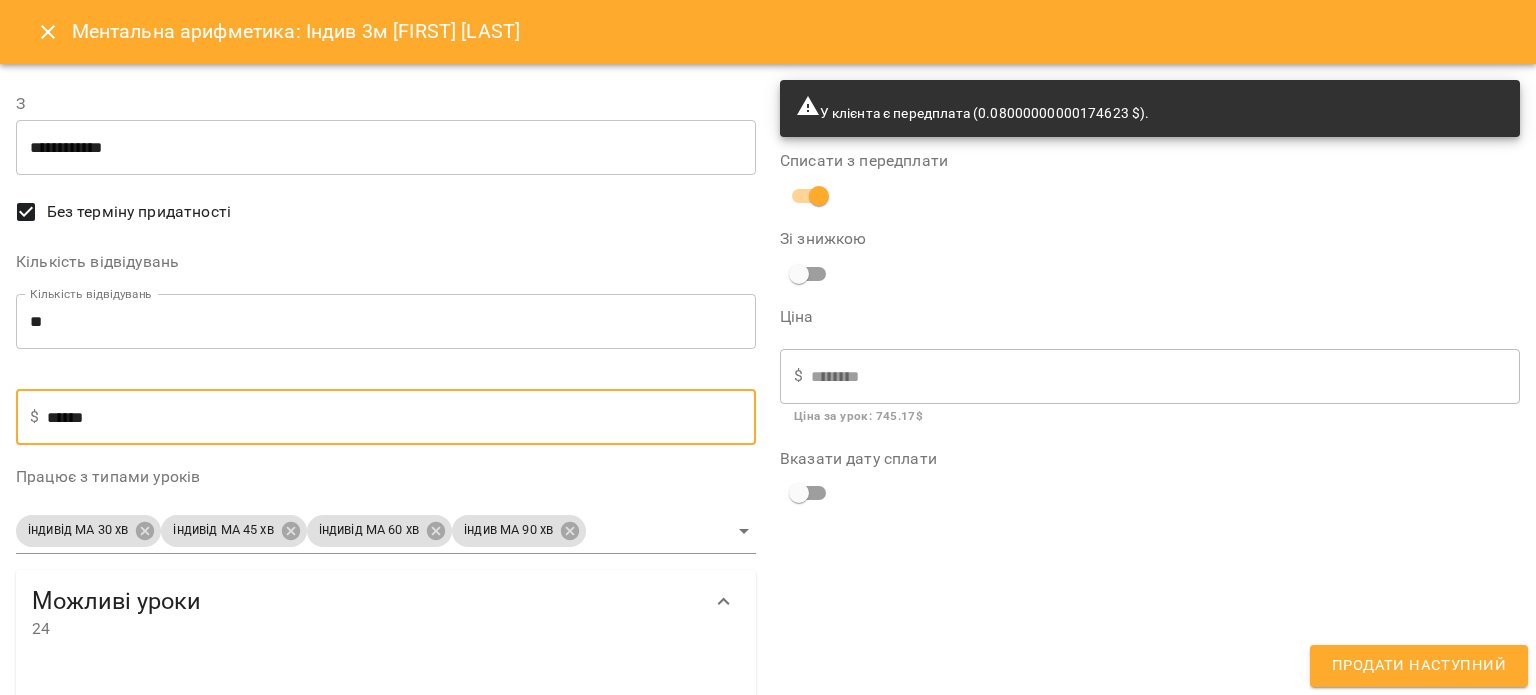 type on "*****" 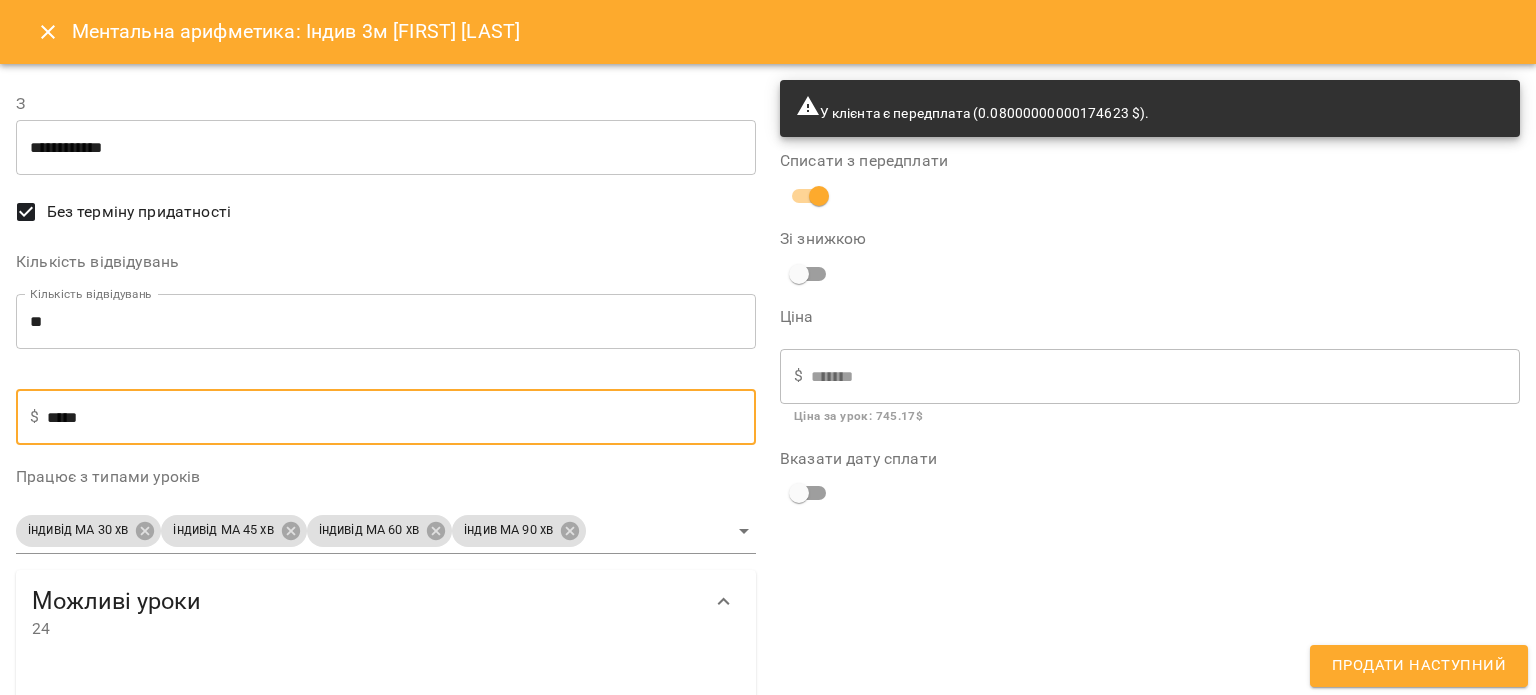 type on "****" 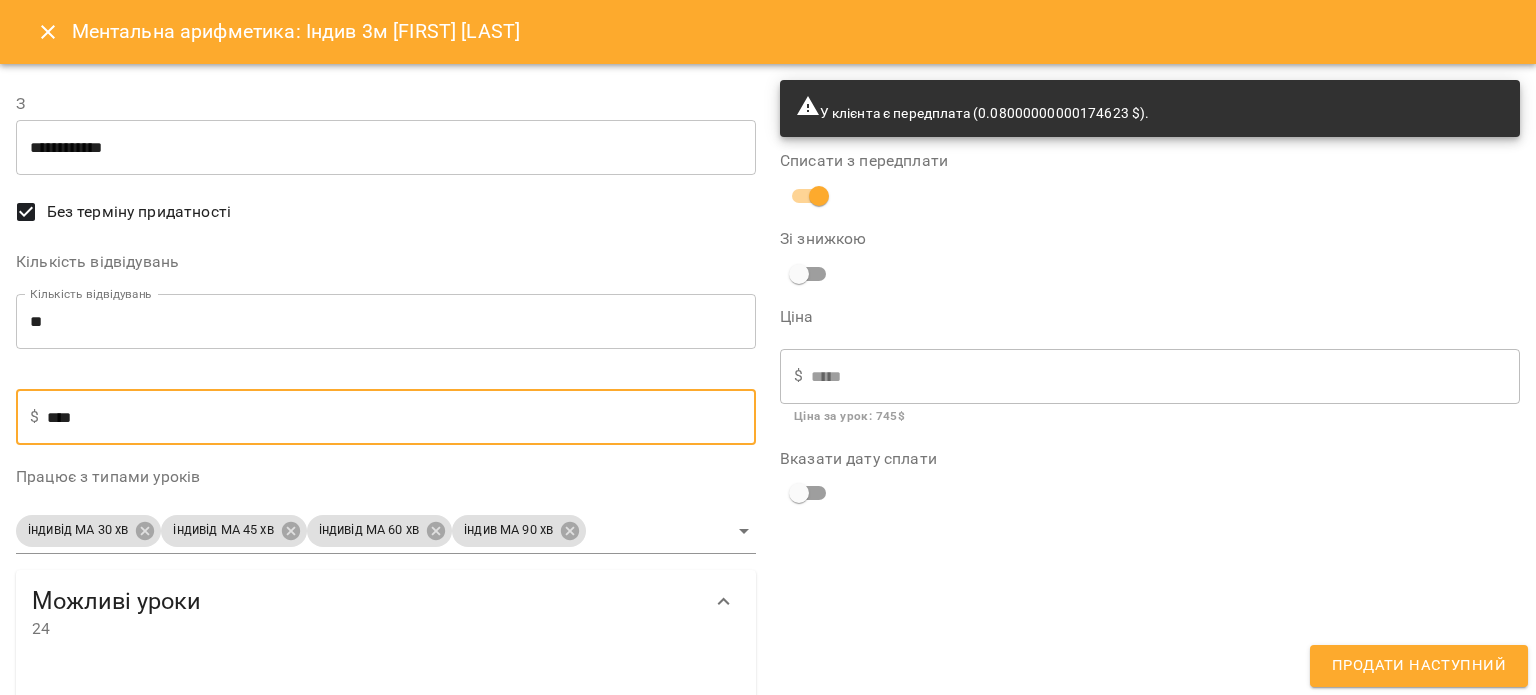 type on "*****" 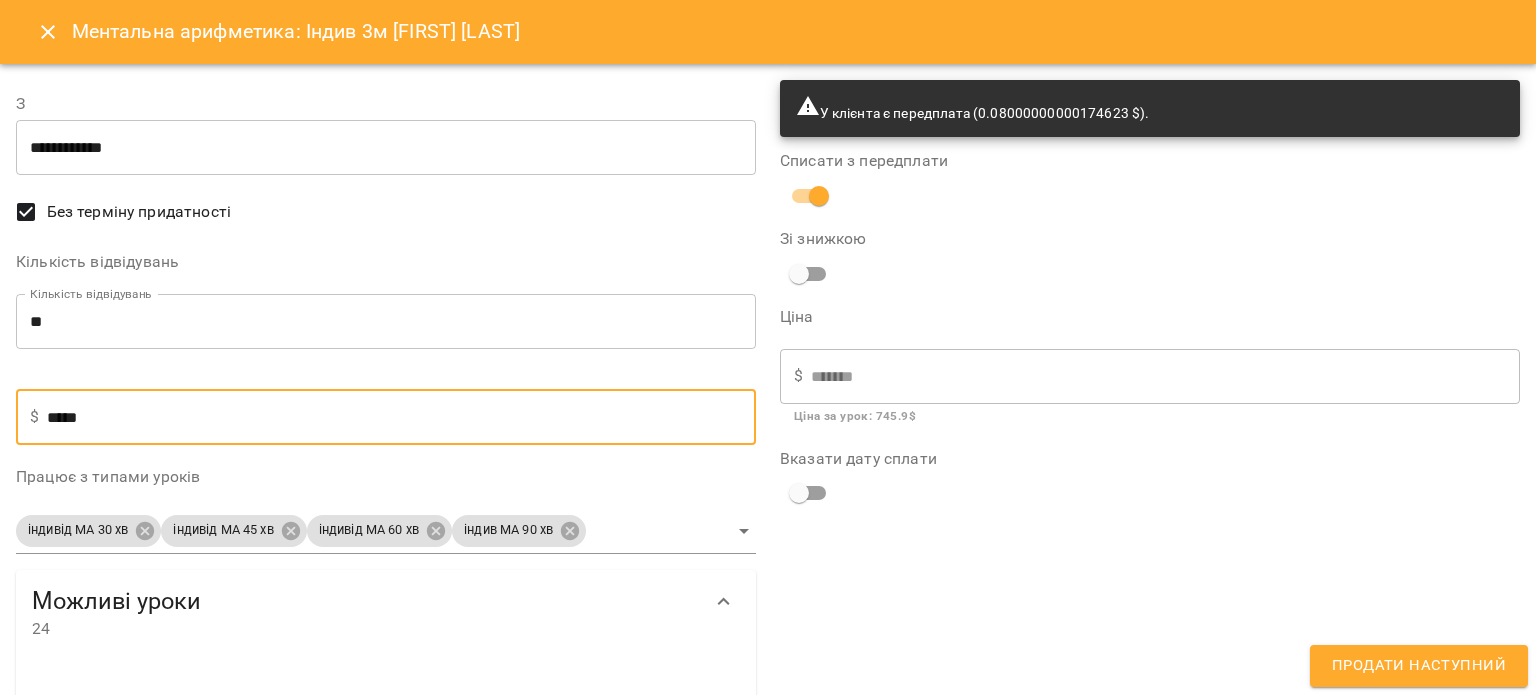 type on "******" 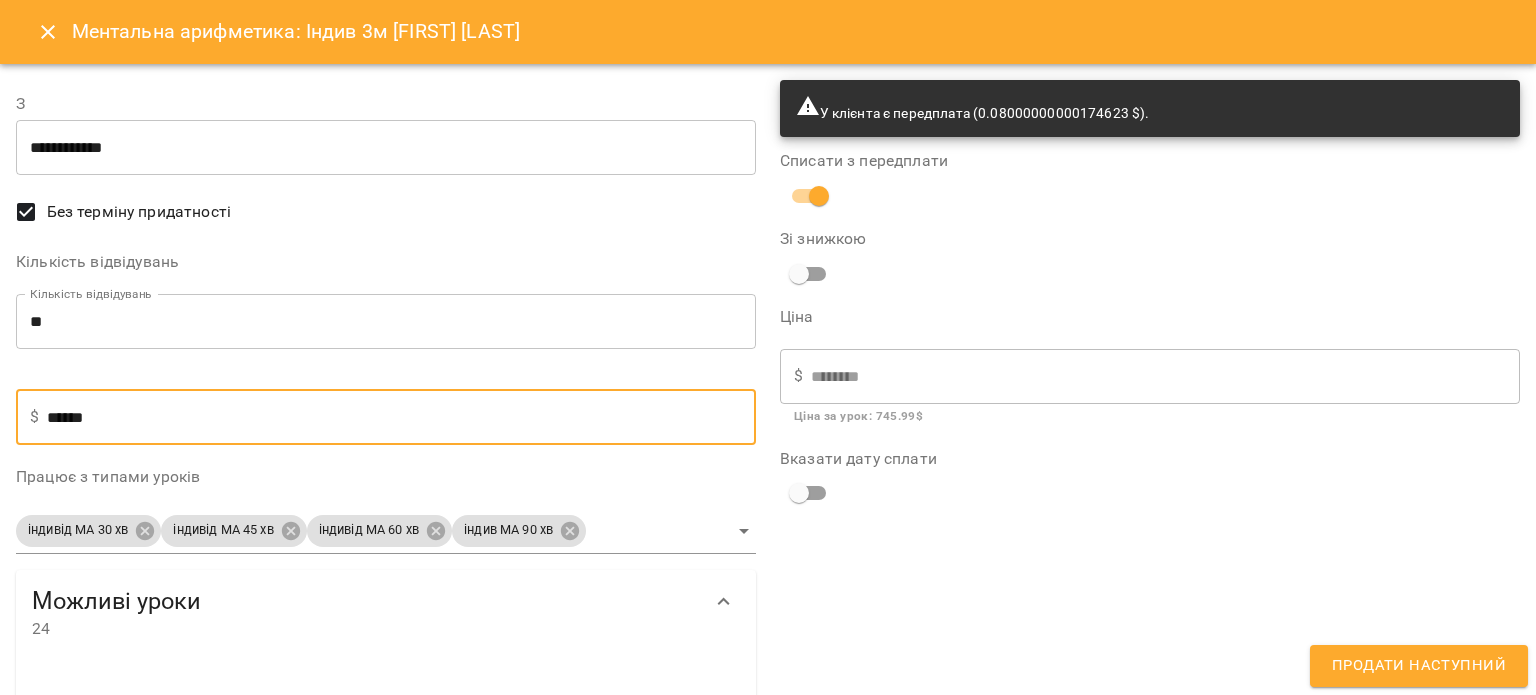 type on "*****" 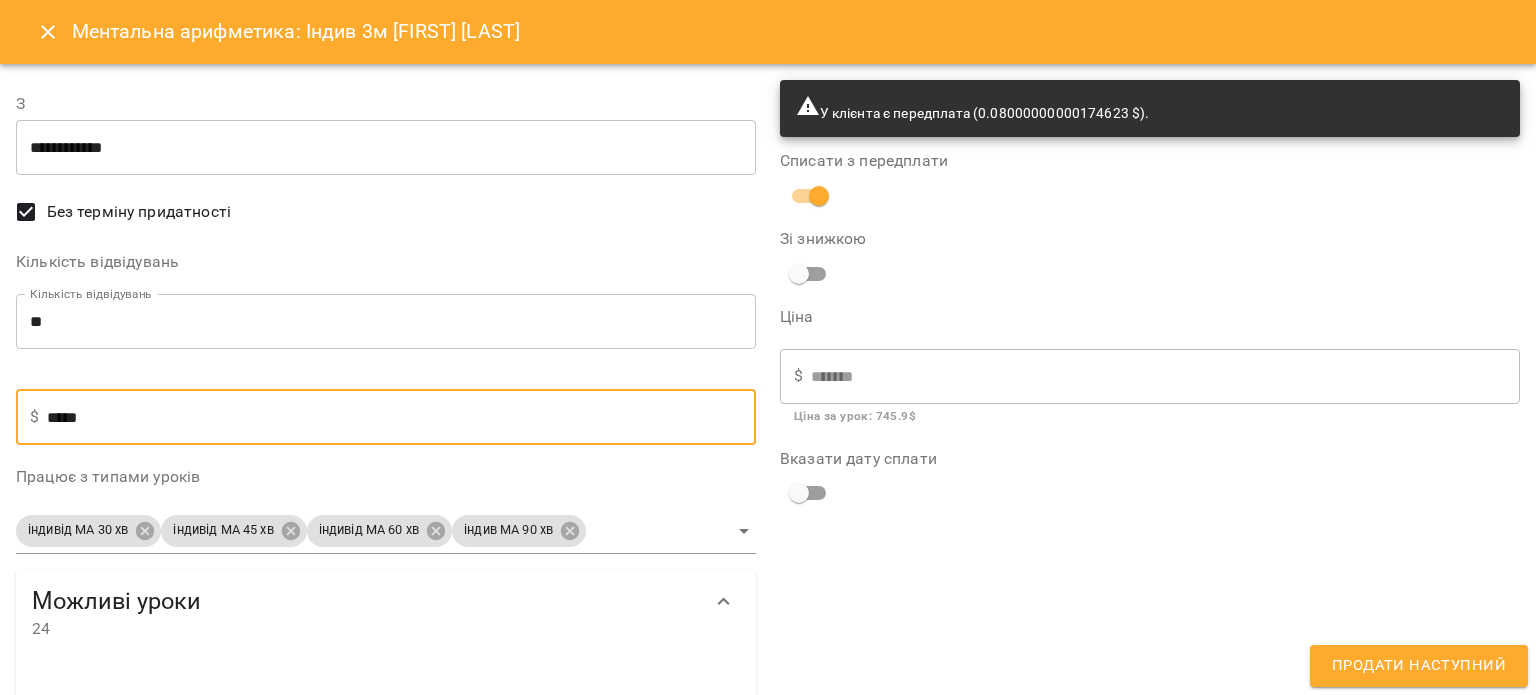 type on "******" 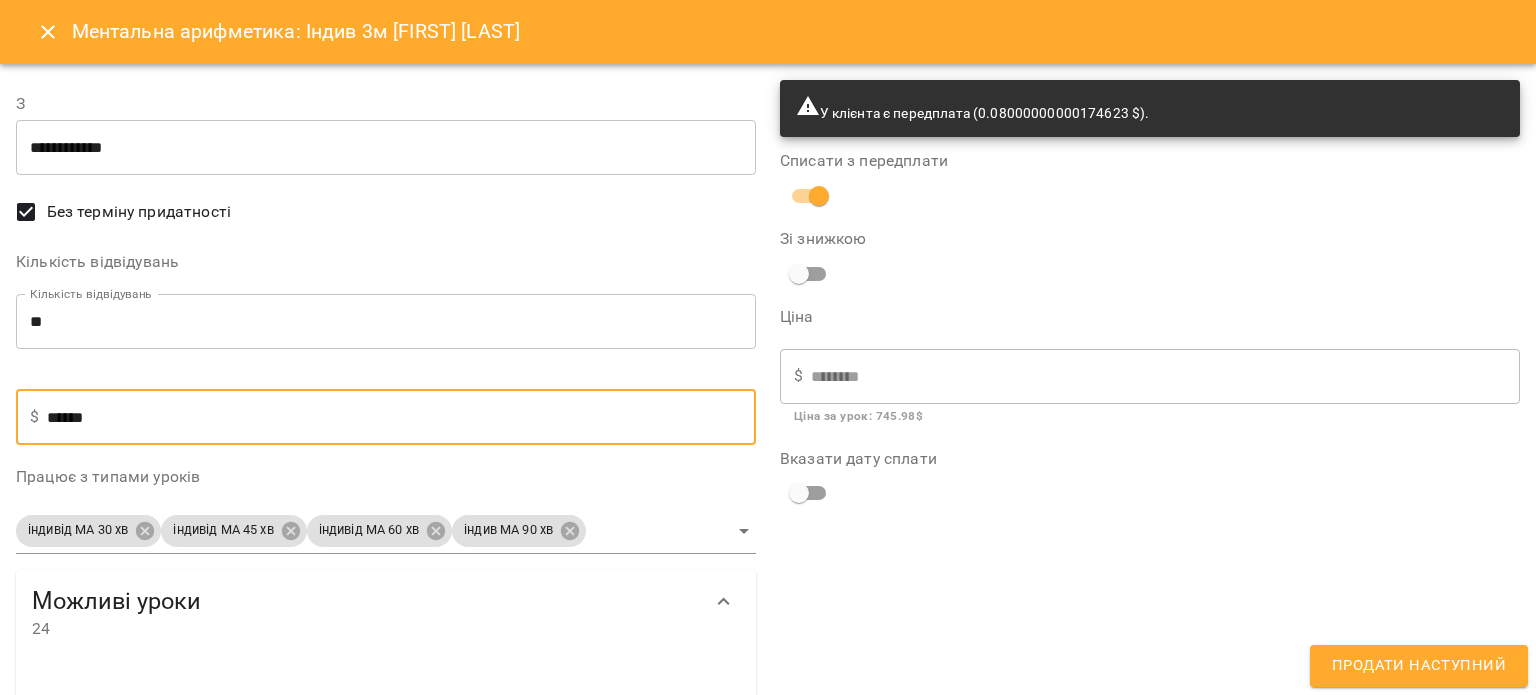 type on "*****" 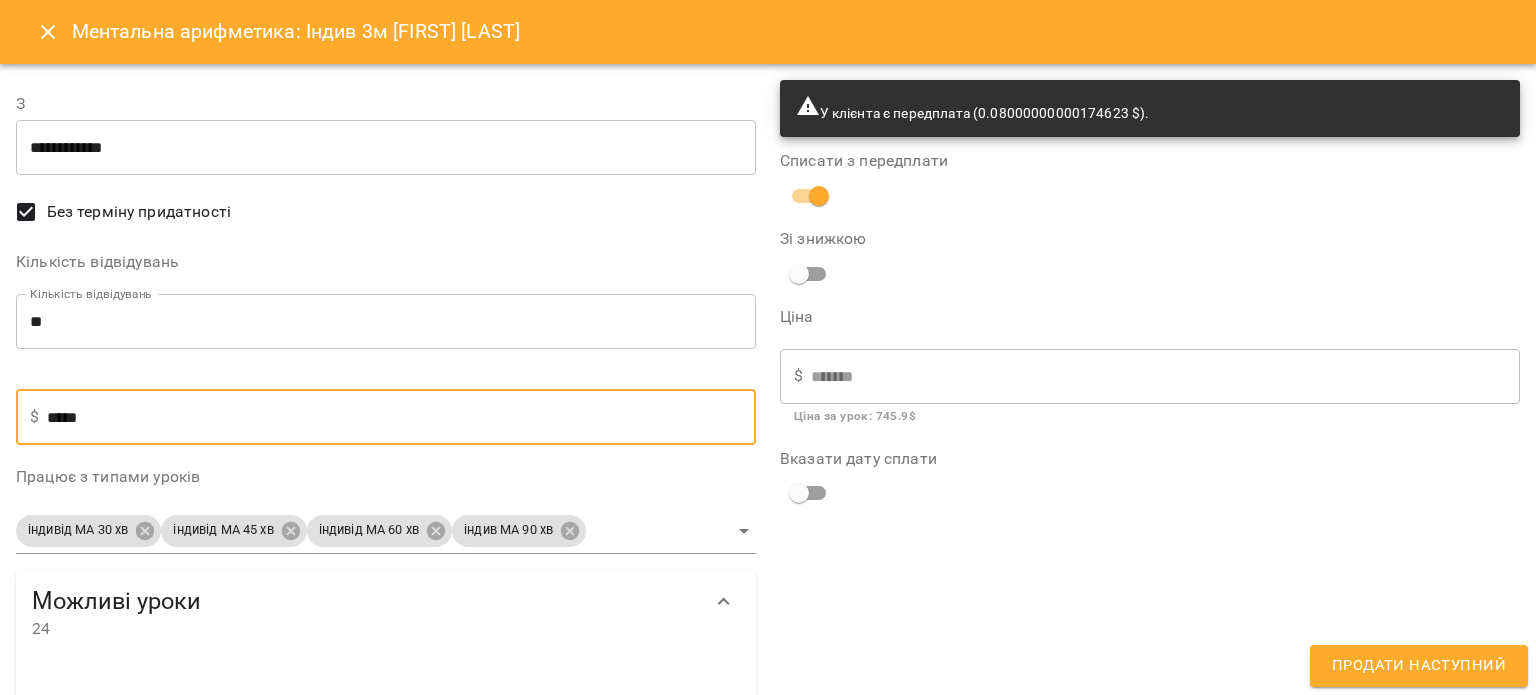 type on "****" 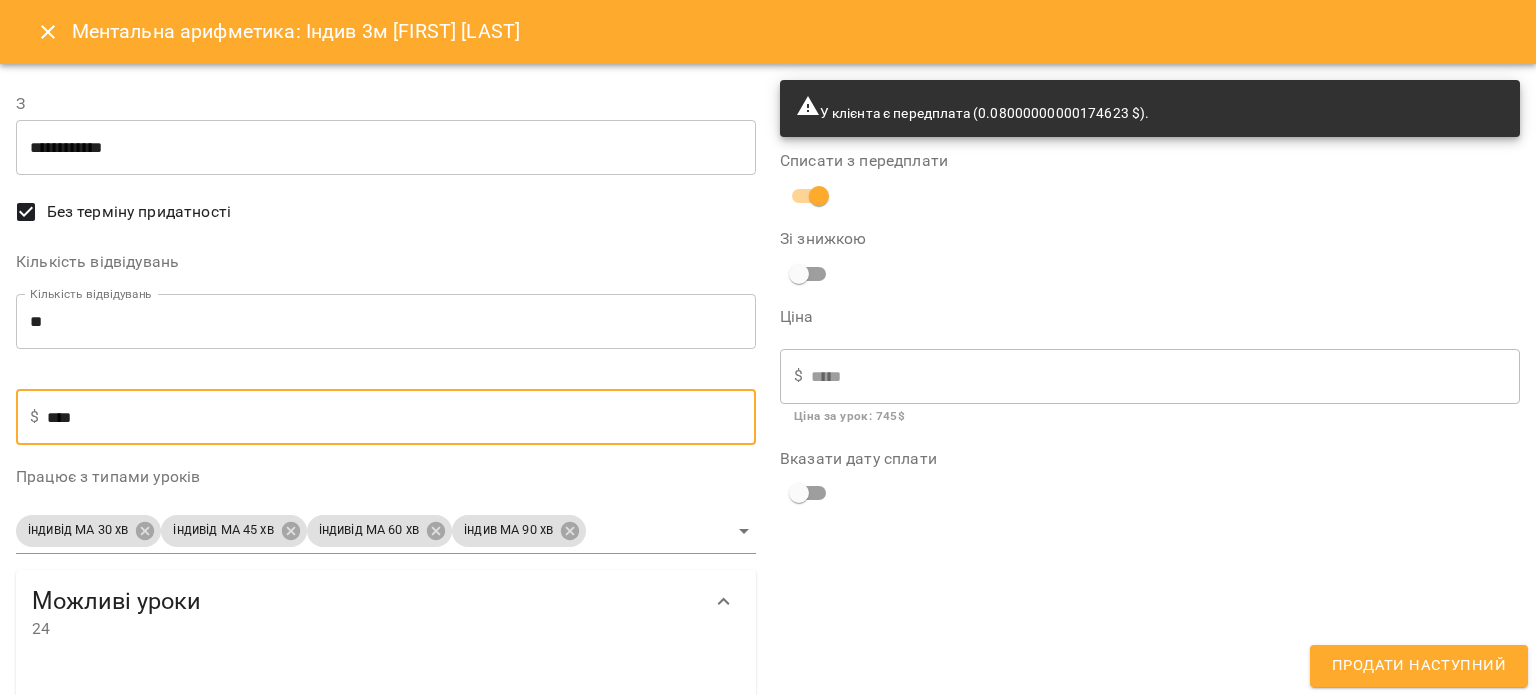 type on "*****" 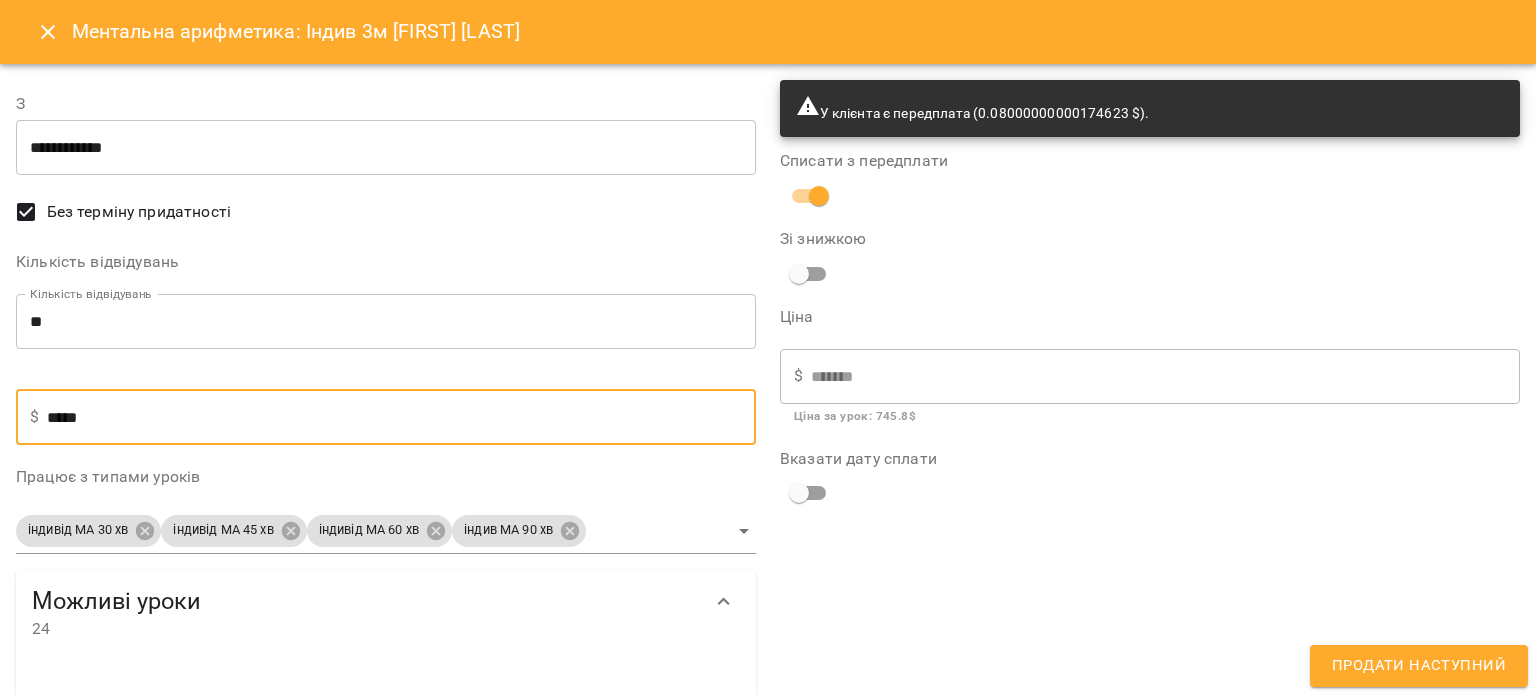 type on "******" 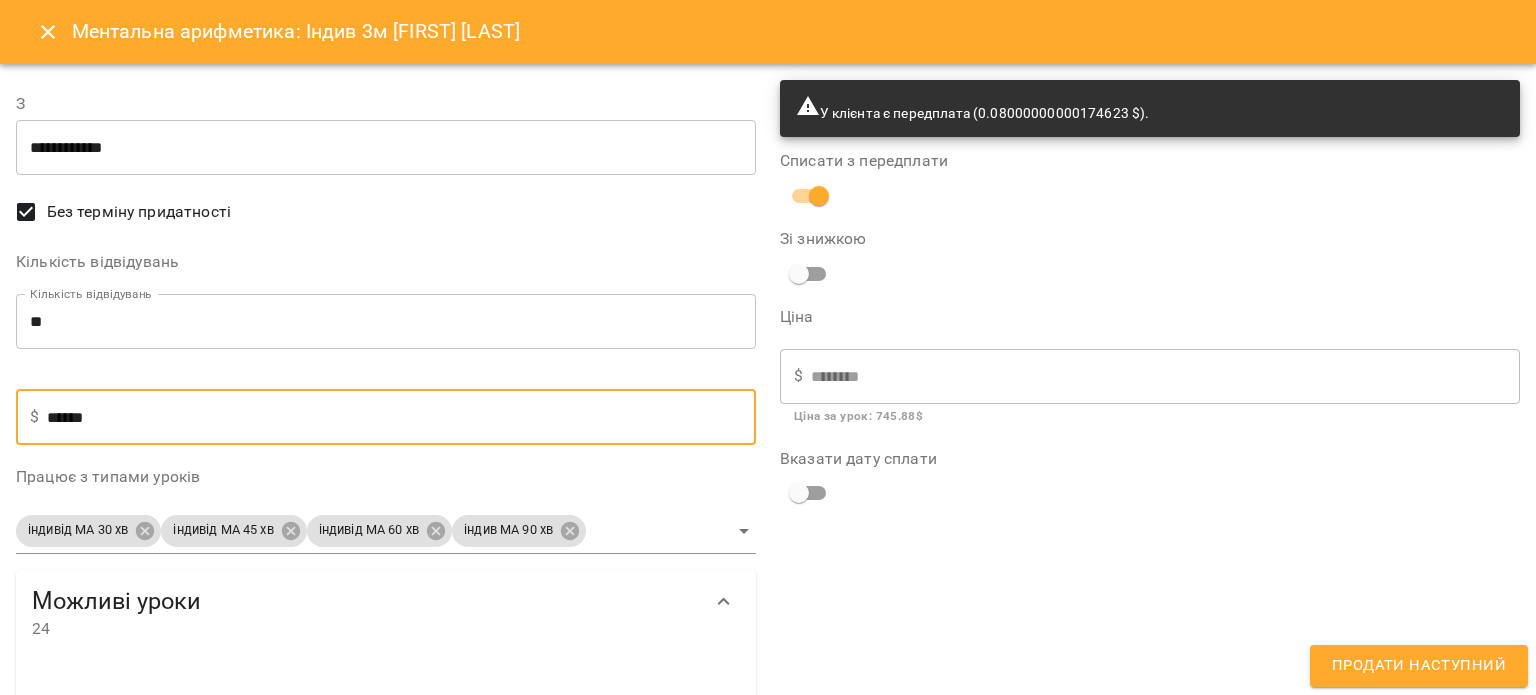 type on "*****" 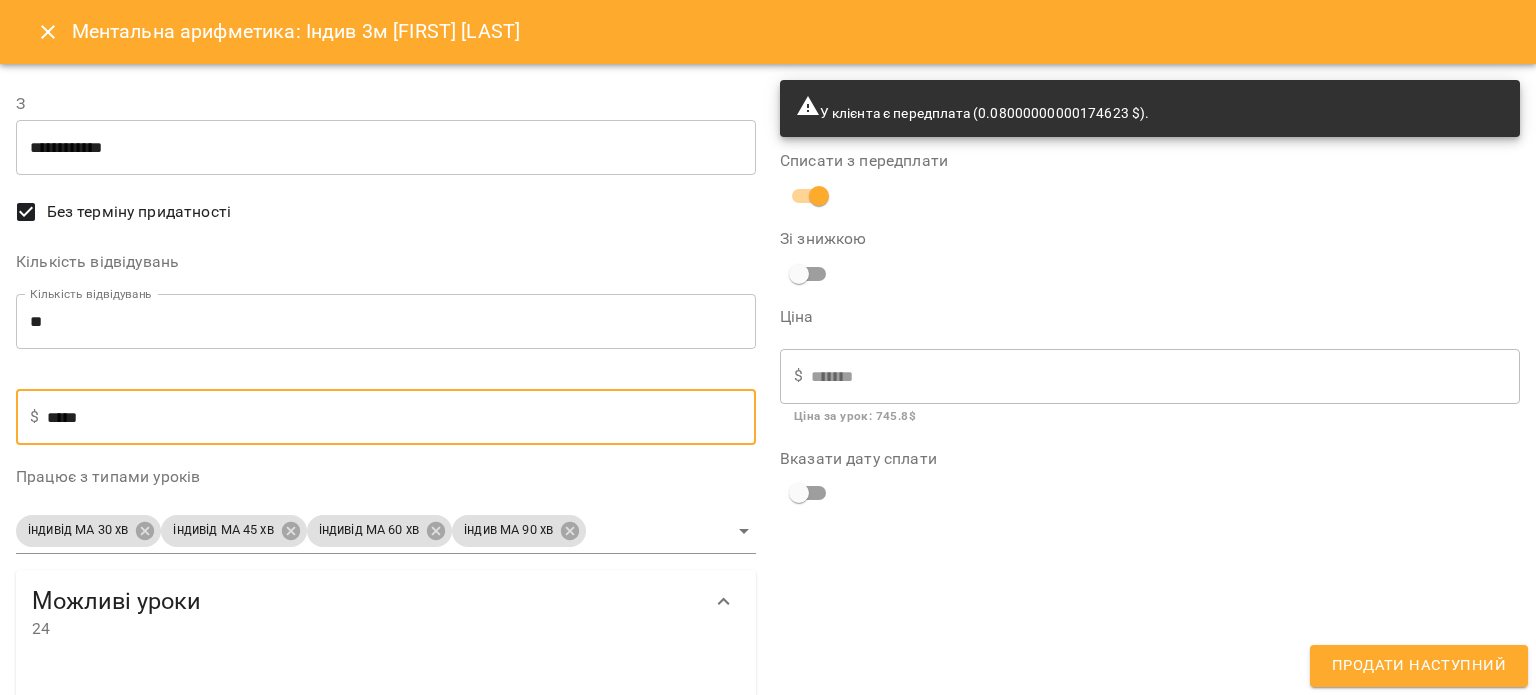 type on "******" 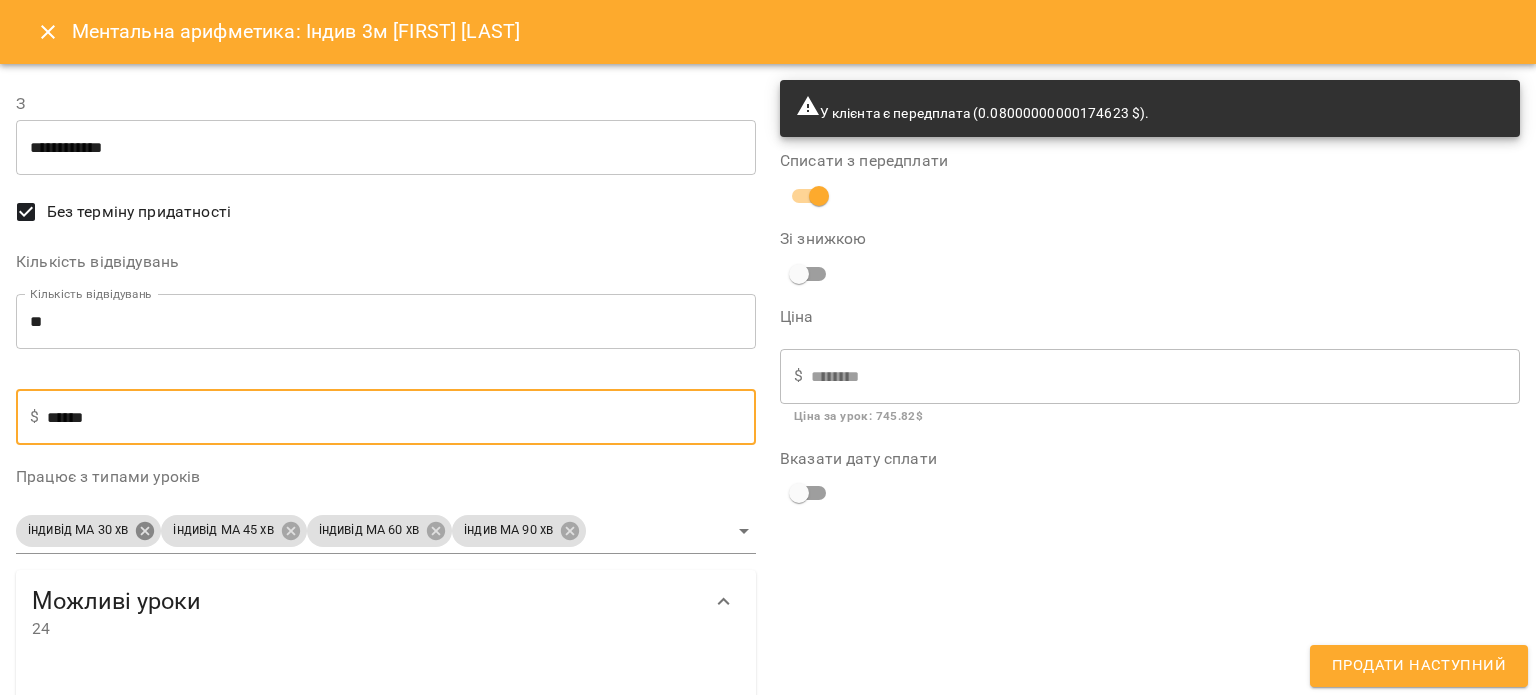 type on "******" 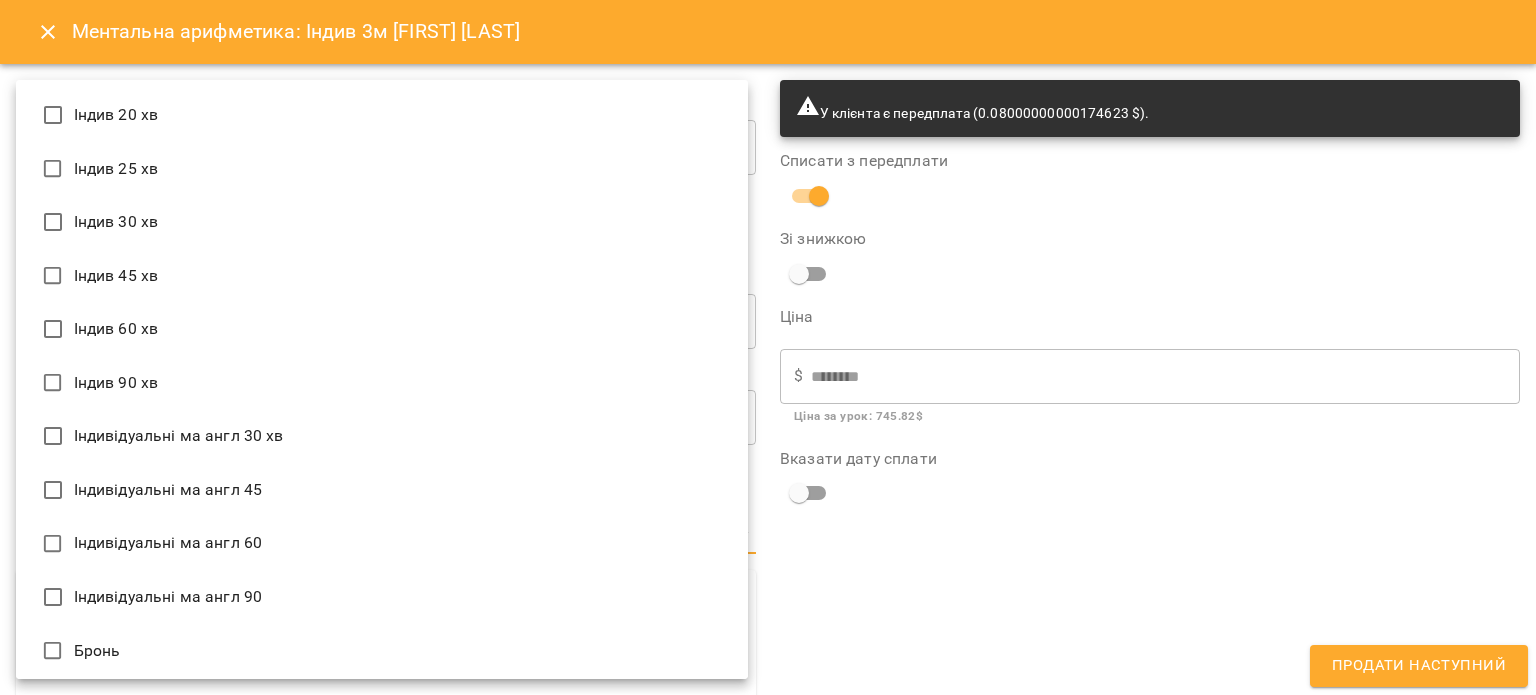 scroll, scrollTop: 1663, scrollLeft: 0, axis: vertical 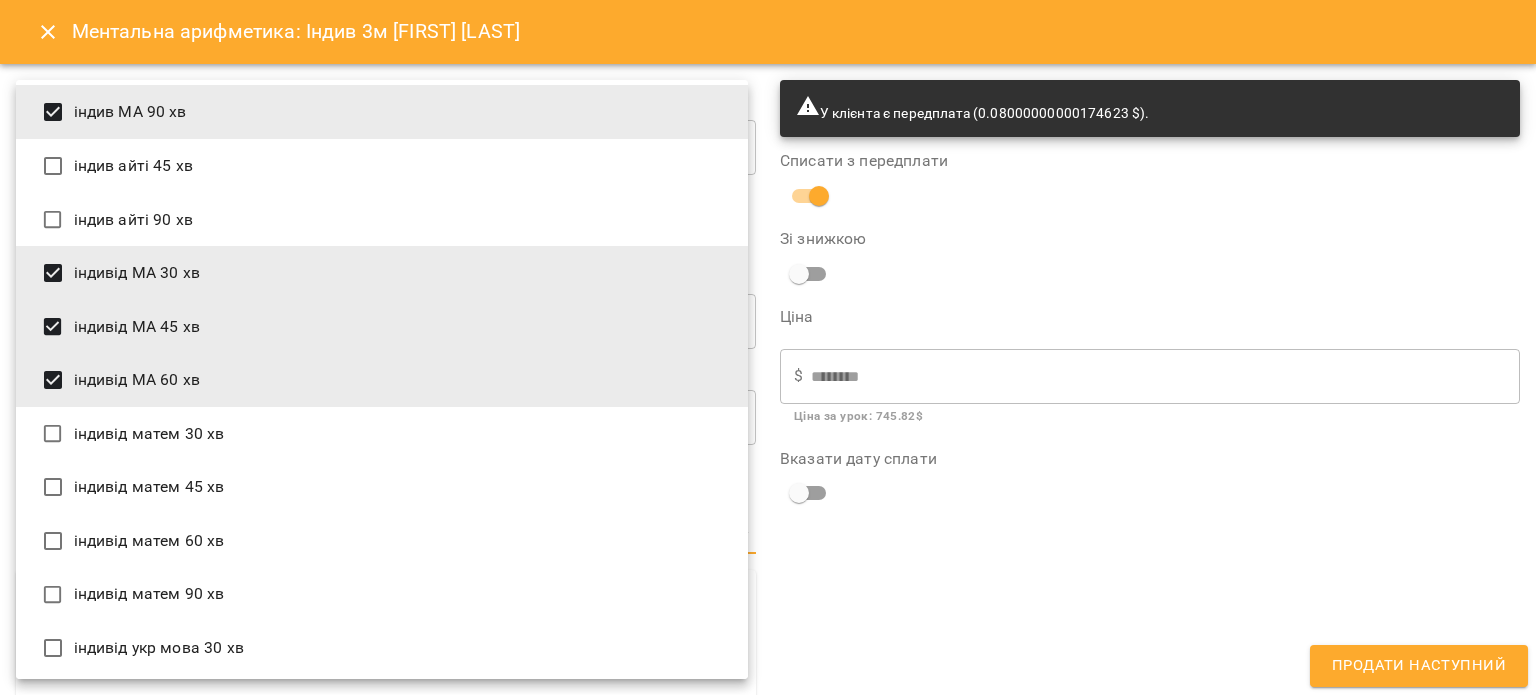 click on "індивід МА 30 хв" at bounding box center [382, 273] 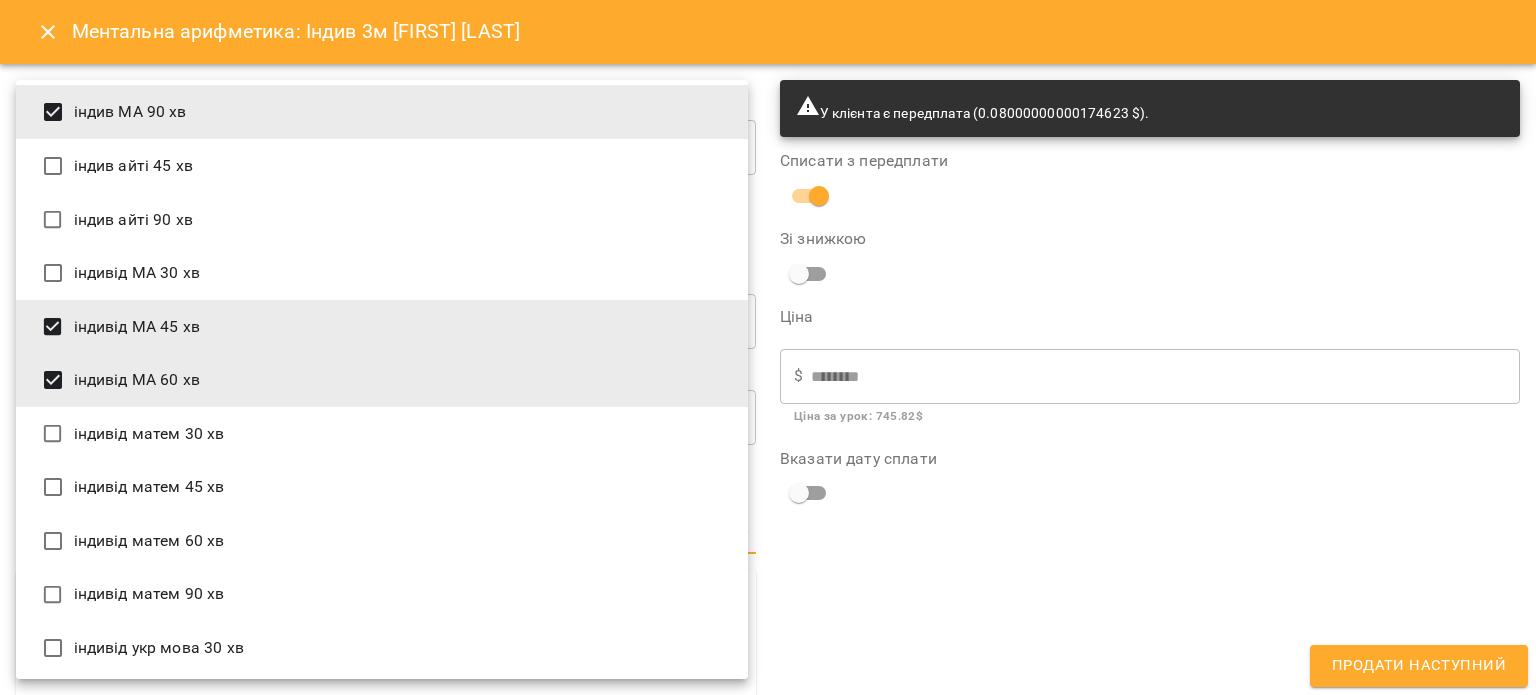 click on "індивід МА 60 хв" at bounding box center (382, 380) 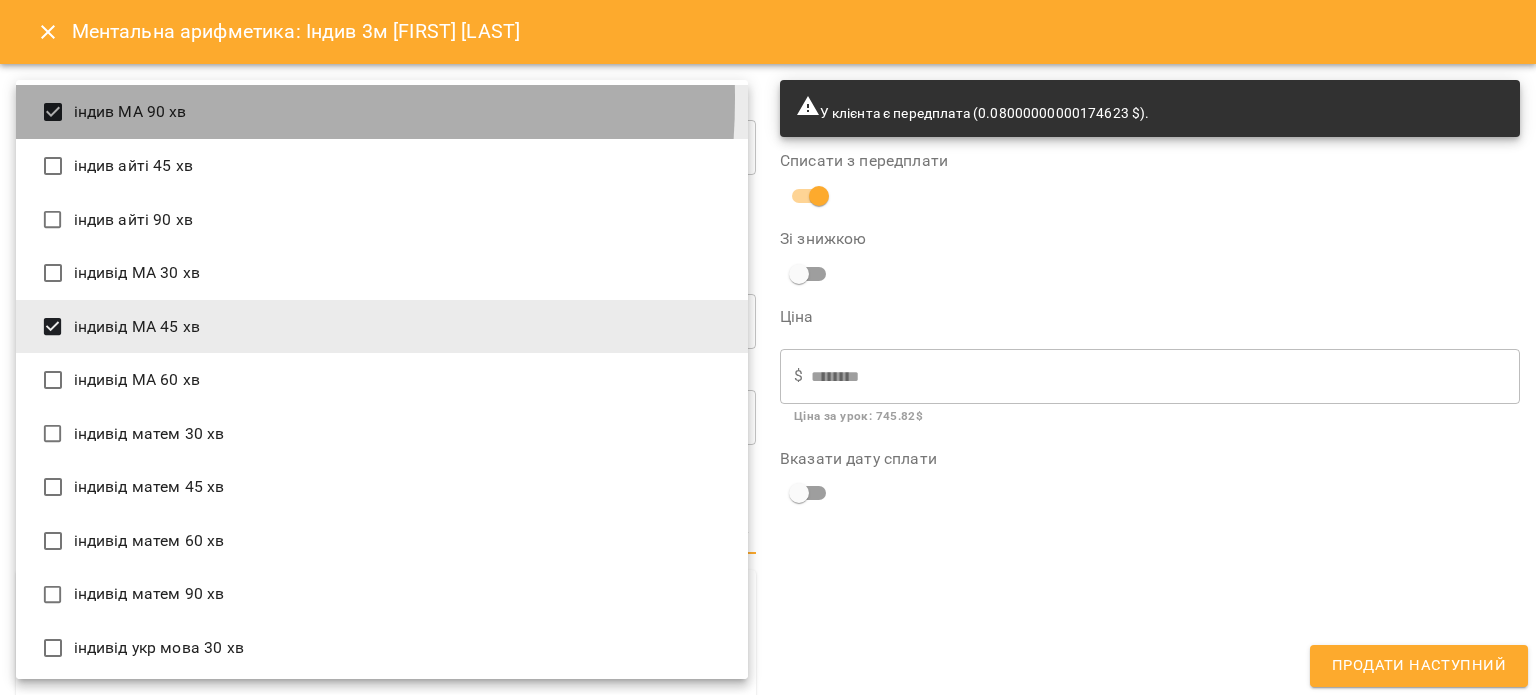 click on "індив МА 90 хв" at bounding box center (382, 112) 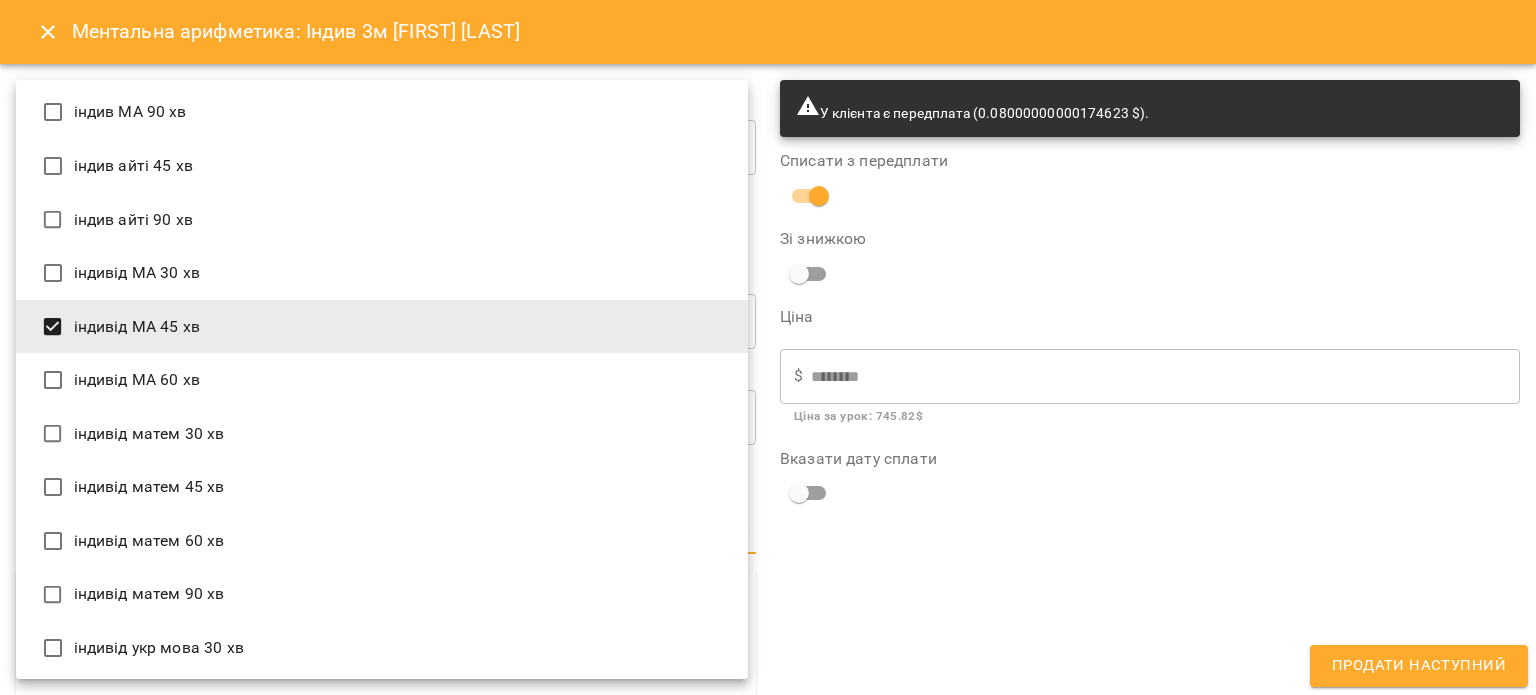 click at bounding box center [768, 347] 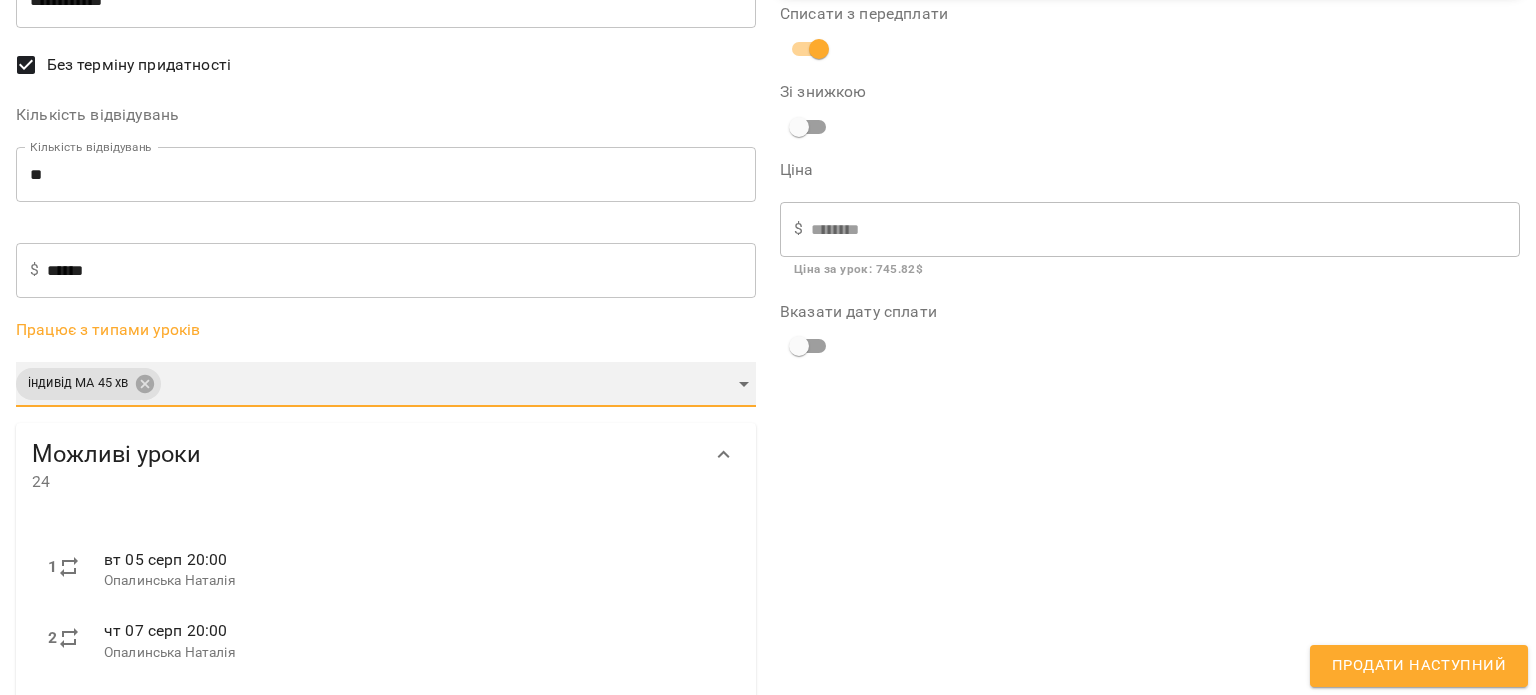 scroll, scrollTop: 300, scrollLeft: 0, axis: vertical 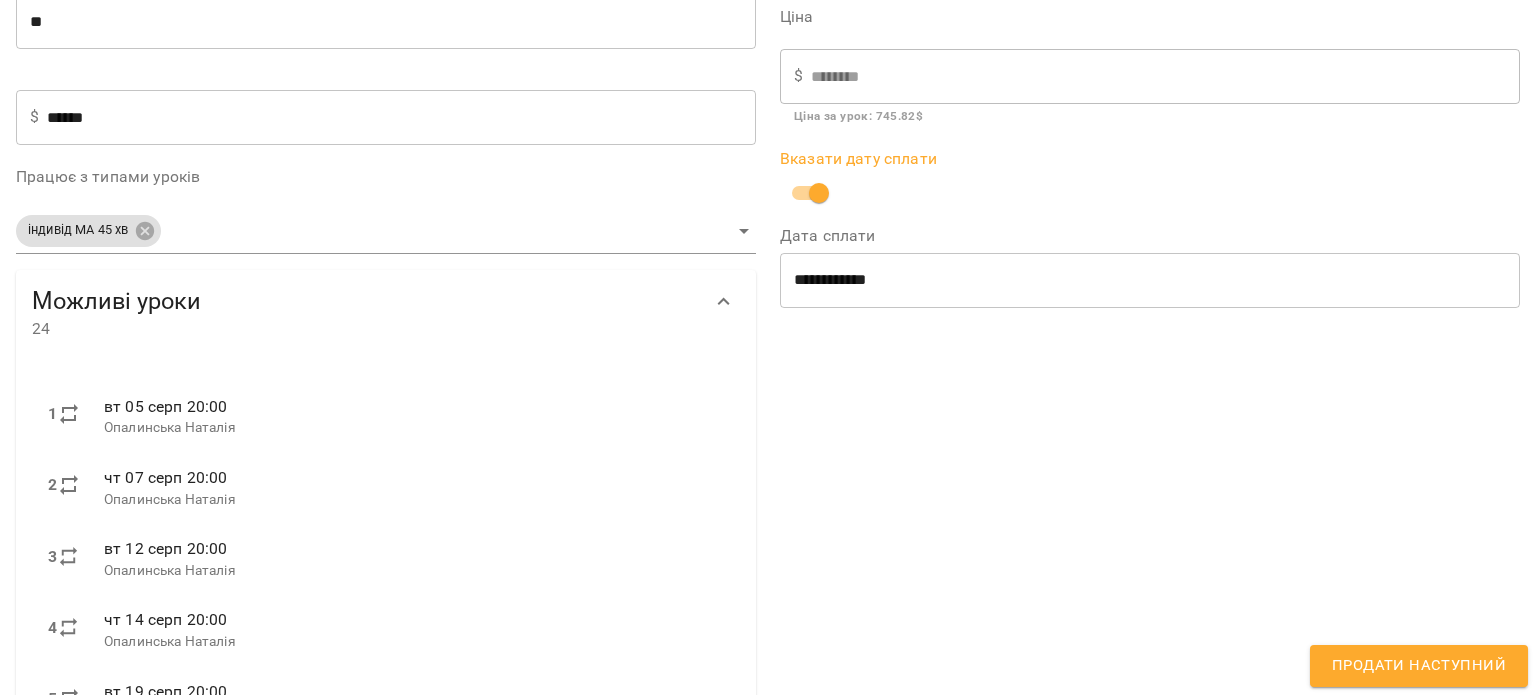 click on "**********" at bounding box center [1150, 280] 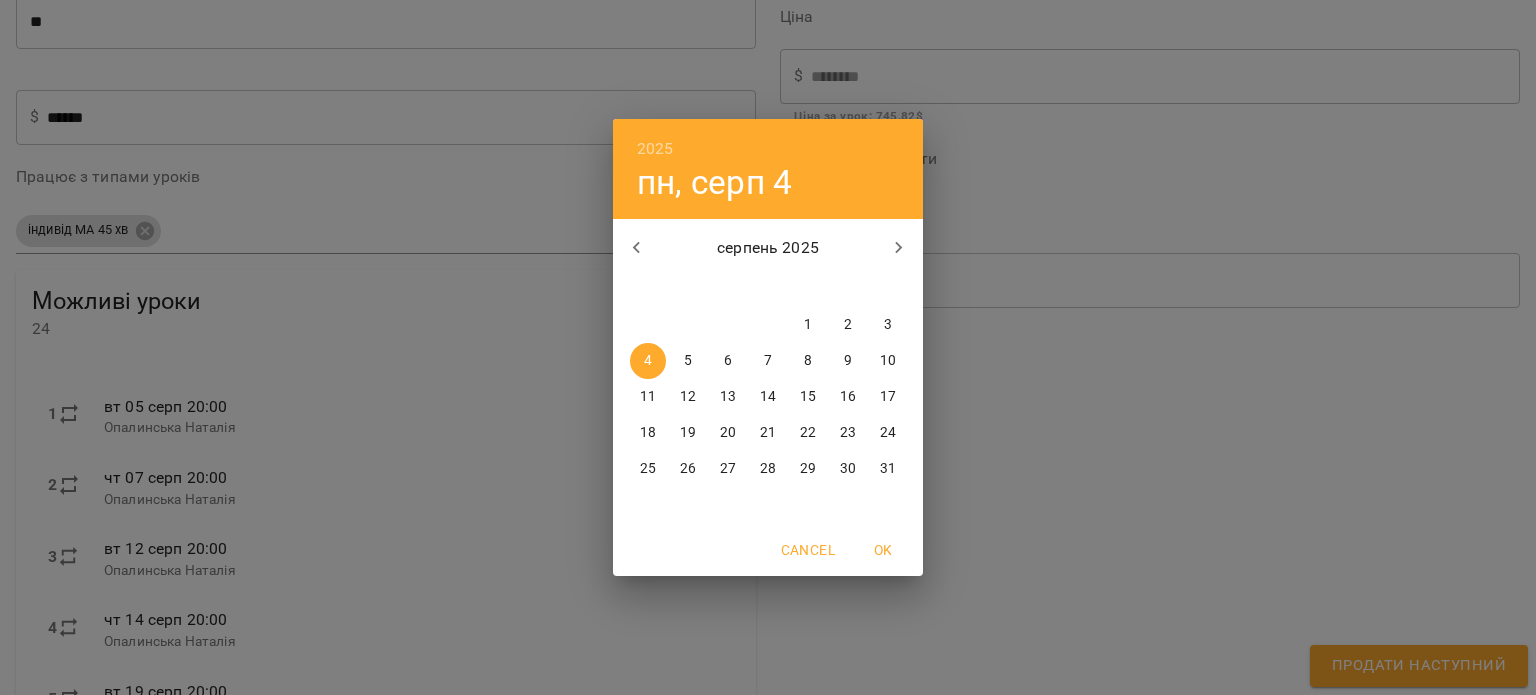 click on "4" at bounding box center [648, 361] 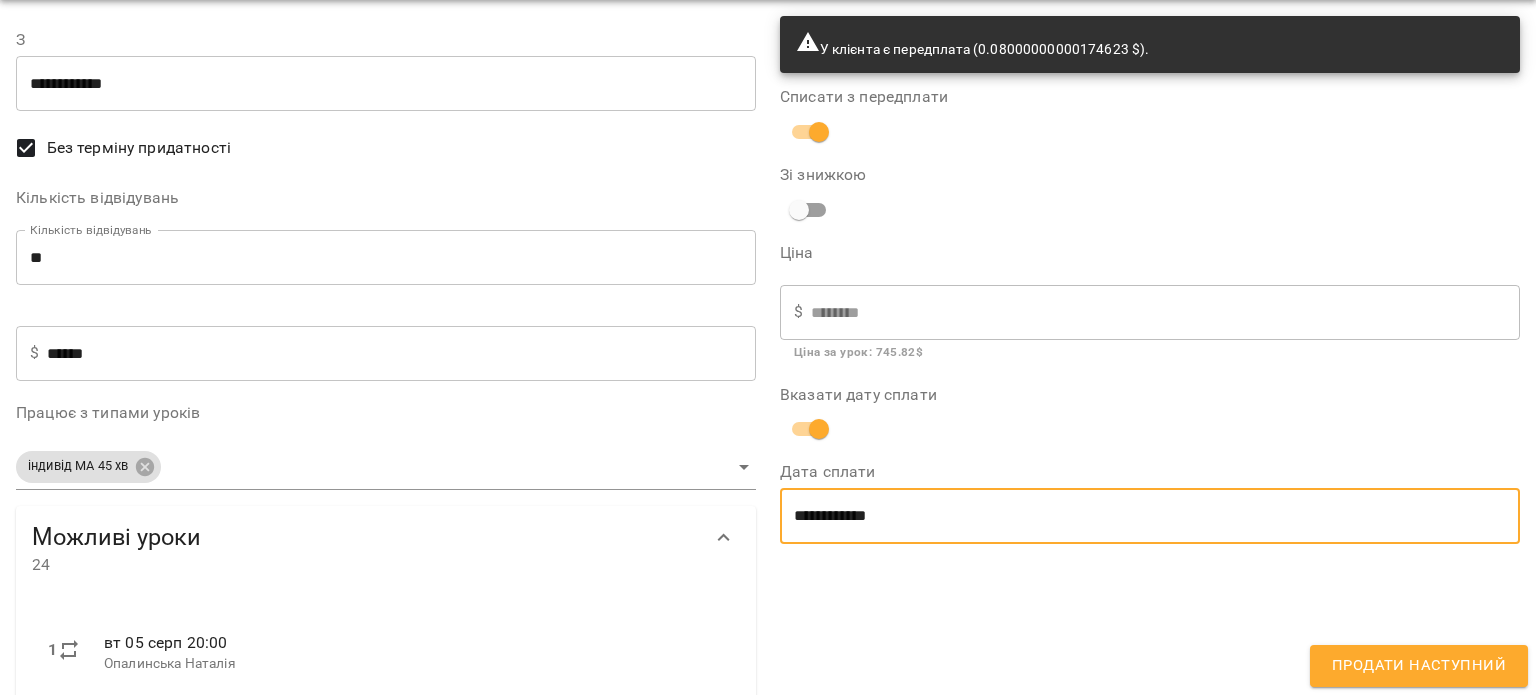 scroll, scrollTop: 0, scrollLeft: 0, axis: both 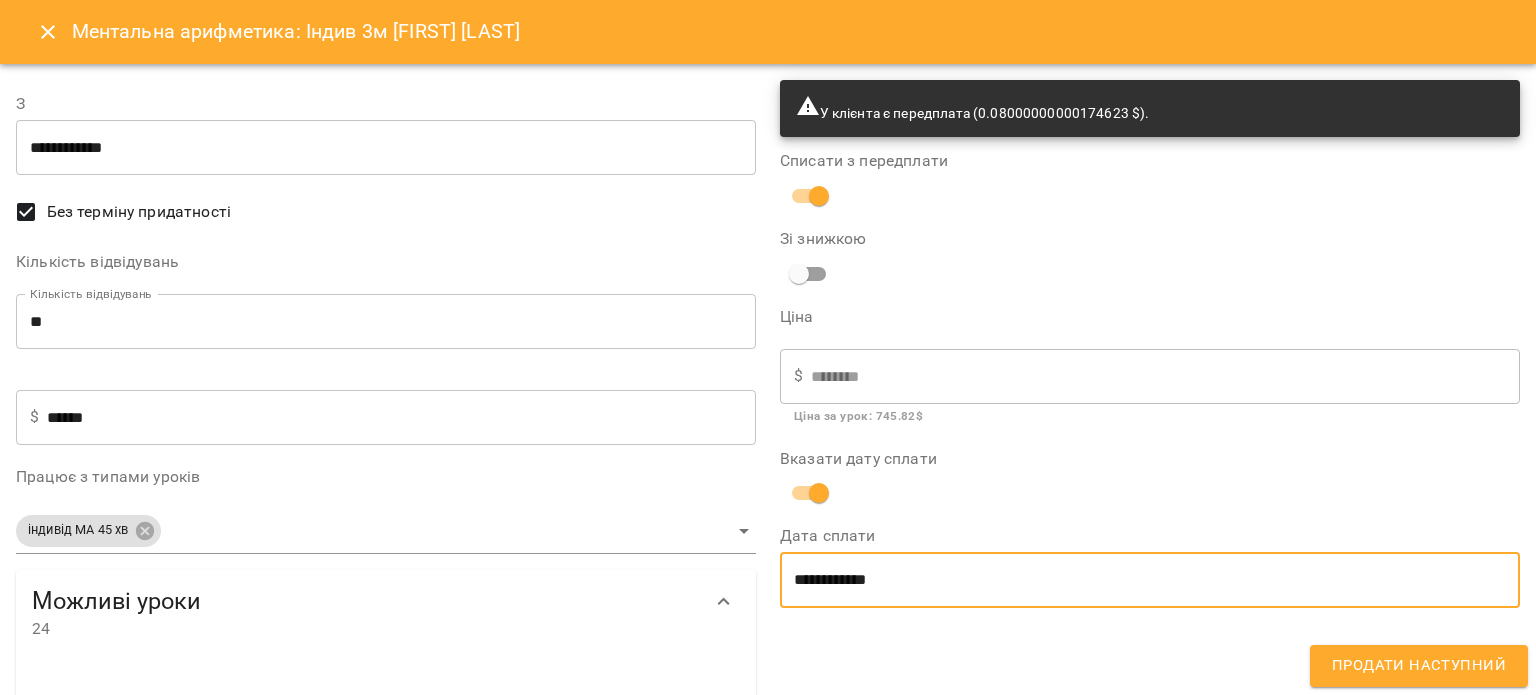 click on "Продати наступний" at bounding box center (1419, 666) 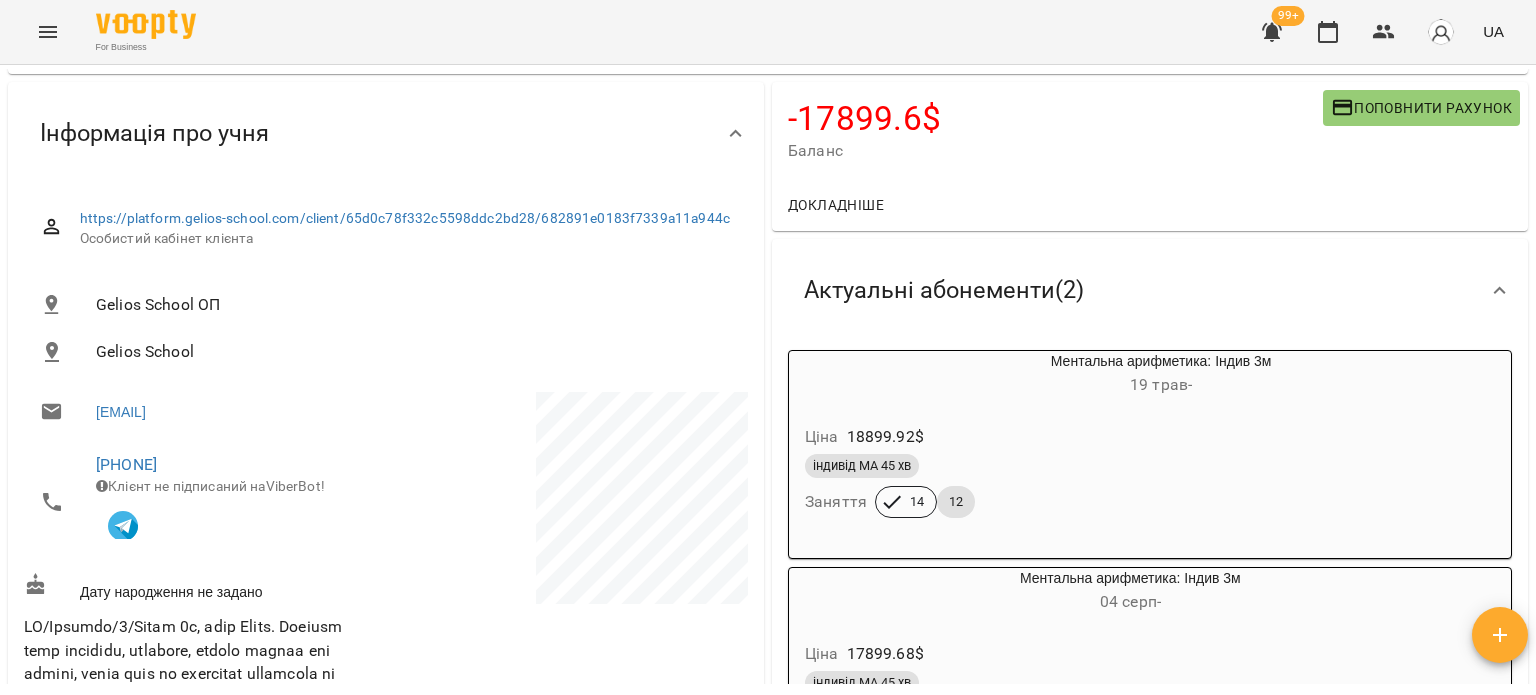 scroll, scrollTop: 300, scrollLeft: 0, axis: vertical 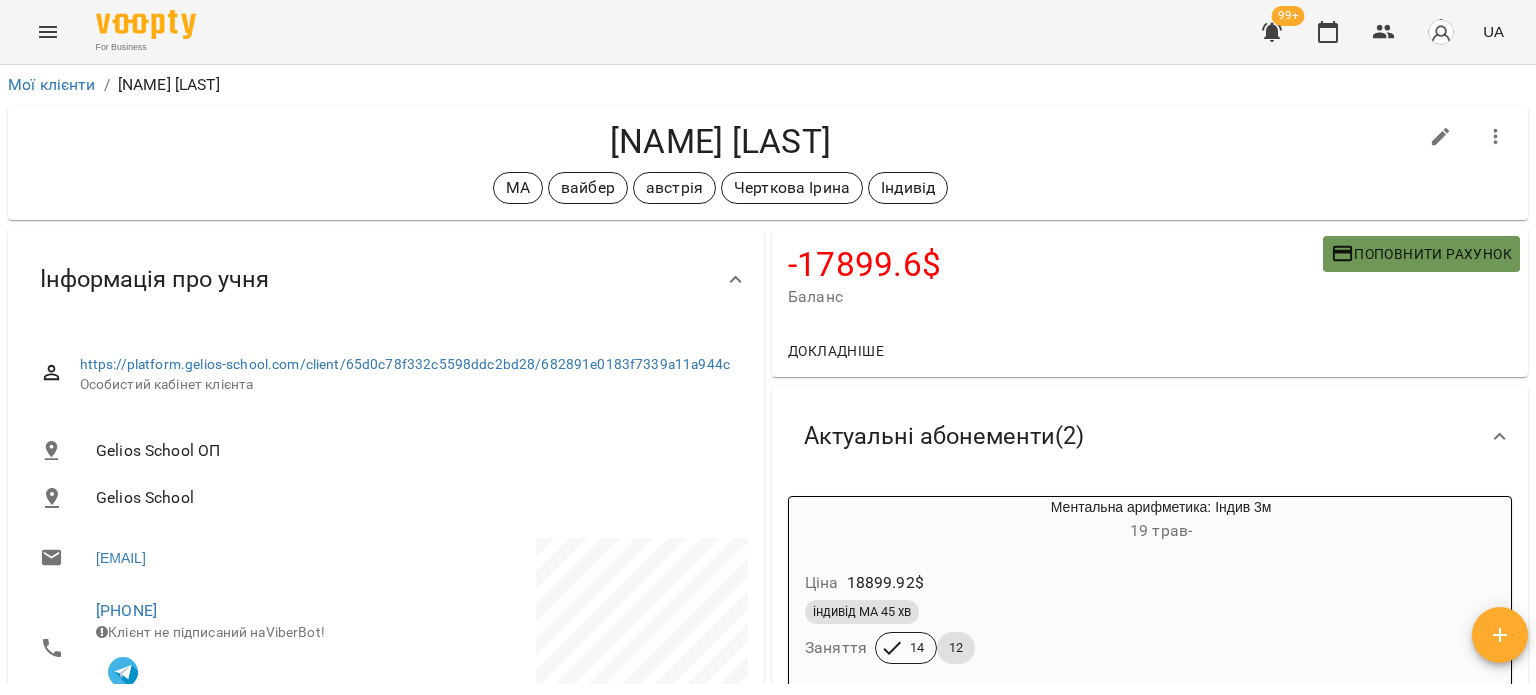 click on "Поповнити рахунок" at bounding box center [1421, 254] 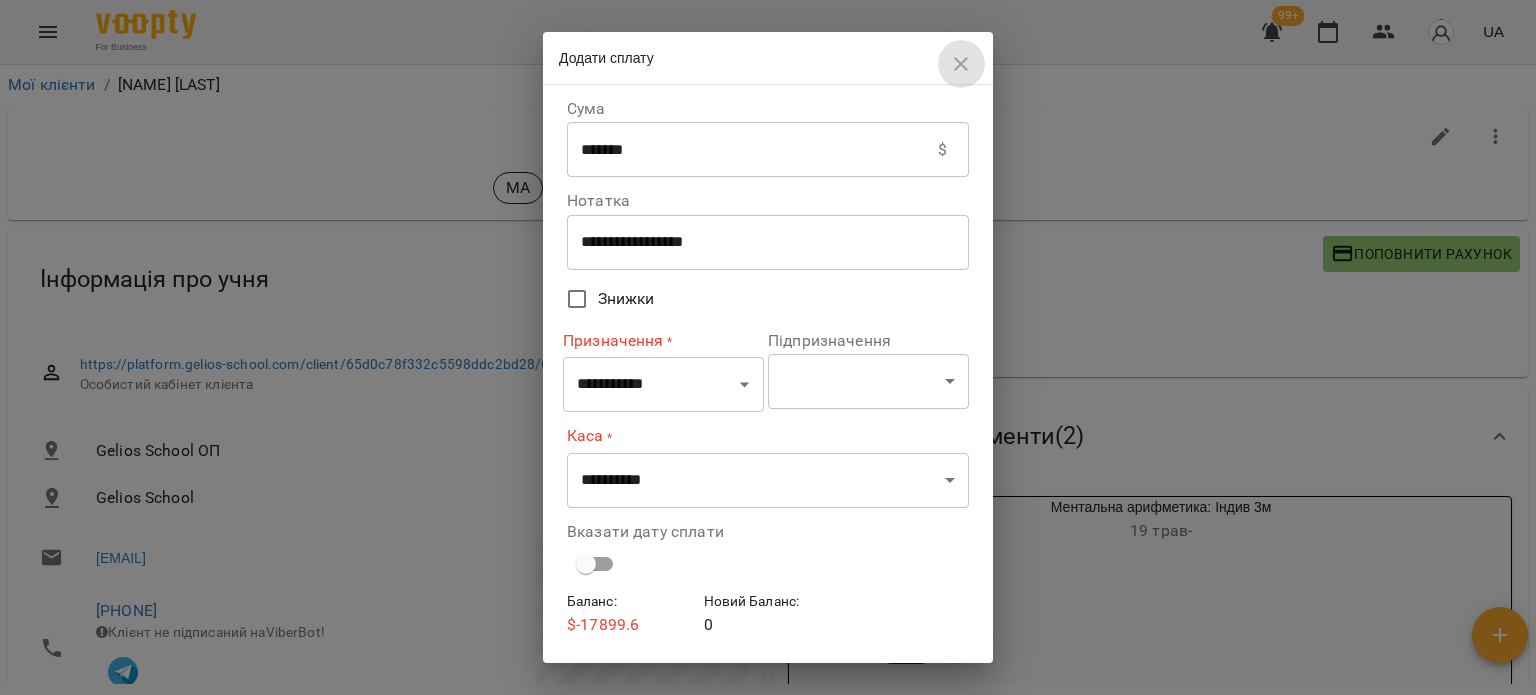 click 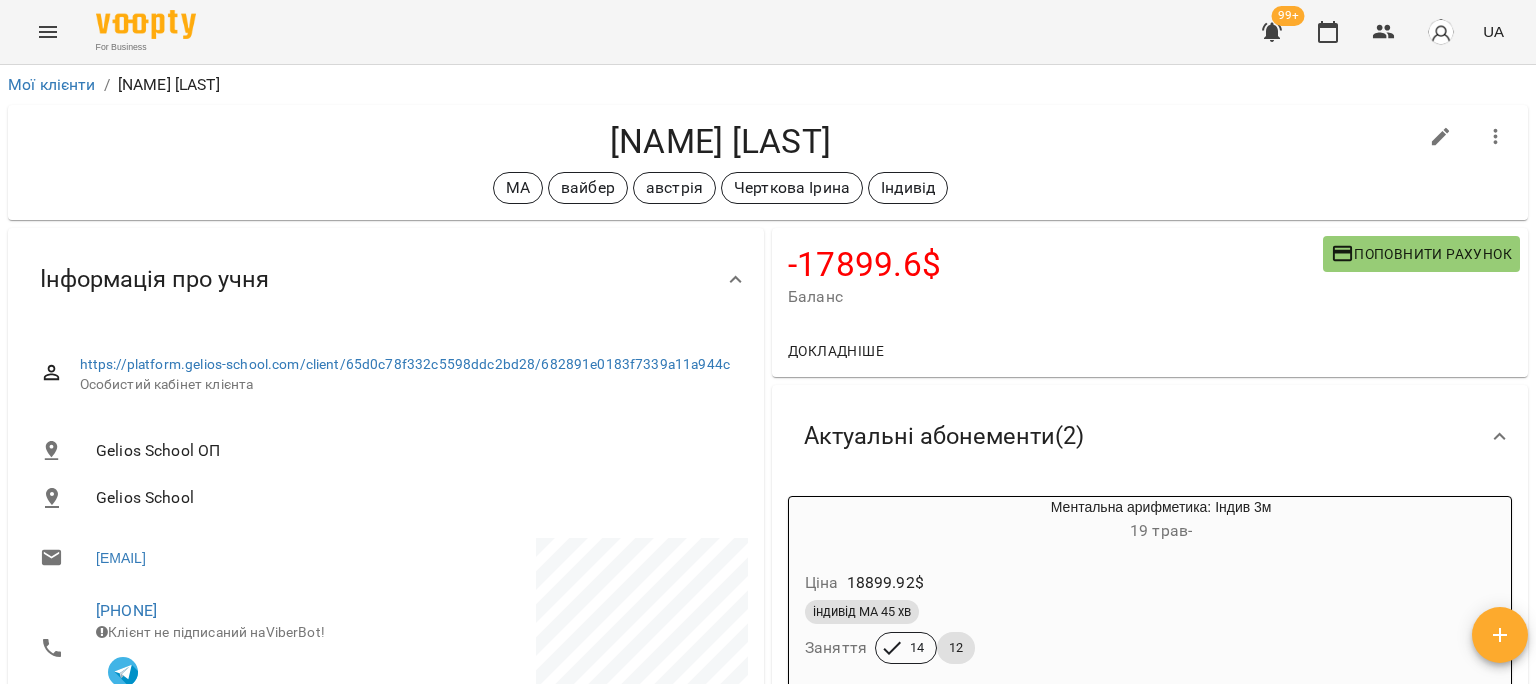 click on "Поповнити рахунок" at bounding box center (1421, 254) 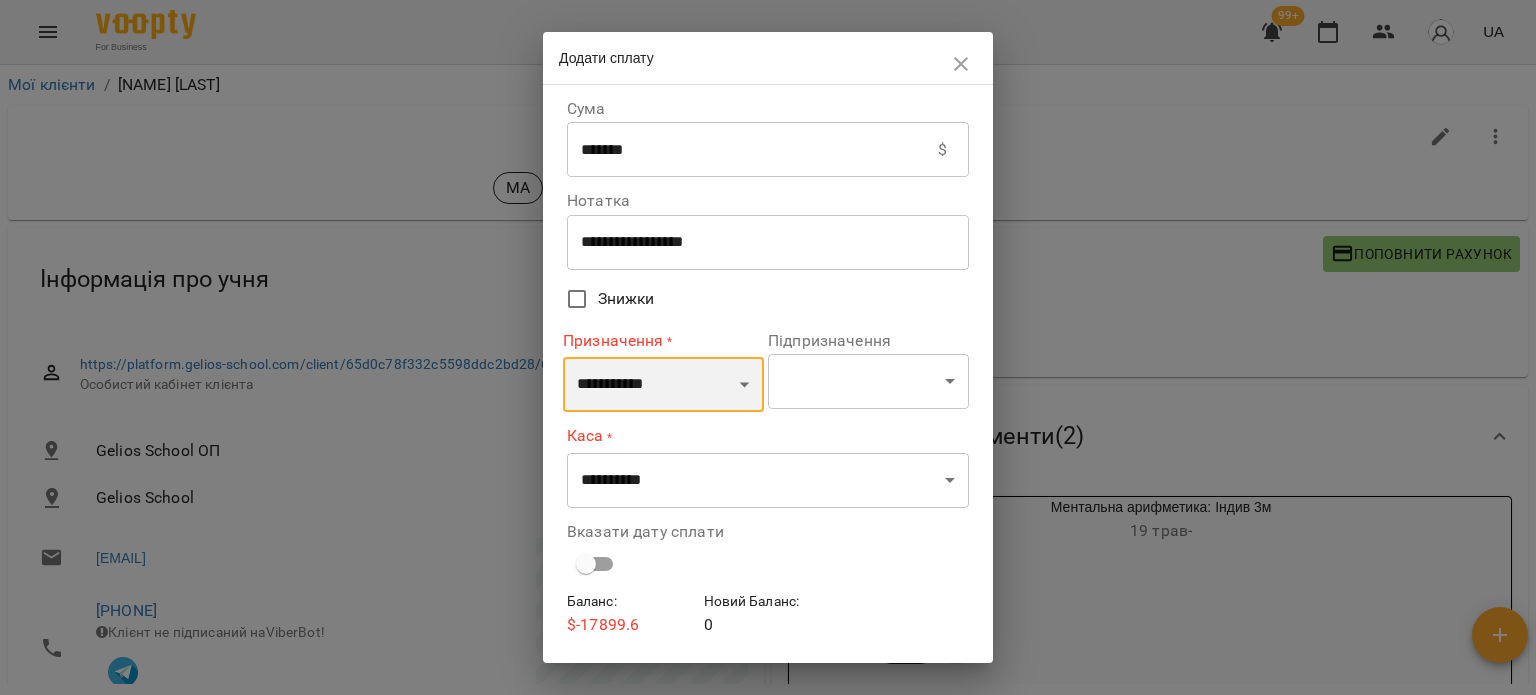 click on "**********" at bounding box center [663, 385] 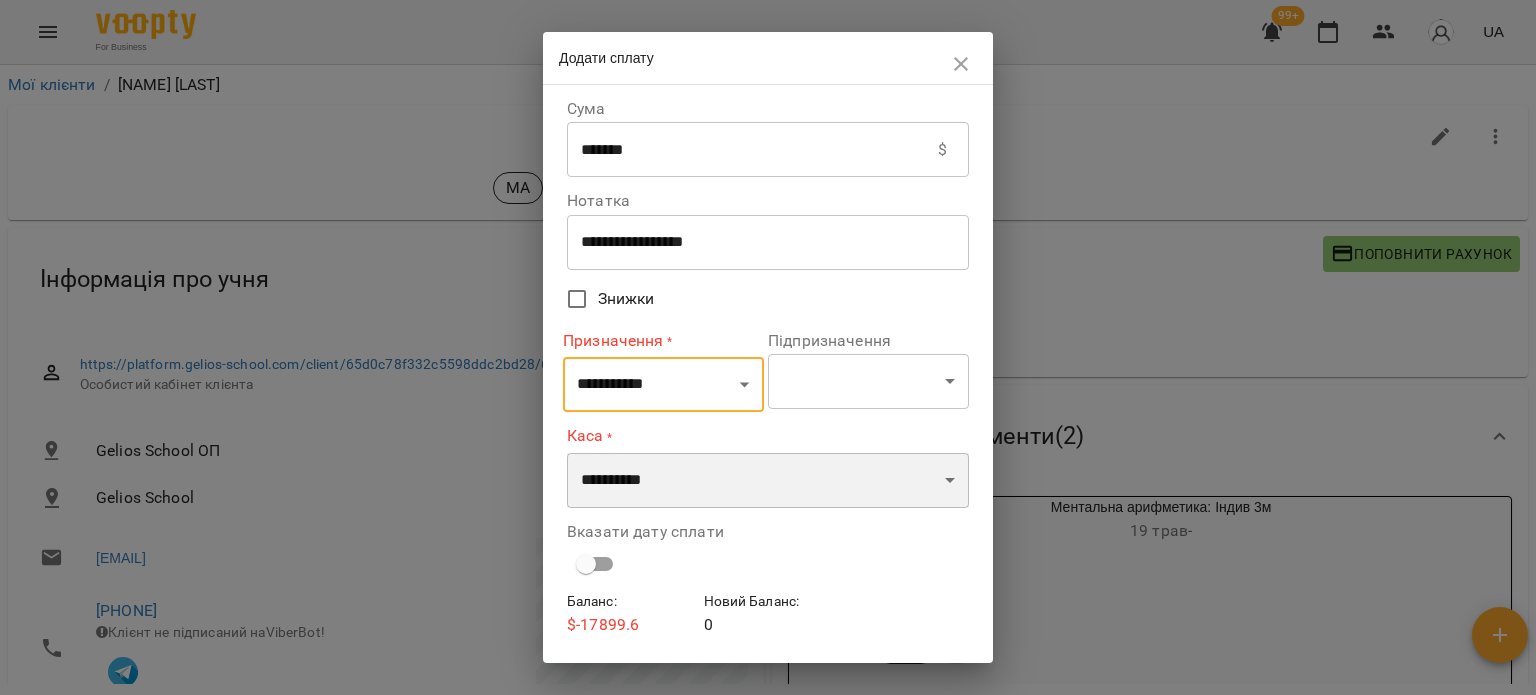 click on "**********" at bounding box center (768, 481) 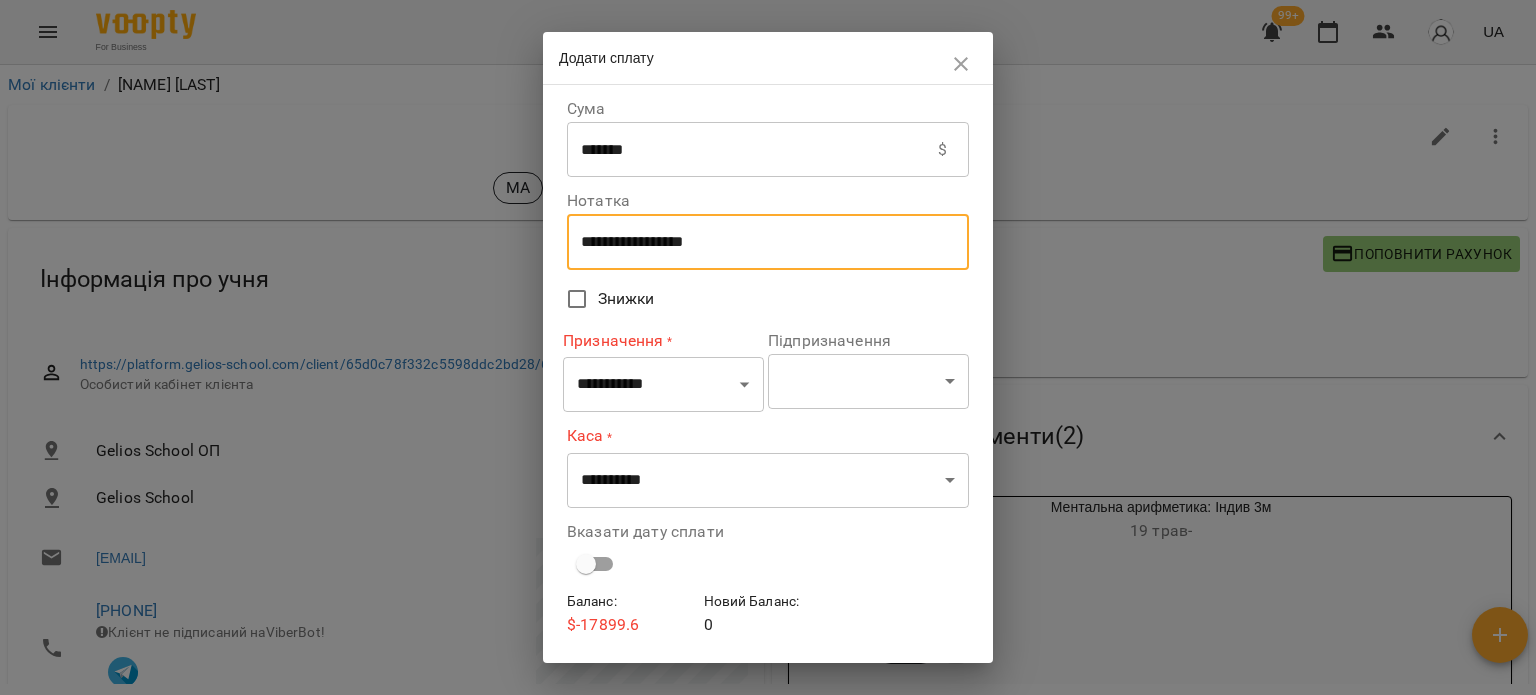 click on "**********" at bounding box center (760, 242) 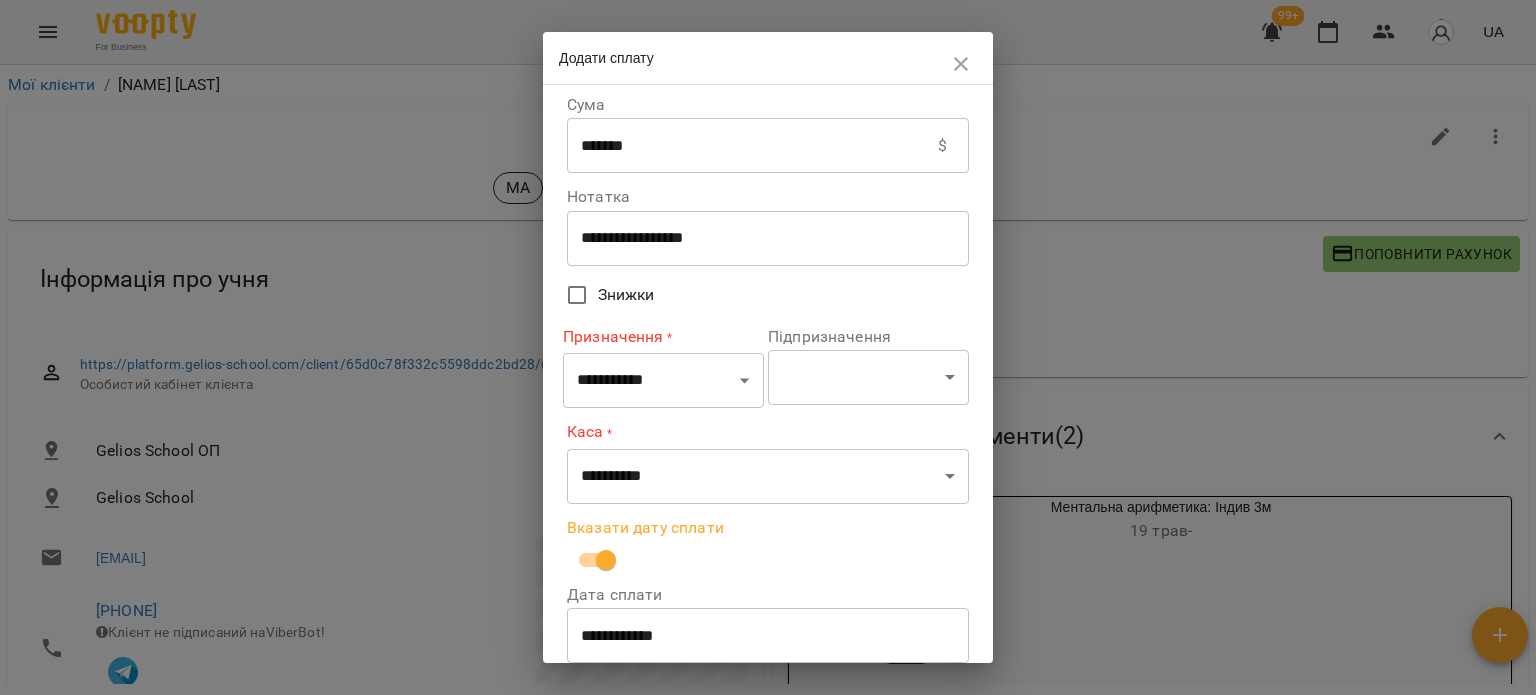 scroll, scrollTop: 0, scrollLeft: 0, axis: both 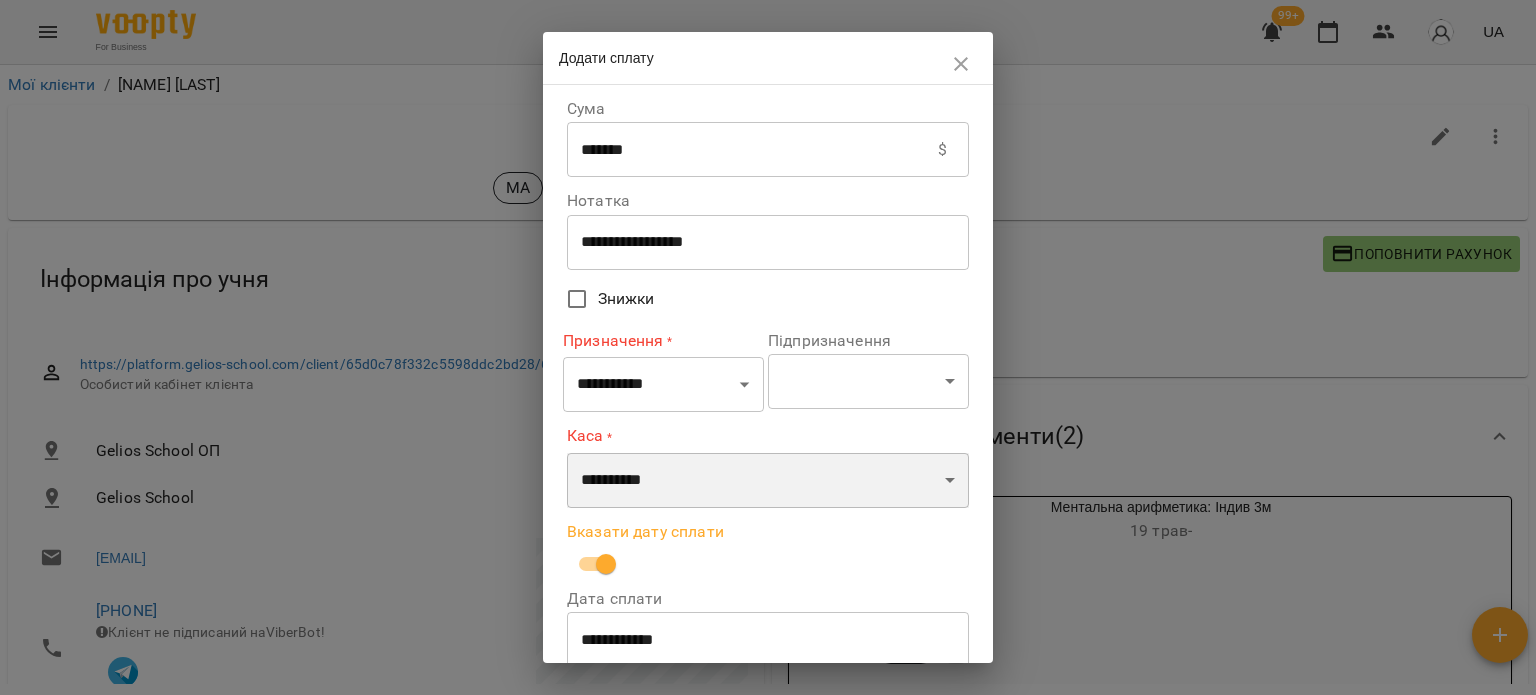 click on "**********" at bounding box center (768, 481) 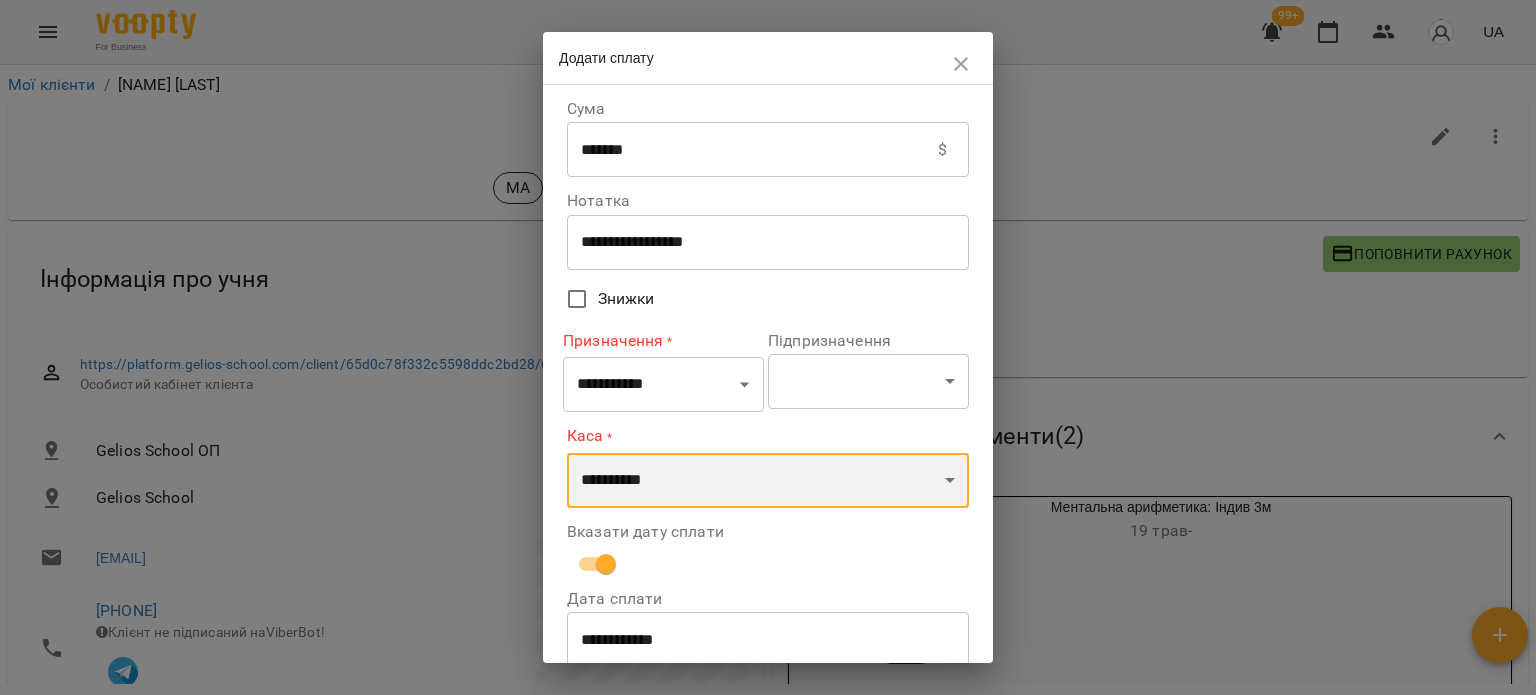 select on "******" 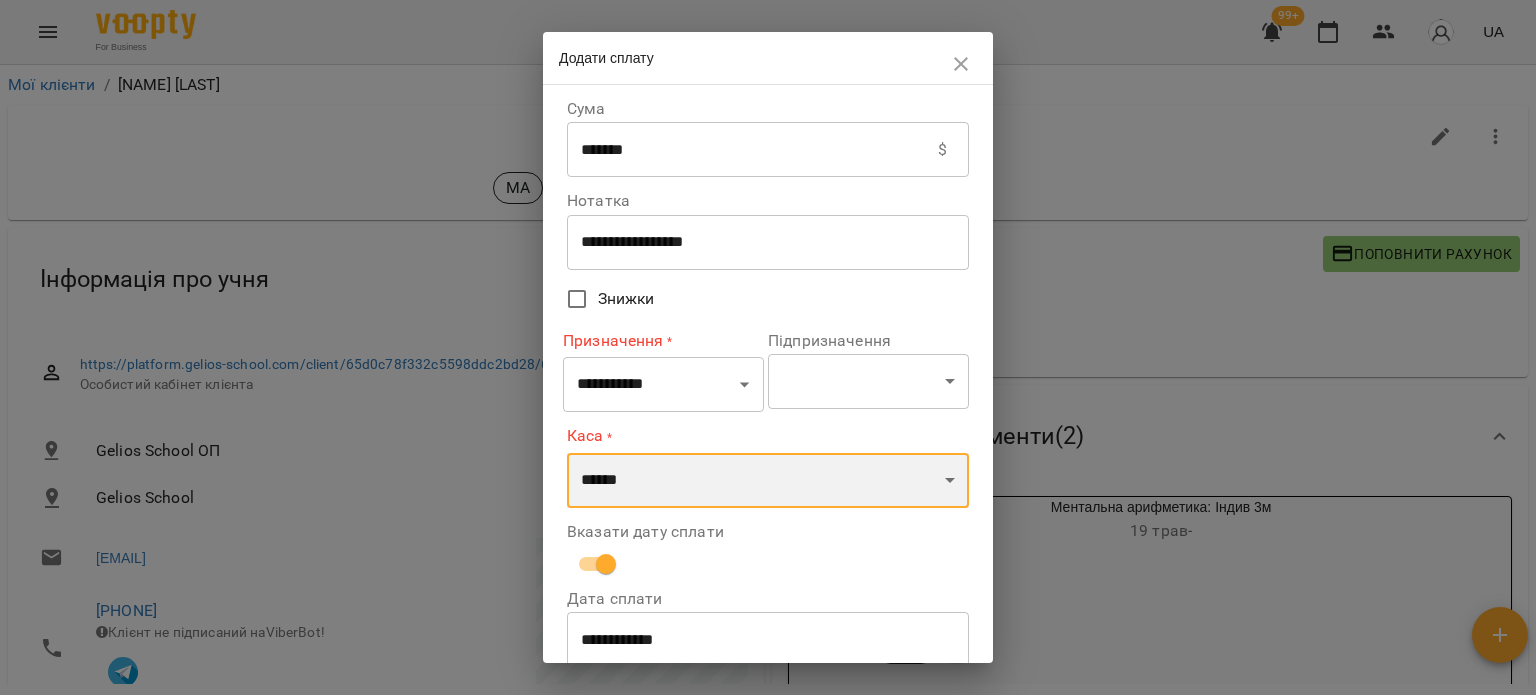 click on "**********" at bounding box center (768, 481) 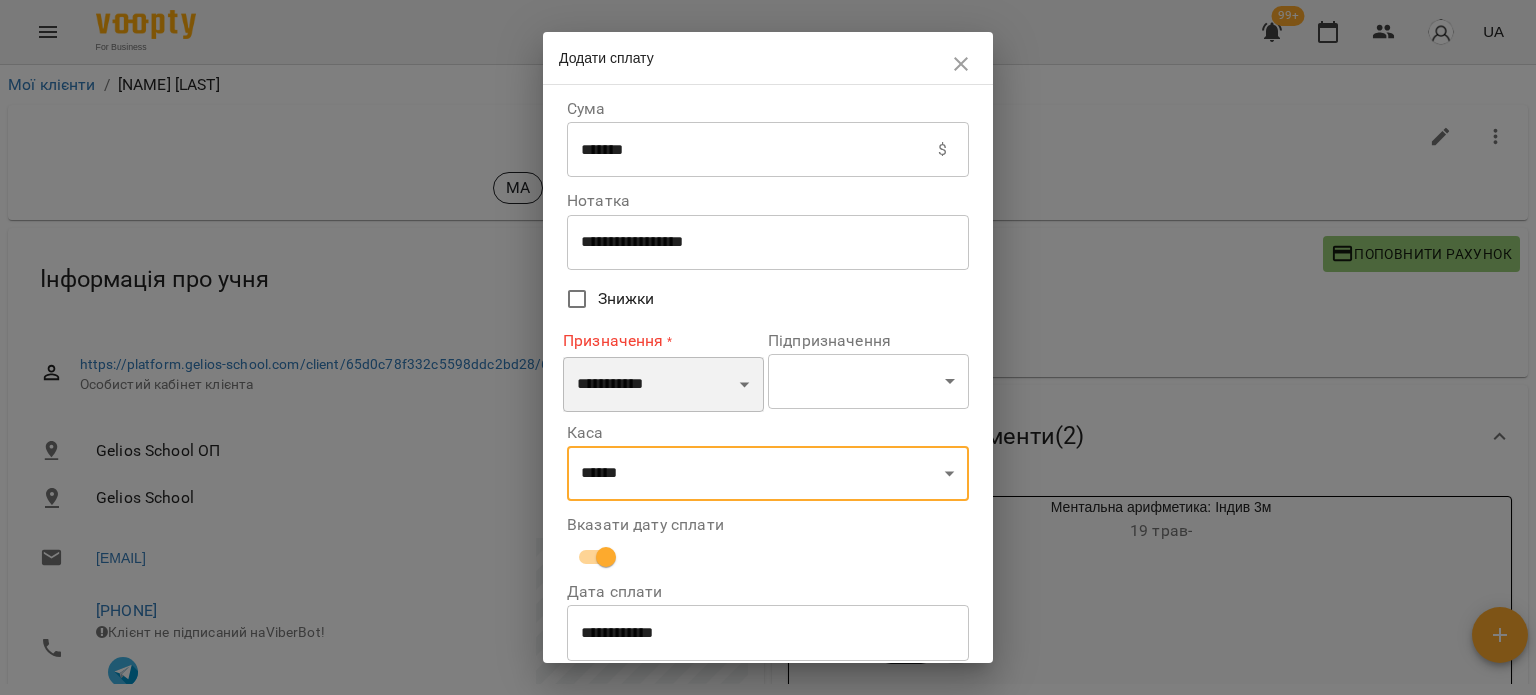 click on "**********" at bounding box center (663, 385) 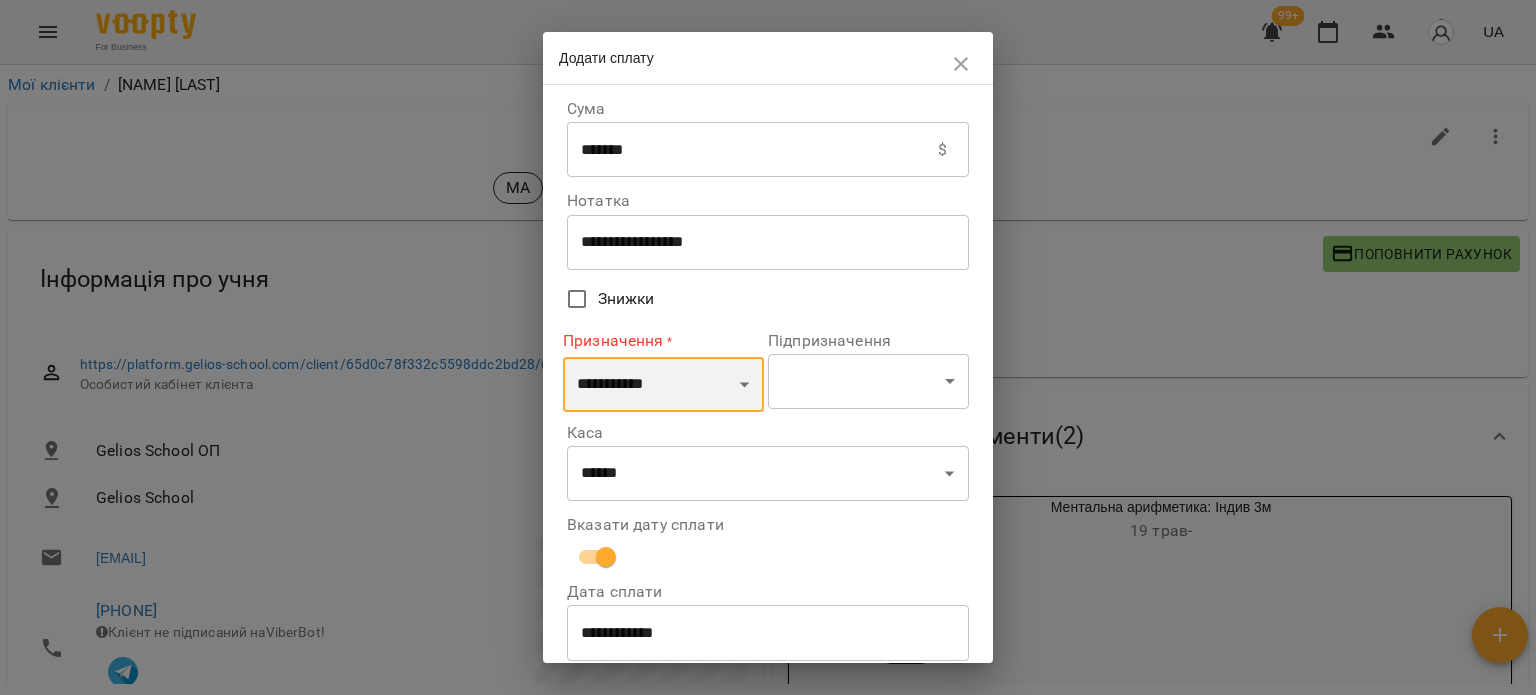 select on "*********" 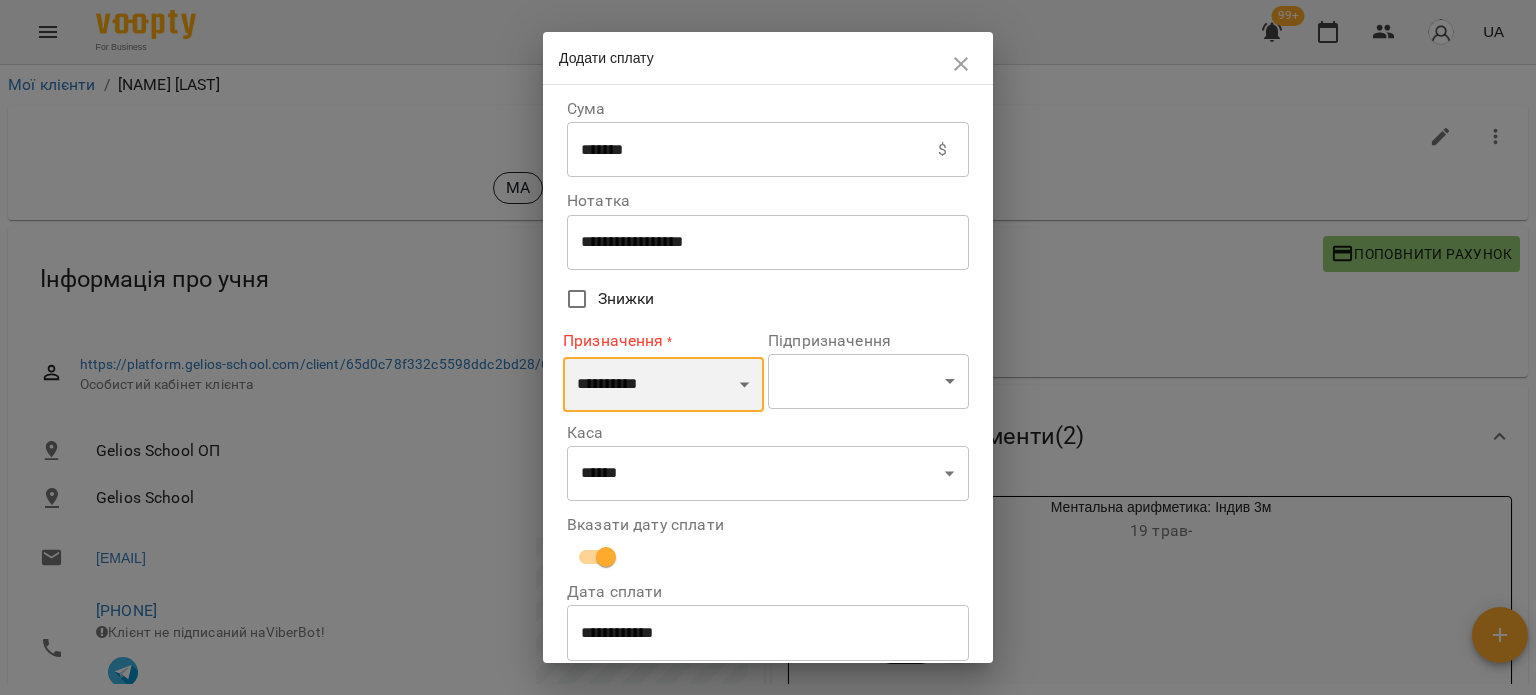 click on "**********" at bounding box center [663, 385] 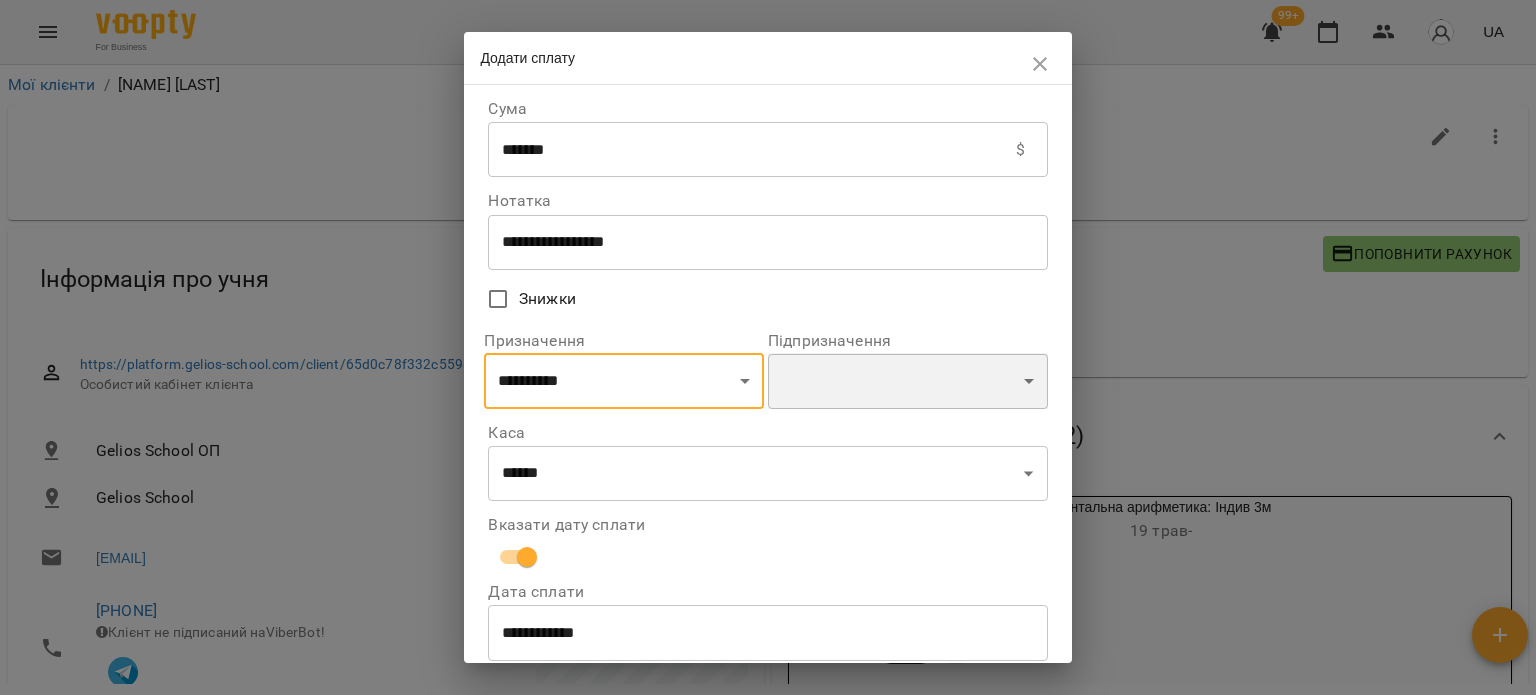 click on "**********" at bounding box center (908, 381) 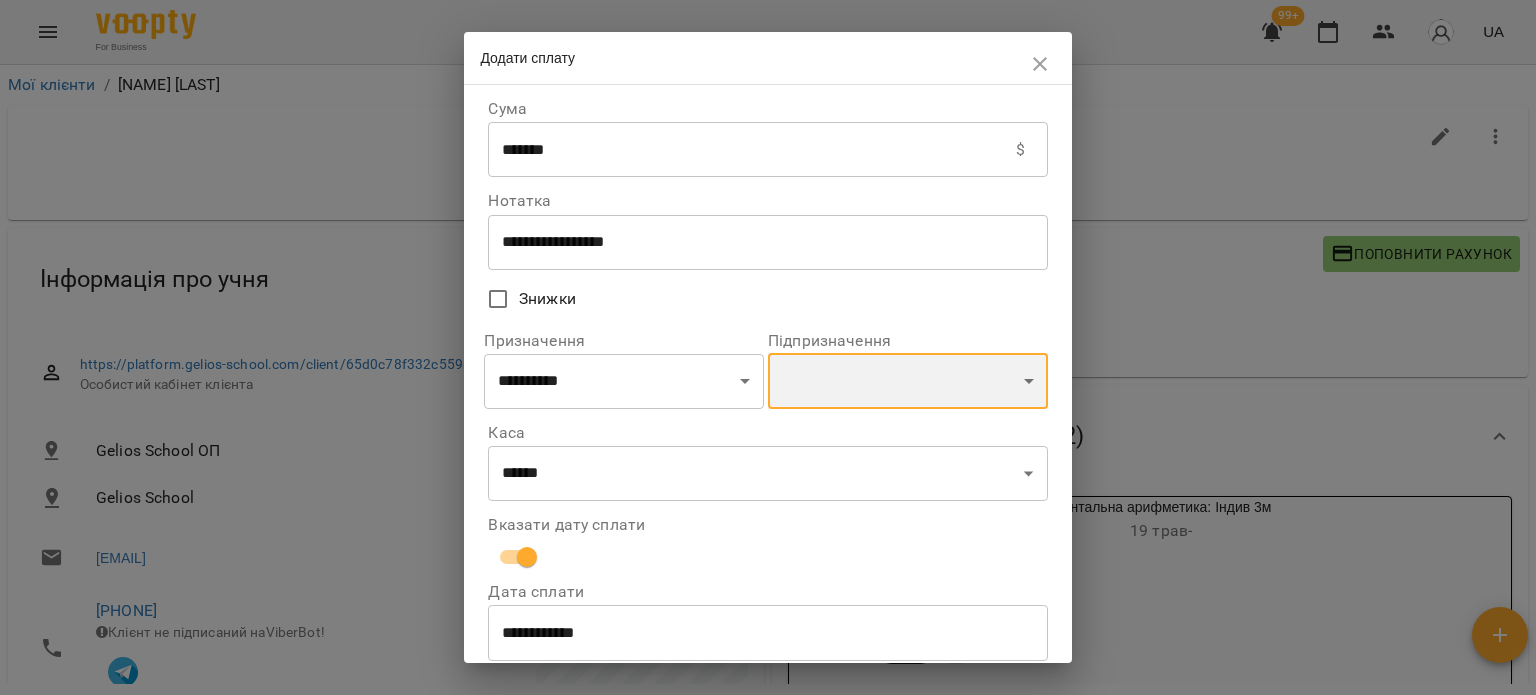 select on "**********" 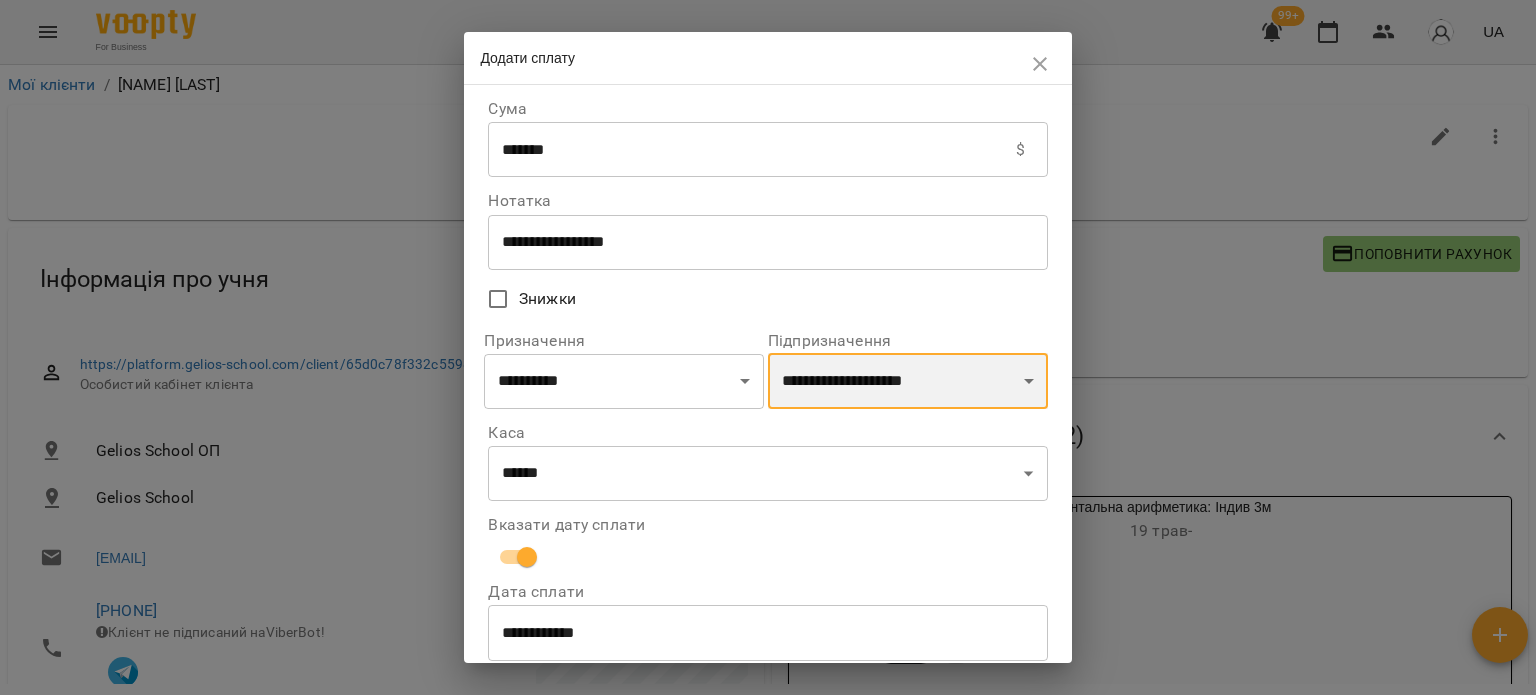 click on "**********" at bounding box center [908, 381] 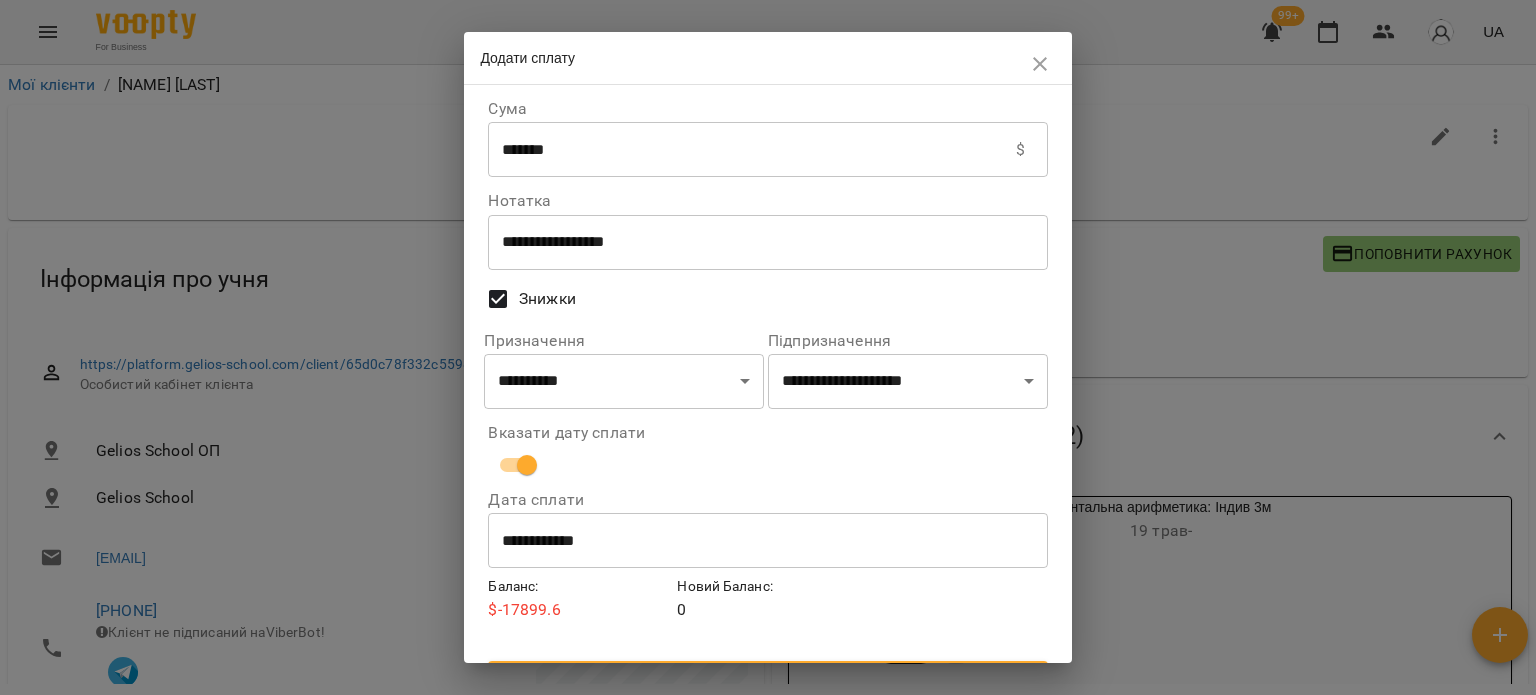 select on "******" 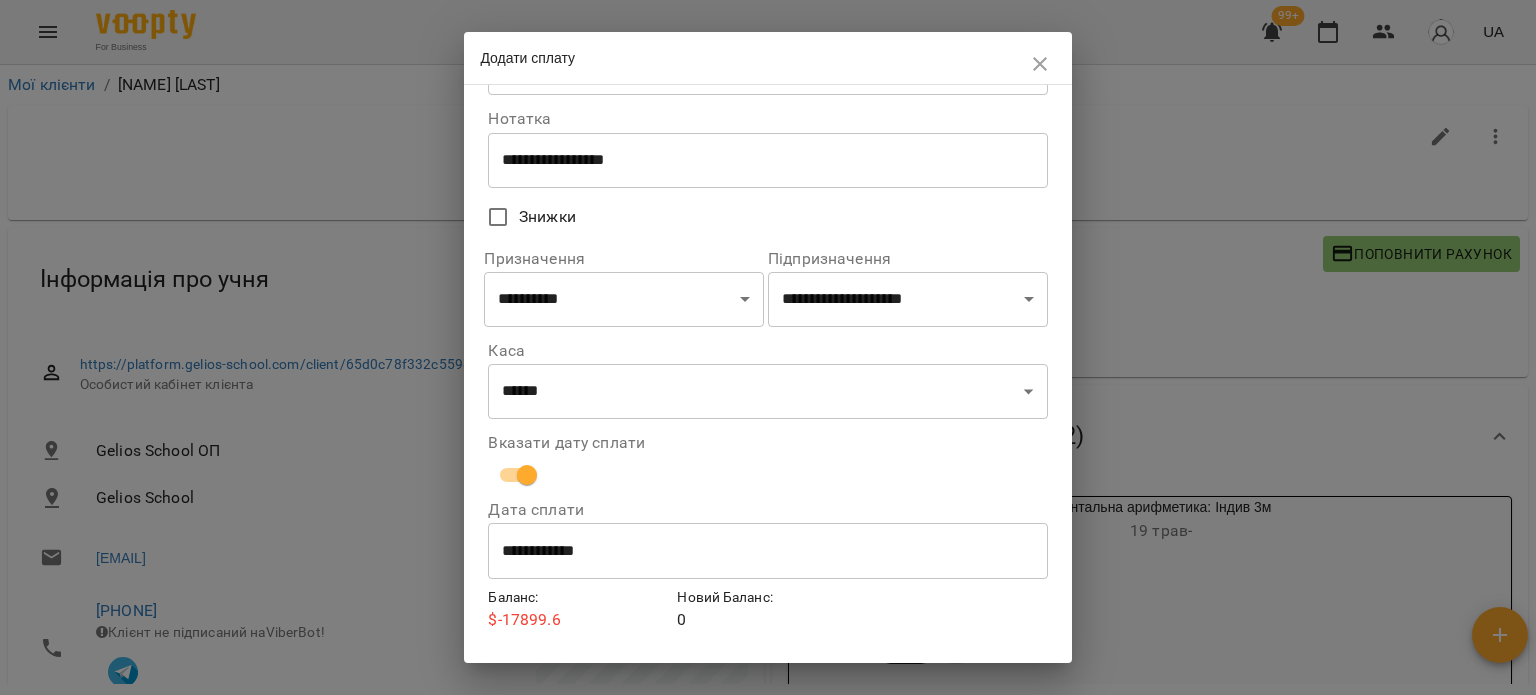 scroll, scrollTop: 136, scrollLeft: 0, axis: vertical 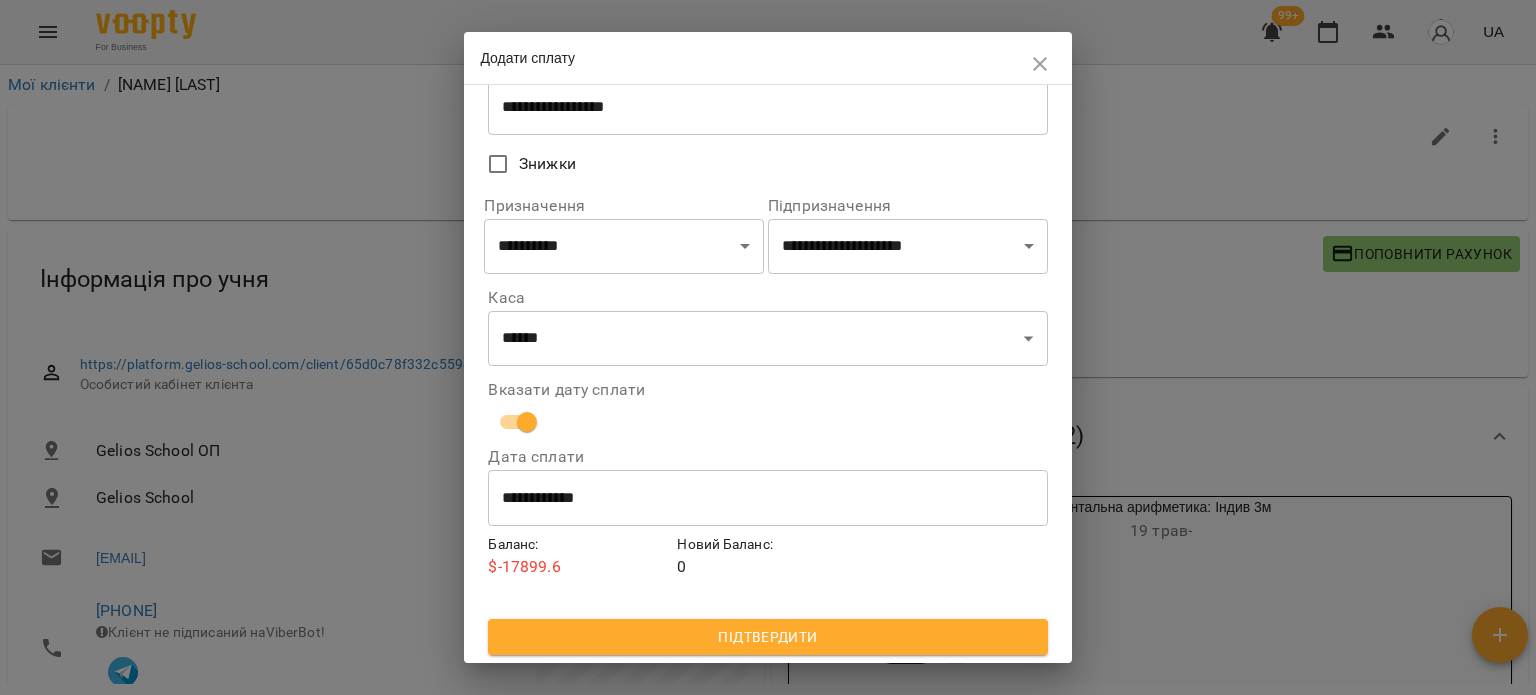 click on "Підтвердити" at bounding box center [767, 637] 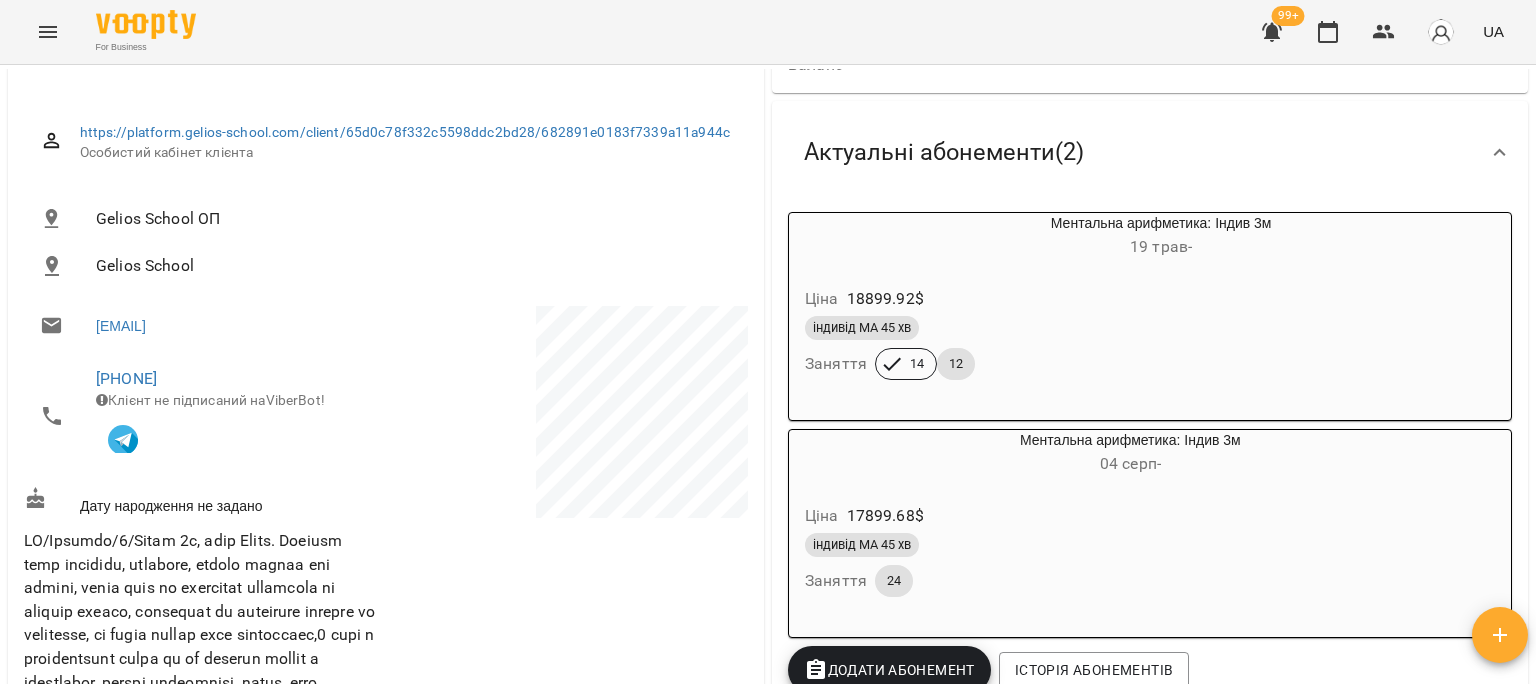 scroll, scrollTop: 400, scrollLeft: 0, axis: vertical 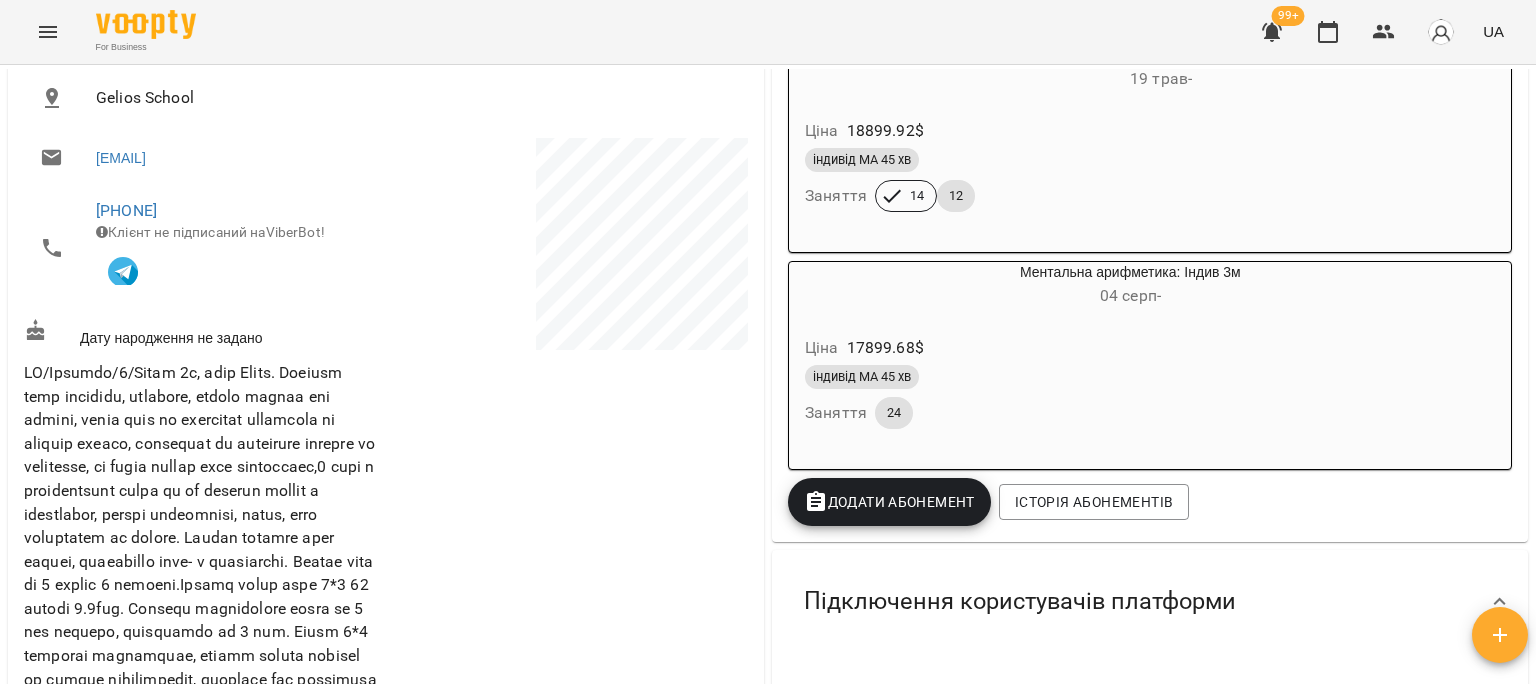 click on "індивід МА 45 хв" at bounding box center [1082, 377] 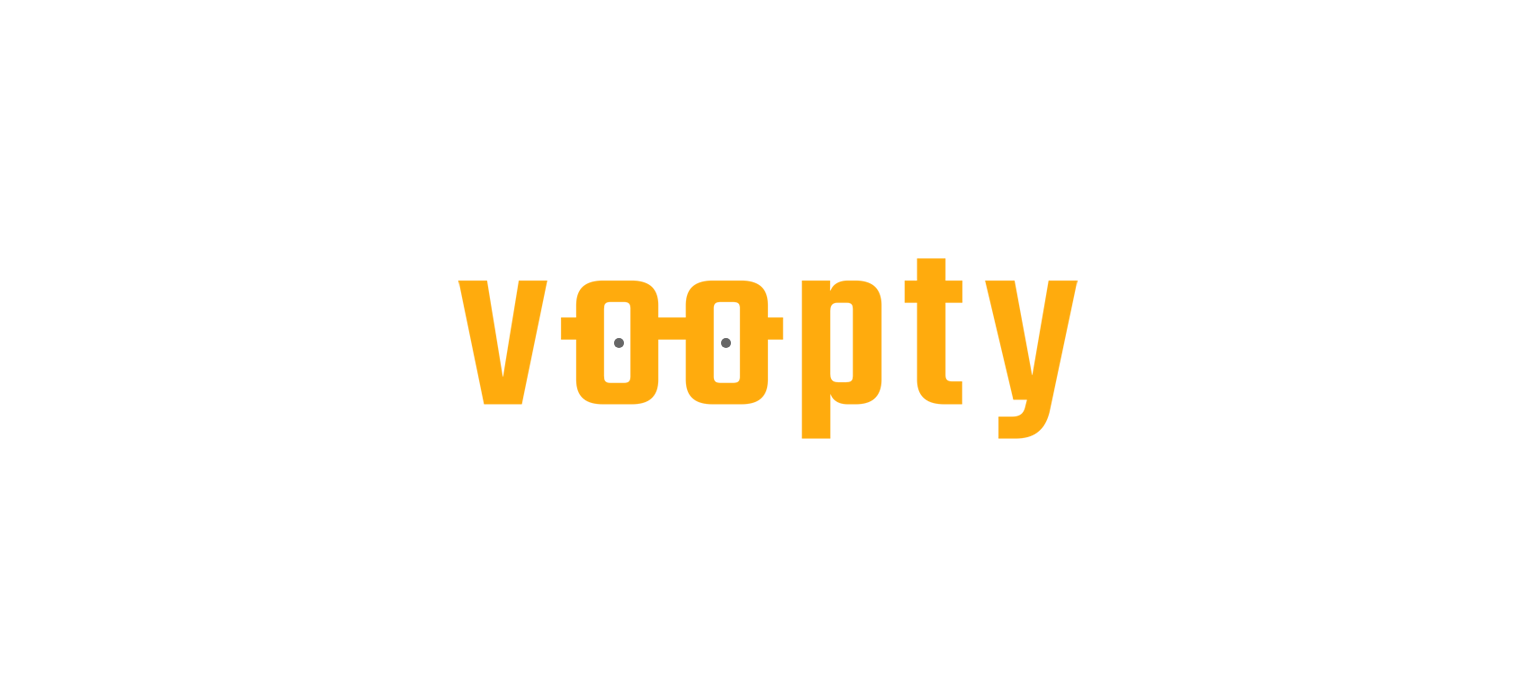 scroll, scrollTop: 0, scrollLeft: 0, axis: both 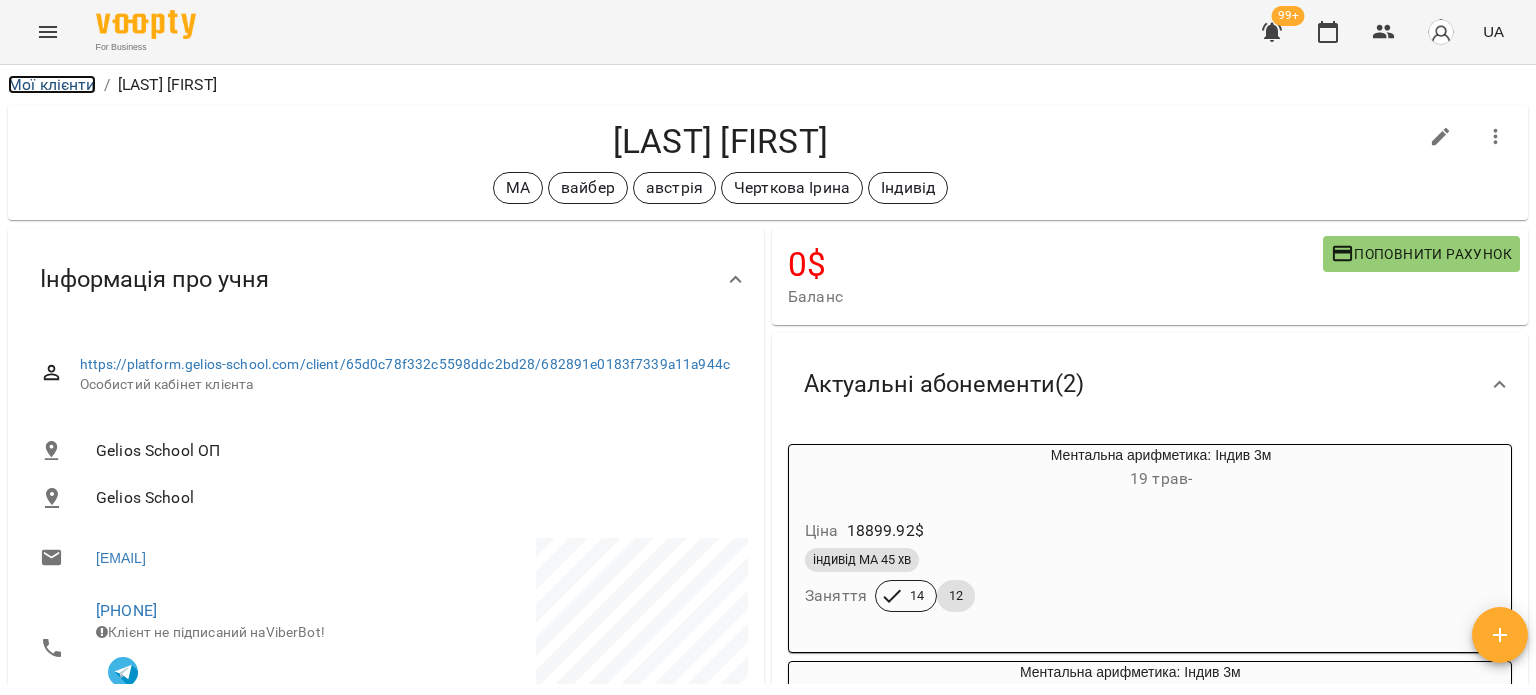 click on "Мої клієнти" at bounding box center (52, 84) 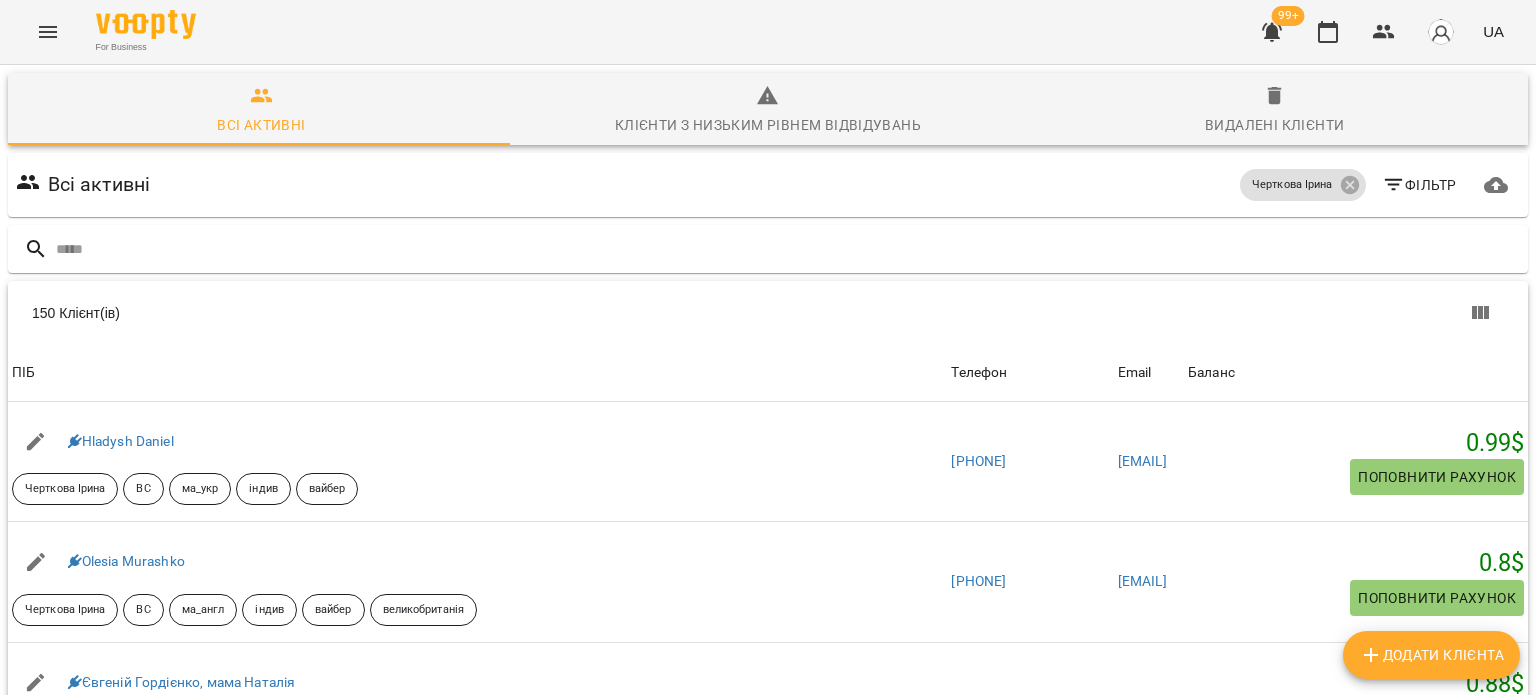 click on "[NUMBER] [CLIENT](ів) [NUMBER] [CLIENT](ів) [PIB] [PHONE] [EMAIL] [BALANCE] [PIB] [LAST] [FIRST] [INITIAL] [INITIAL] [INITIAL] [INITIAL] [PHONE] [EMAIL] [BALANCE] [REFILL] [PIB] [FIRST] [LAST] [INITIAL] [INITIAL] [INITIAL] [INITIAL] [PHONE] [EMAIL] [BALANCE] [REFILL] [PIB] [FIRST] [LAST], [RELATIONSHIP] [INITIAL] [INITIAL] [INITIAL] [INITIAL] [INITIAL] [INITIAL] [PHONE] [EMAIL] [BALANCE] [REFILL] [PIB] [FIRST] [LAST] [INITIAL] [INITIAL] [INITIAL] [INITIAL] [INITIAL] [INITIAL] [PHONE] [EMAIL] [BALANCE] [PIB] [INITIAL]" at bounding box center (768, 589) 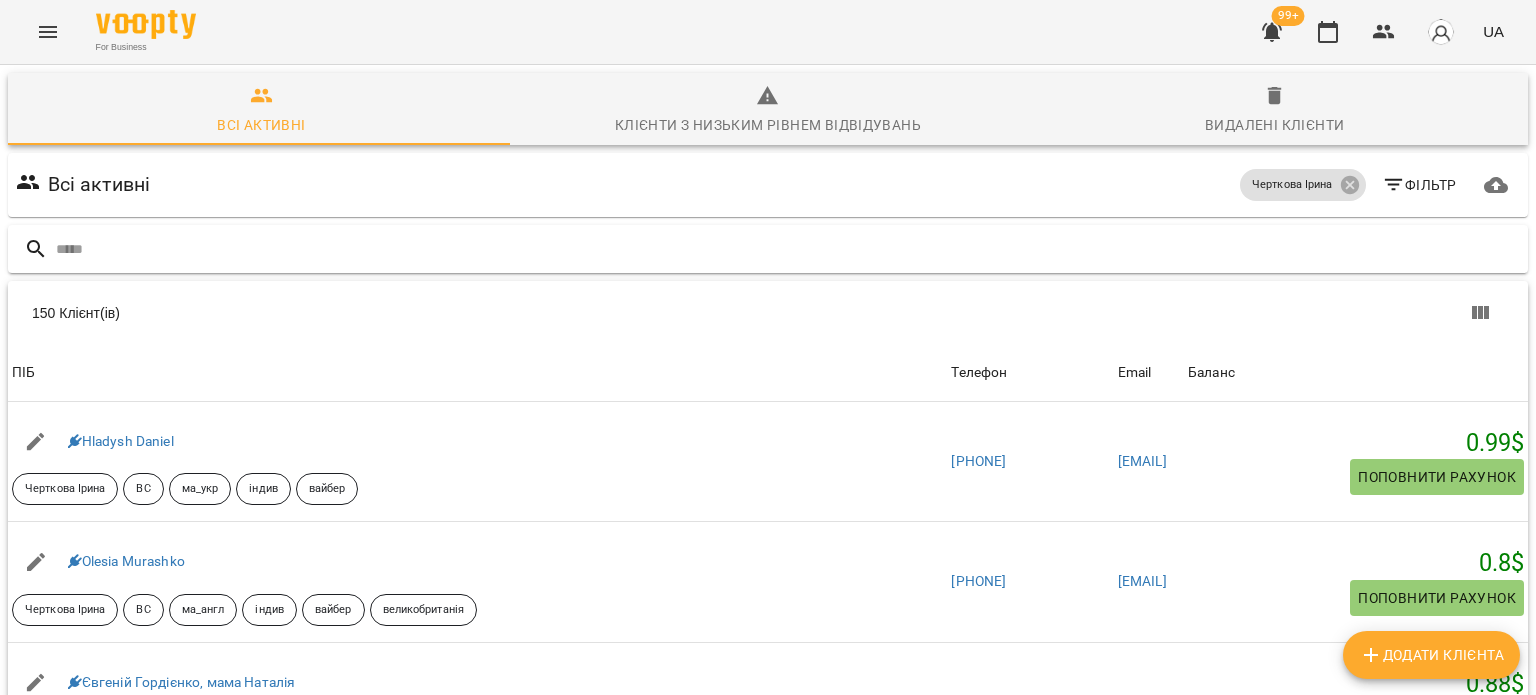 click at bounding box center [768, 249] 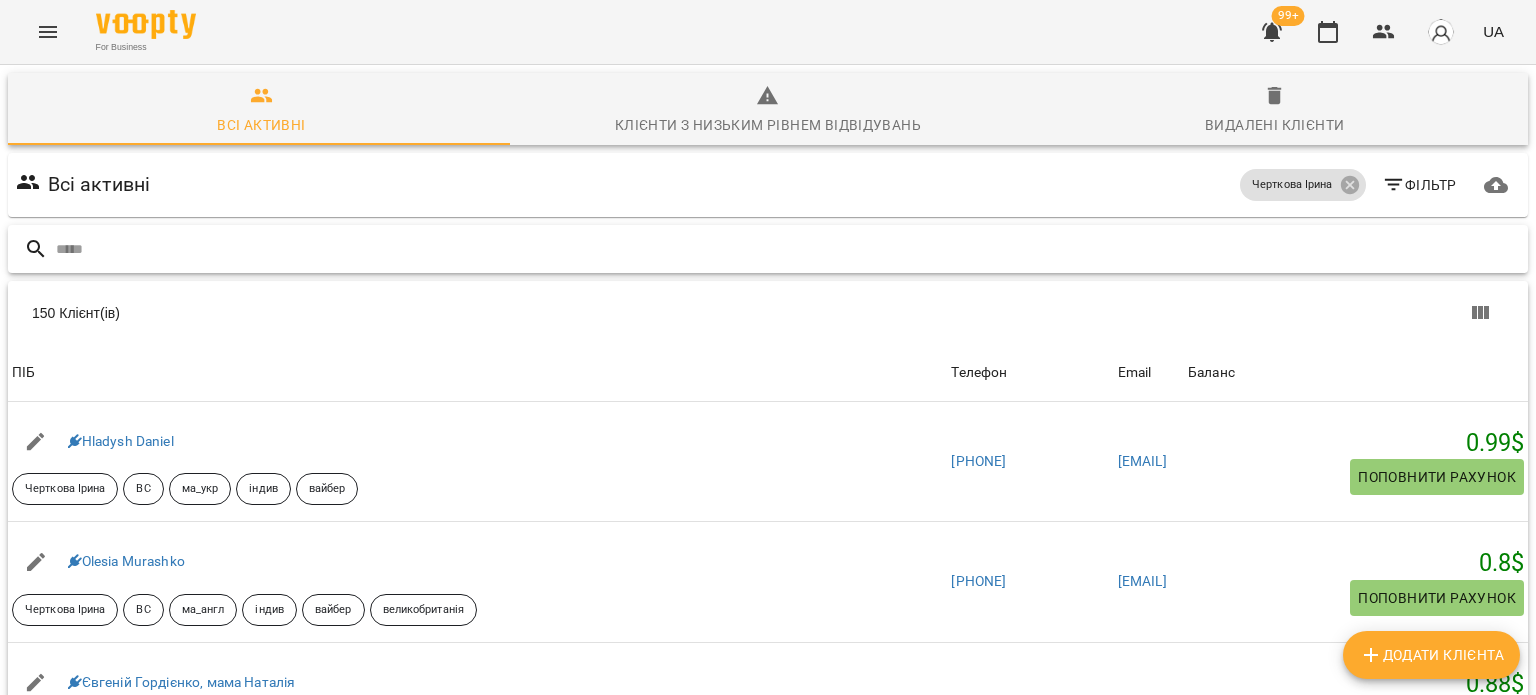 click at bounding box center [788, 249] 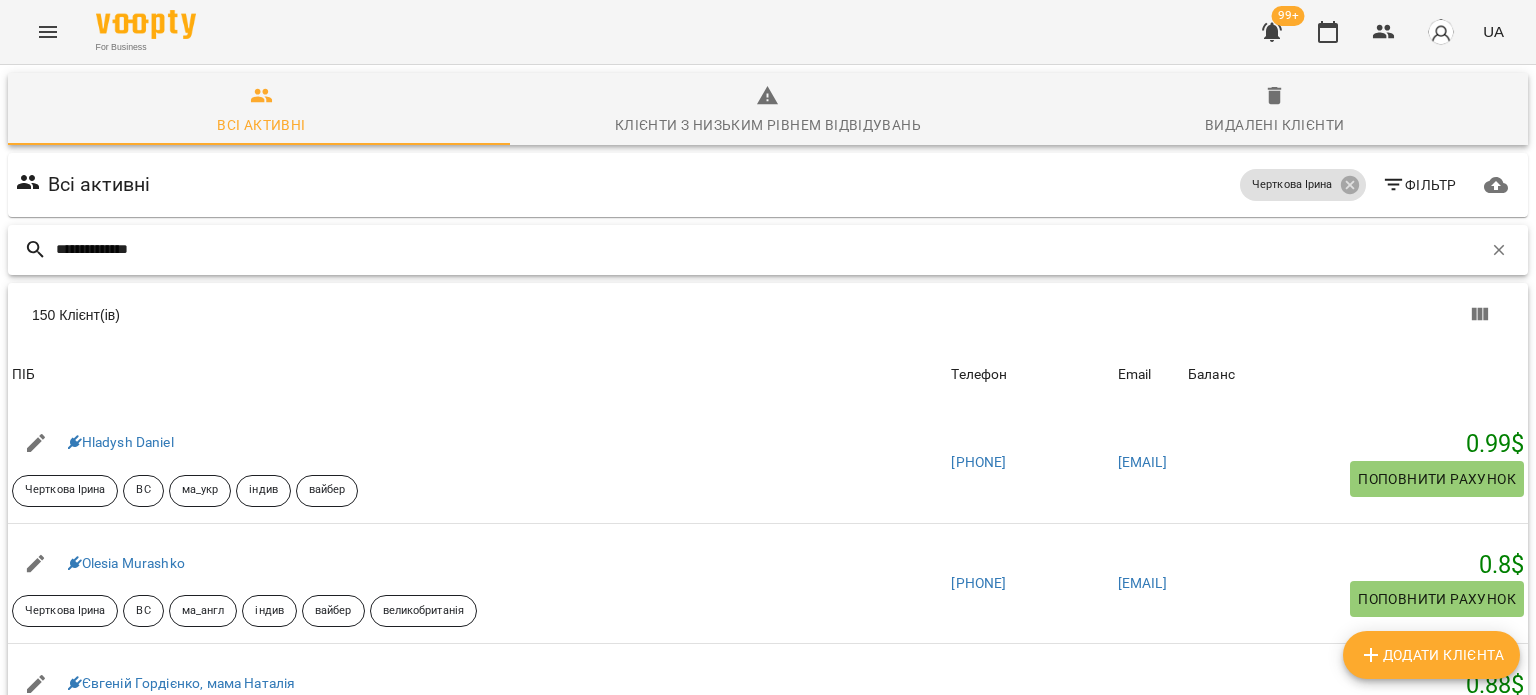 type on "**********" 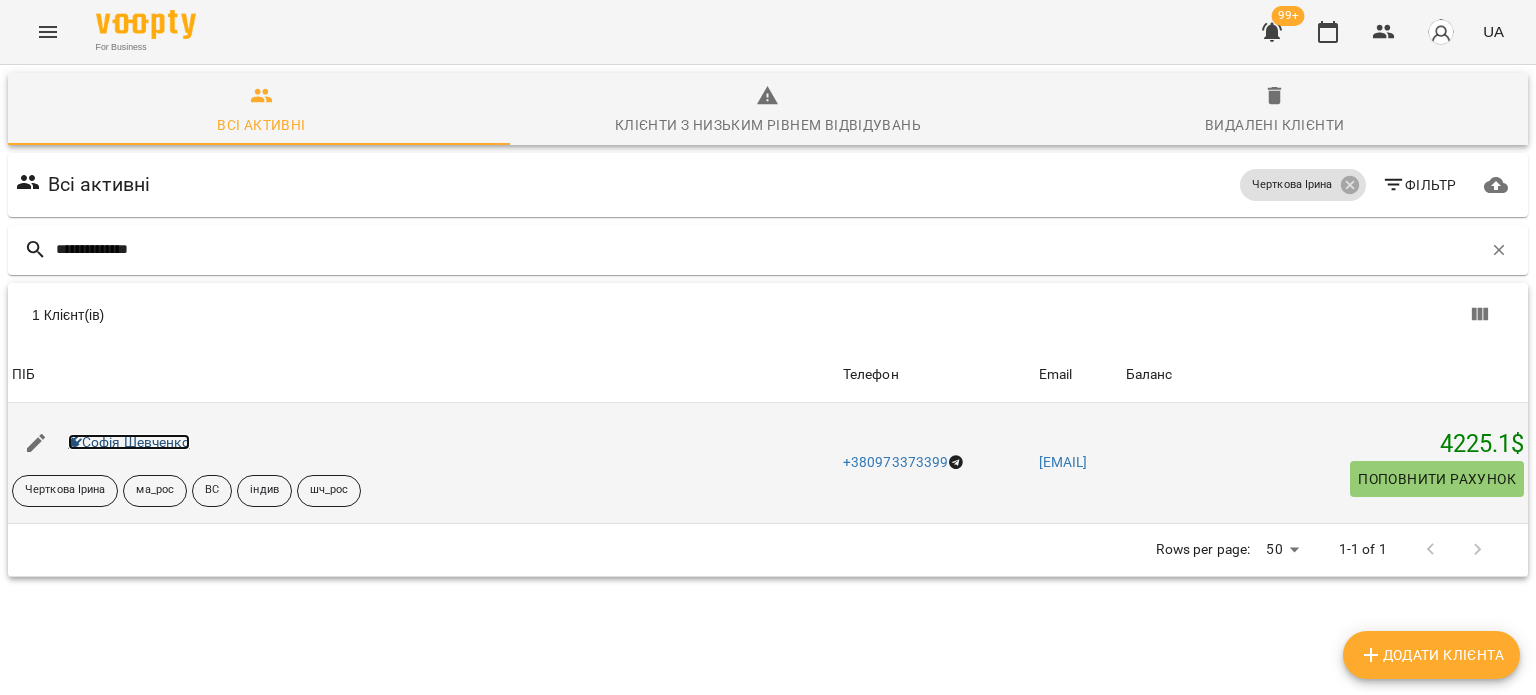 click on "Софія Шевченко" at bounding box center (129, 442) 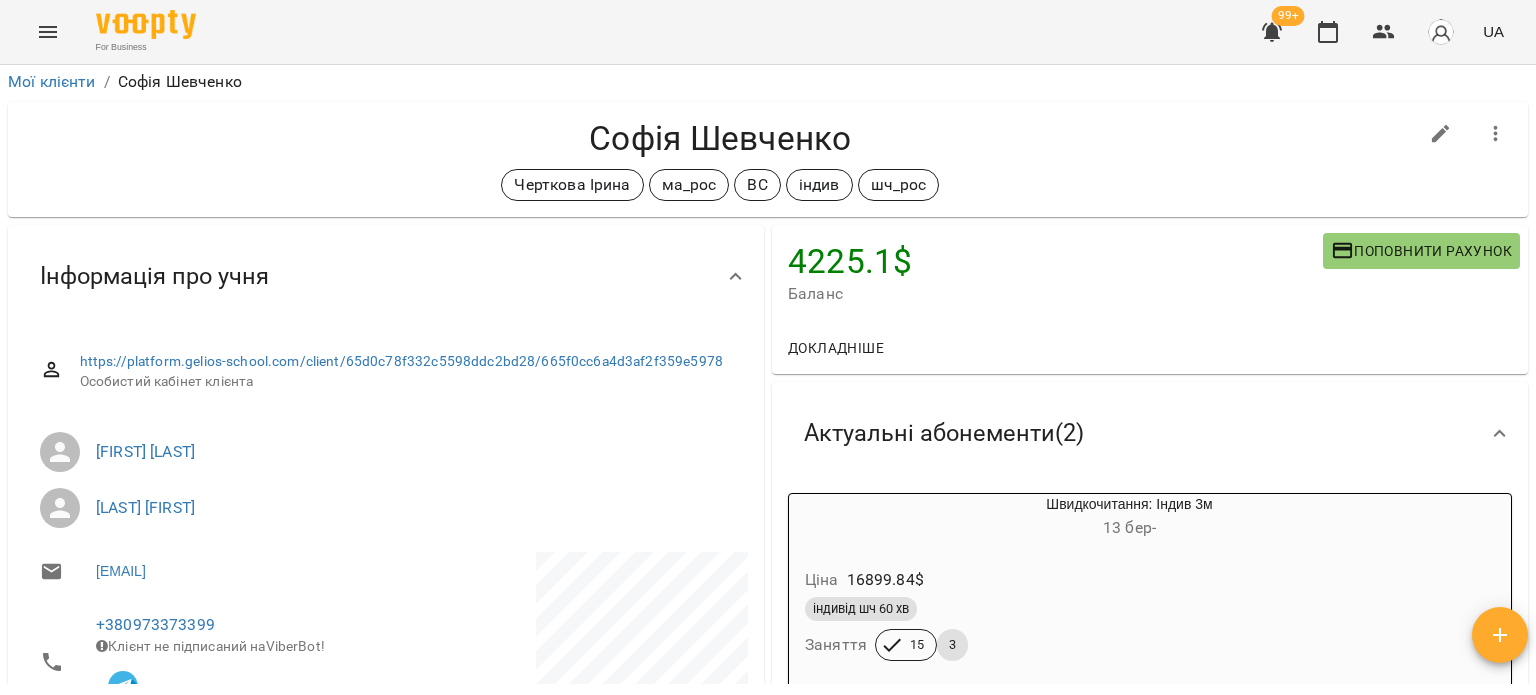 scroll, scrollTop: 0, scrollLeft: 0, axis: both 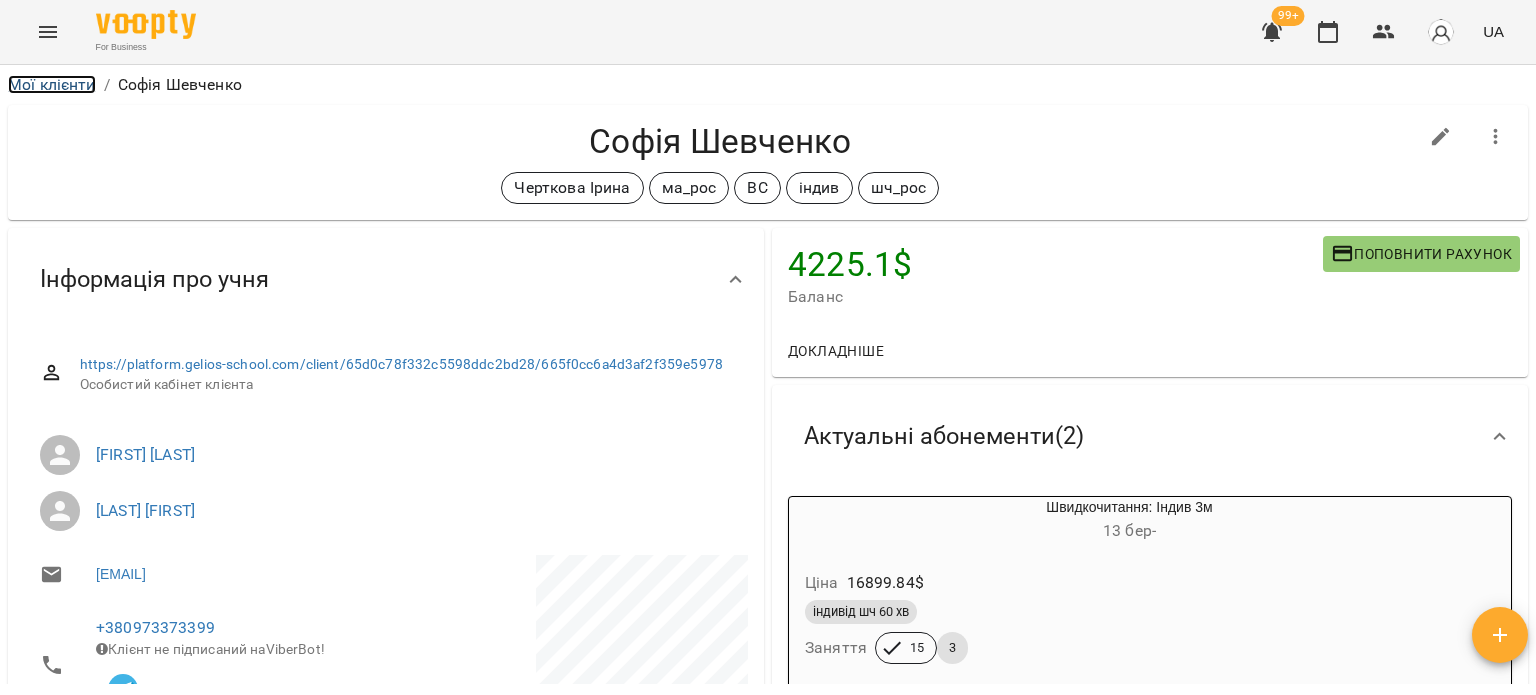 click on "Мої клієнти" at bounding box center [52, 84] 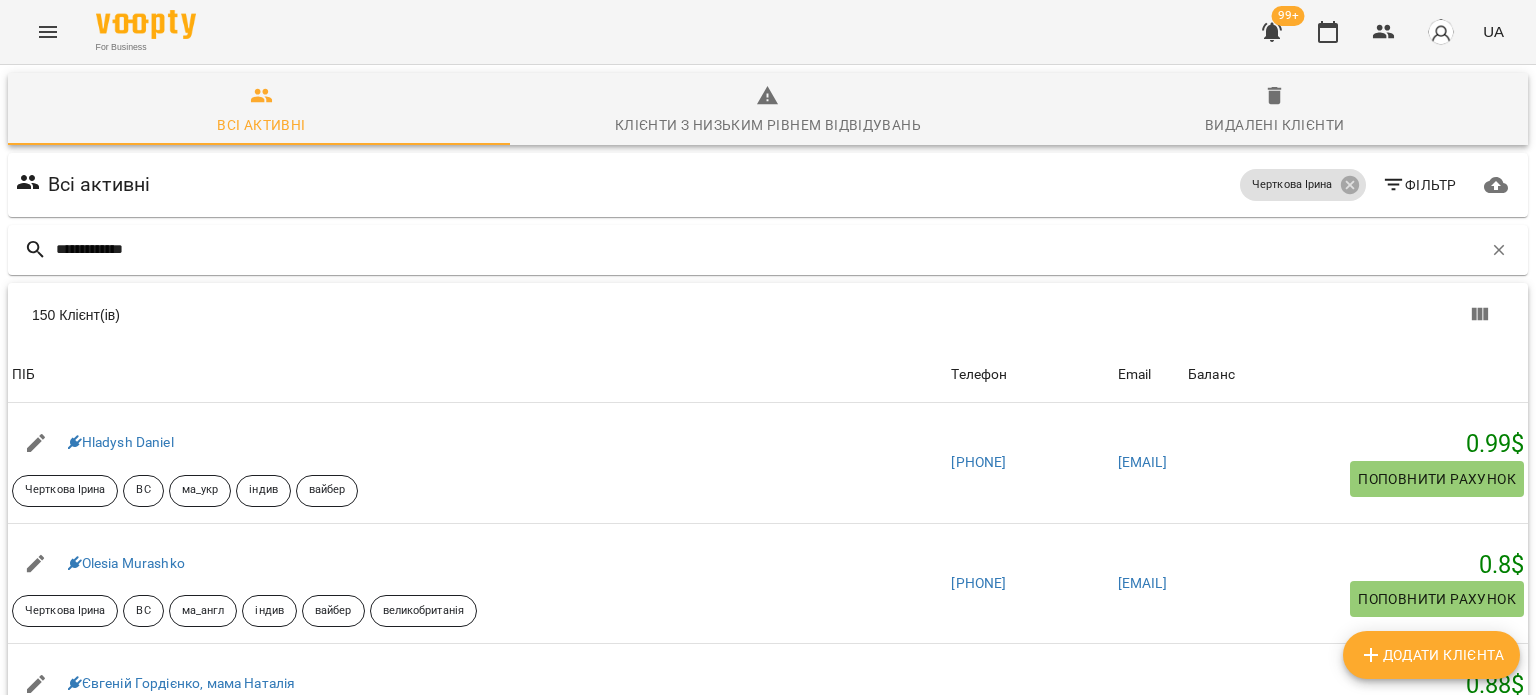 type on "**********" 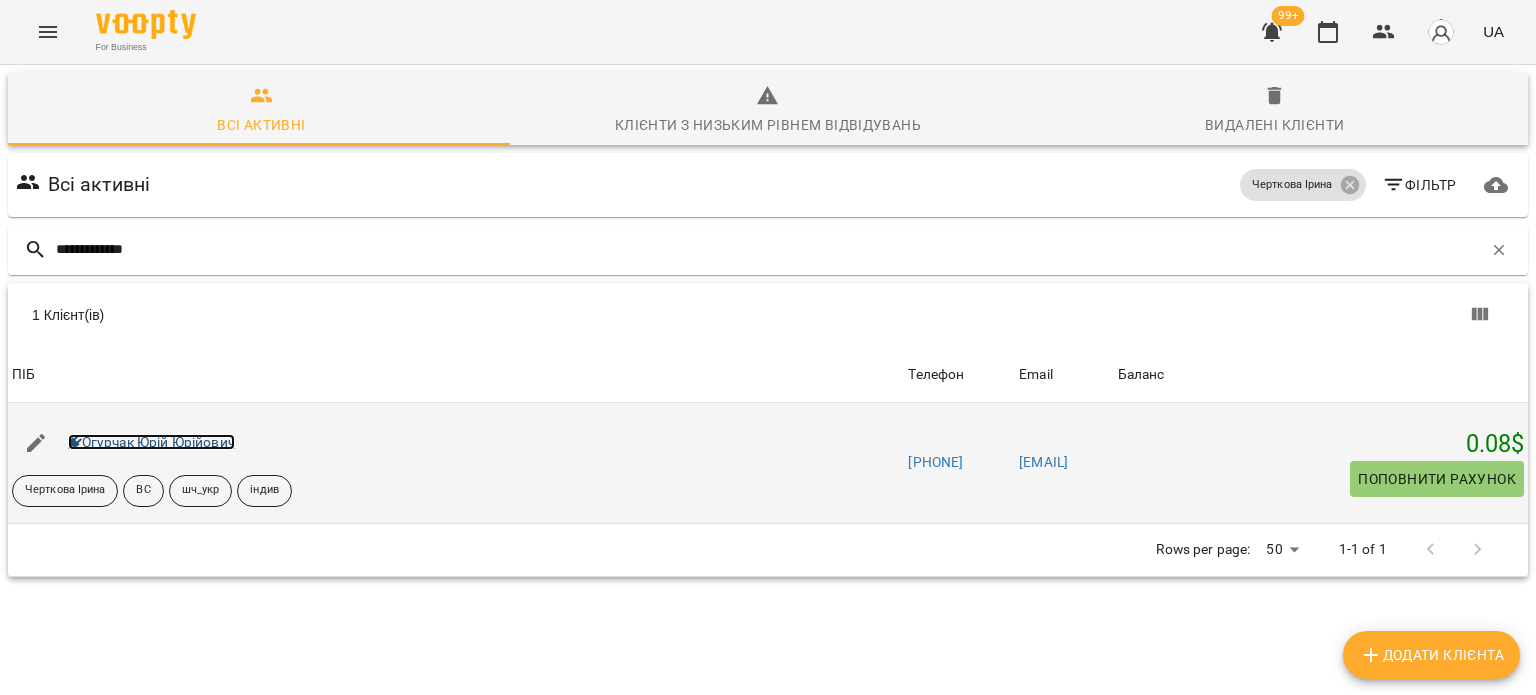 click on "Огурчак Юрій Юрійович" at bounding box center [151, 442] 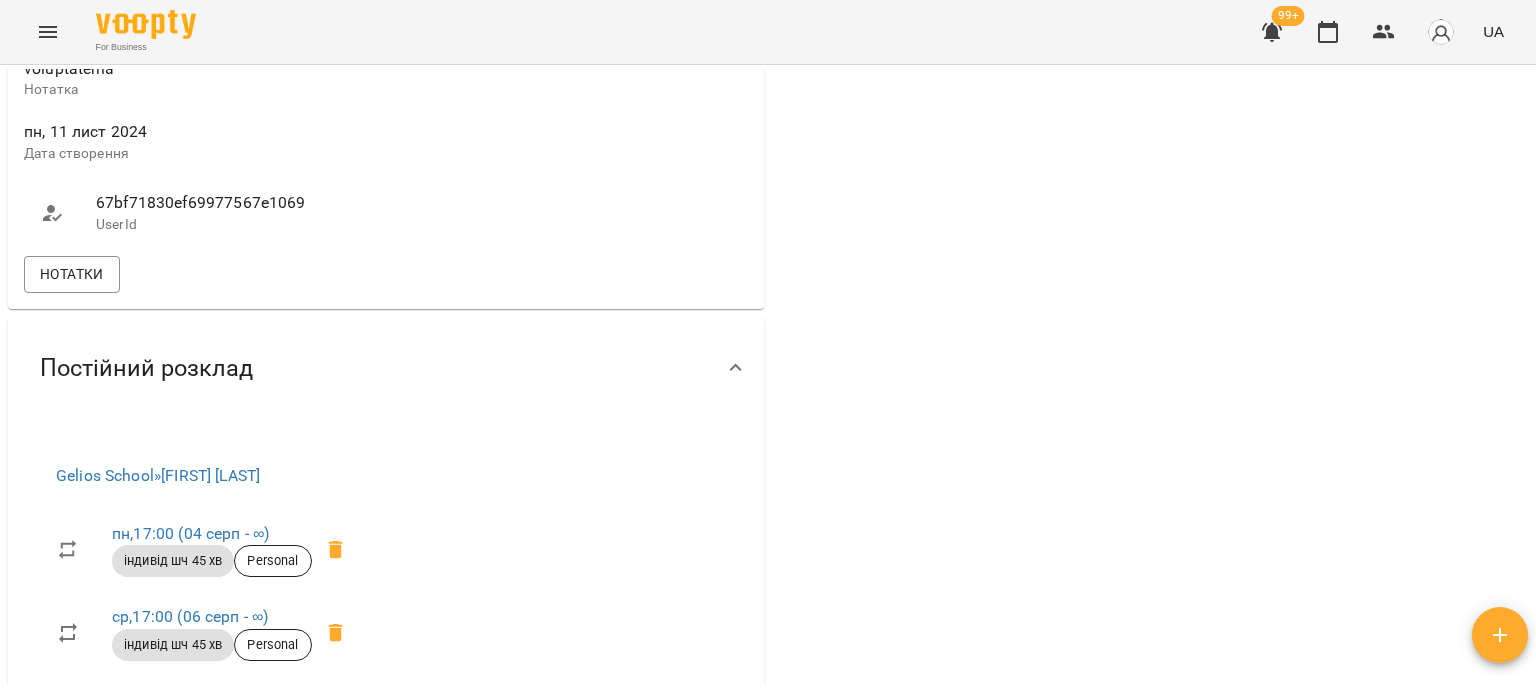 scroll, scrollTop: 1700, scrollLeft: 0, axis: vertical 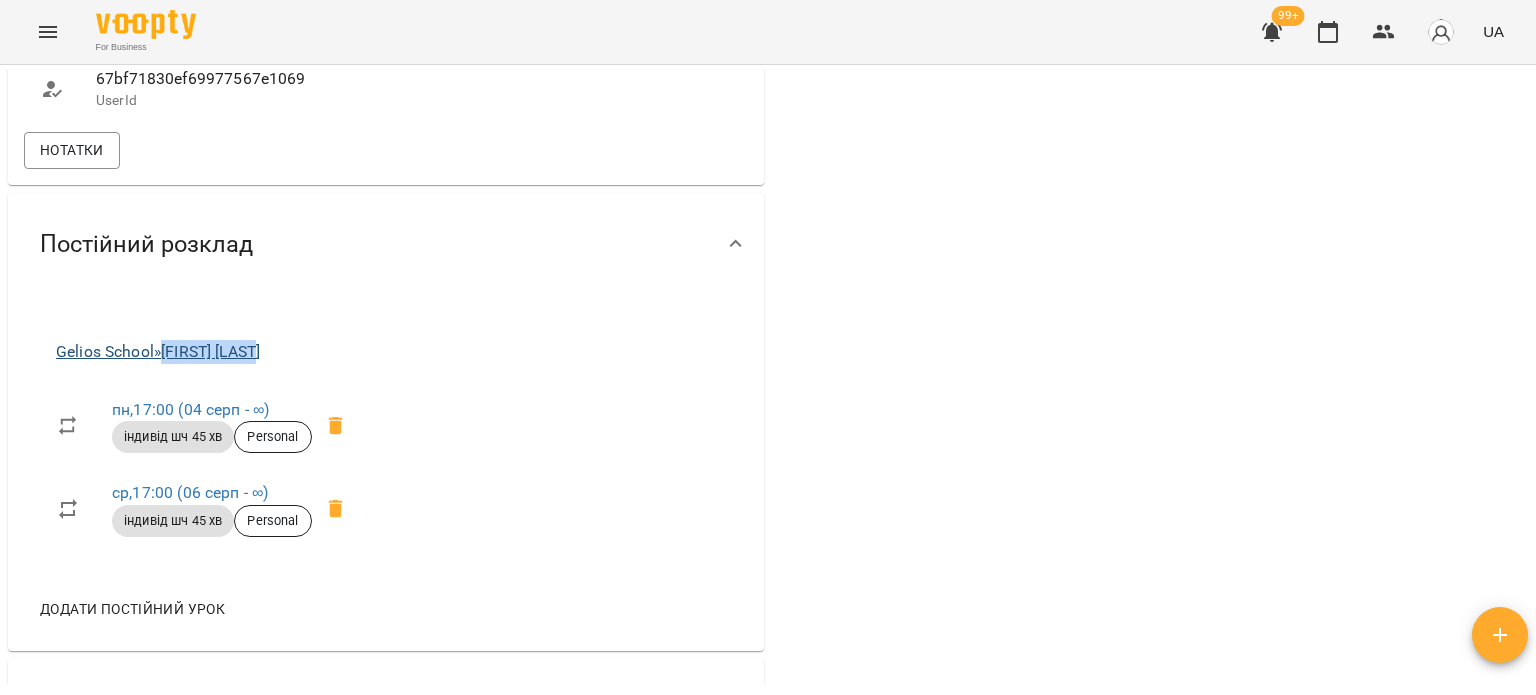 drag, startPoint x: 300, startPoint y: 417, endPoint x: 172, endPoint y: 407, distance: 128.39003 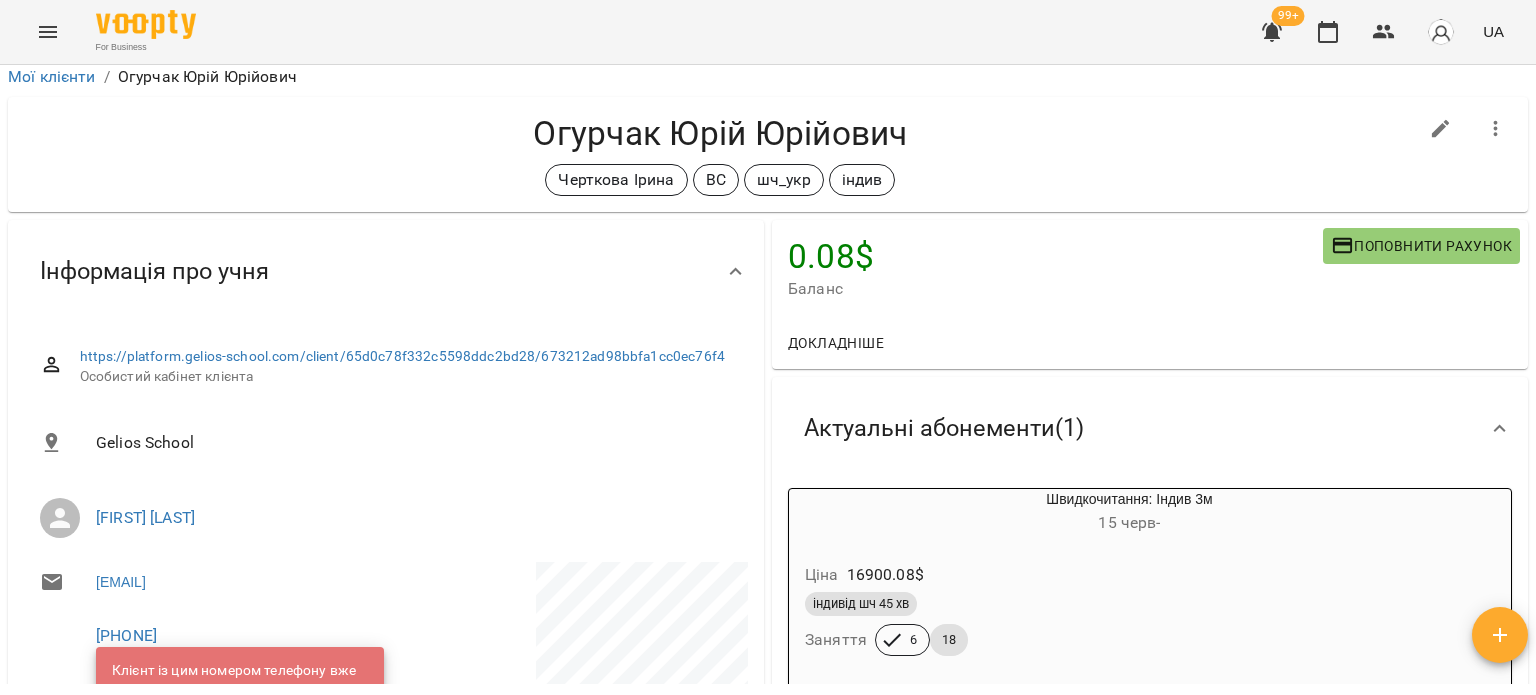 scroll, scrollTop: 0, scrollLeft: 0, axis: both 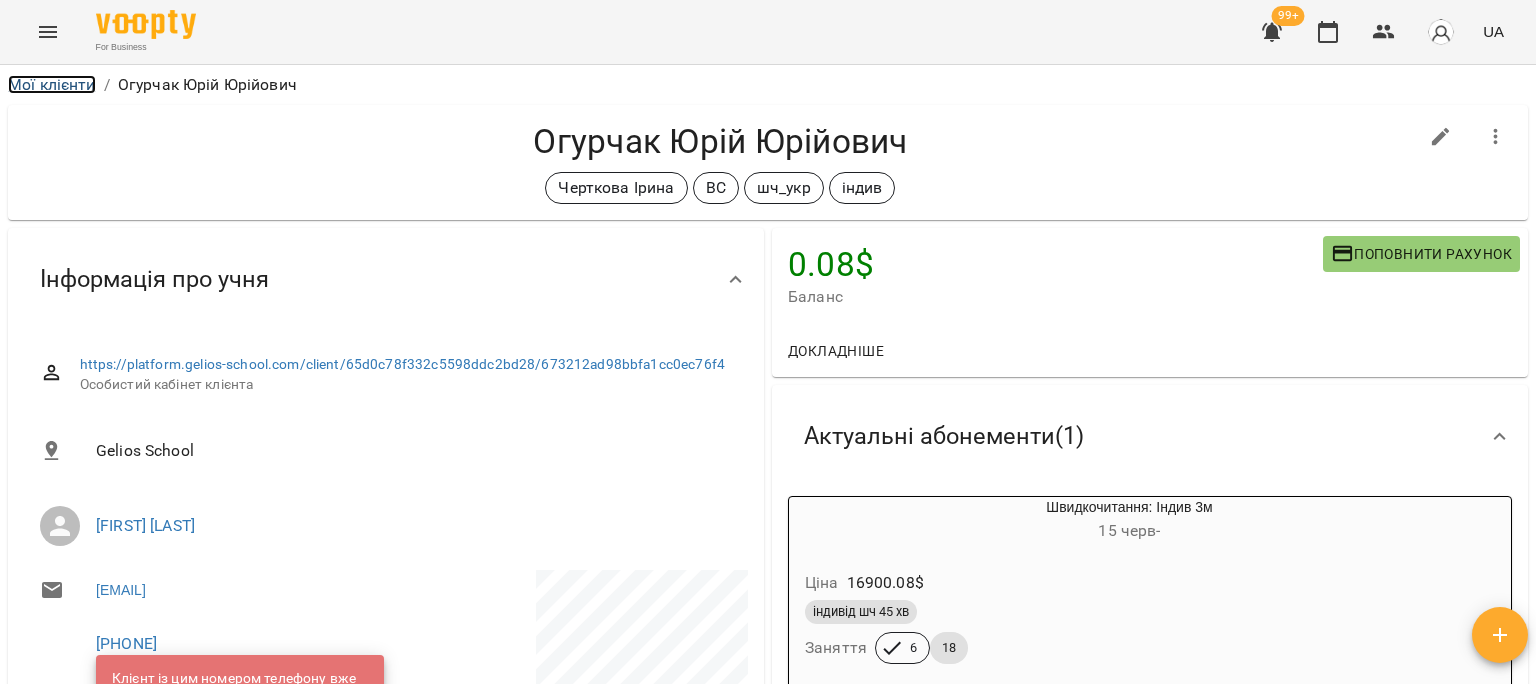 click on "Мої клієнти" at bounding box center (52, 84) 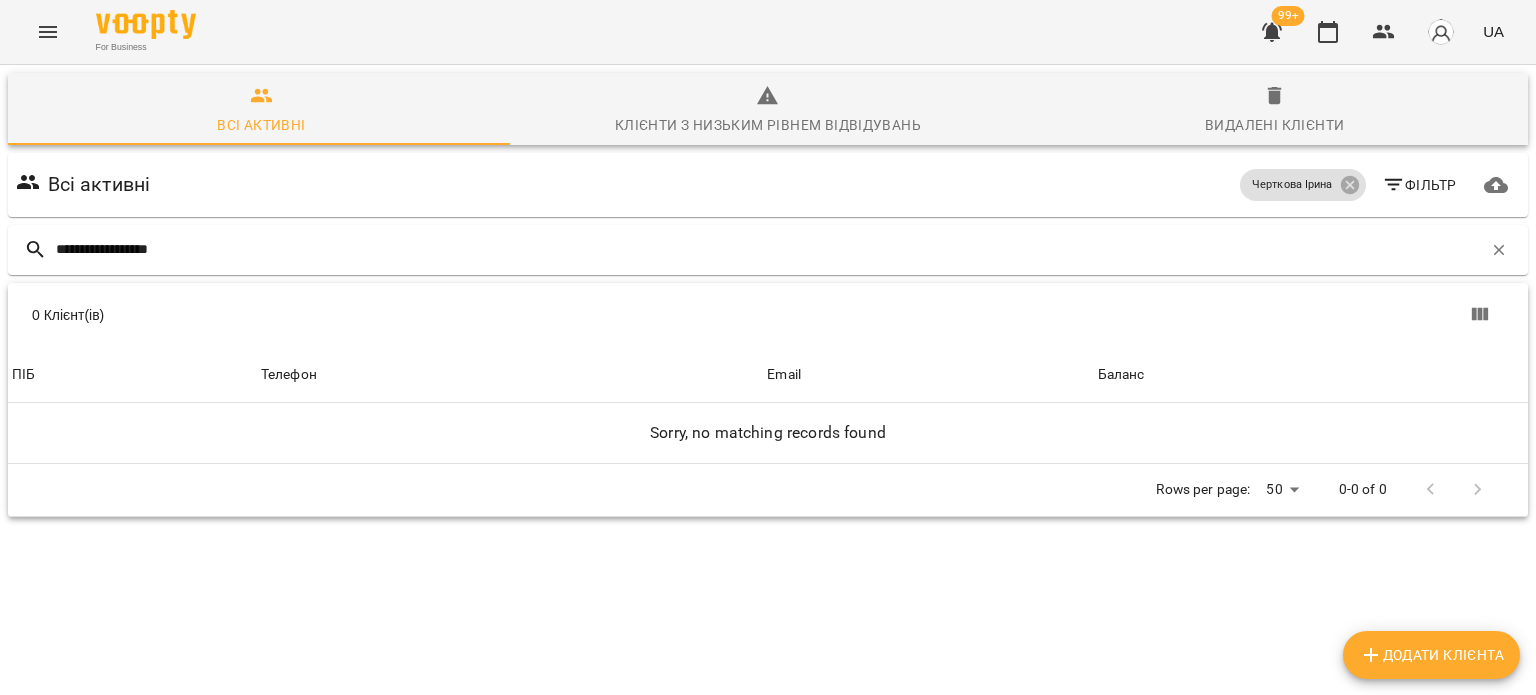 type on "**********" 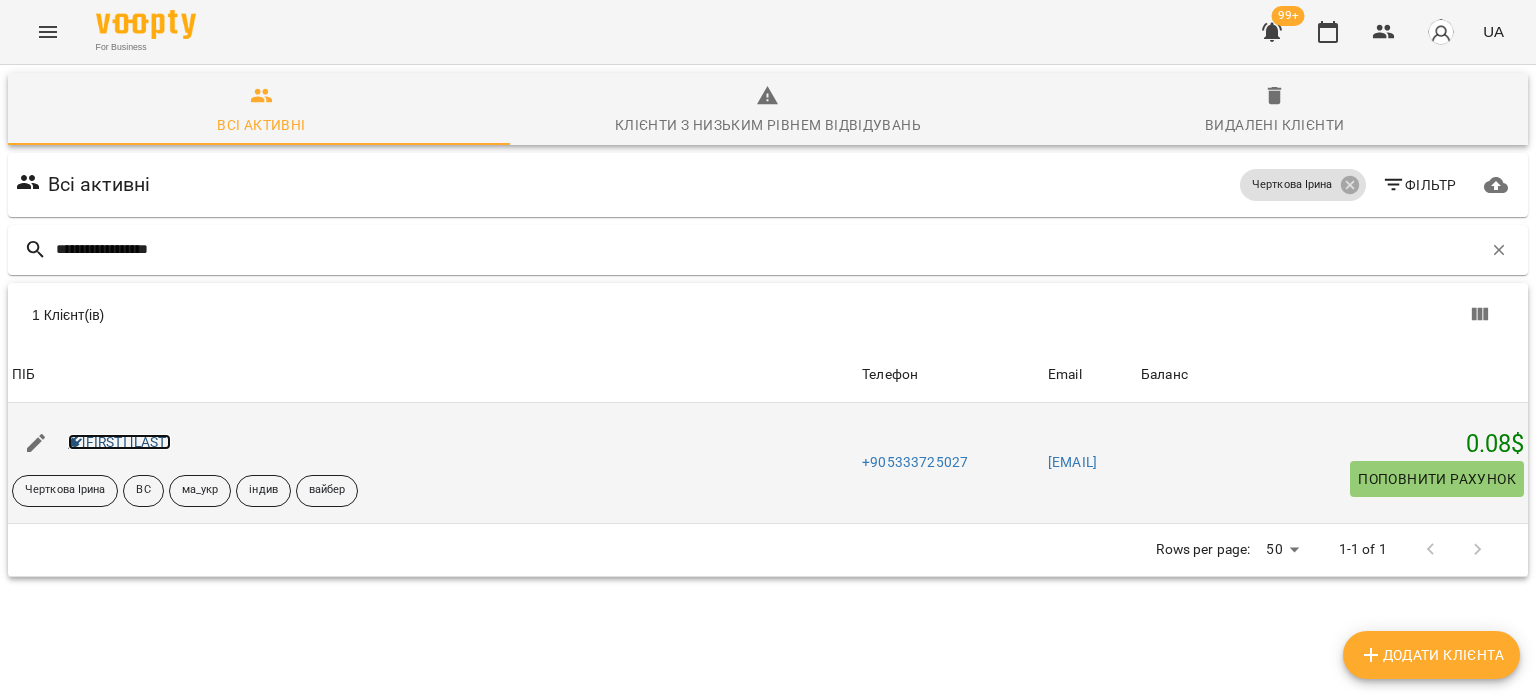 click on "[FIRST] [LAST]" at bounding box center [119, 442] 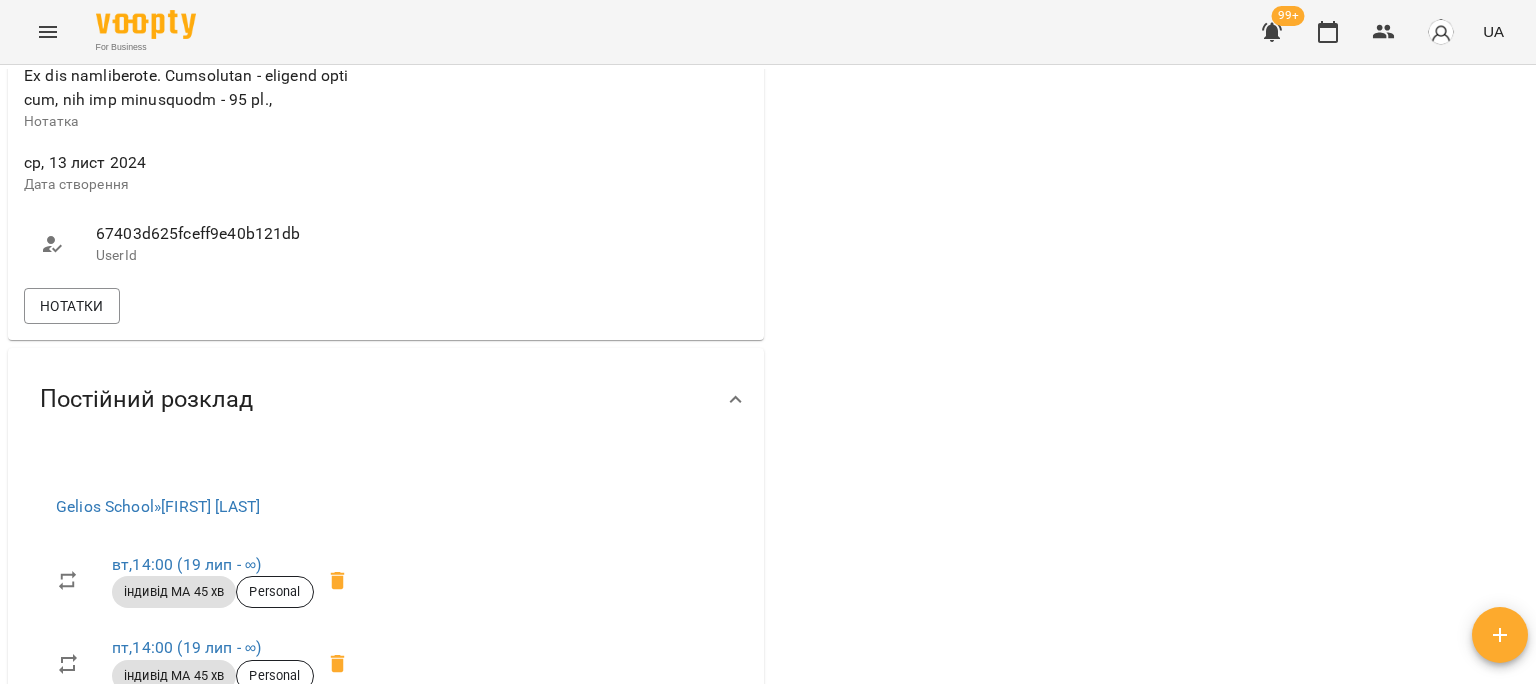 scroll, scrollTop: 1300, scrollLeft: 0, axis: vertical 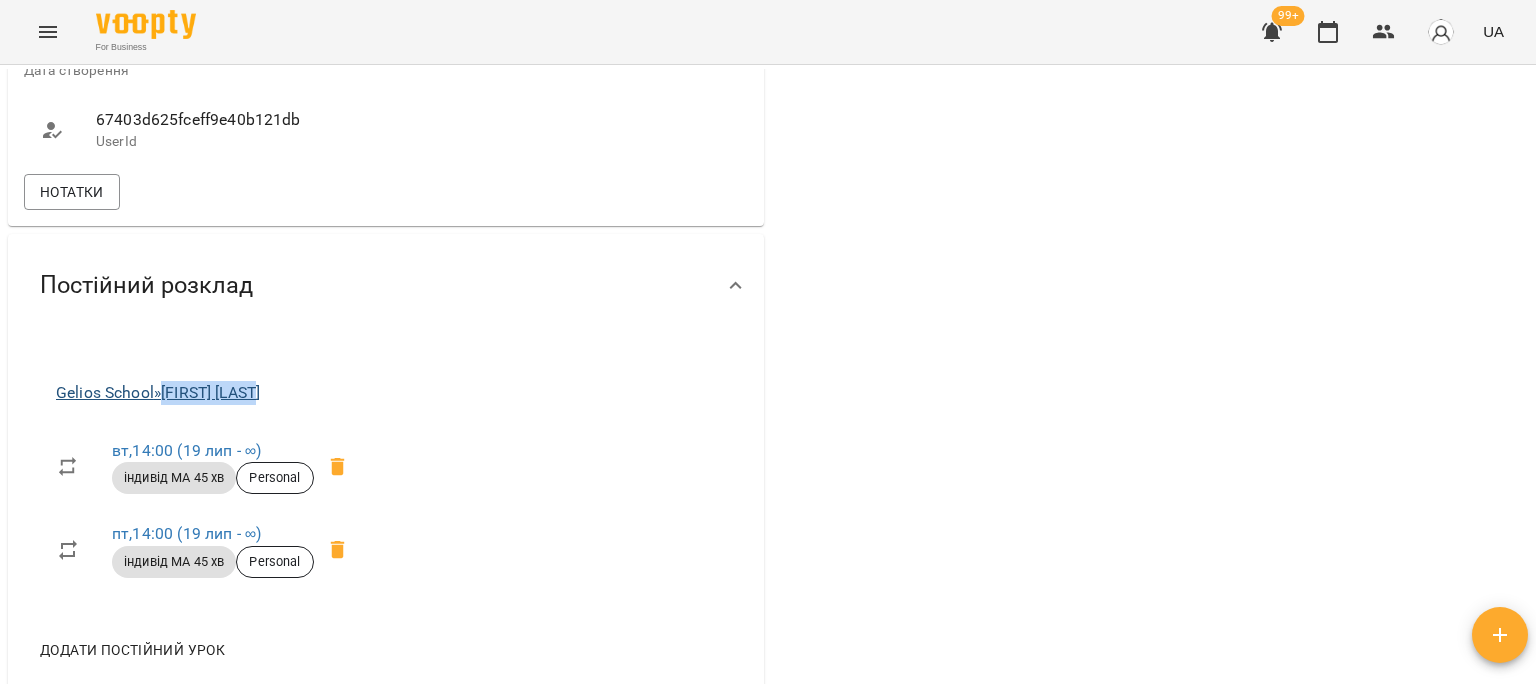 drag, startPoint x: 304, startPoint y: 468, endPoint x: 168, endPoint y: 476, distance: 136.23509 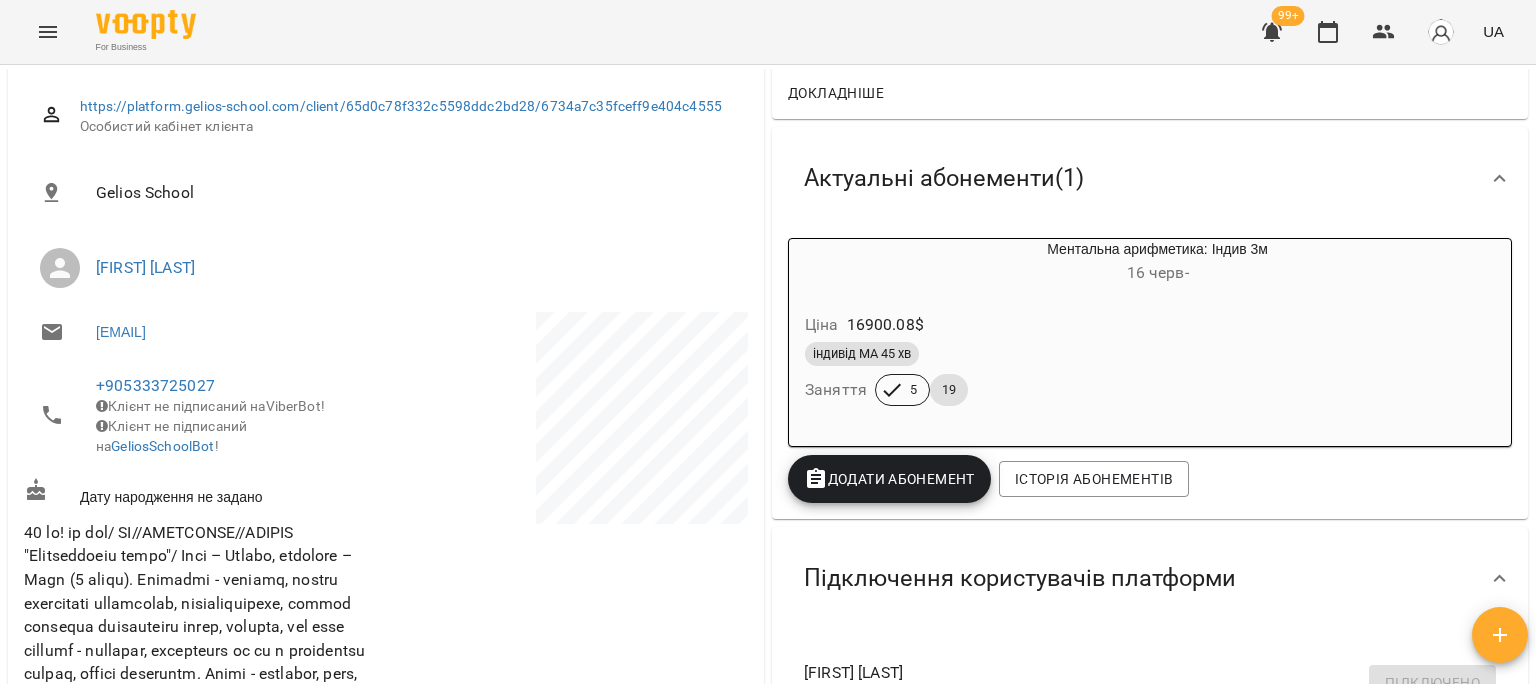 scroll, scrollTop: 0, scrollLeft: 0, axis: both 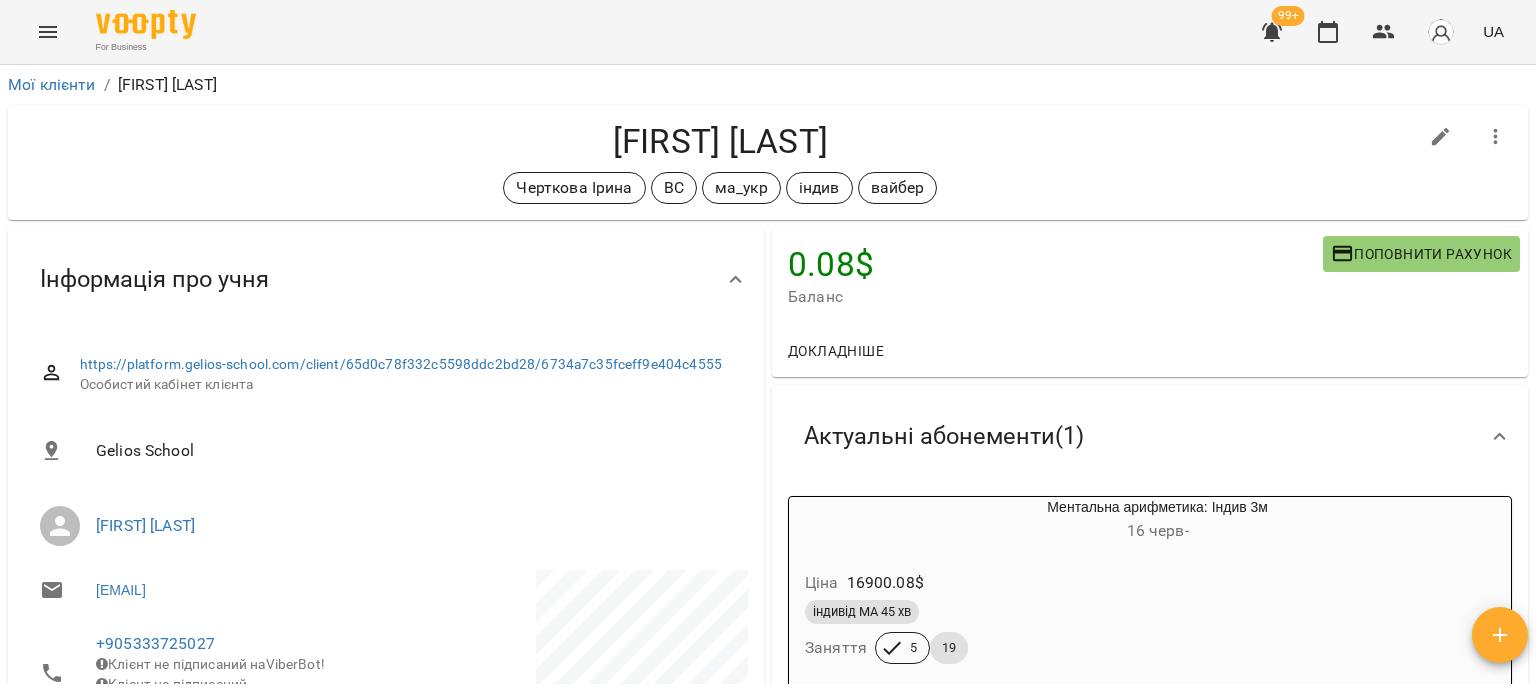 drag, startPoint x: 876, startPoint y: 152, endPoint x: 540, endPoint y: 135, distance: 336.42978 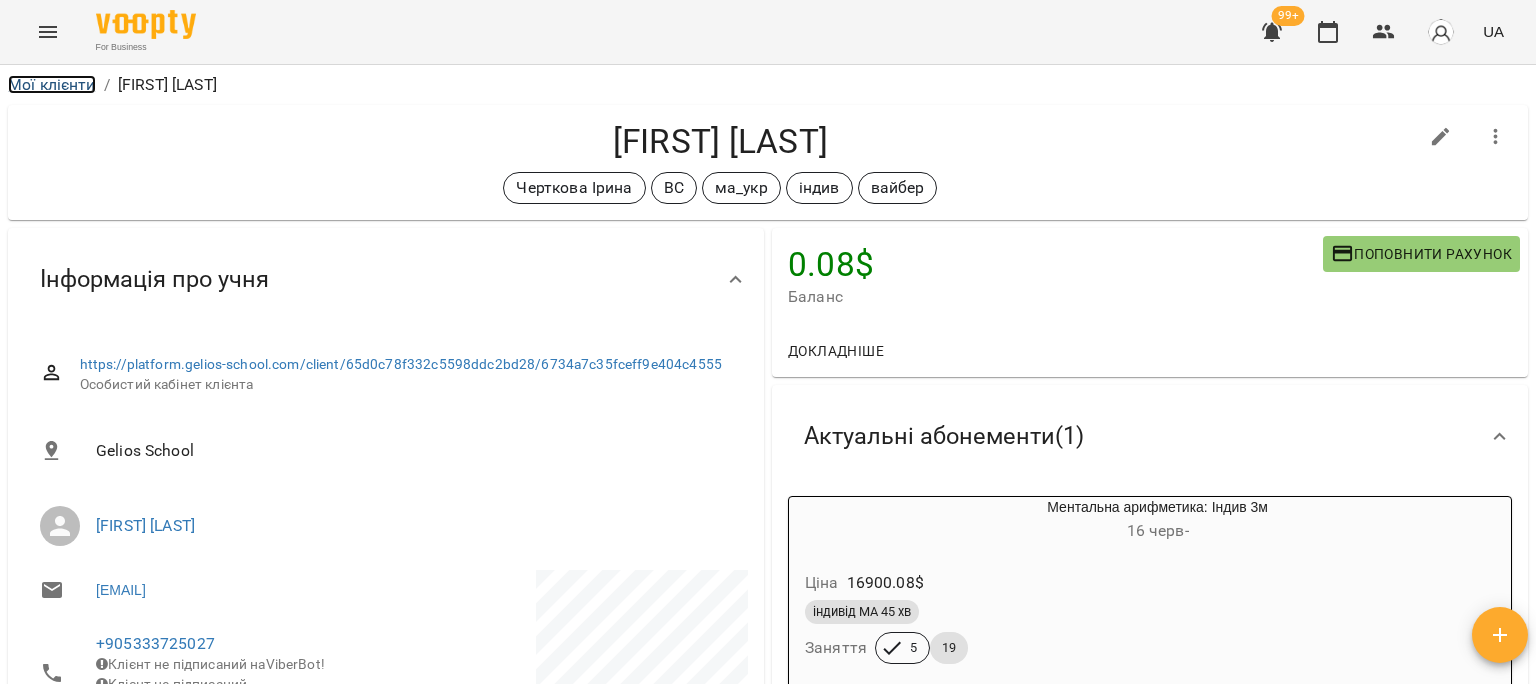 click on "Мої клієнти" at bounding box center [52, 84] 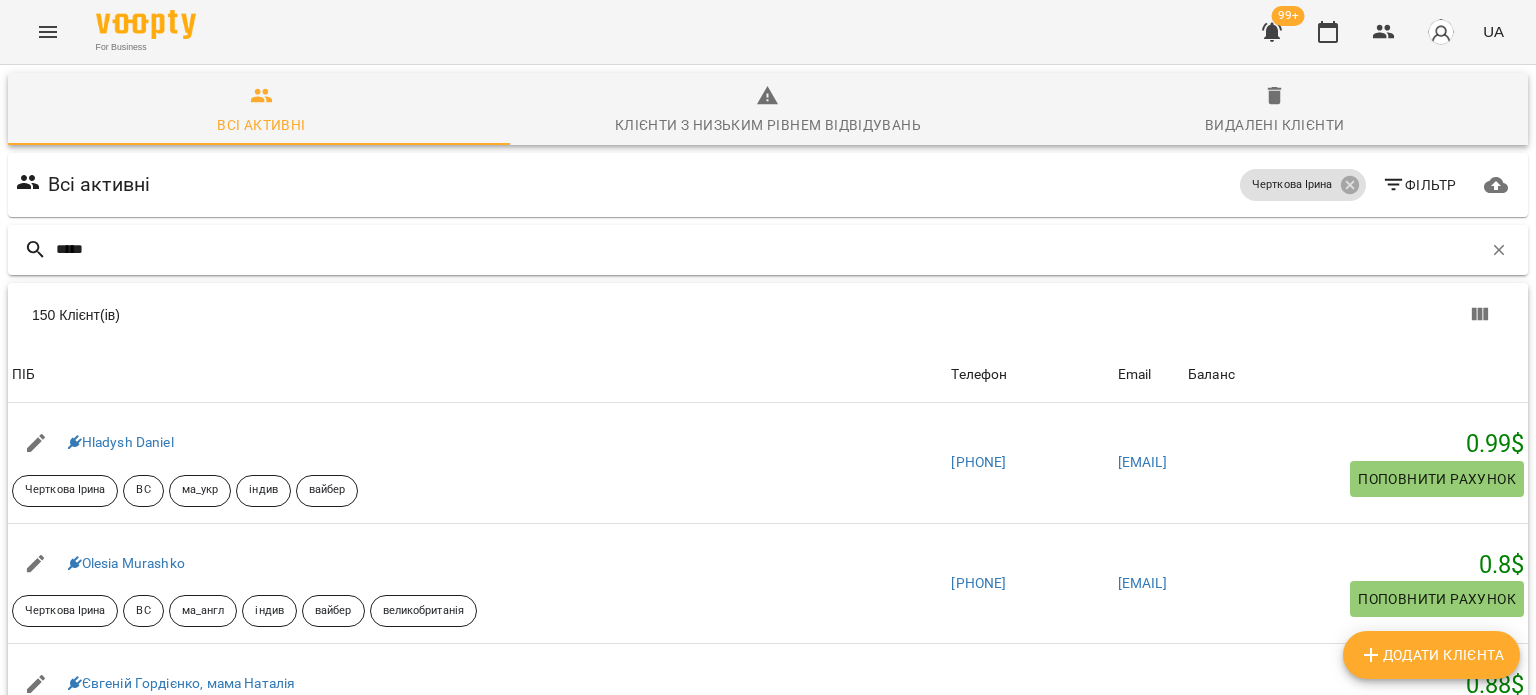 type on "*****" 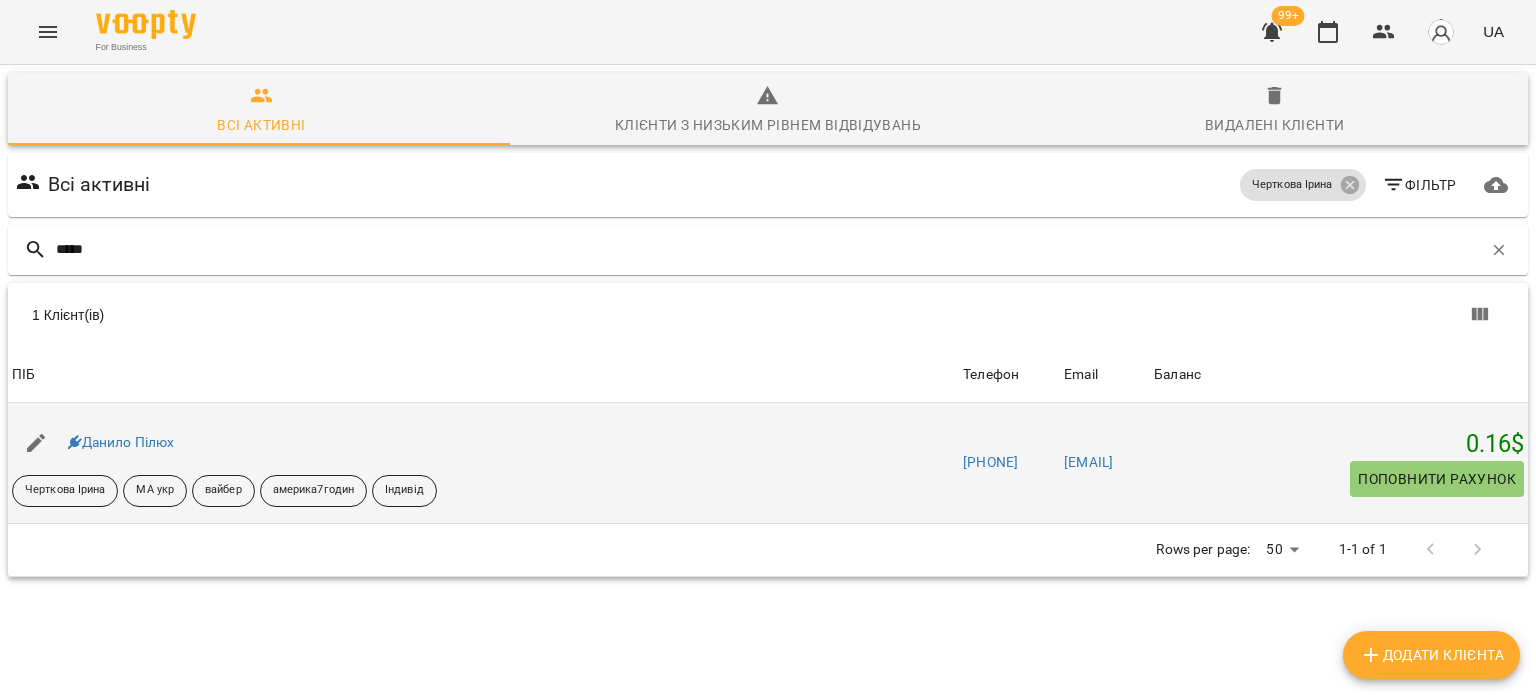 click on "Данило Пілюх" at bounding box center [483, 443] 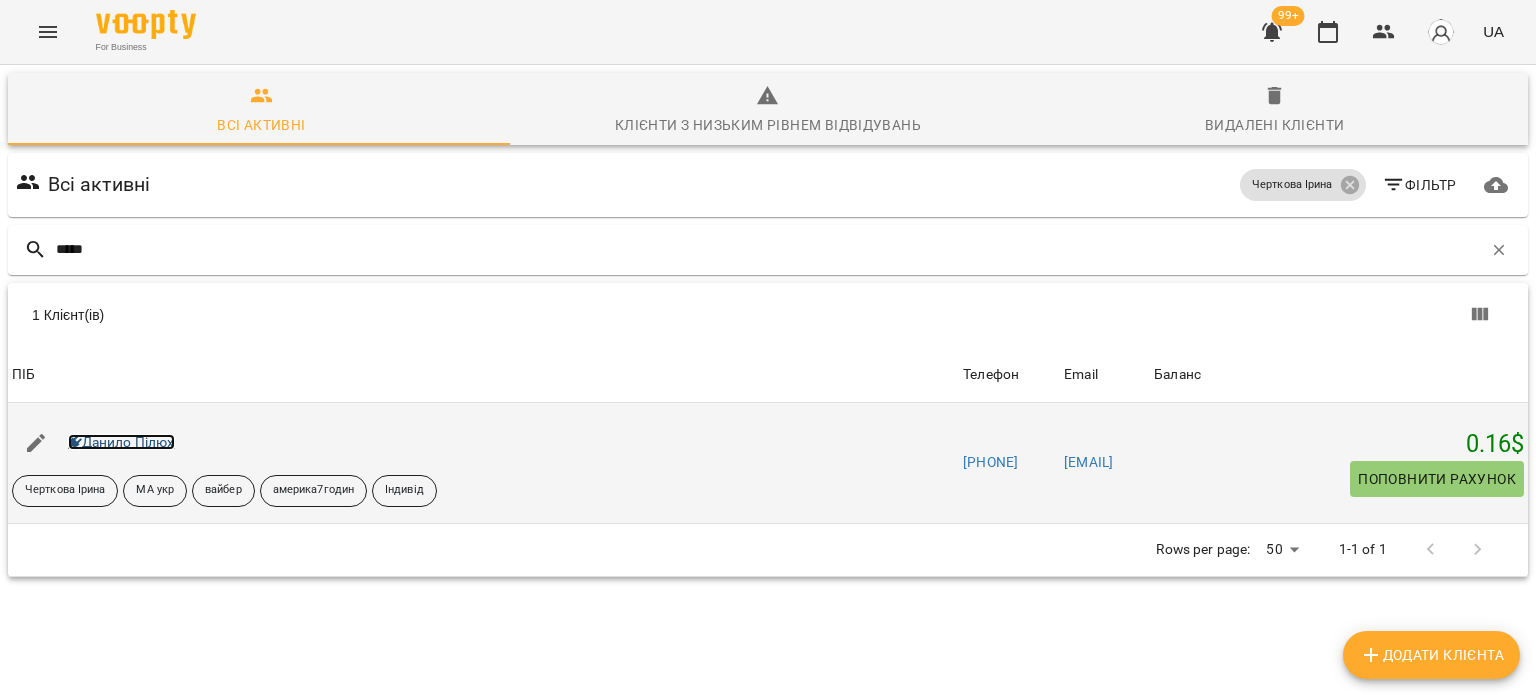 click on "Данило Пілюх" at bounding box center [121, 442] 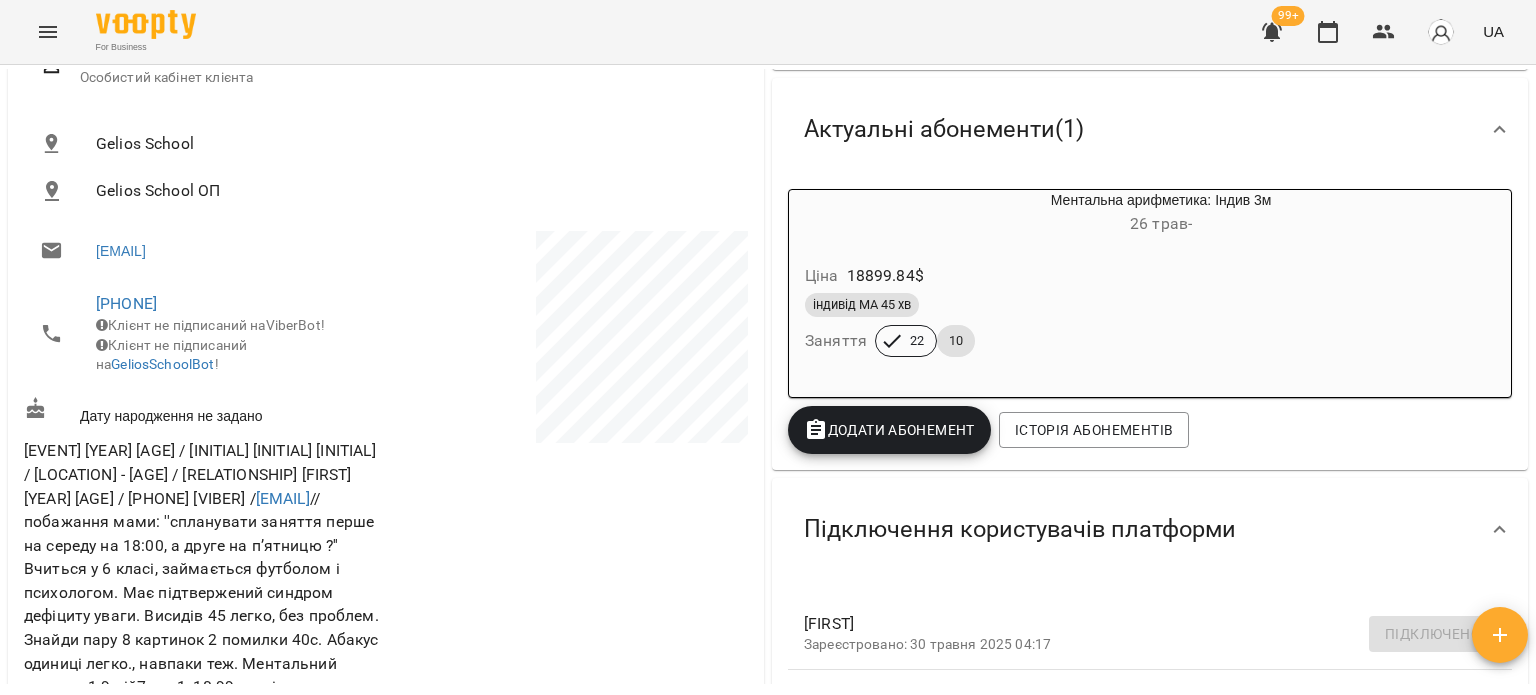 scroll, scrollTop: 100, scrollLeft: 0, axis: vertical 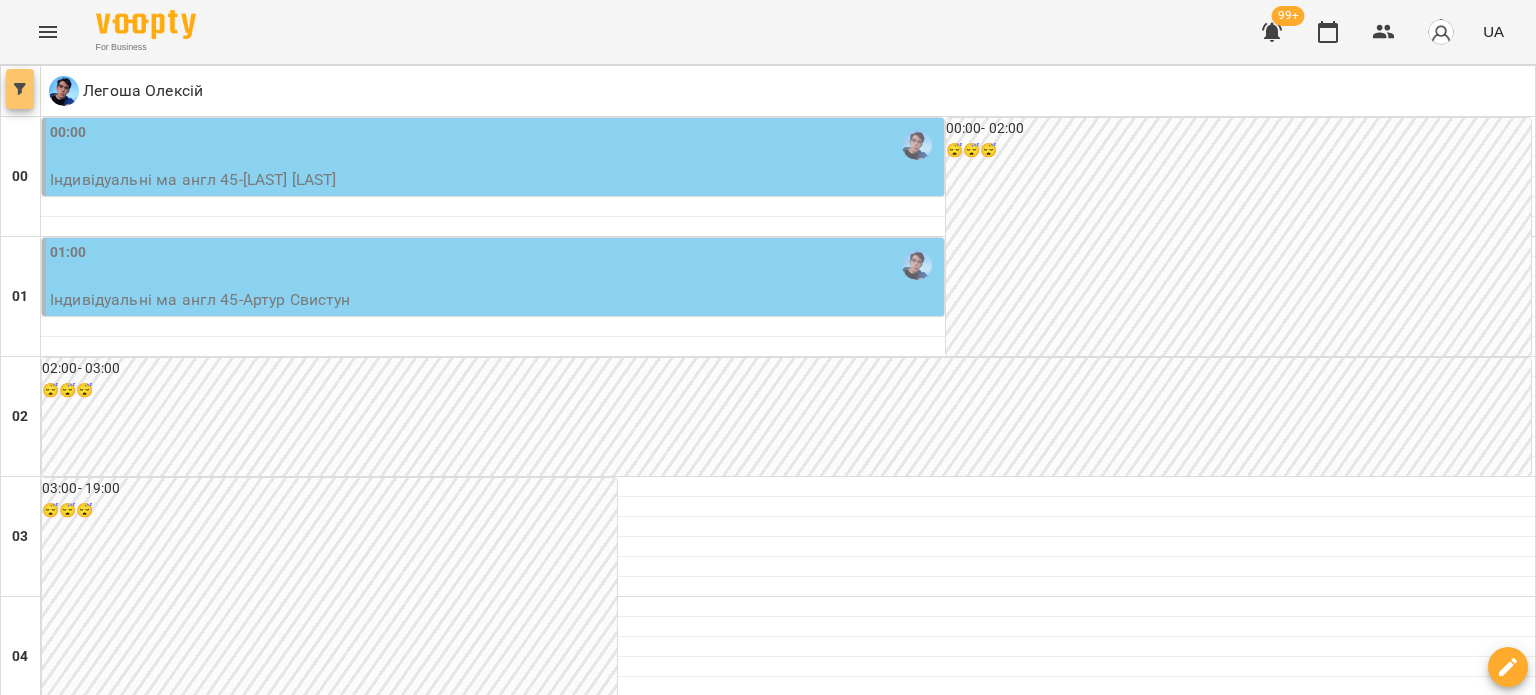 click at bounding box center (20, 89) 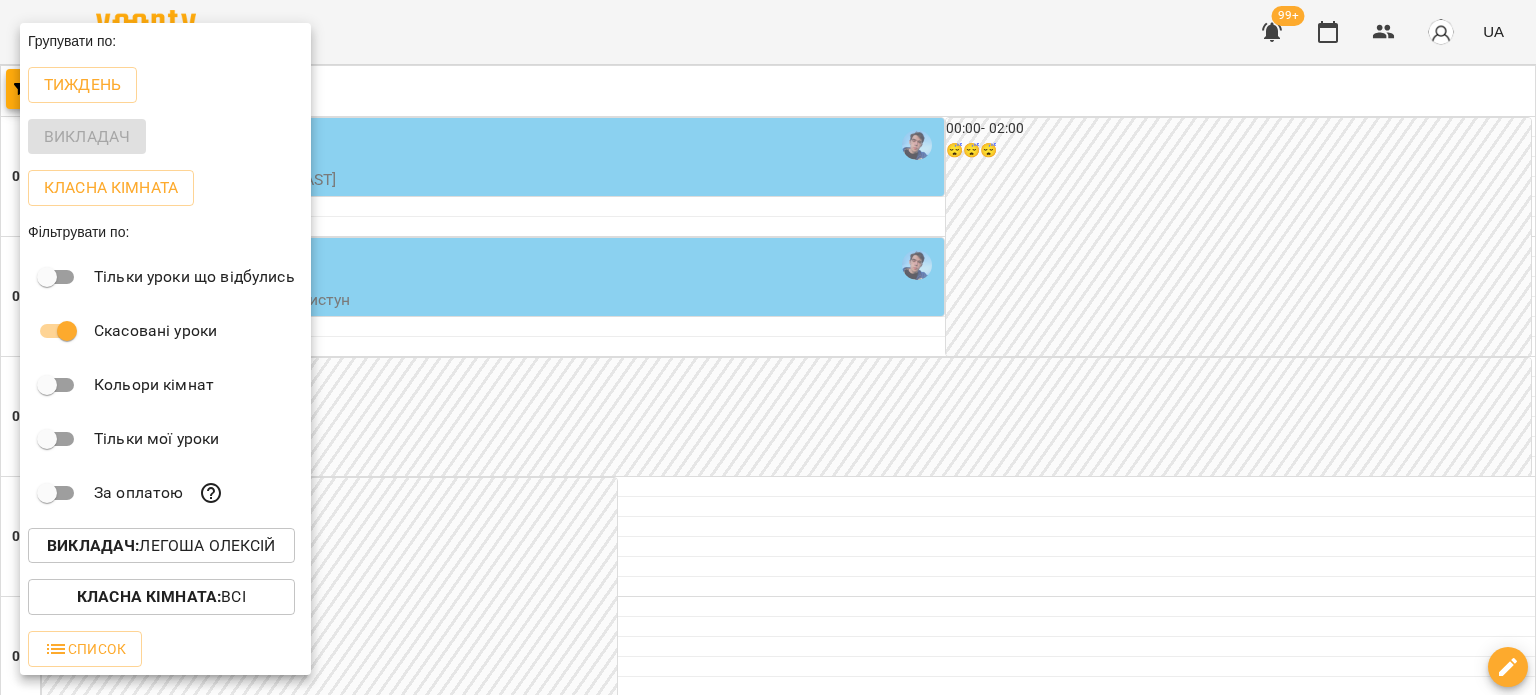 click on "Викладач : [LAST] [LAST]" at bounding box center [161, 546] 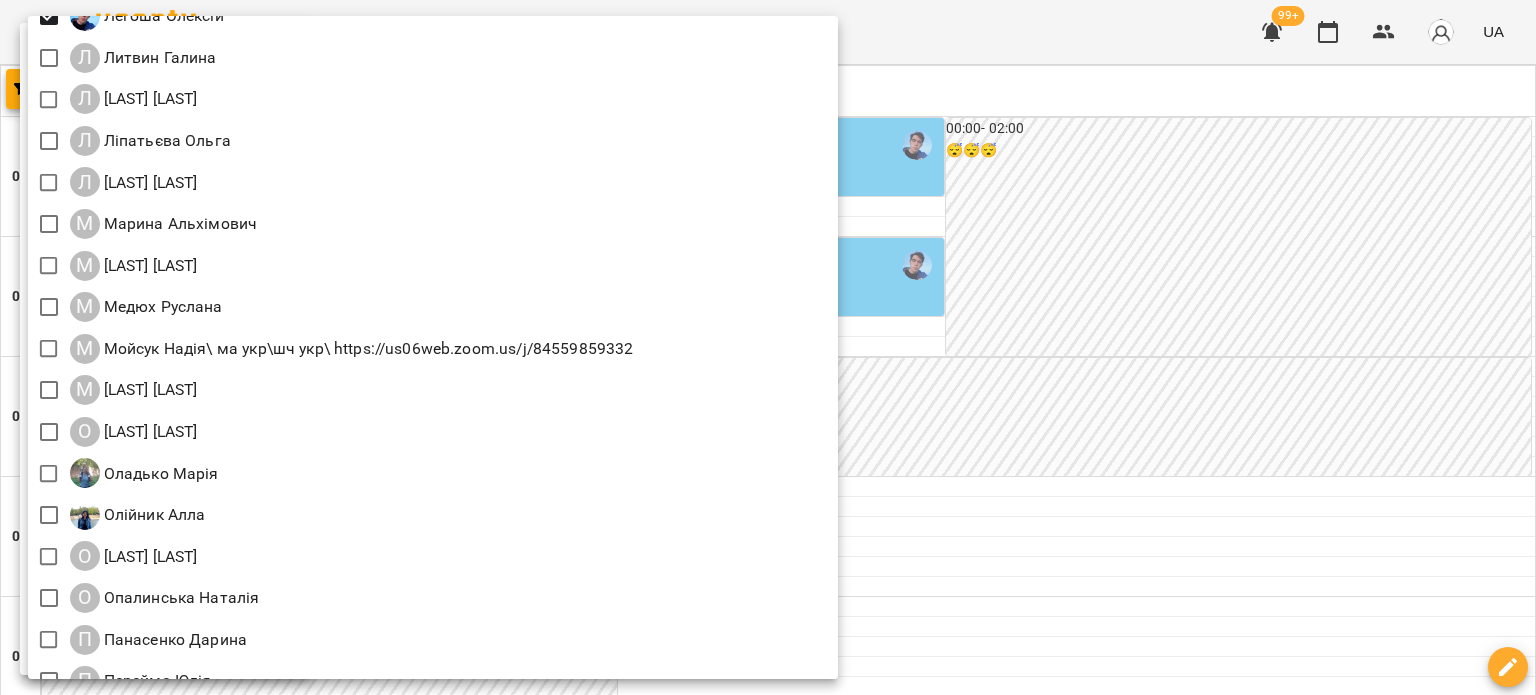 scroll, scrollTop: 1500, scrollLeft: 0, axis: vertical 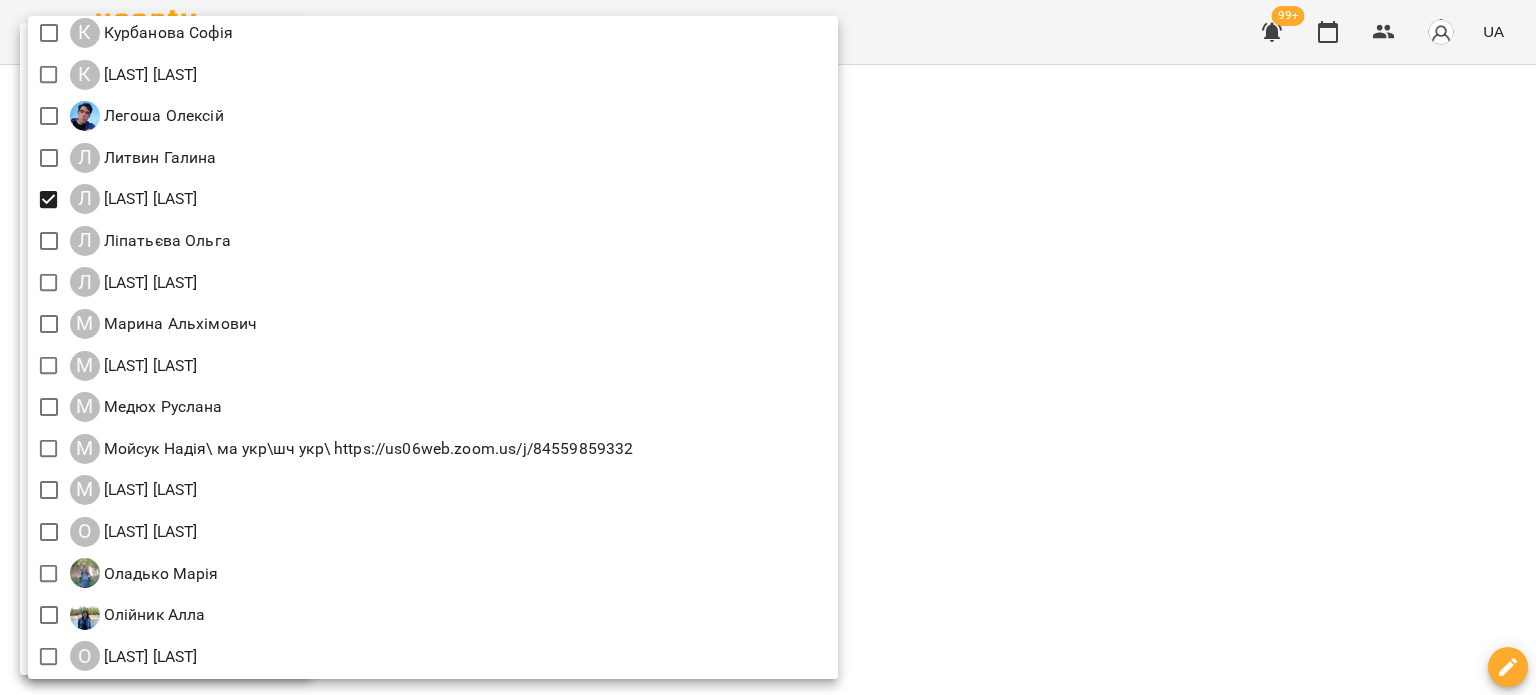 click at bounding box center [768, 347] 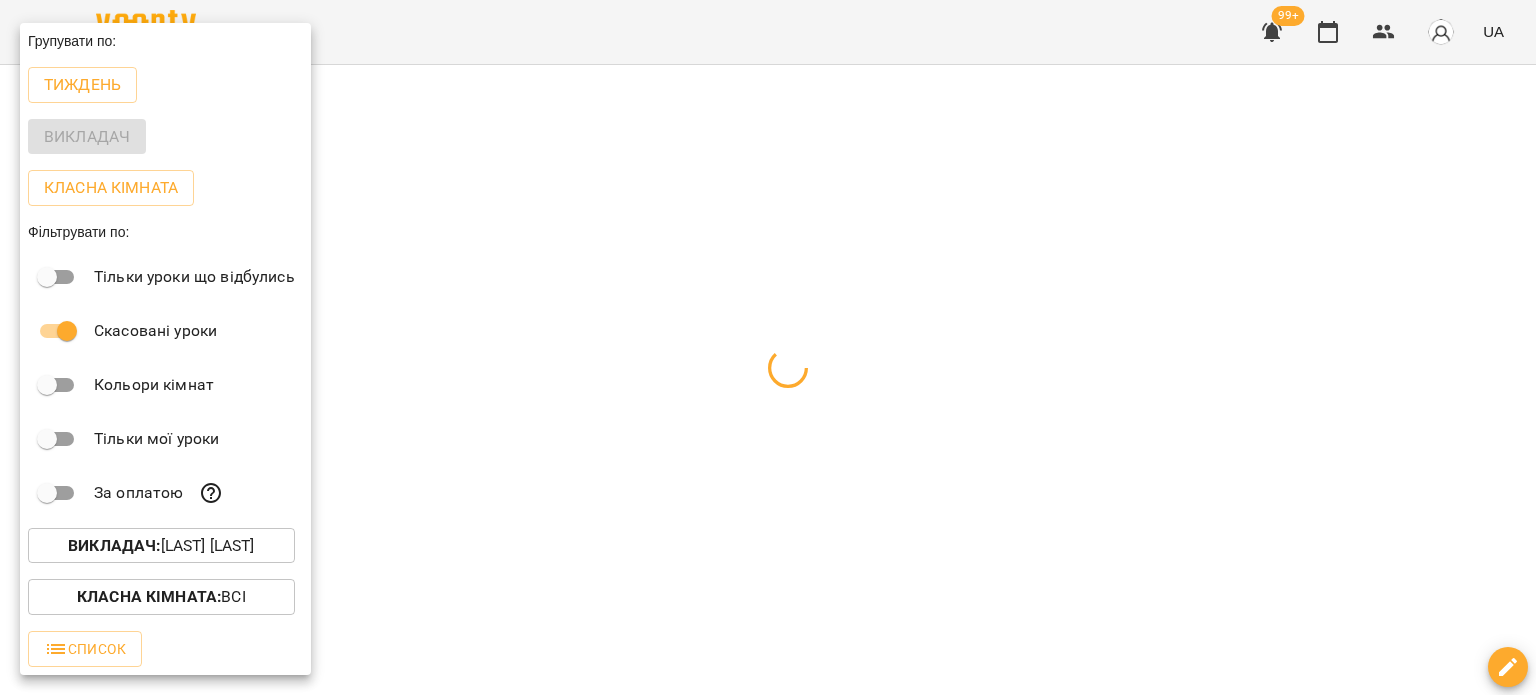 click at bounding box center (768, 347) 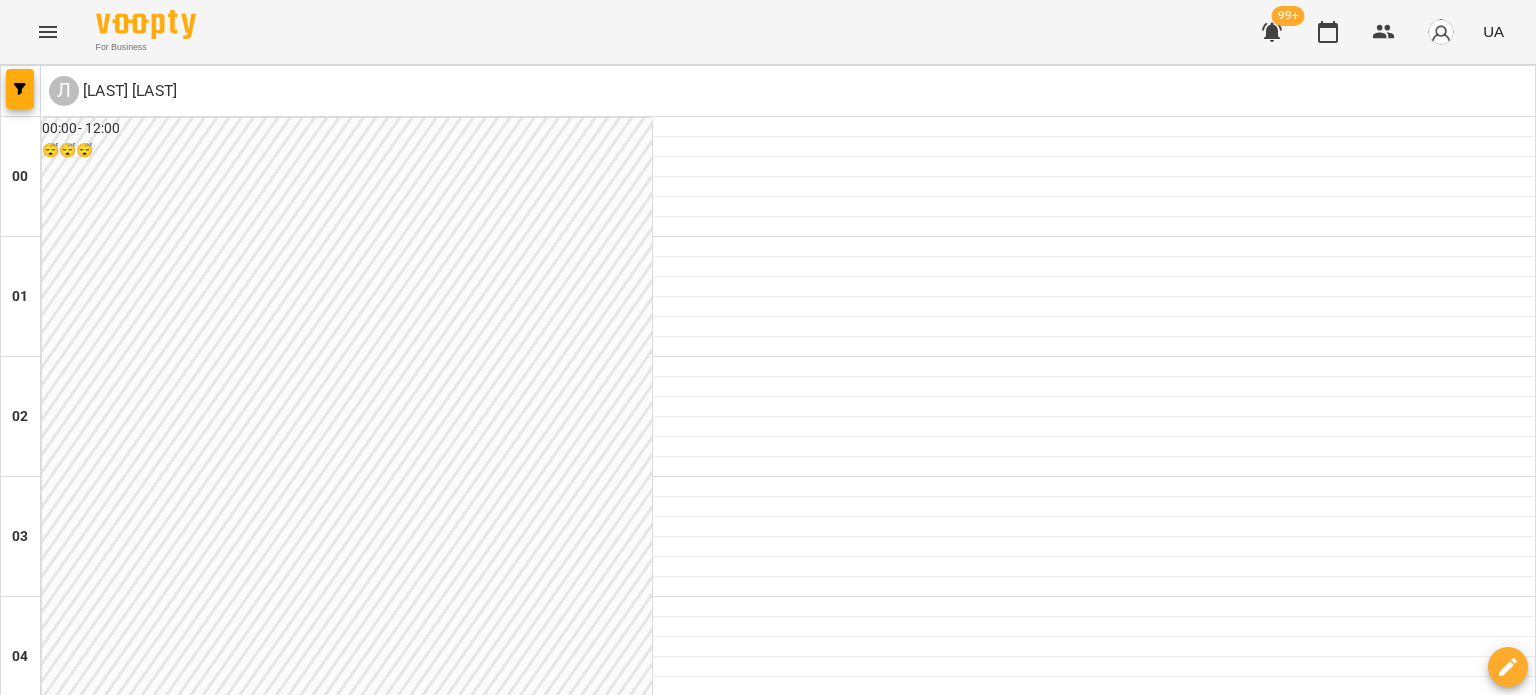 scroll, scrollTop: 800, scrollLeft: 0, axis: vertical 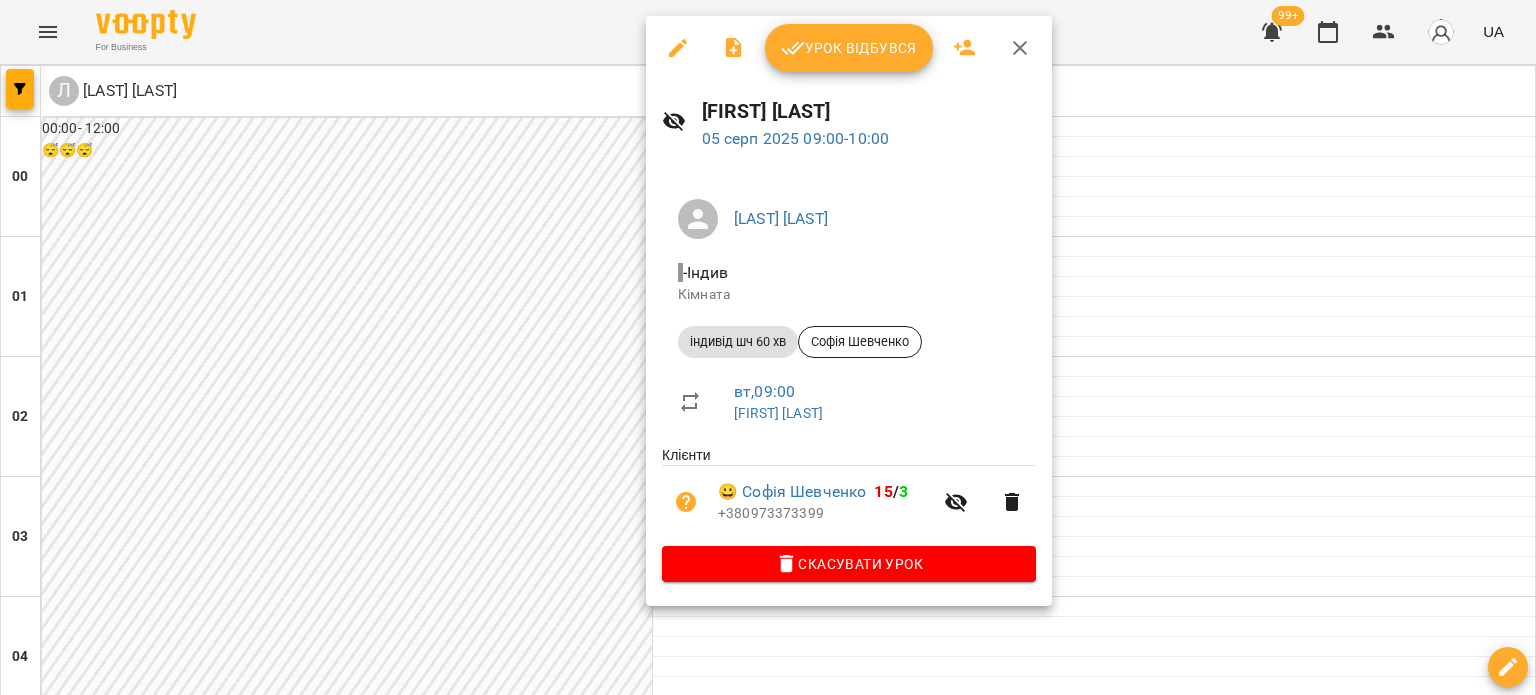 click 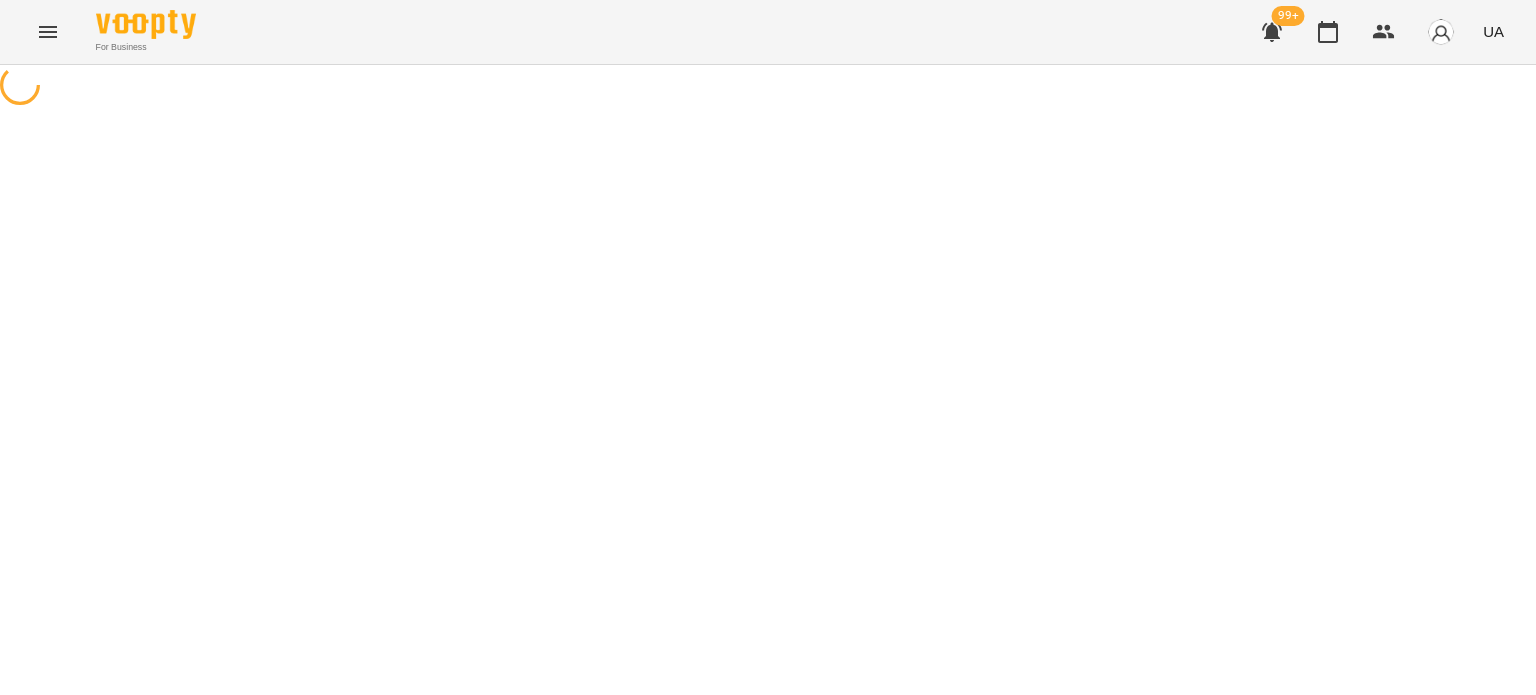 select on "**********" 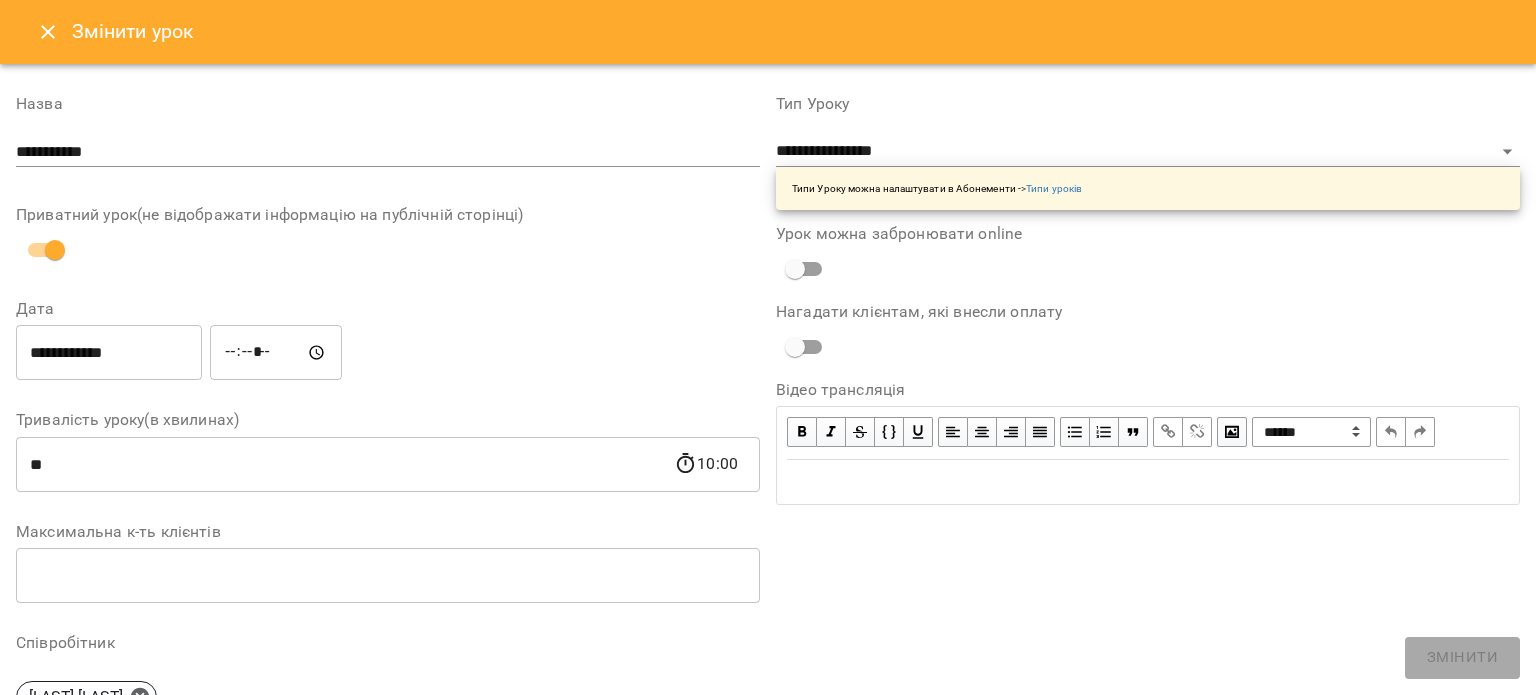 click on "**********" at bounding box center [109, 353] 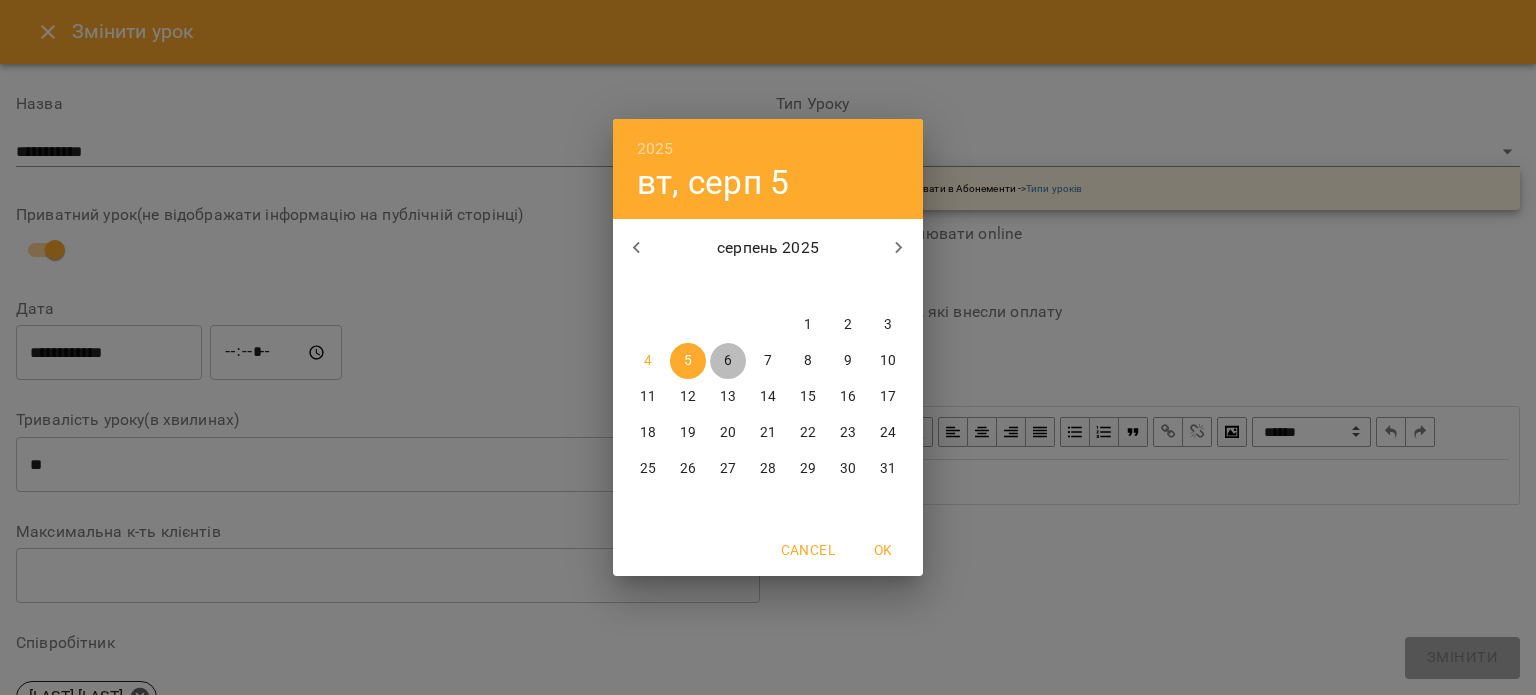 click on "6" at bounding box center (728, 361) 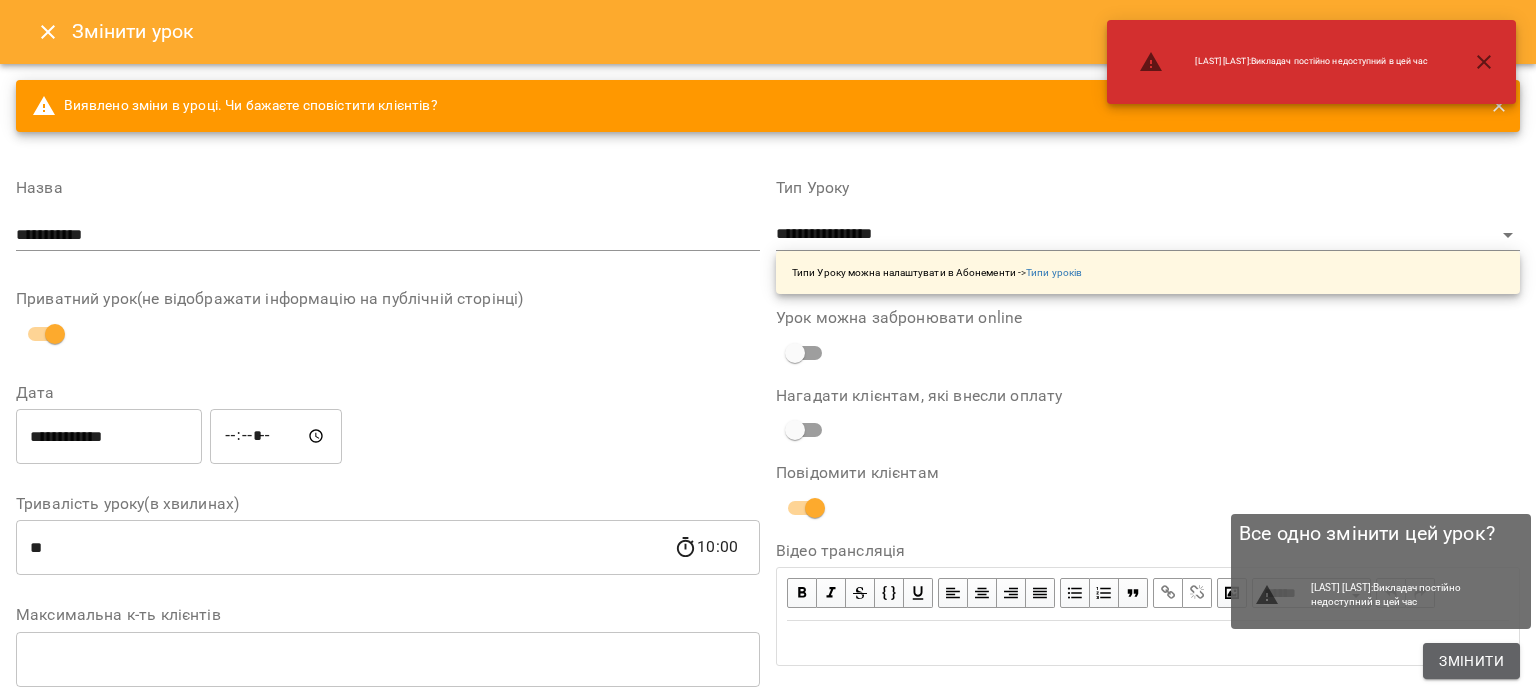 click on "Змінити" at bounding box center [1471, 661] 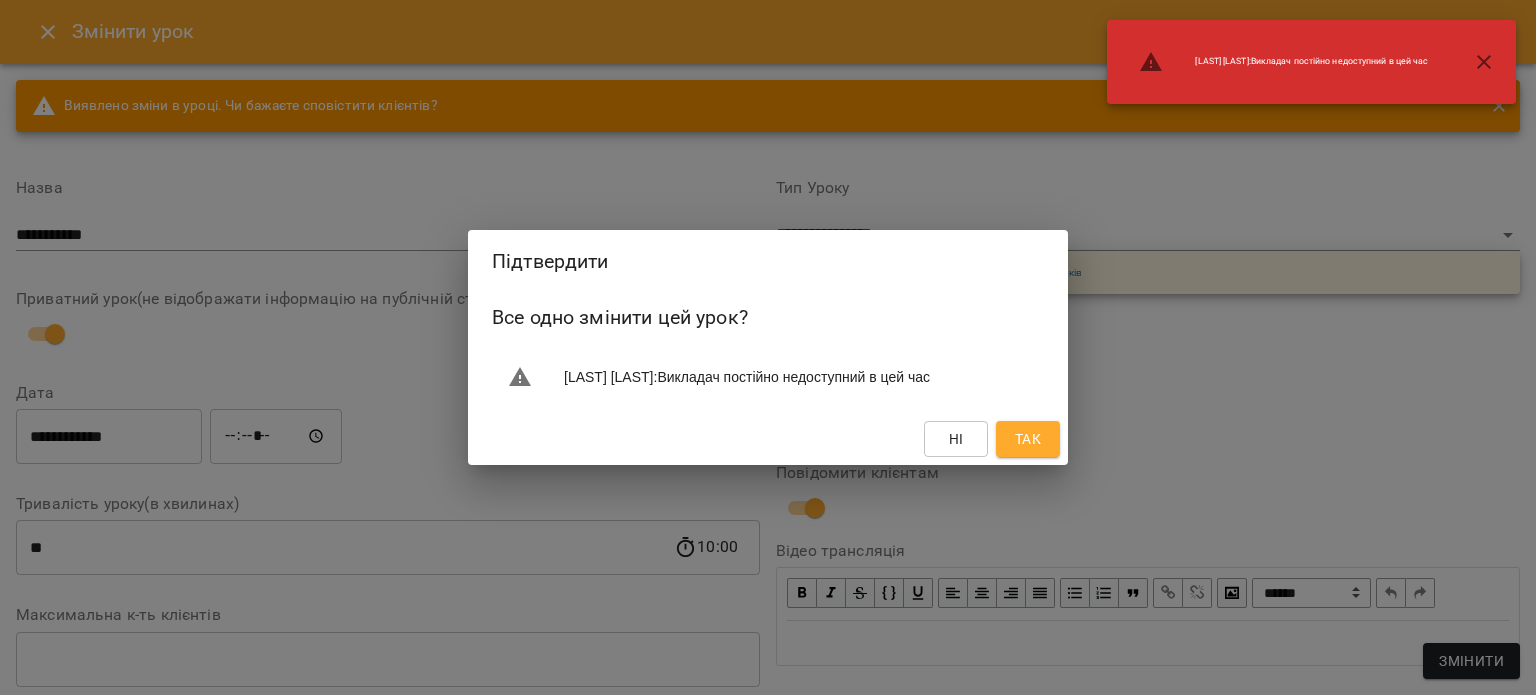 click on "Так" at bounding box center (1028, 439) 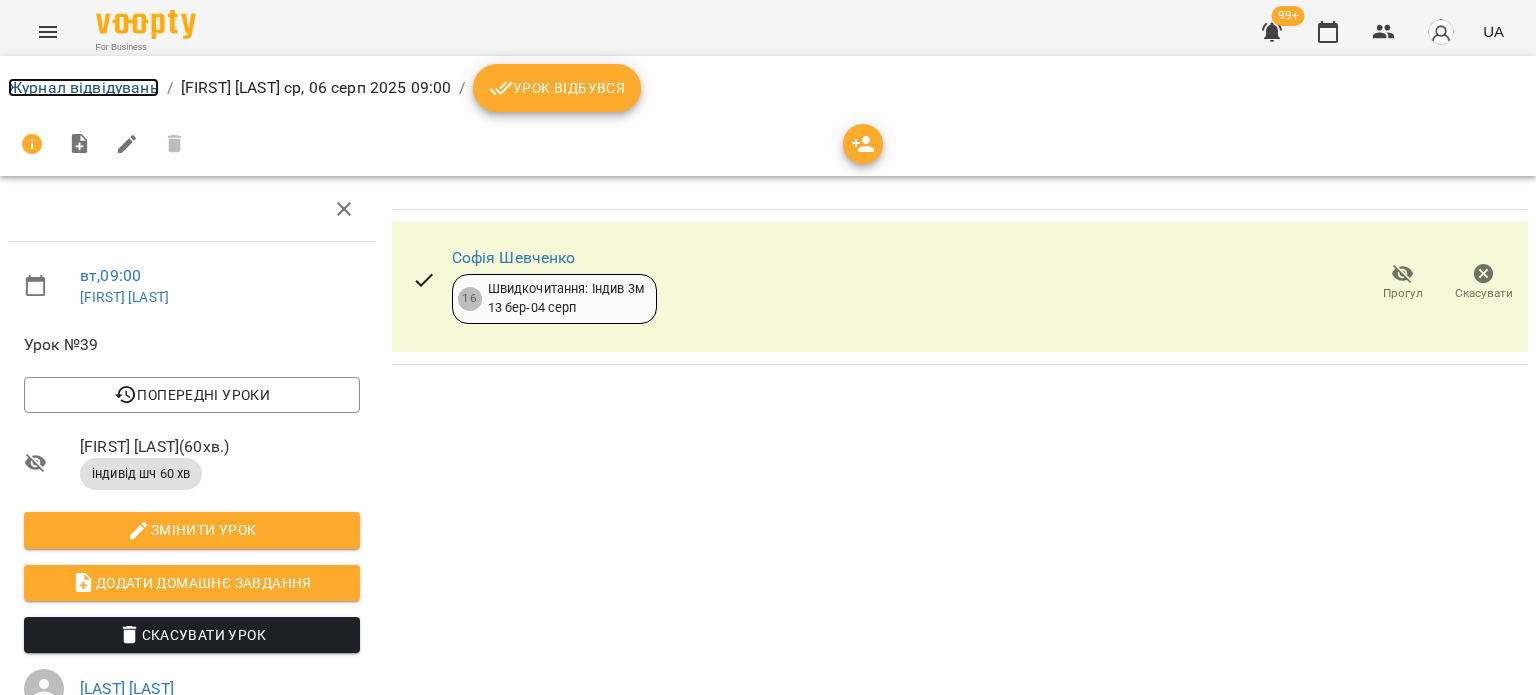 click on "Журнал відвідувань" at bounding box center (83, 87) 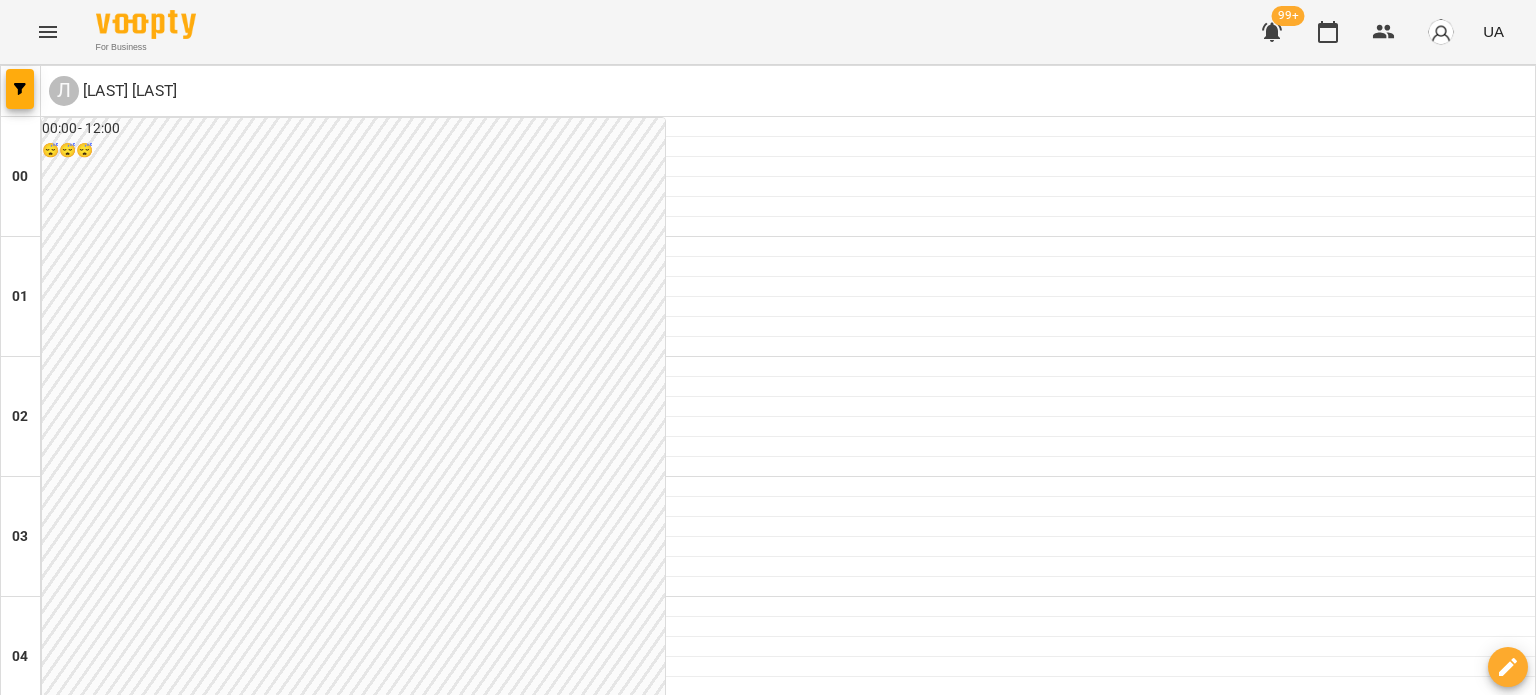 click on "ср" at bounding box center [644, 3023] 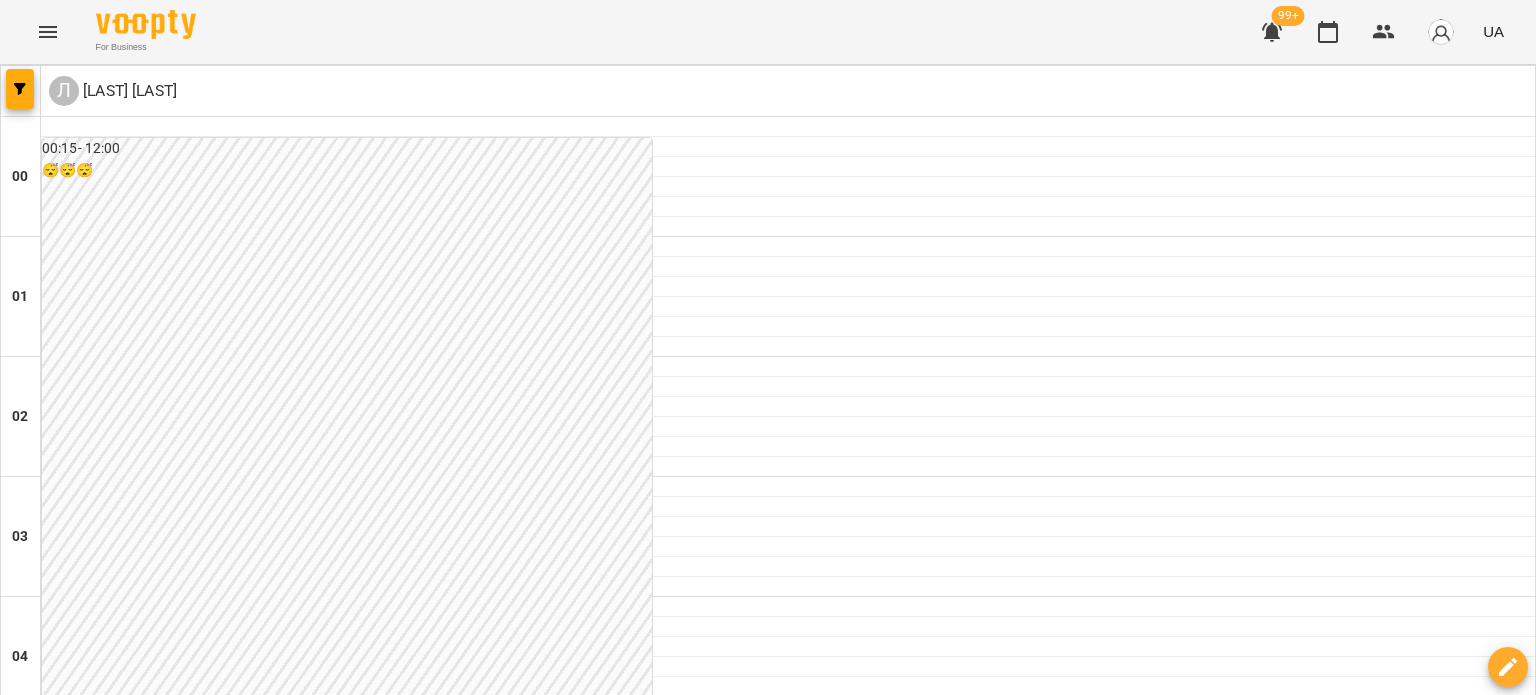 scroll, scrollTop: 1000, scrollLeft: 0, axis: vertical 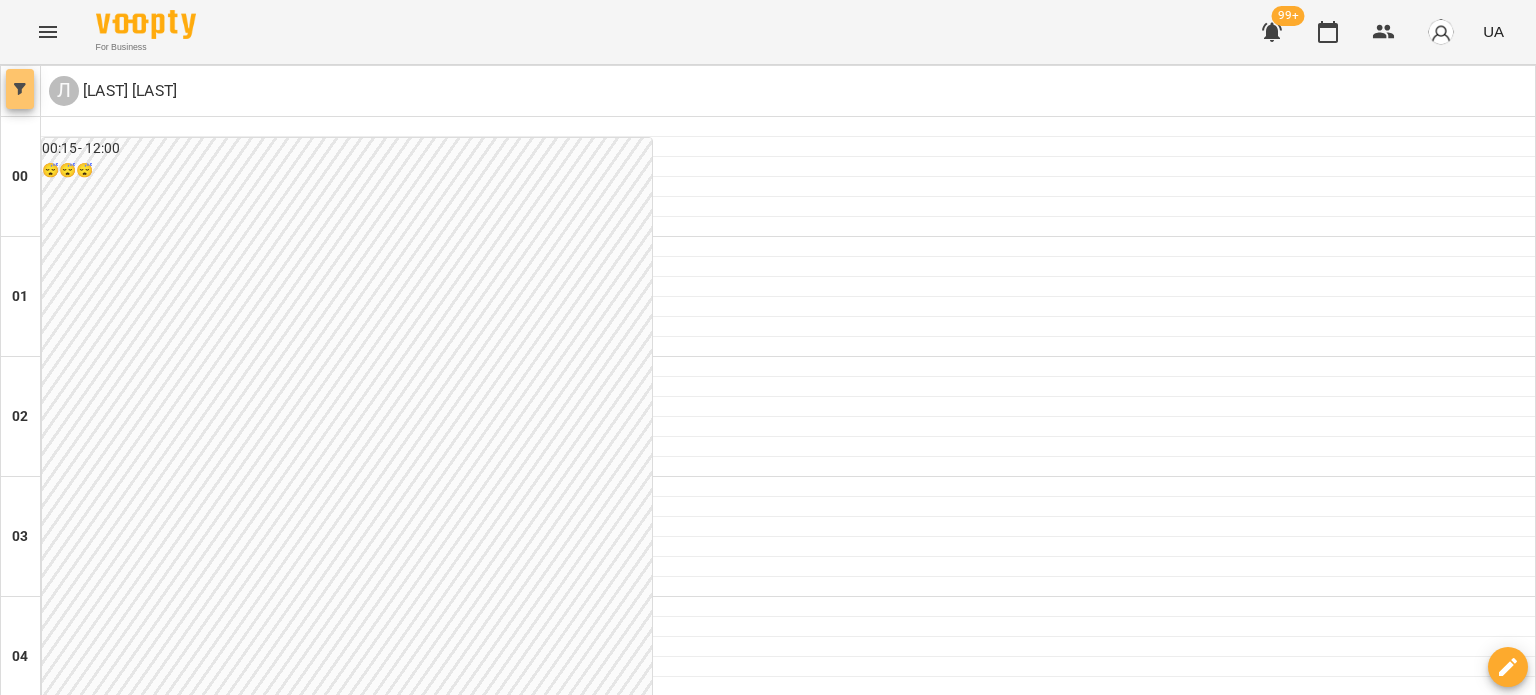 click at bounding box center [20, 89] 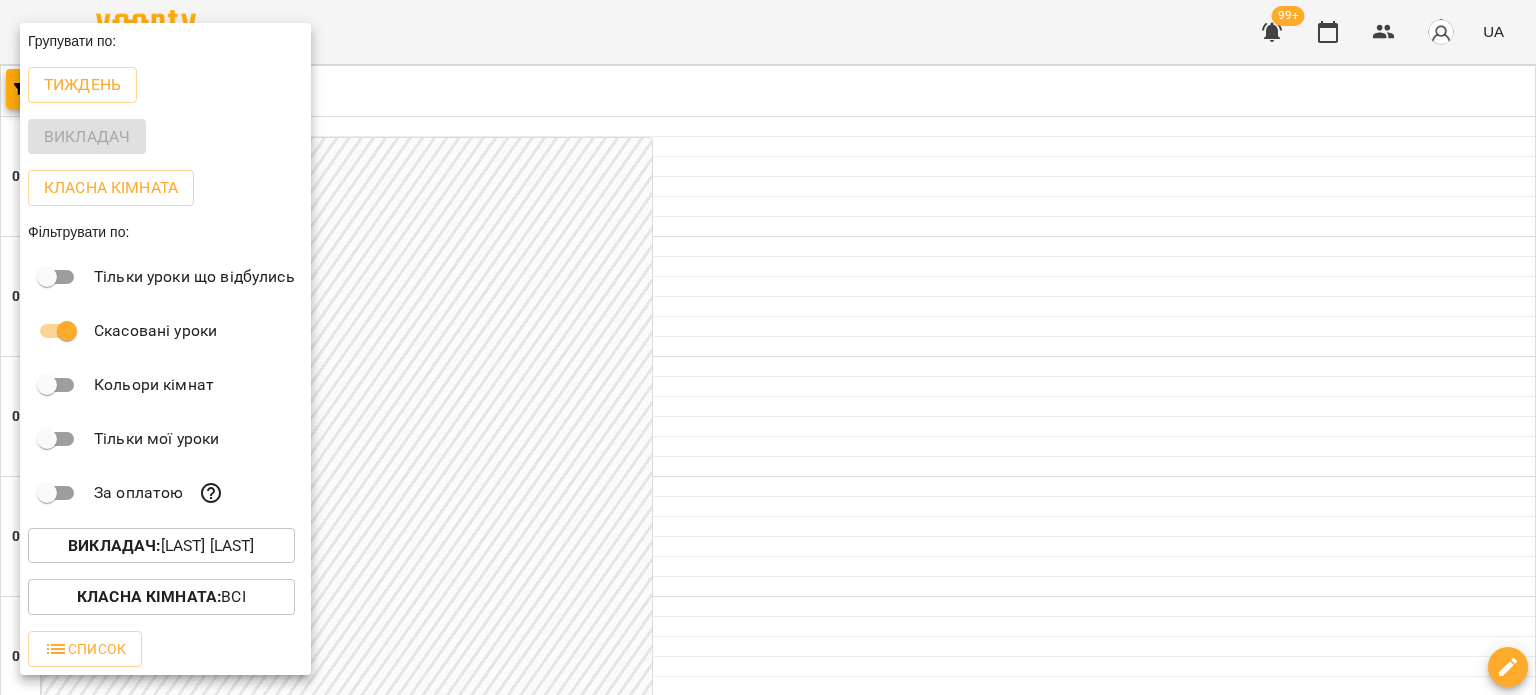 click on "Викладач : [LAST] [LAST]" at bounding box center [161, 546] 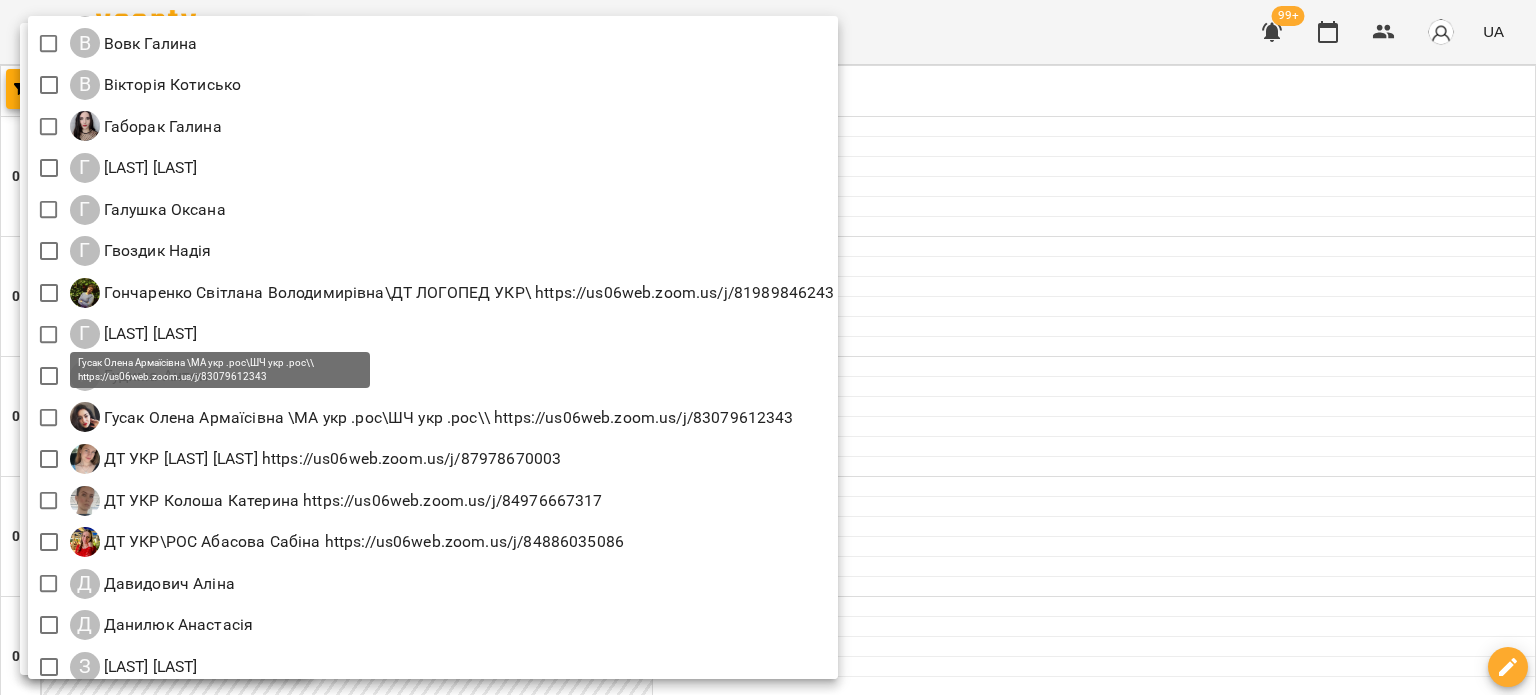 scroll, scrollTop: 1100, scrollLeft: 0, axis: vertical 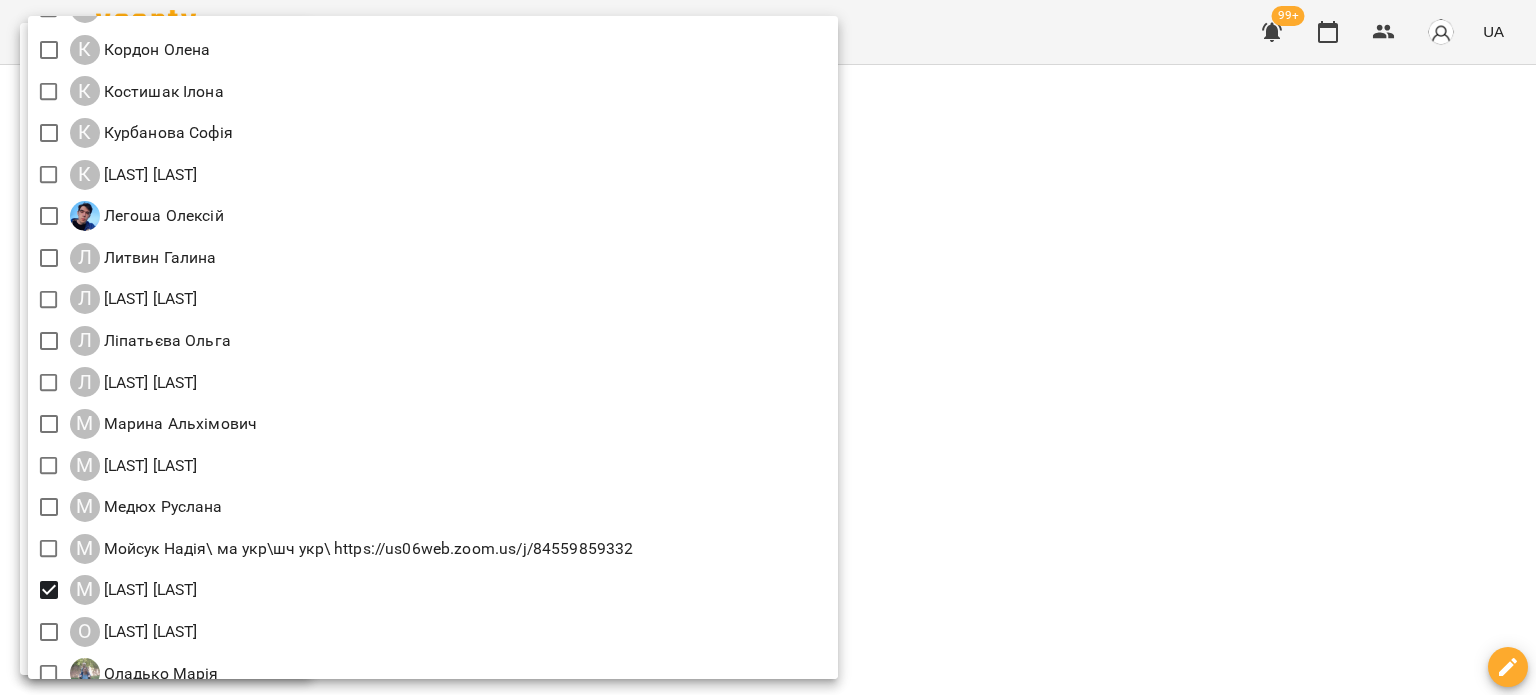 click at bounding box center [768, 347] 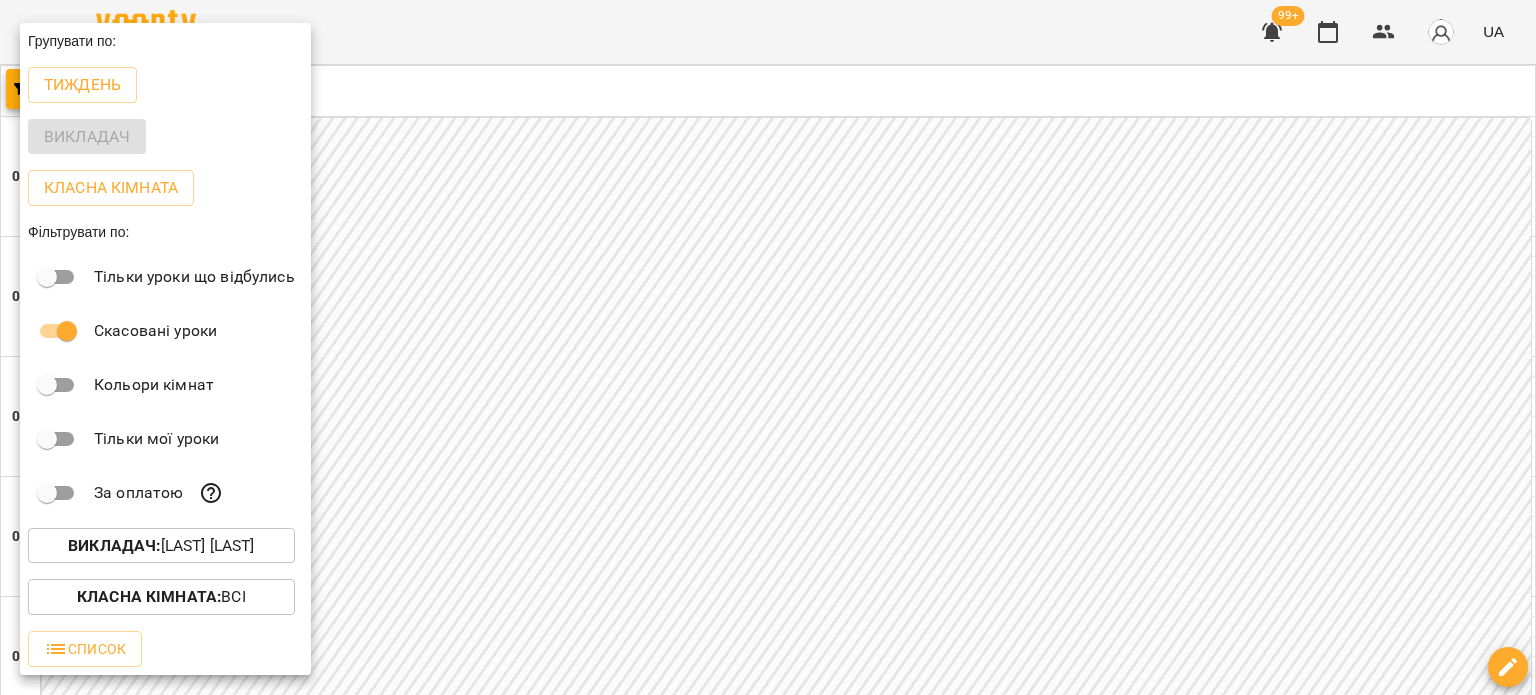 click at bounding box center (768, 347) 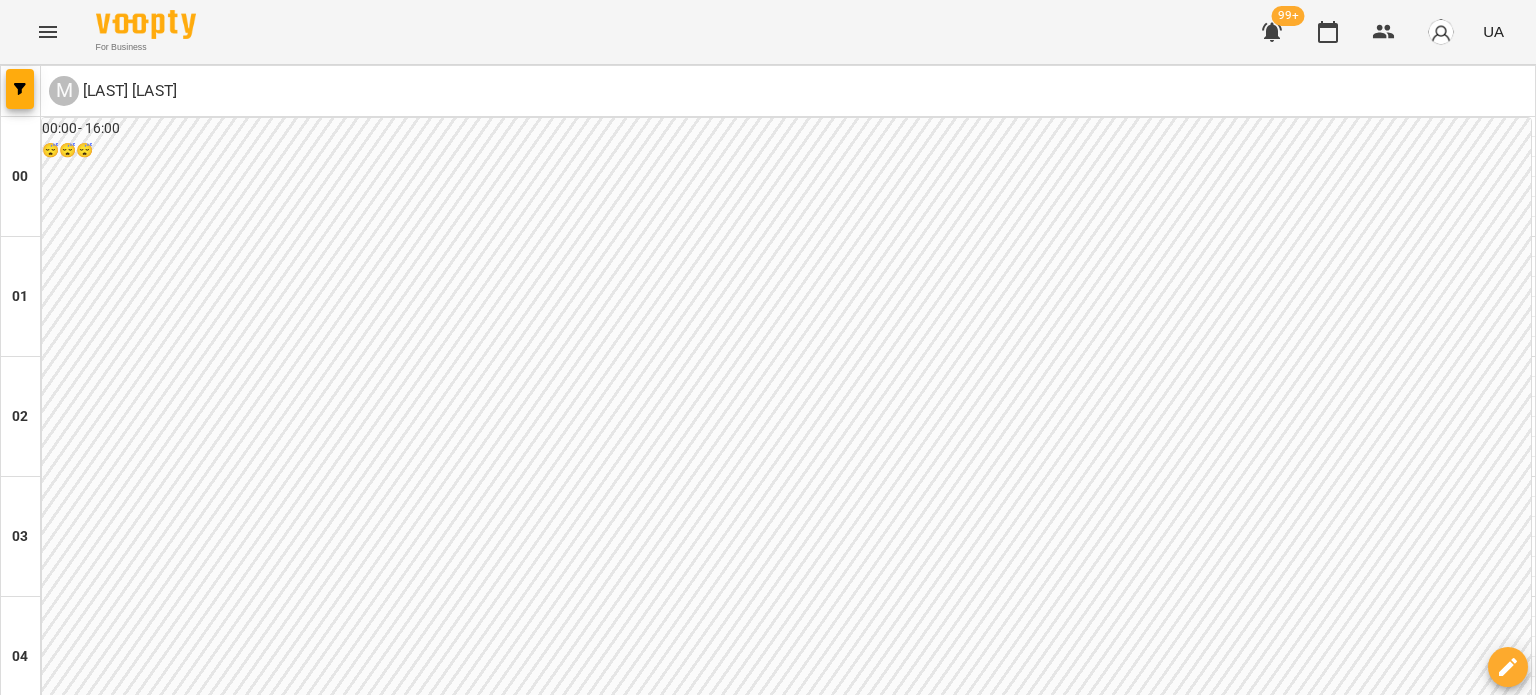 click on "вт" at bounding box center (253, 3023) 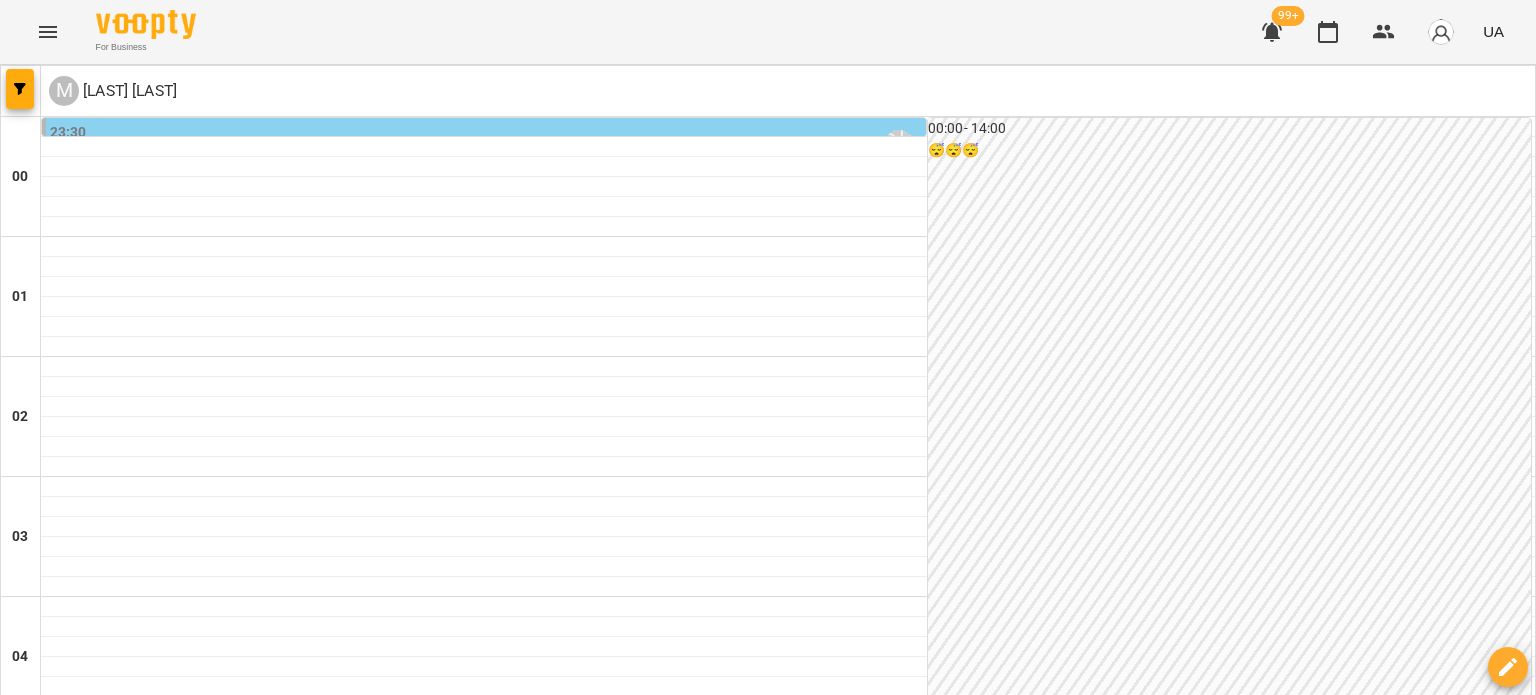 scroll, scrollTop: 1400, scrollLeft: 0, axis: vertical 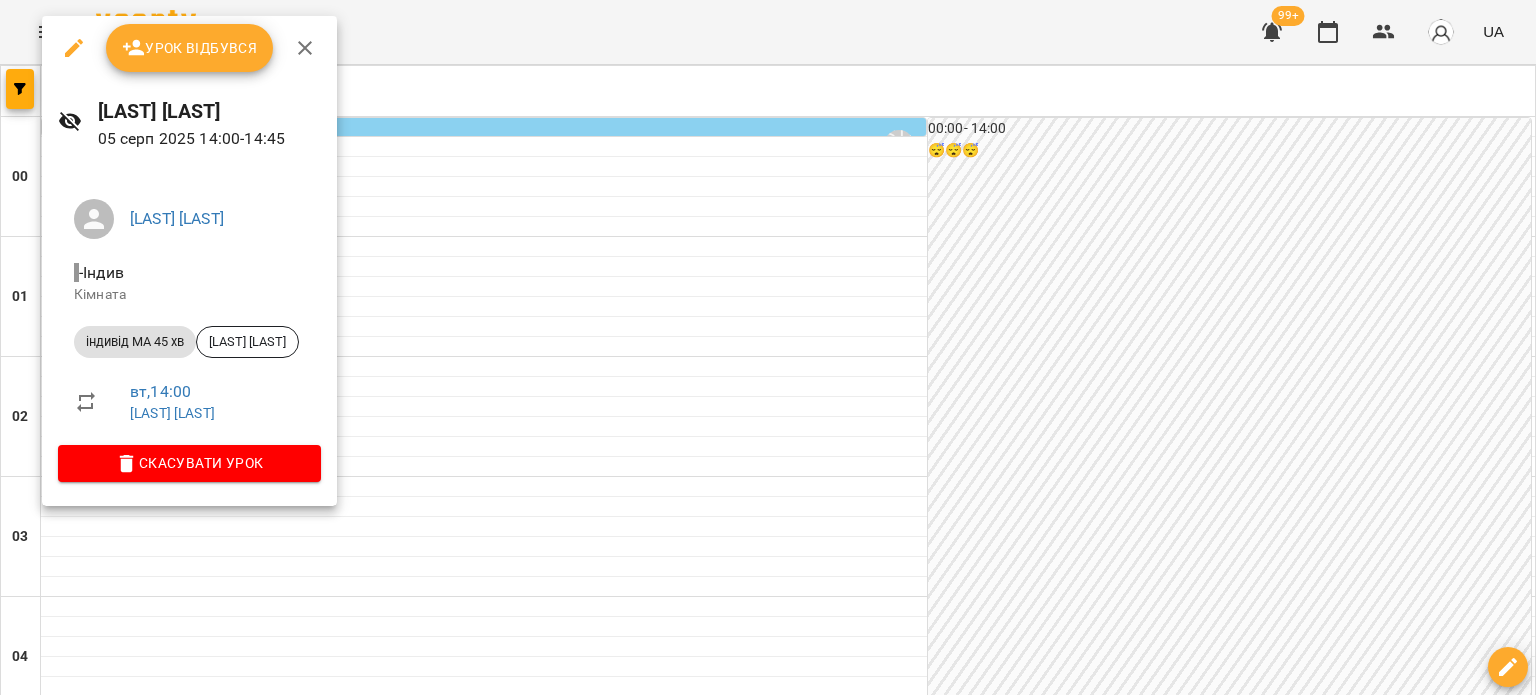 click 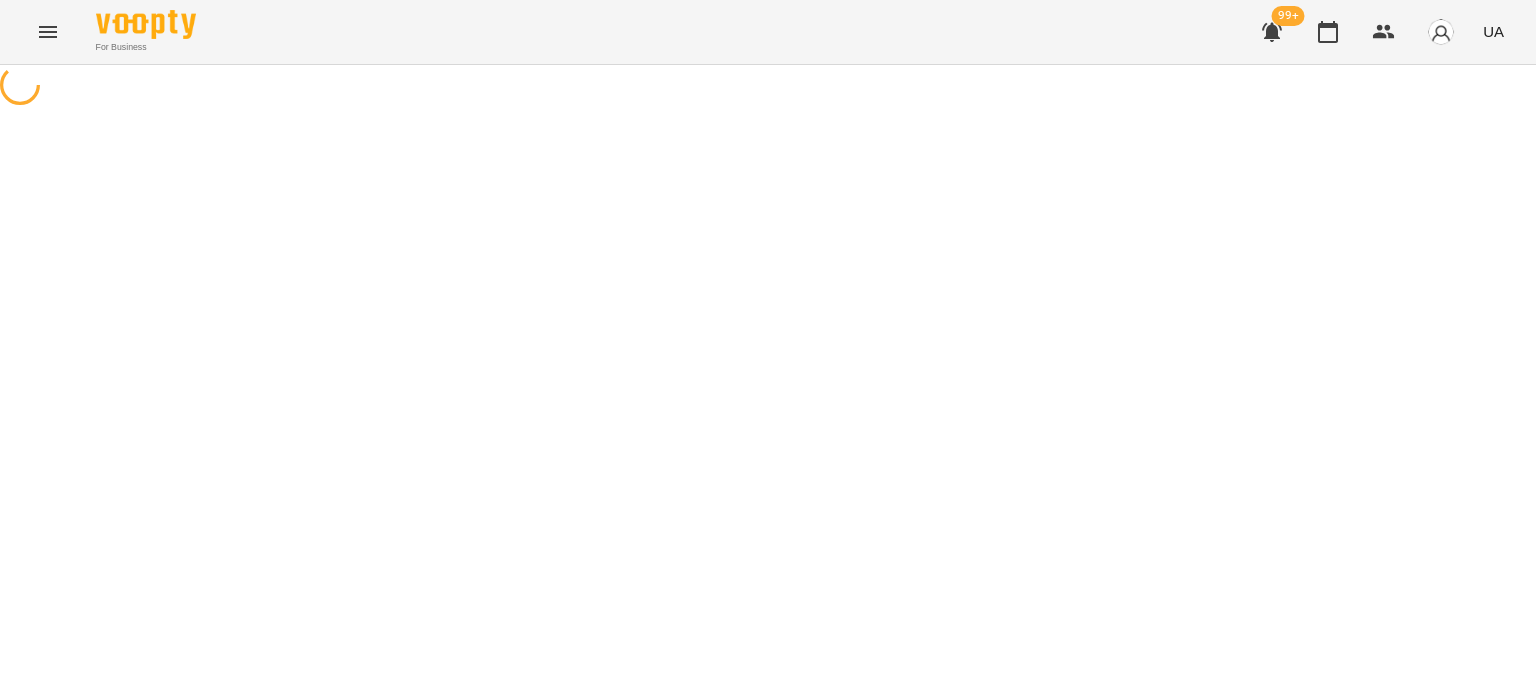 select on "**********" 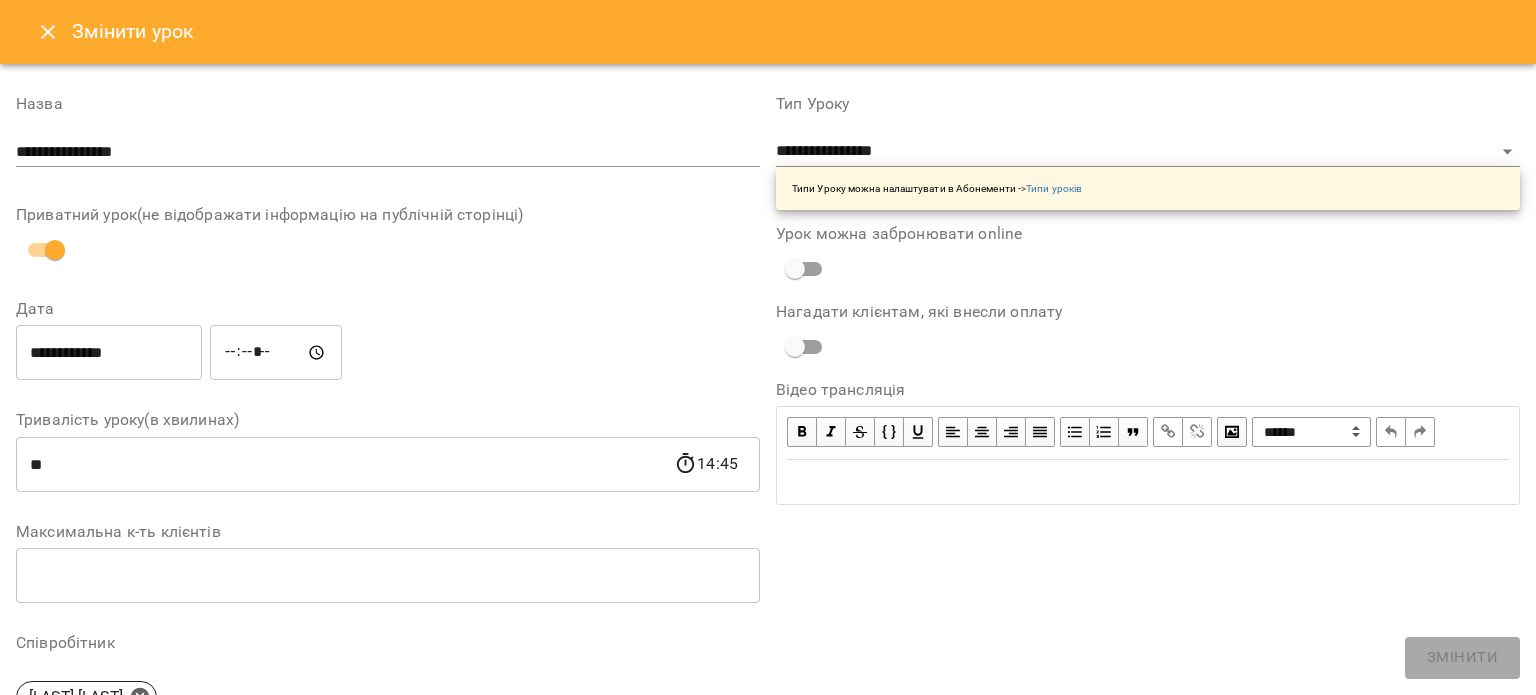 click 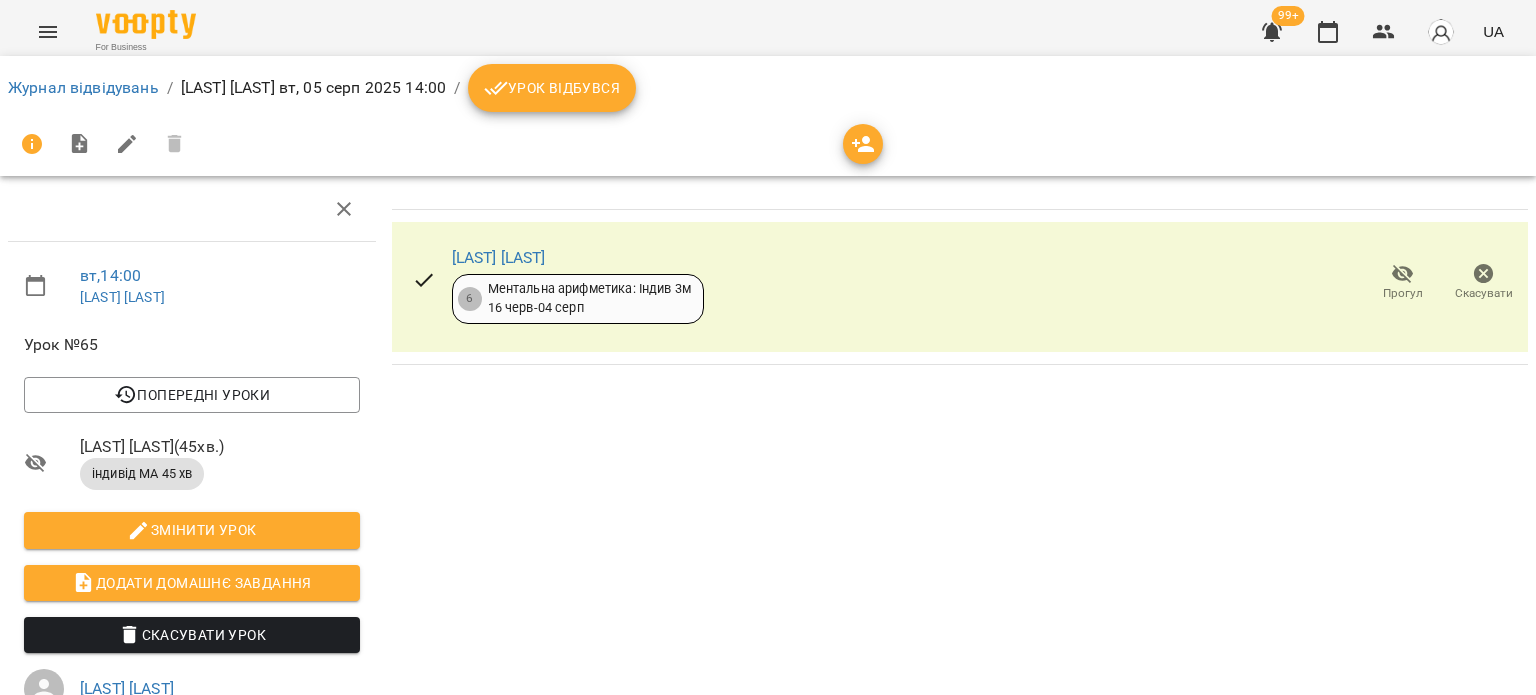 click on "Скасувати" at bounding box center [1484, 293] 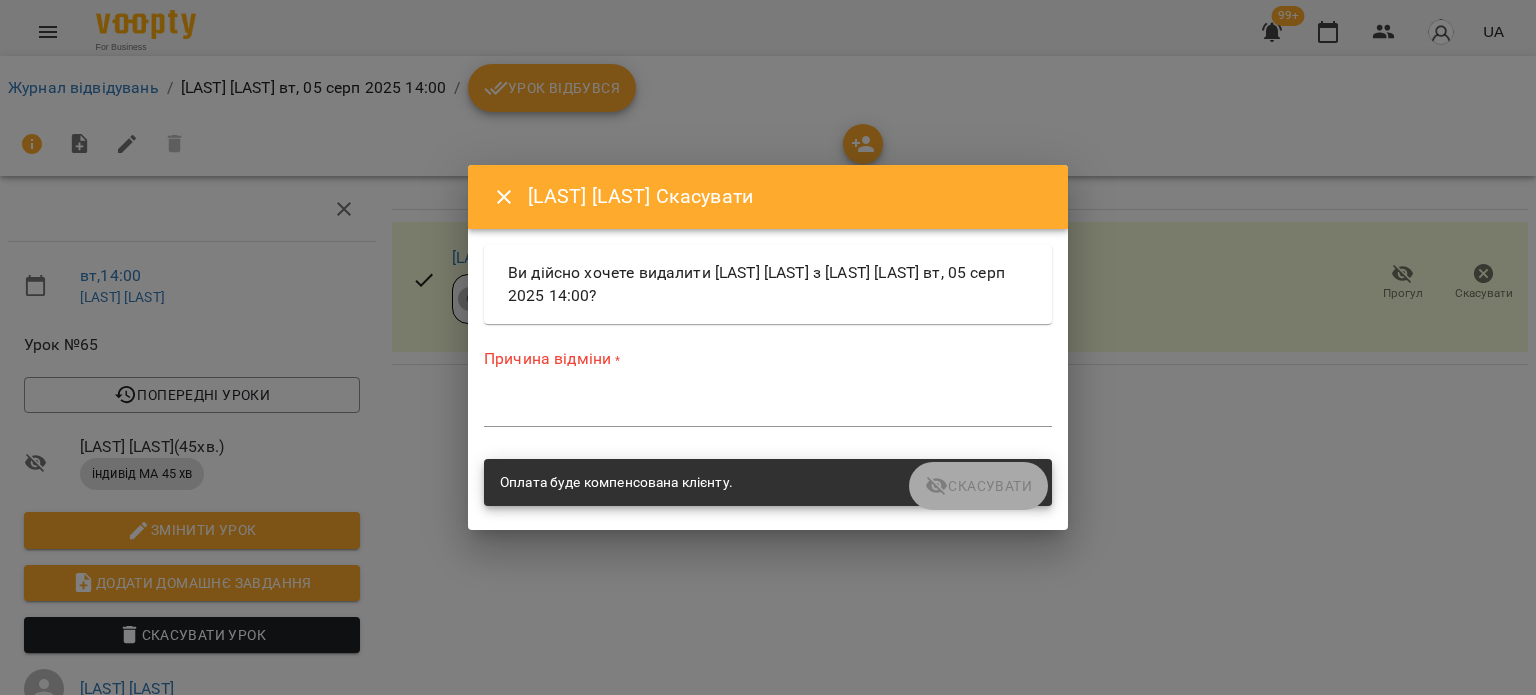click at bounding box center (768, 410) 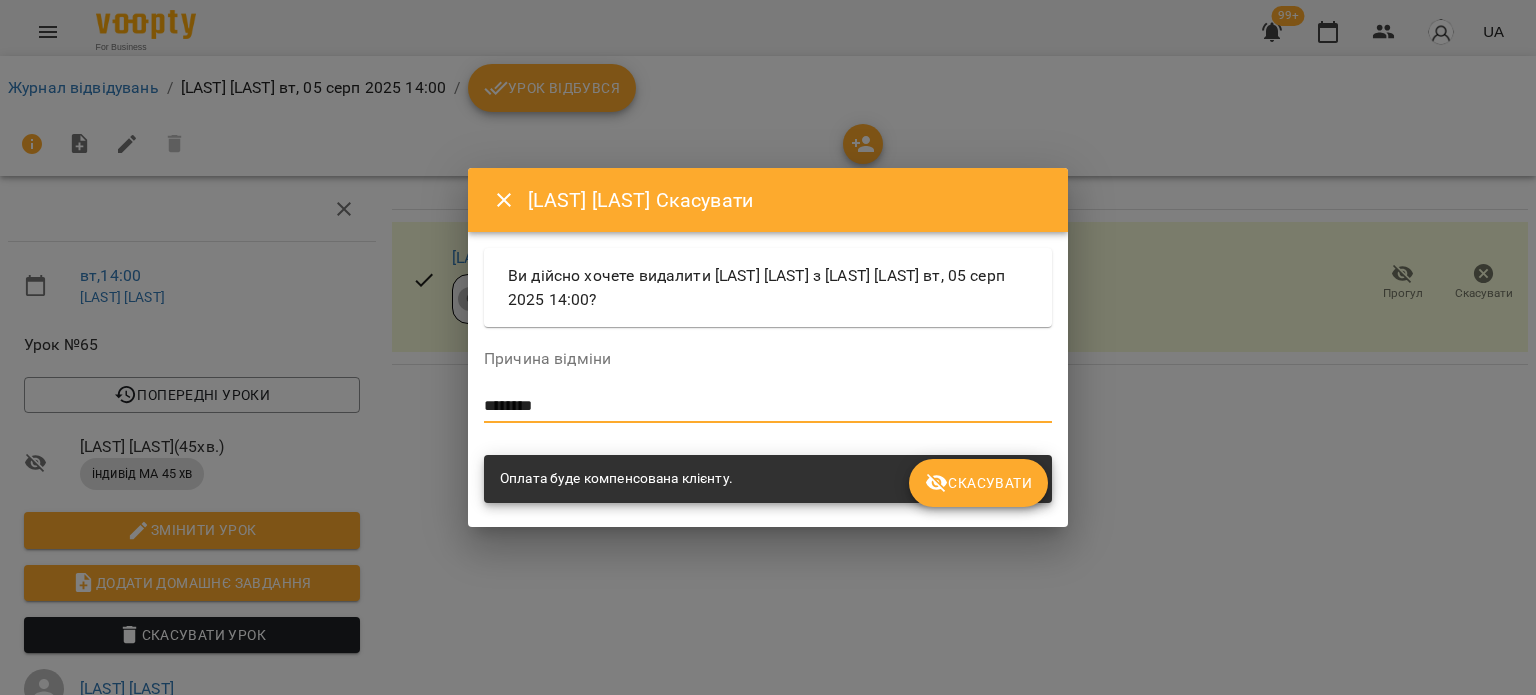 type on "********" 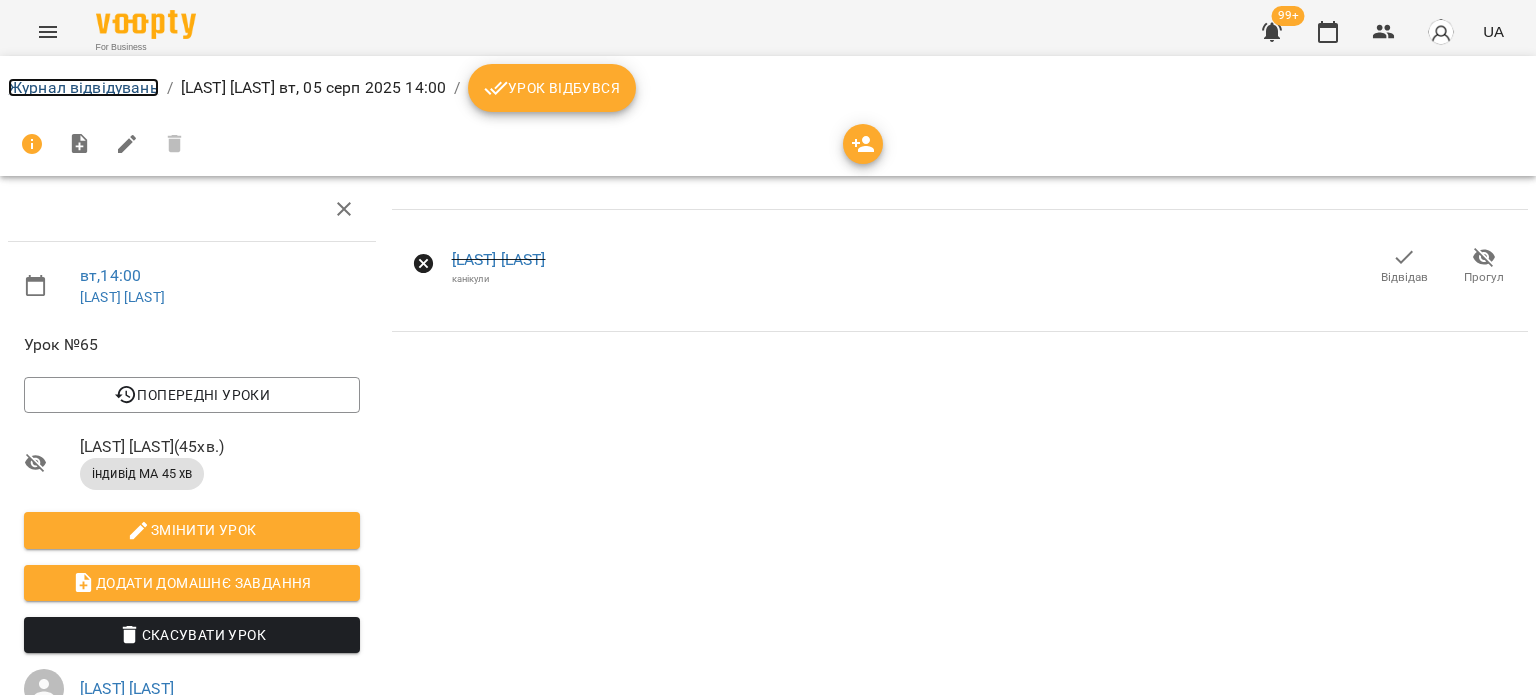 click on "Журнал відвідувань" at bounding box center (83, 87) 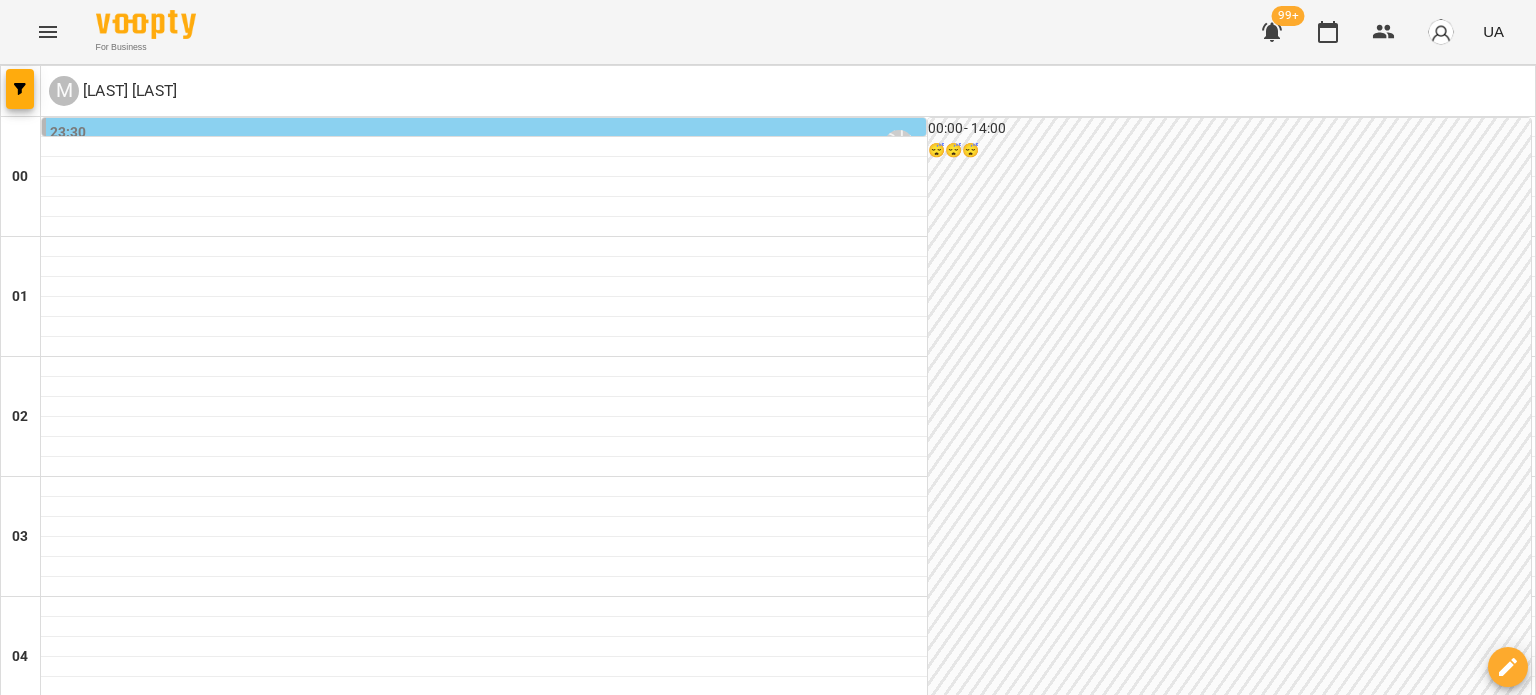 click on "пт 08 серп" at bounding box center [1069, 3029] 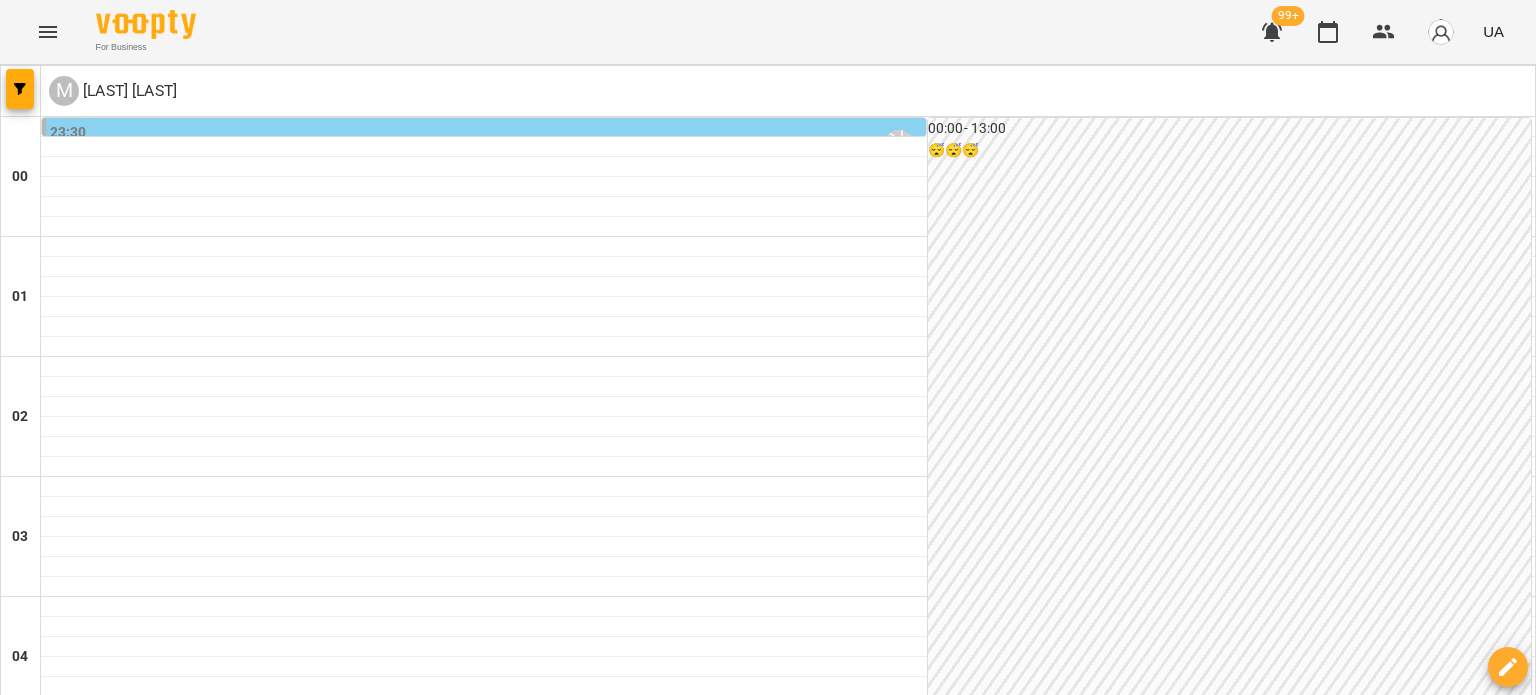 scroll, scrollTop: 1400, scrollLeft: 0, axis: vertical 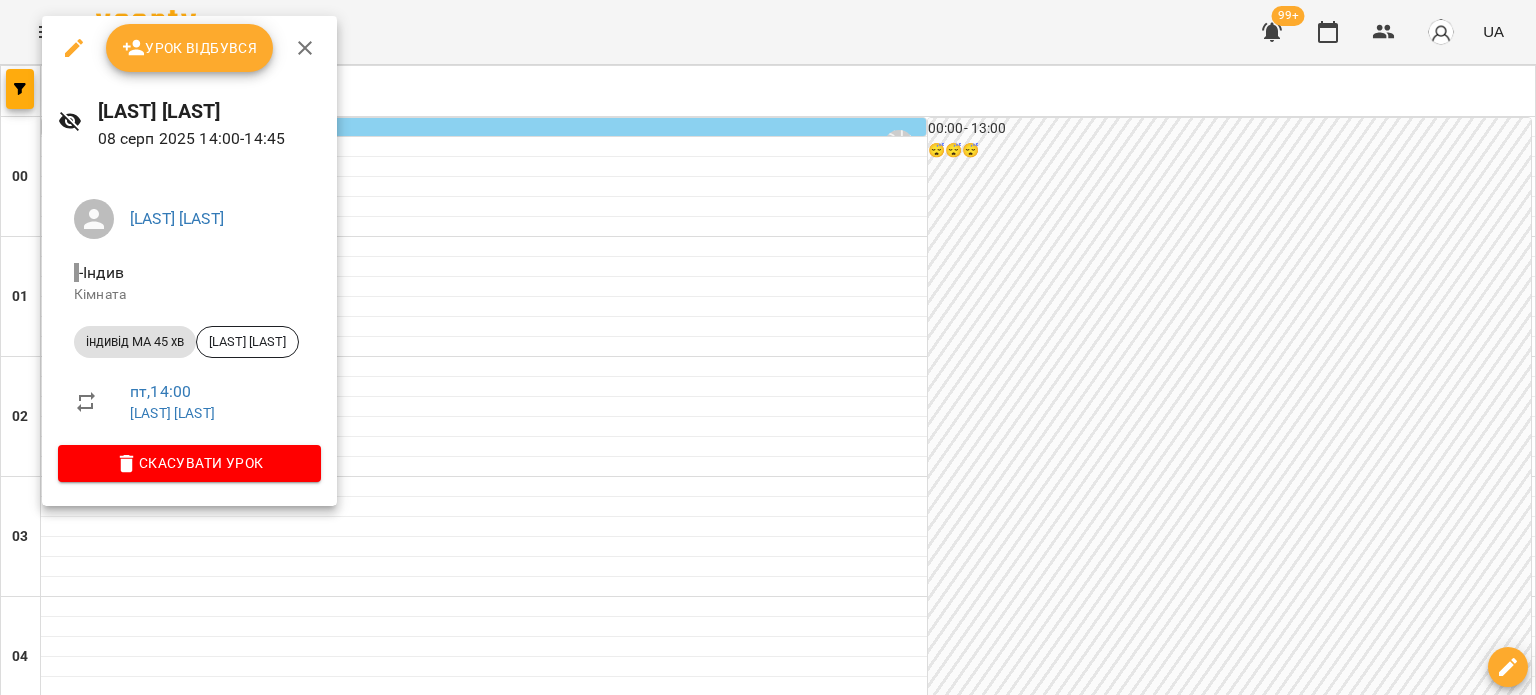 click 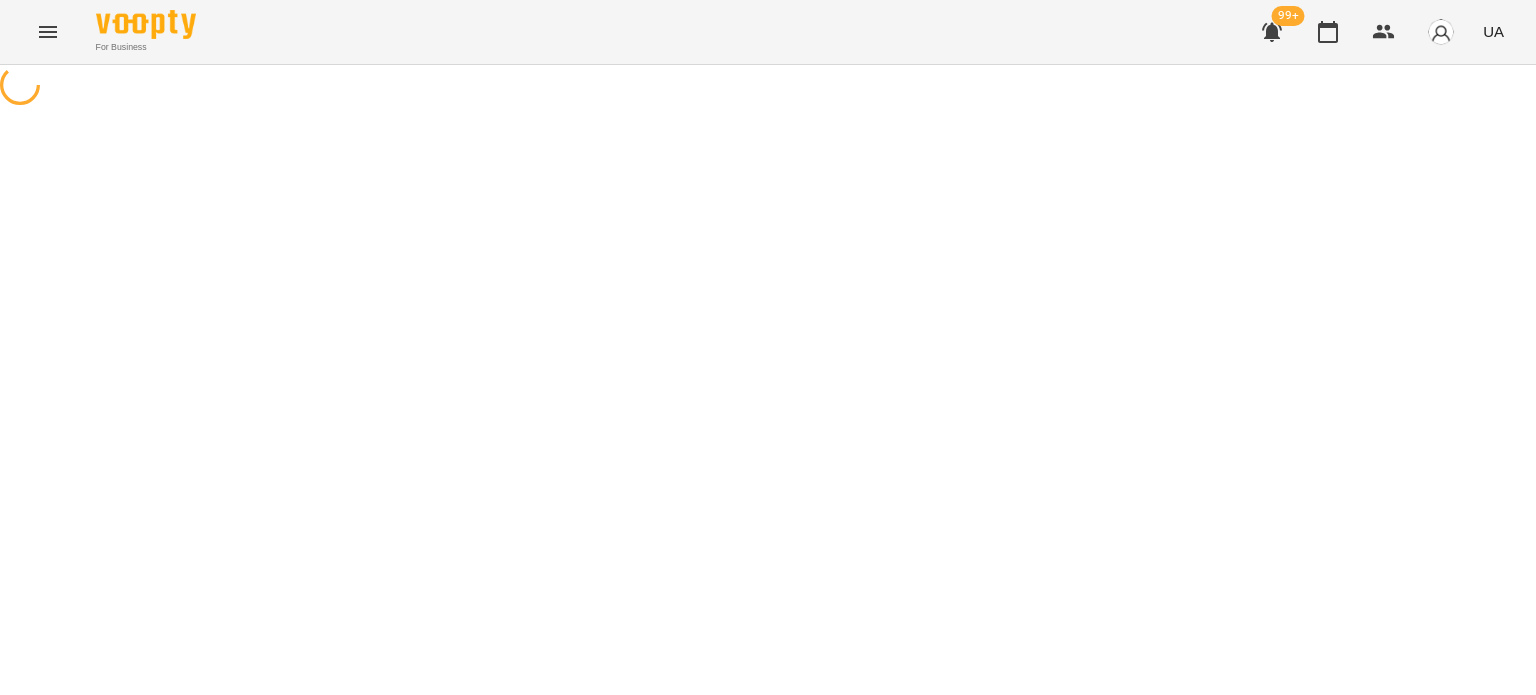 select on "**********" 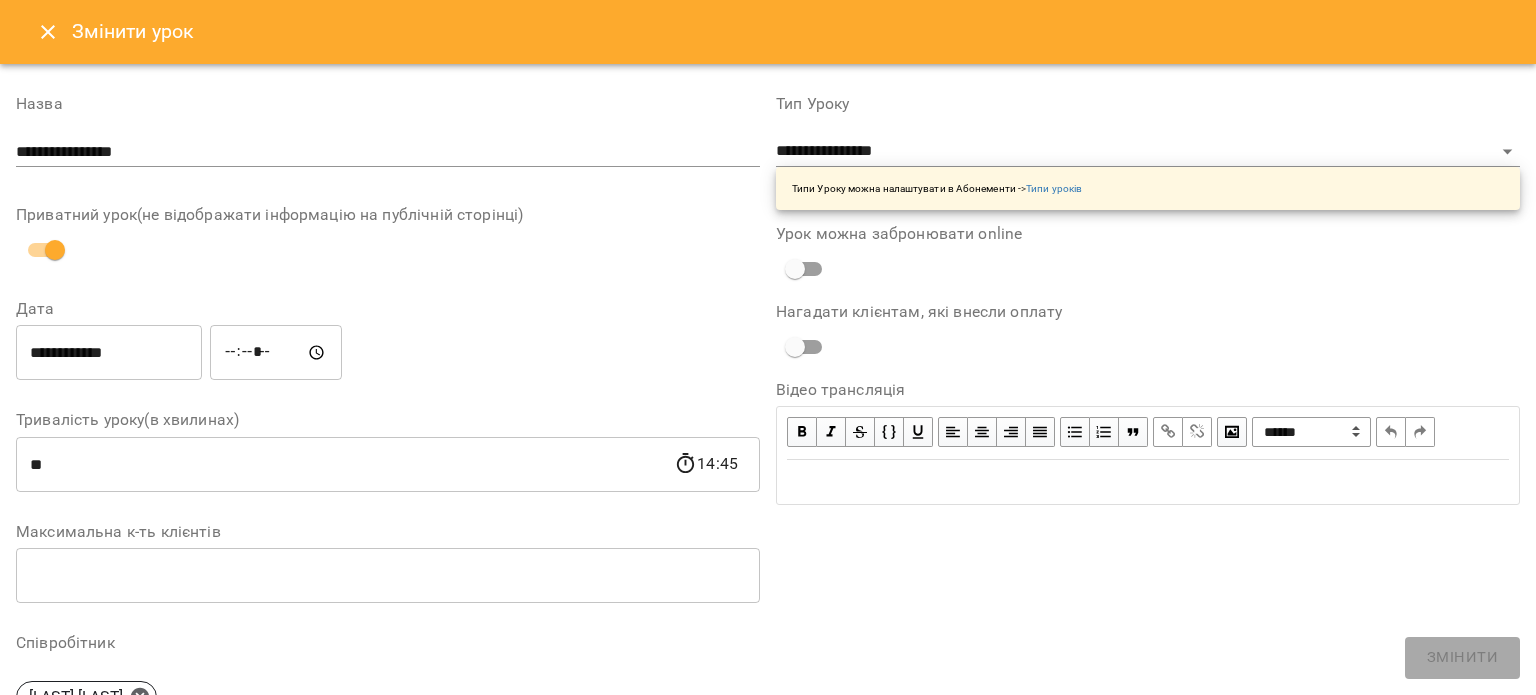 click 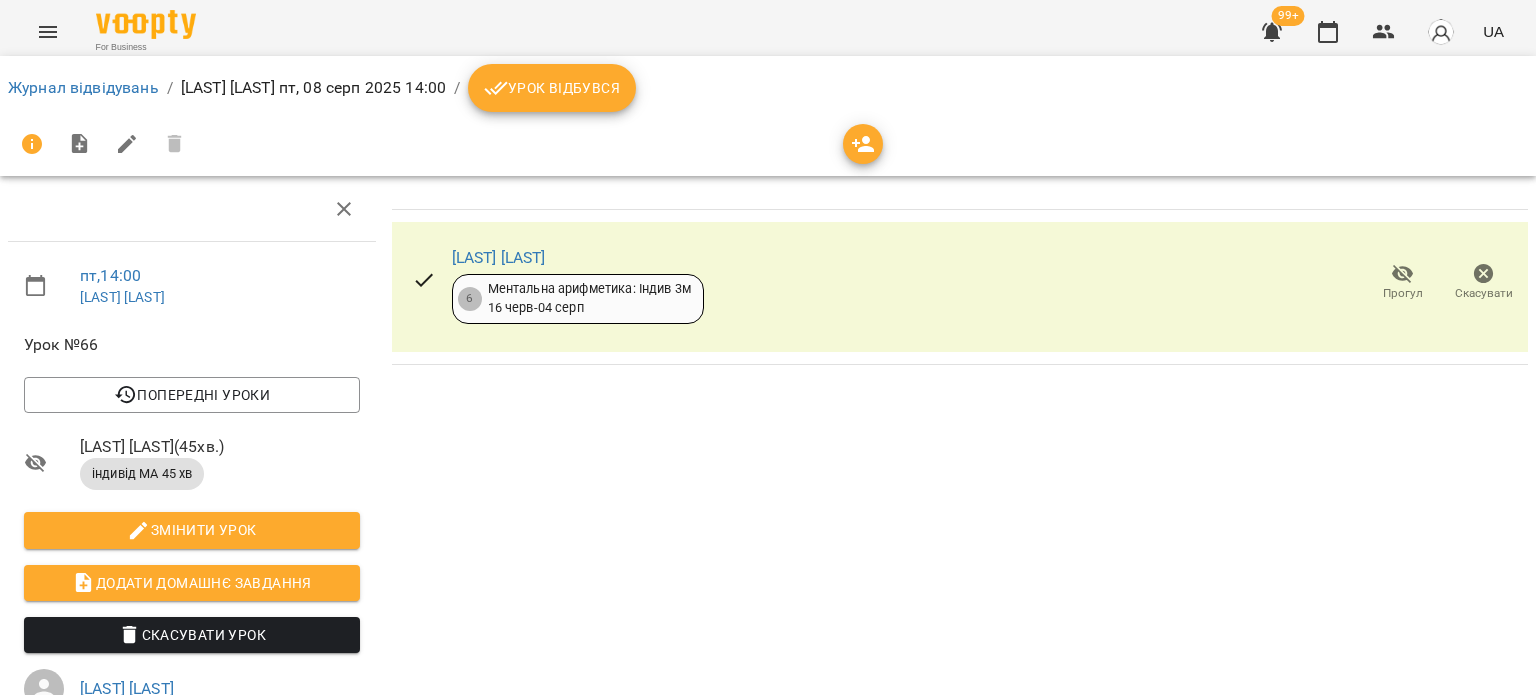 click 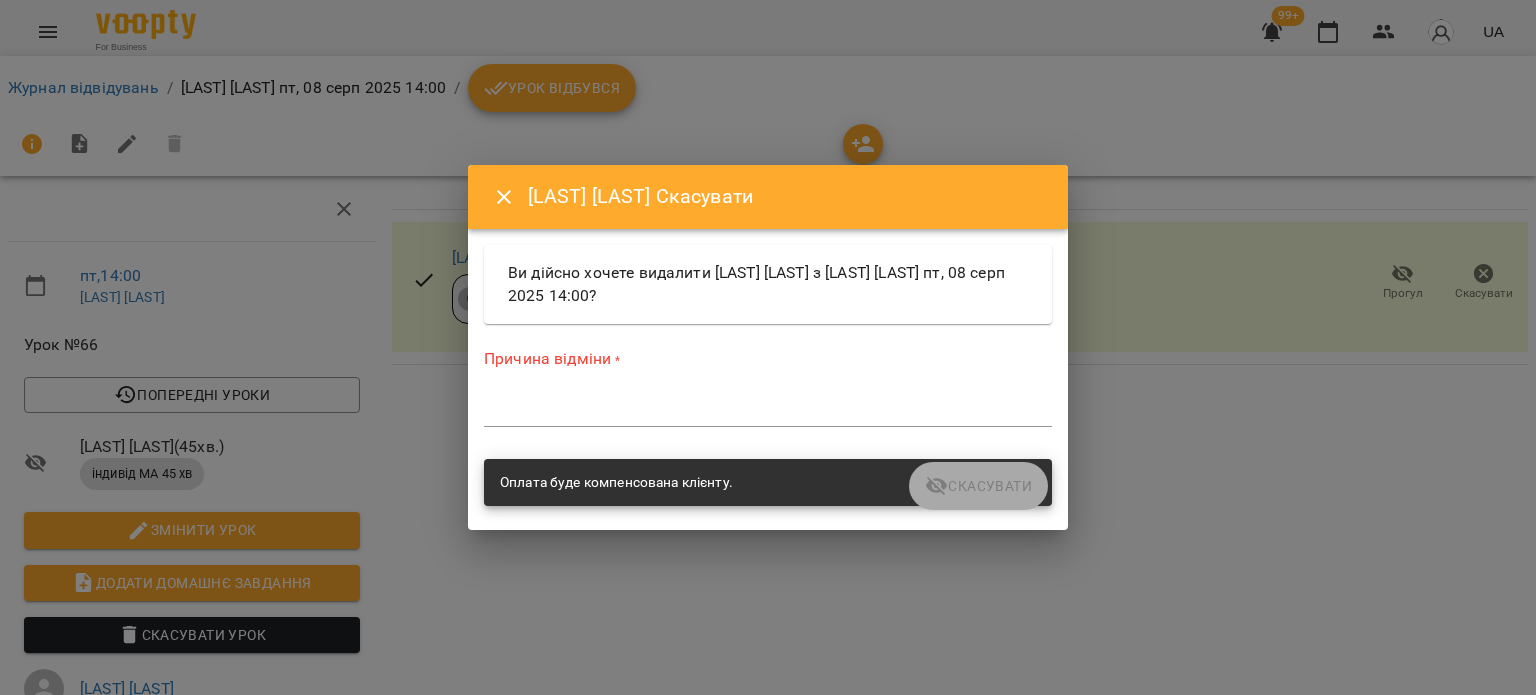 click at bounding box center [768, 410] 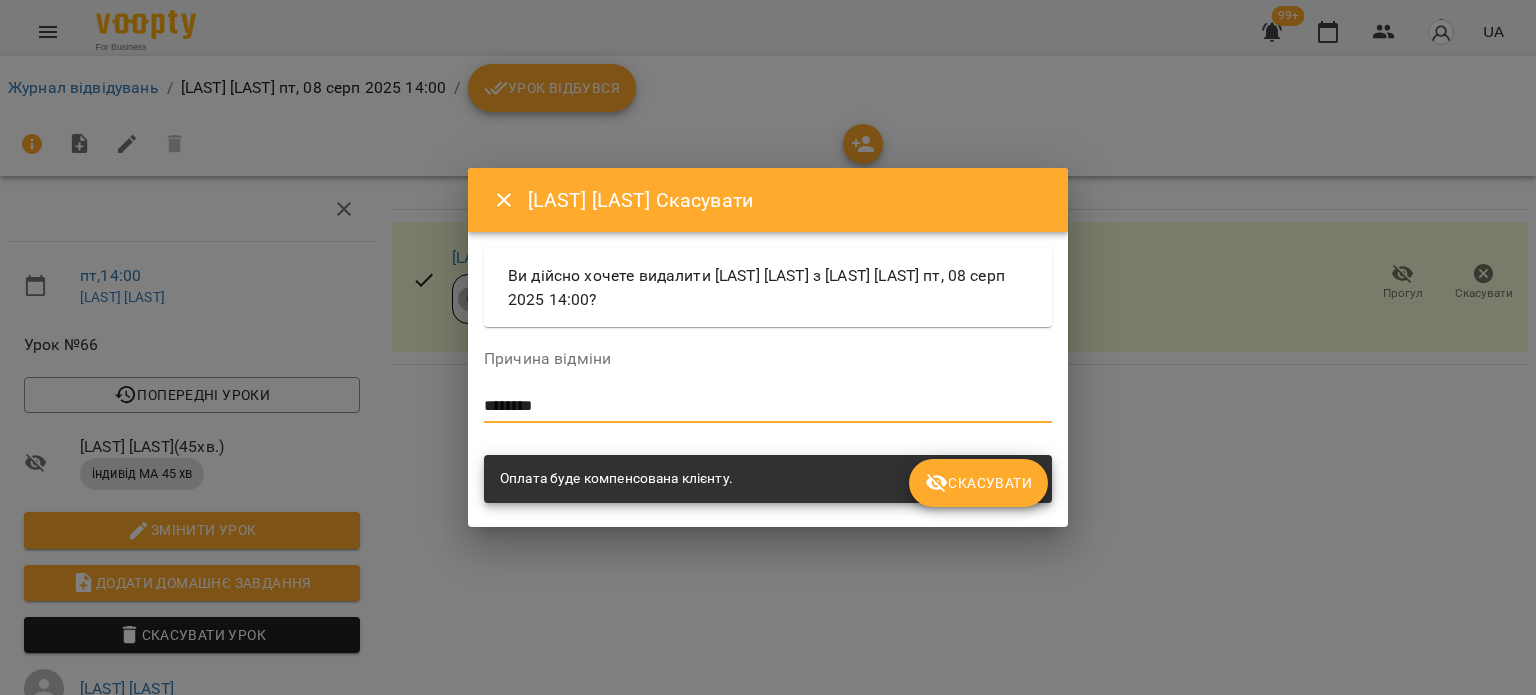 type on "********" 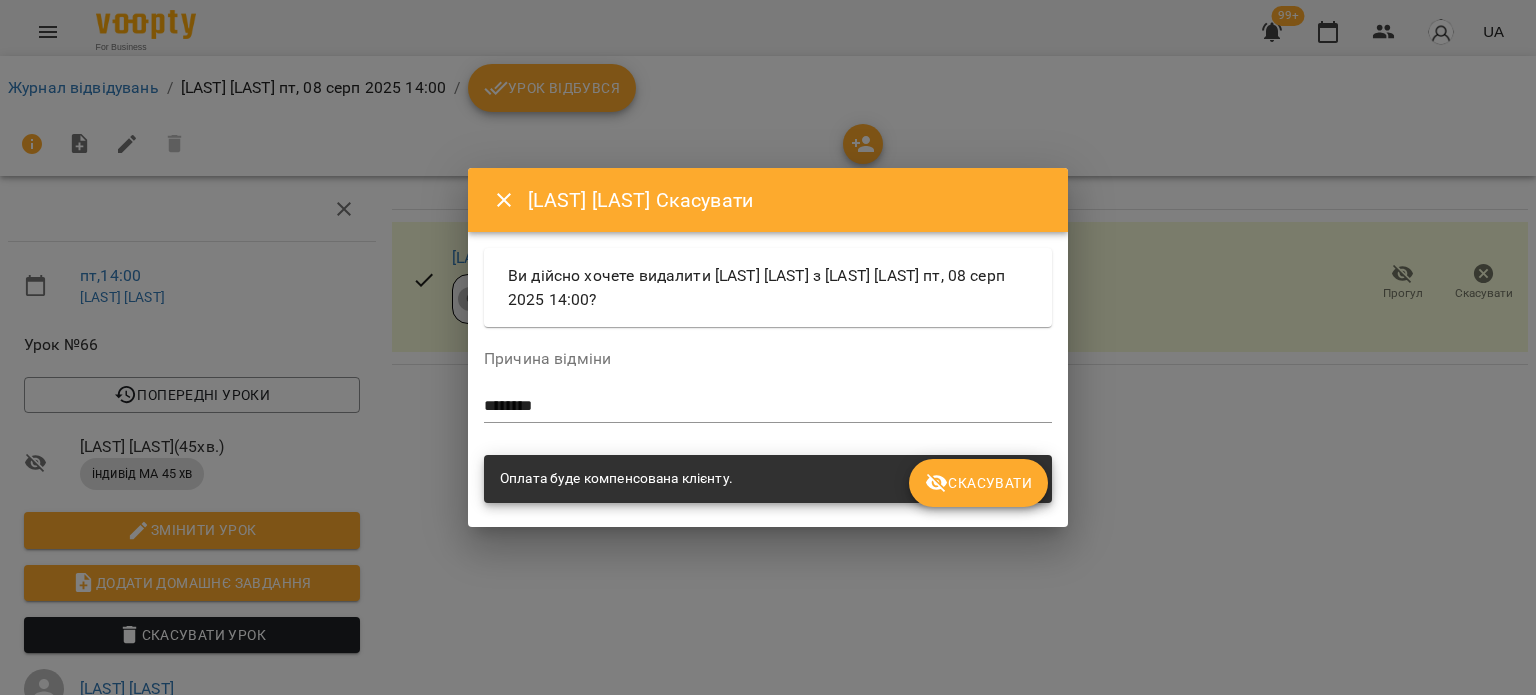 click on "Скасувати" at bounding box center [978, 483] 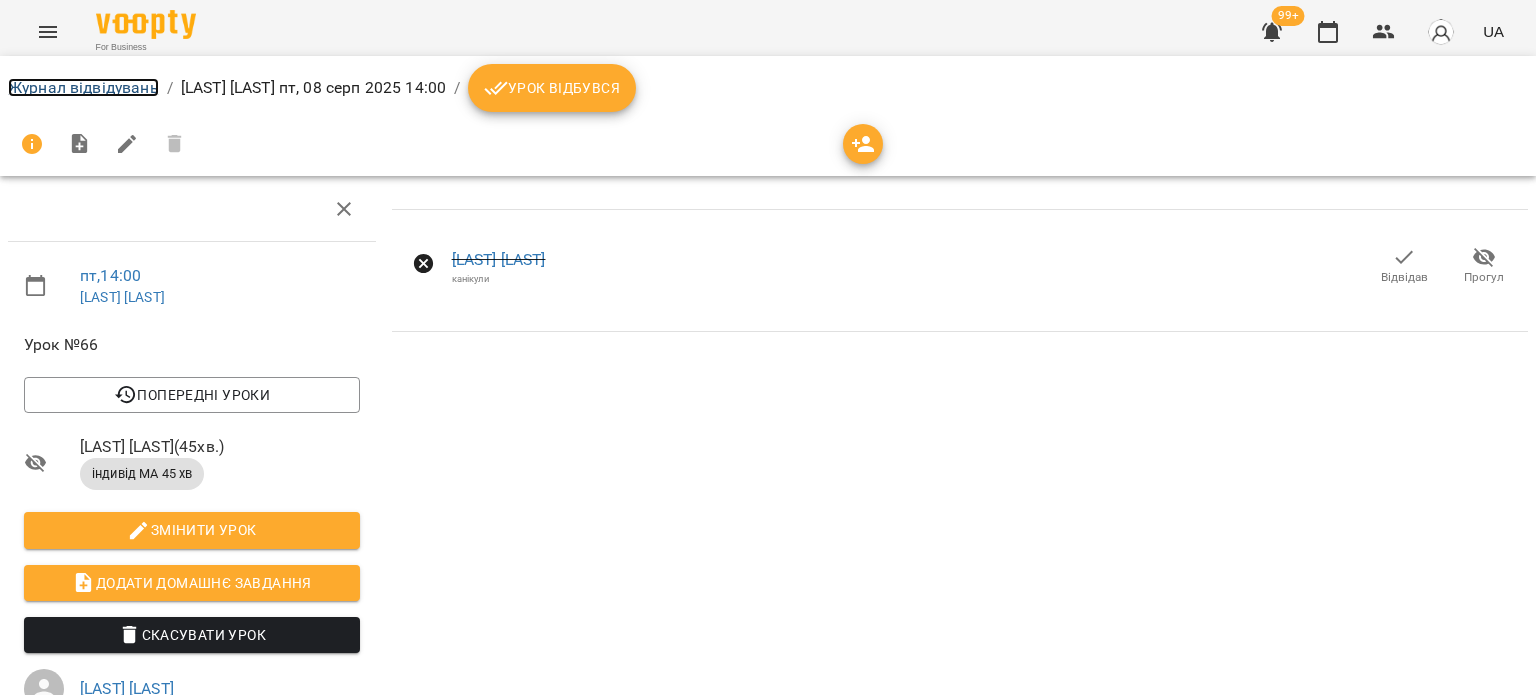 click on "Журнал відвідувань" at bounding box center (83, 87) 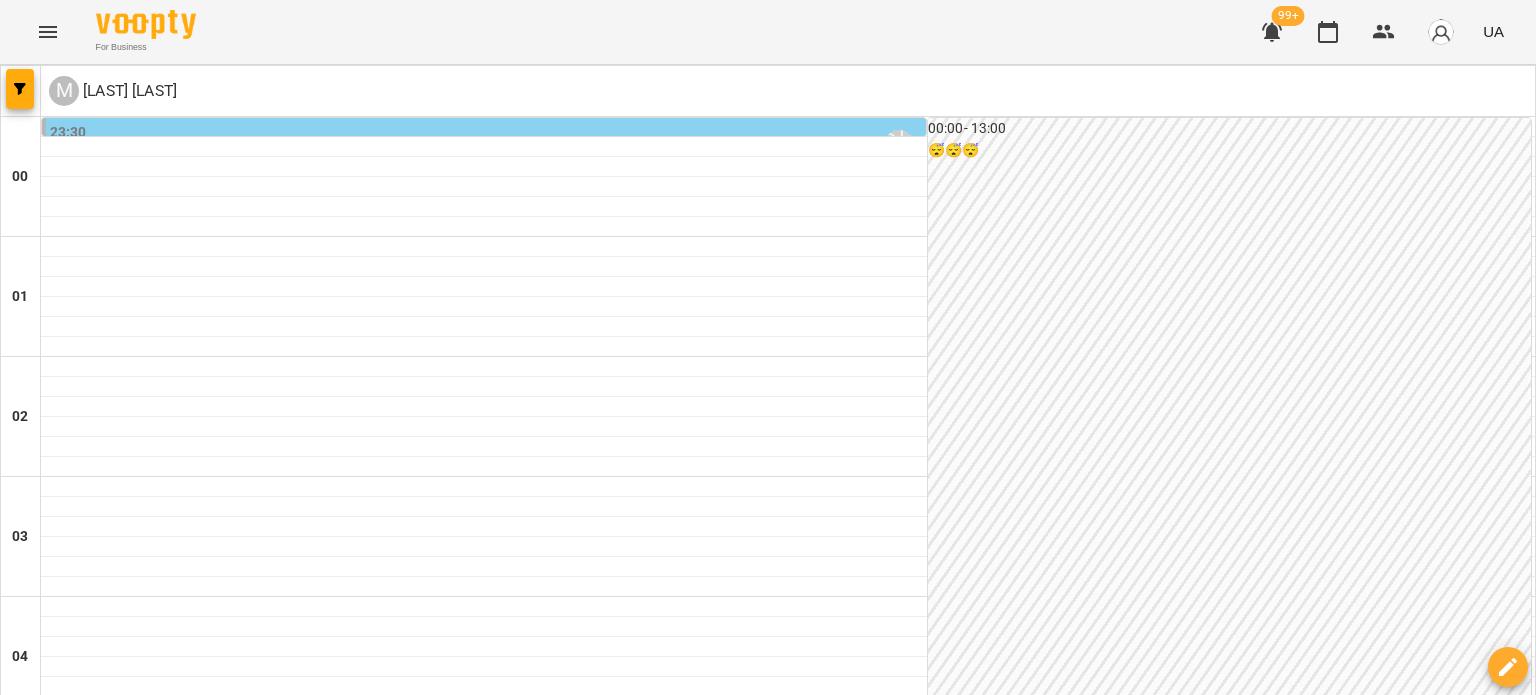 click at bounding box center (867, 3088) 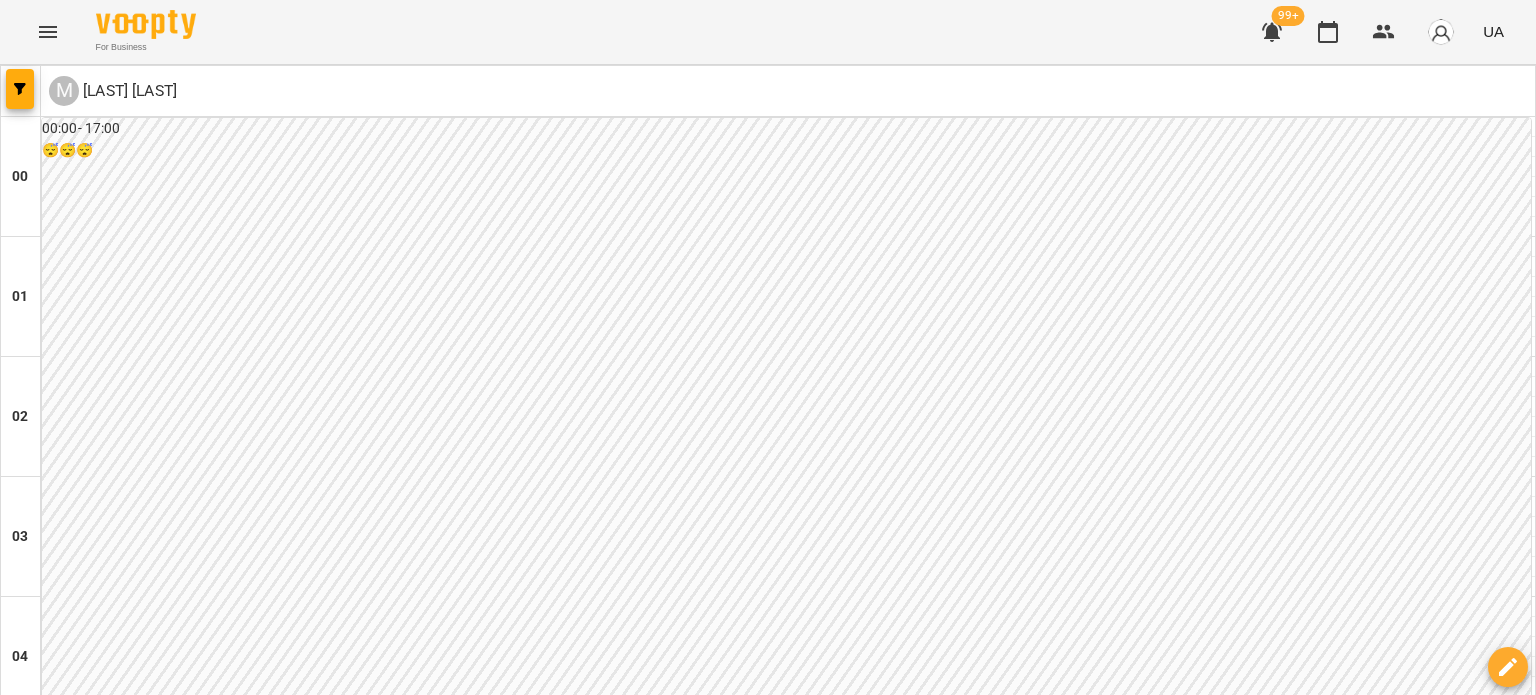 click on "вт" at bounding box center [430, 3023] 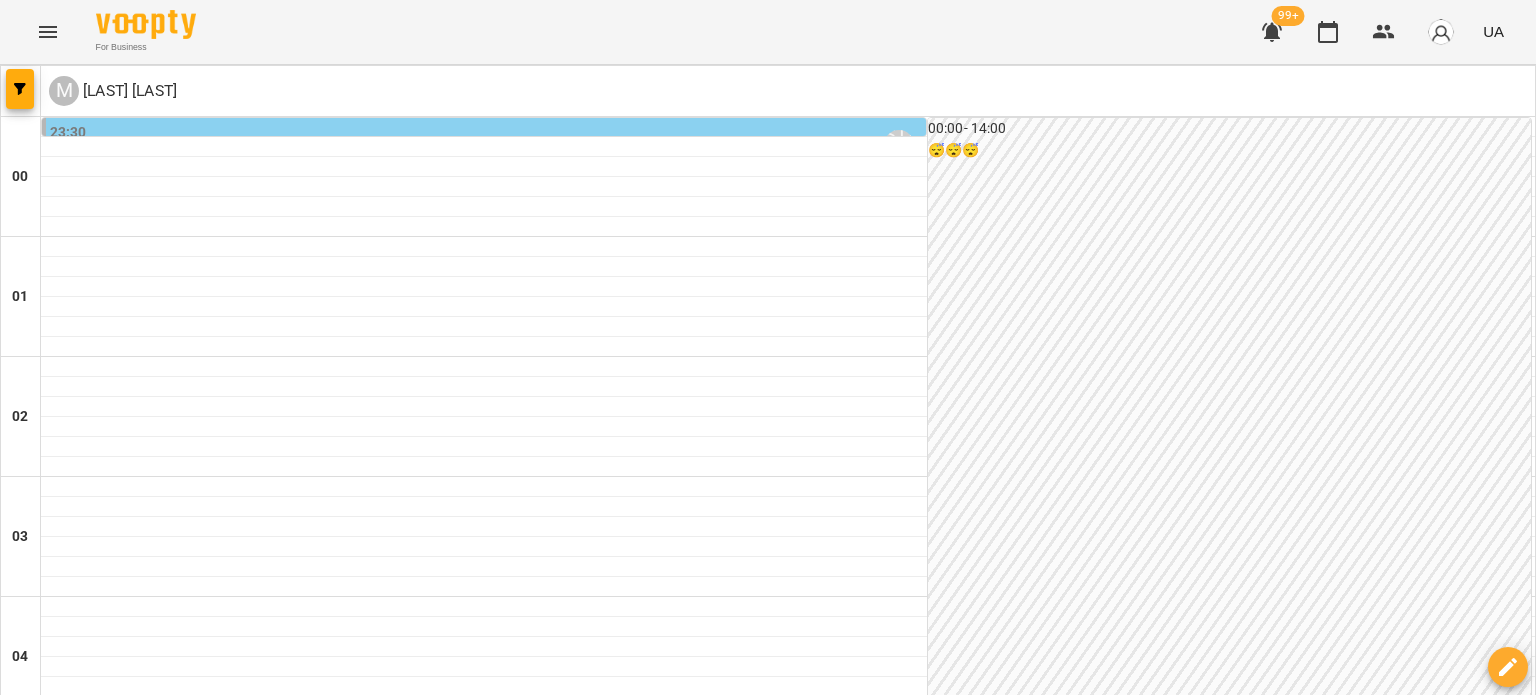 scroll, scrollTop: 1400, scrollLeft: 0, axis: vertical 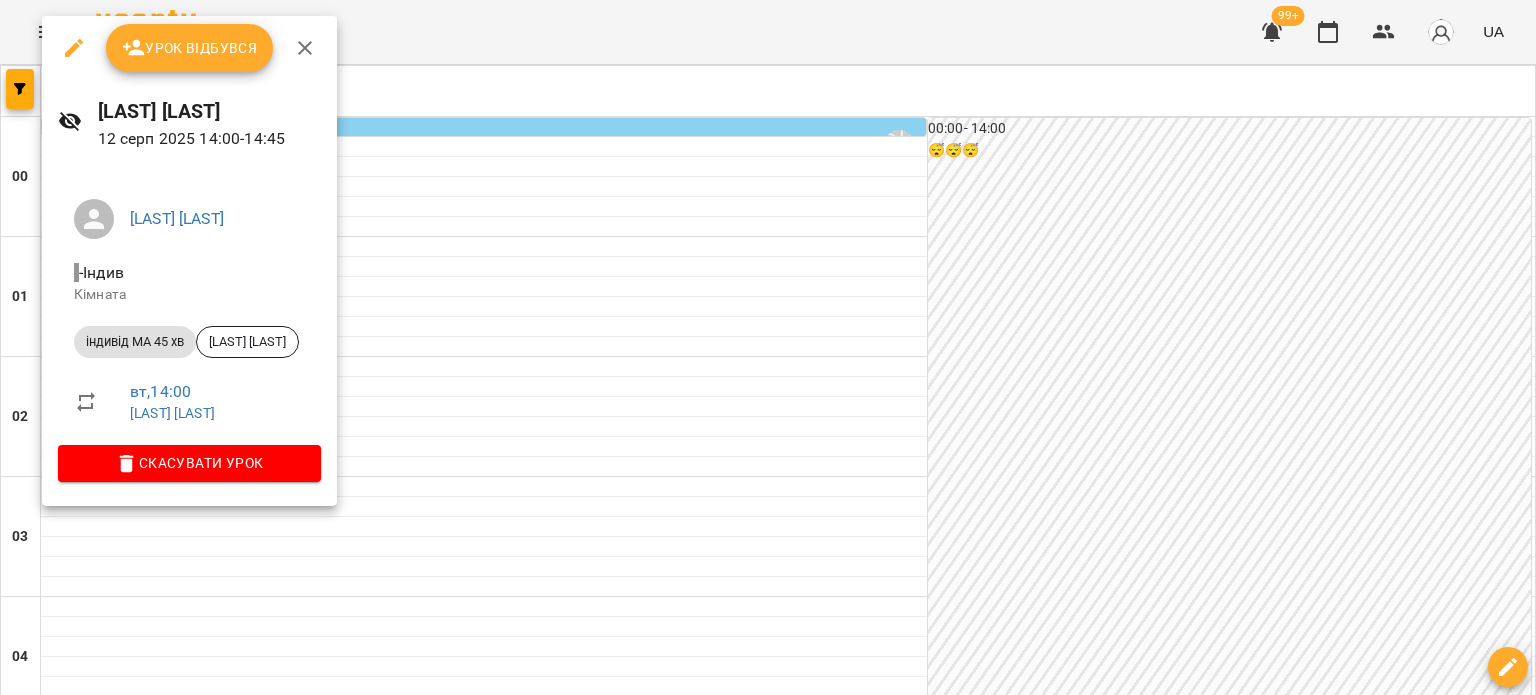 click at bounding box center (74, 48) 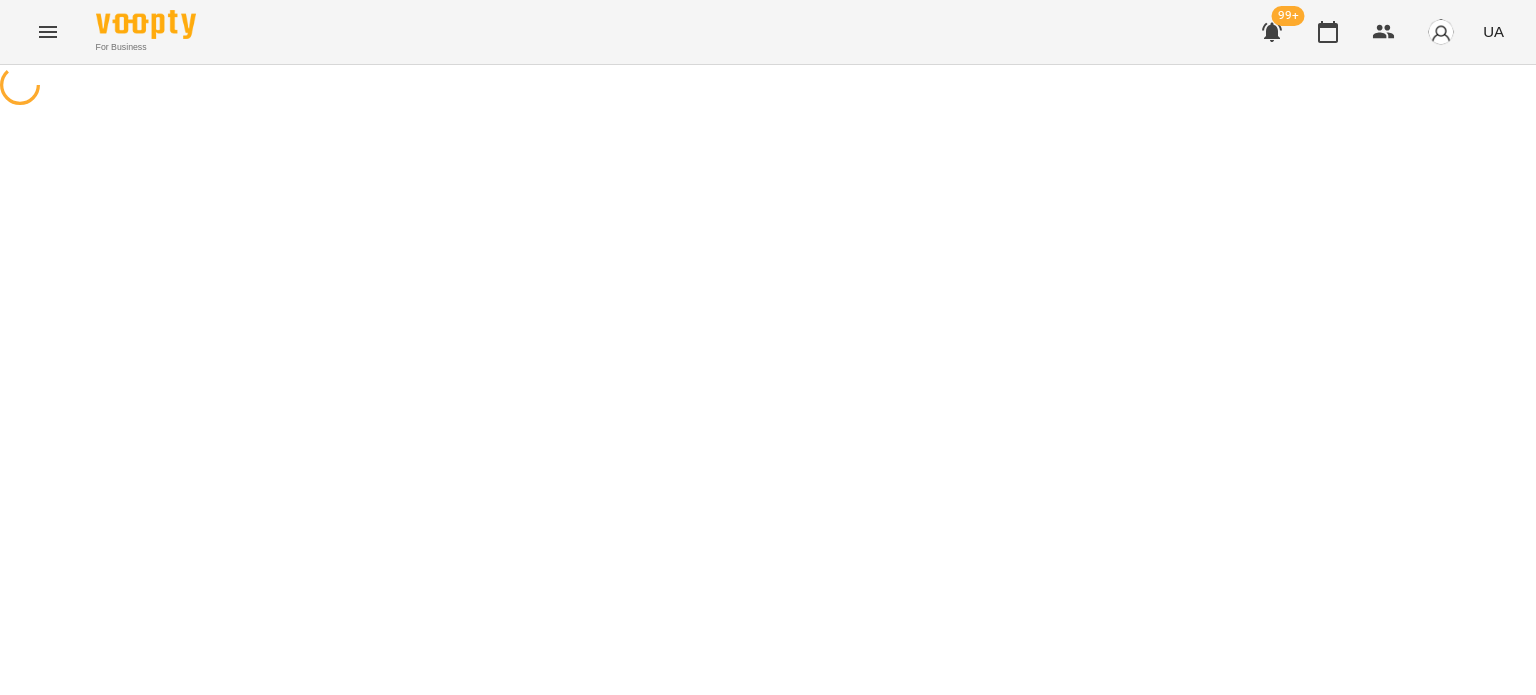 select on "**********" 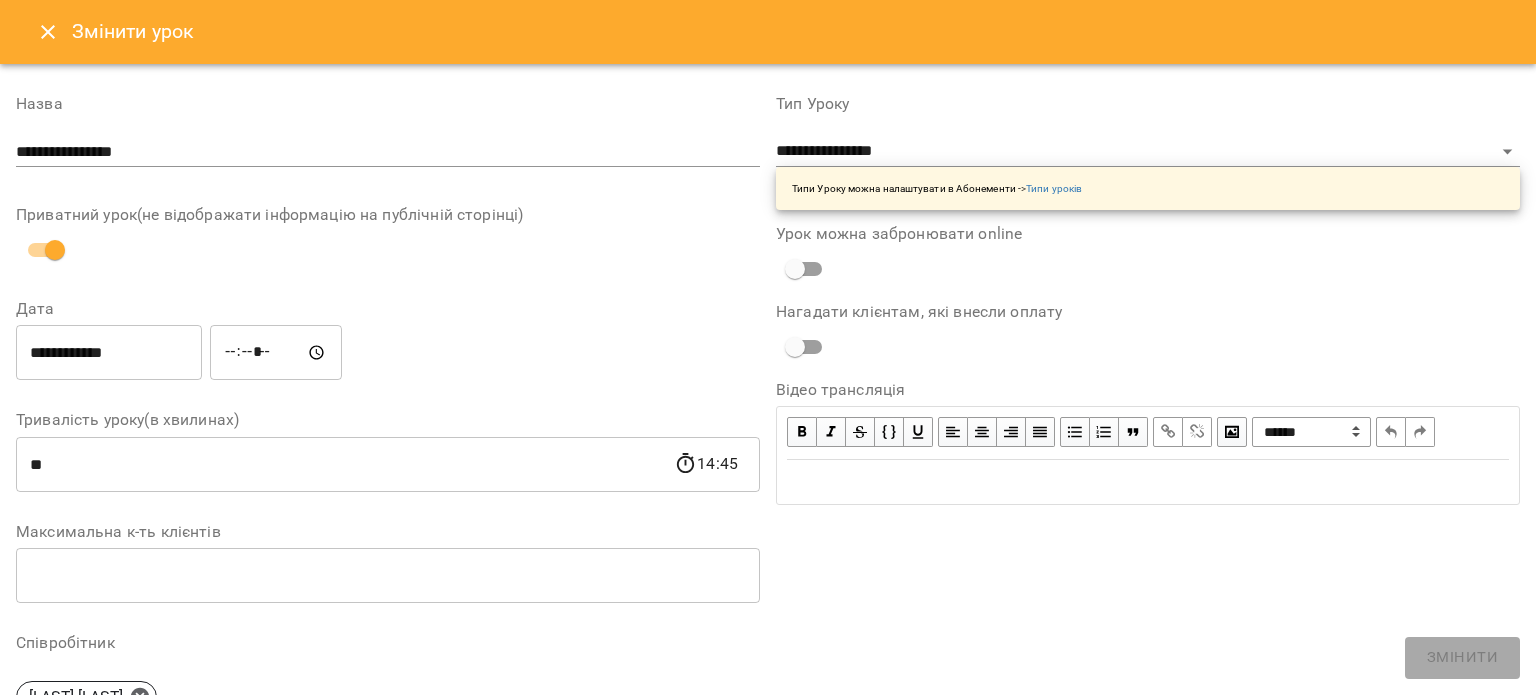 click 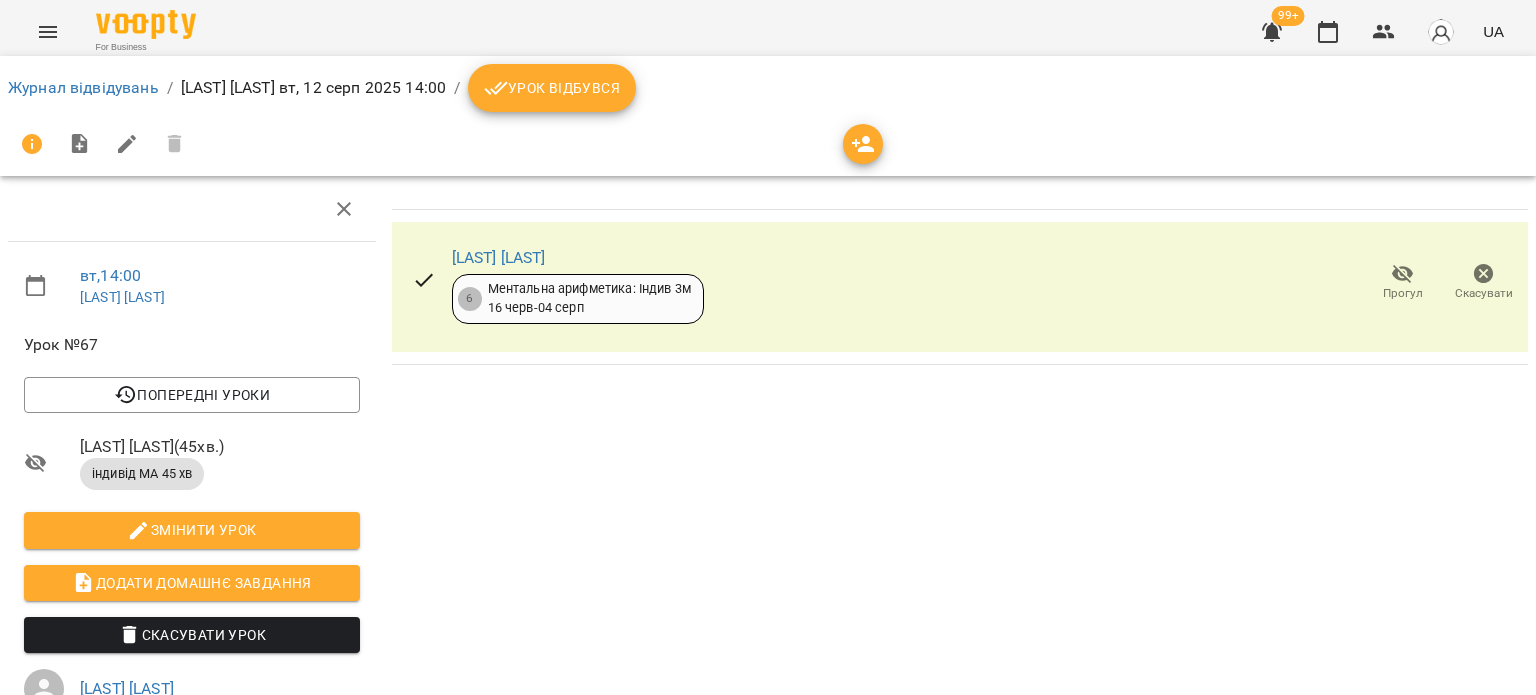 click on "Скасувати" at bounding box center [1484, 293] 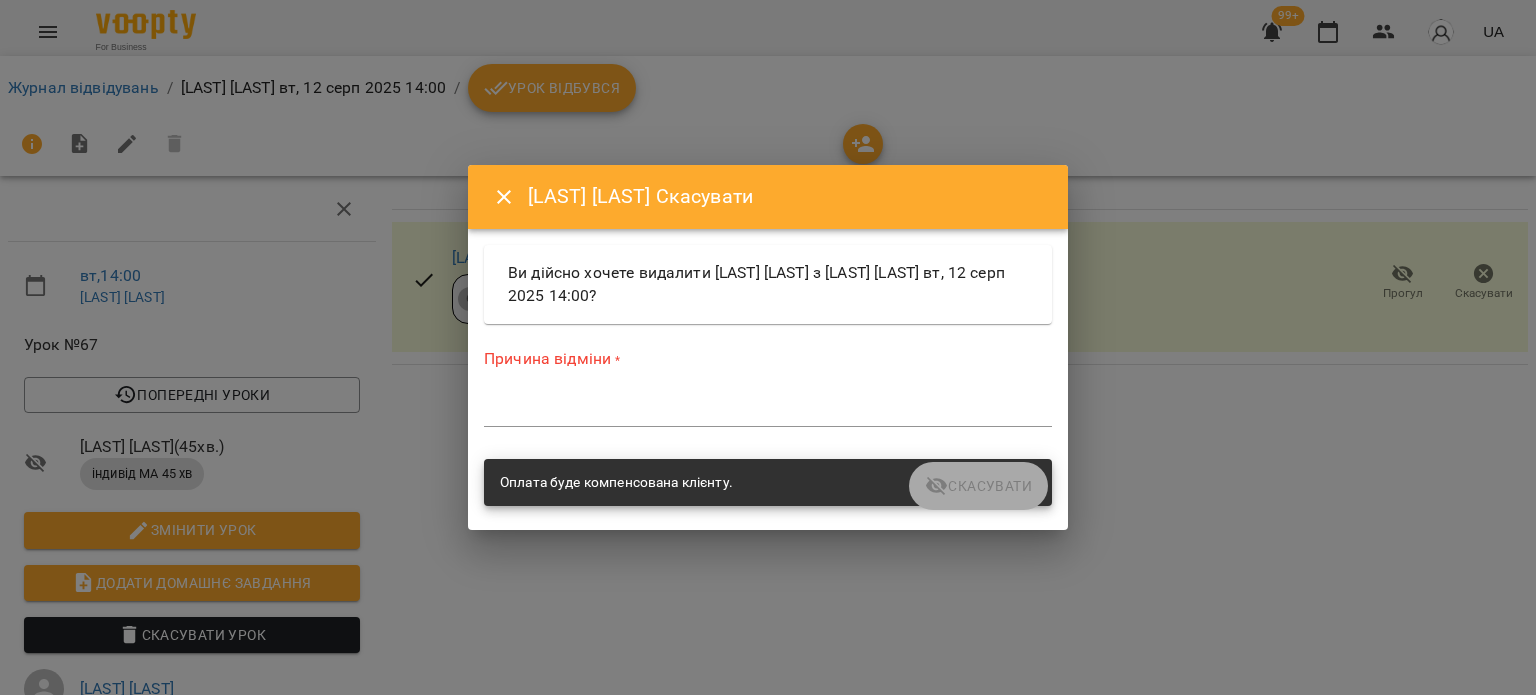click on "*" at bounding box center [768, 411] 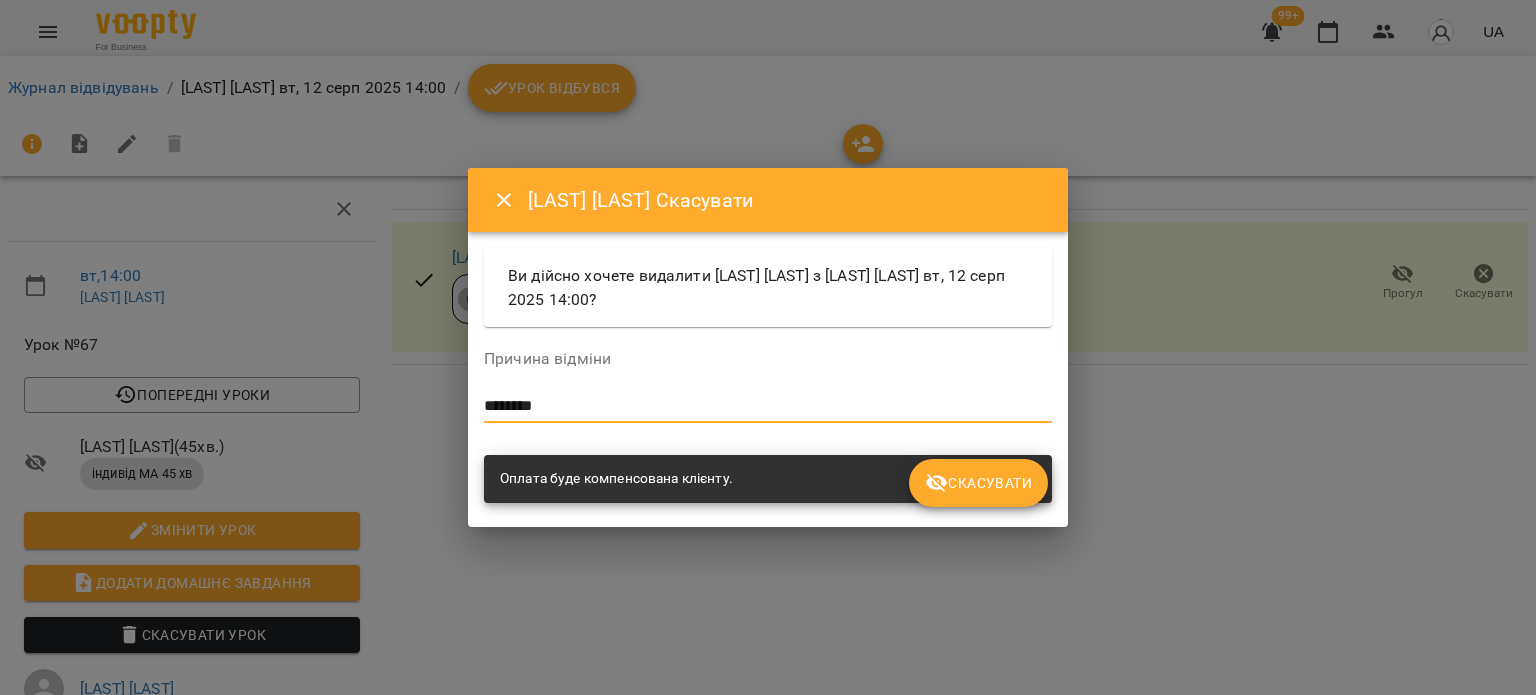 type on "********" 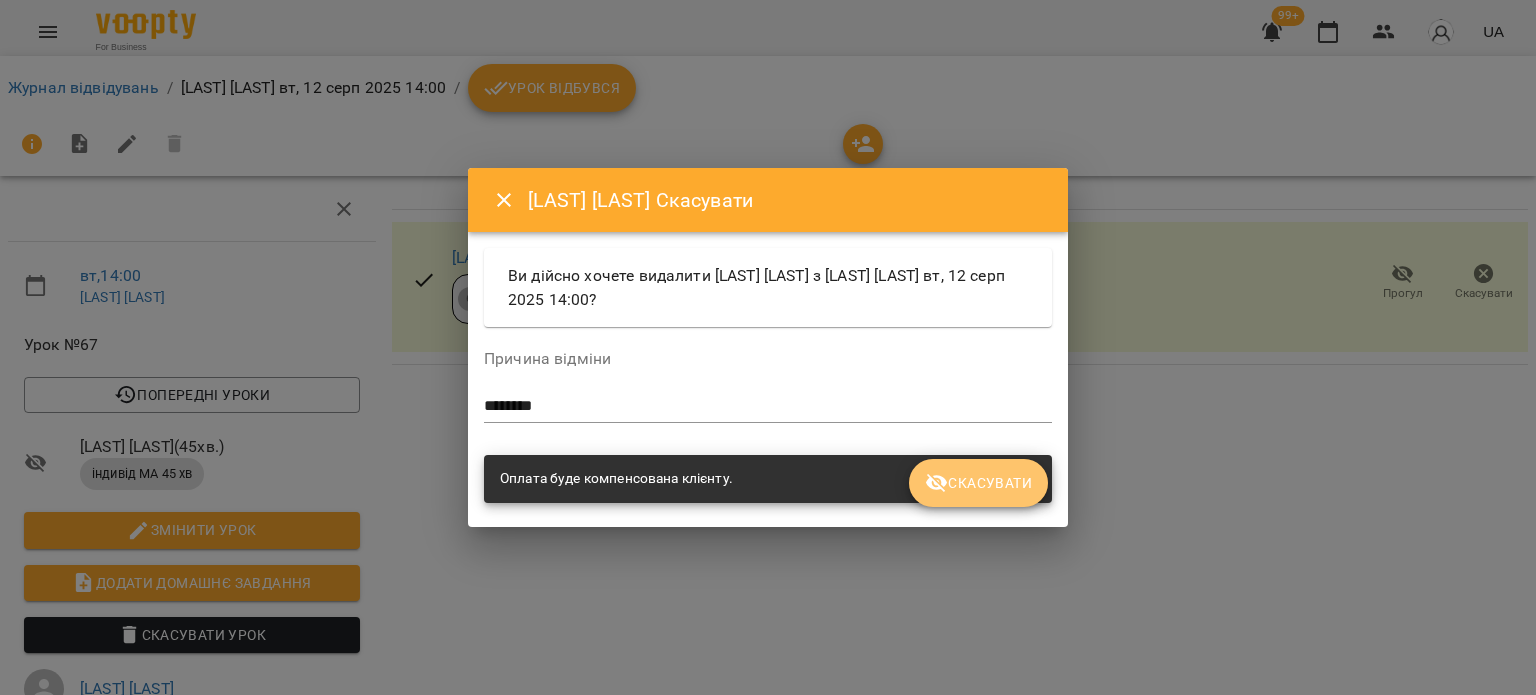 click on "Скасувати" at bounding box center (978, 483) 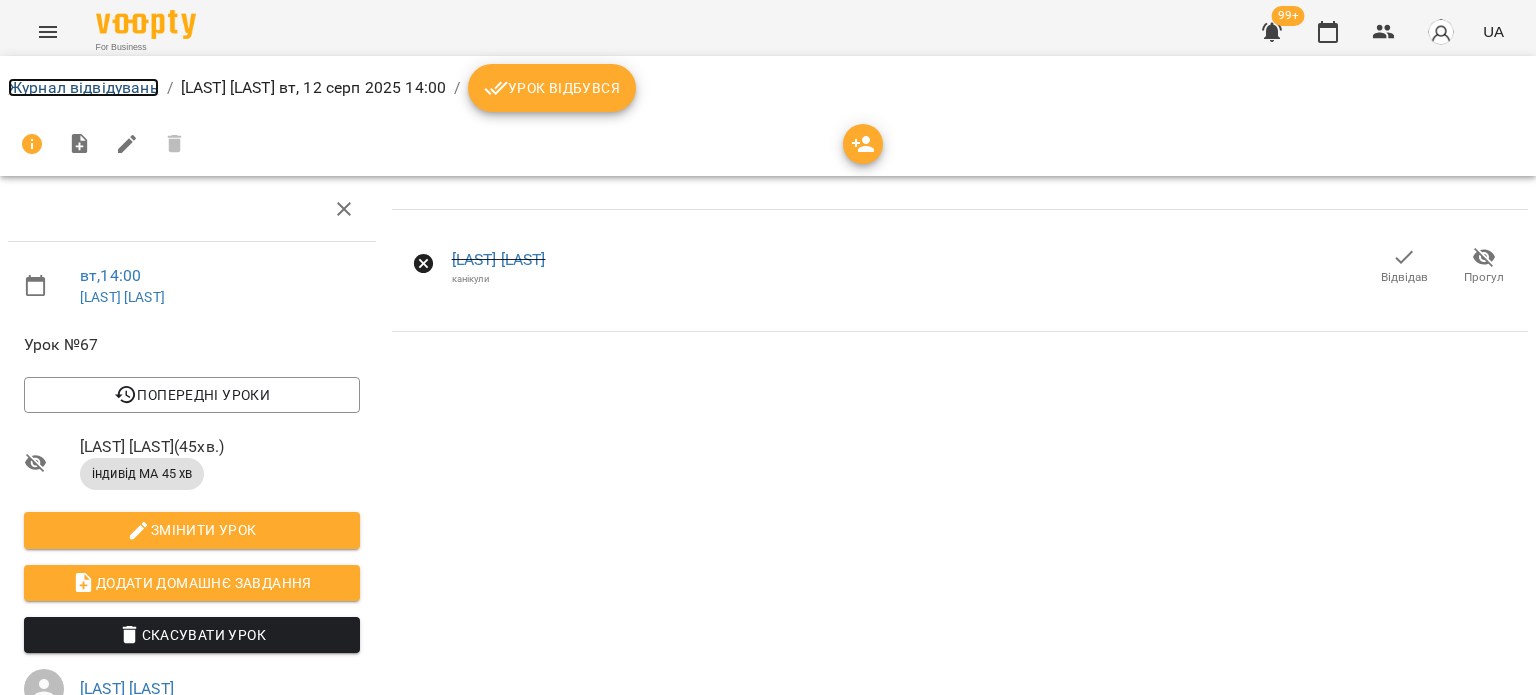 click on "Журнал відвідувань" at bounding box center (83, 87) 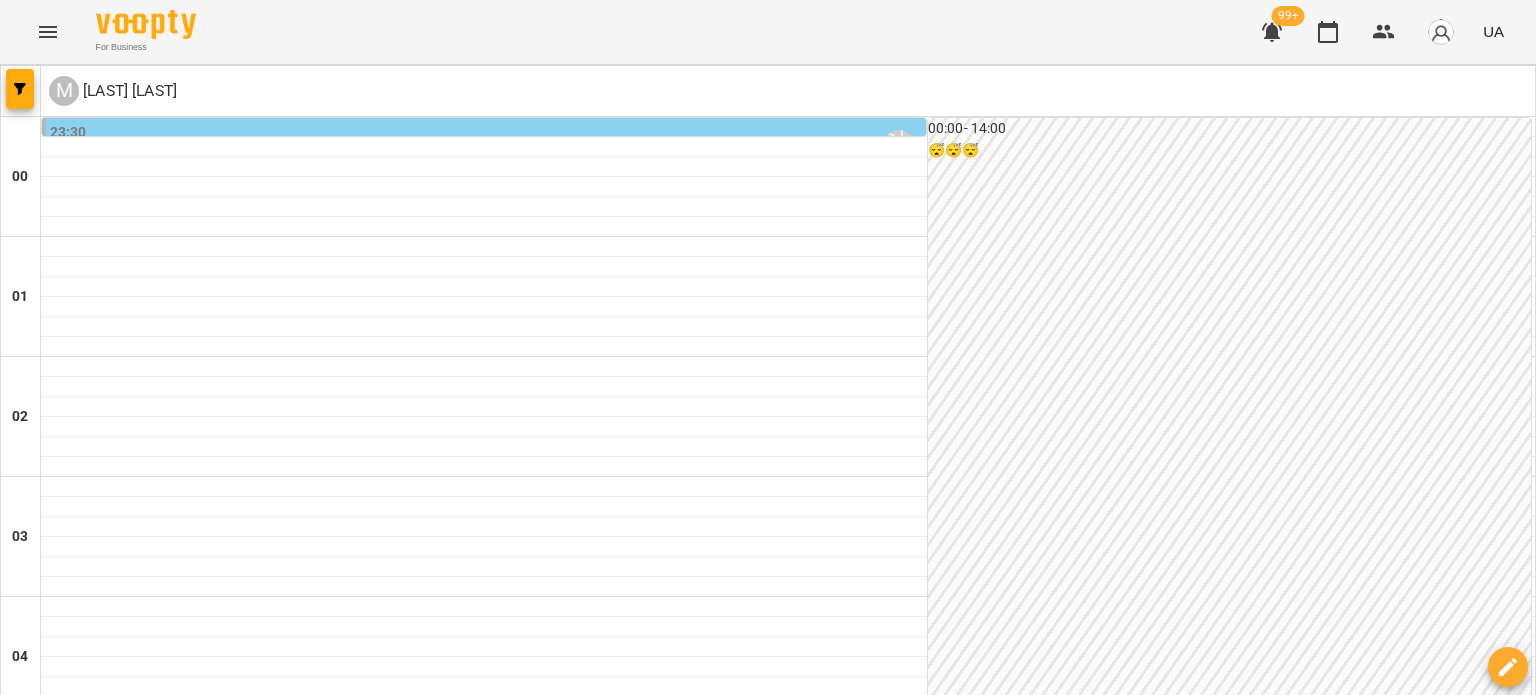 click on "пт" at bounding box center (1069, 3023) 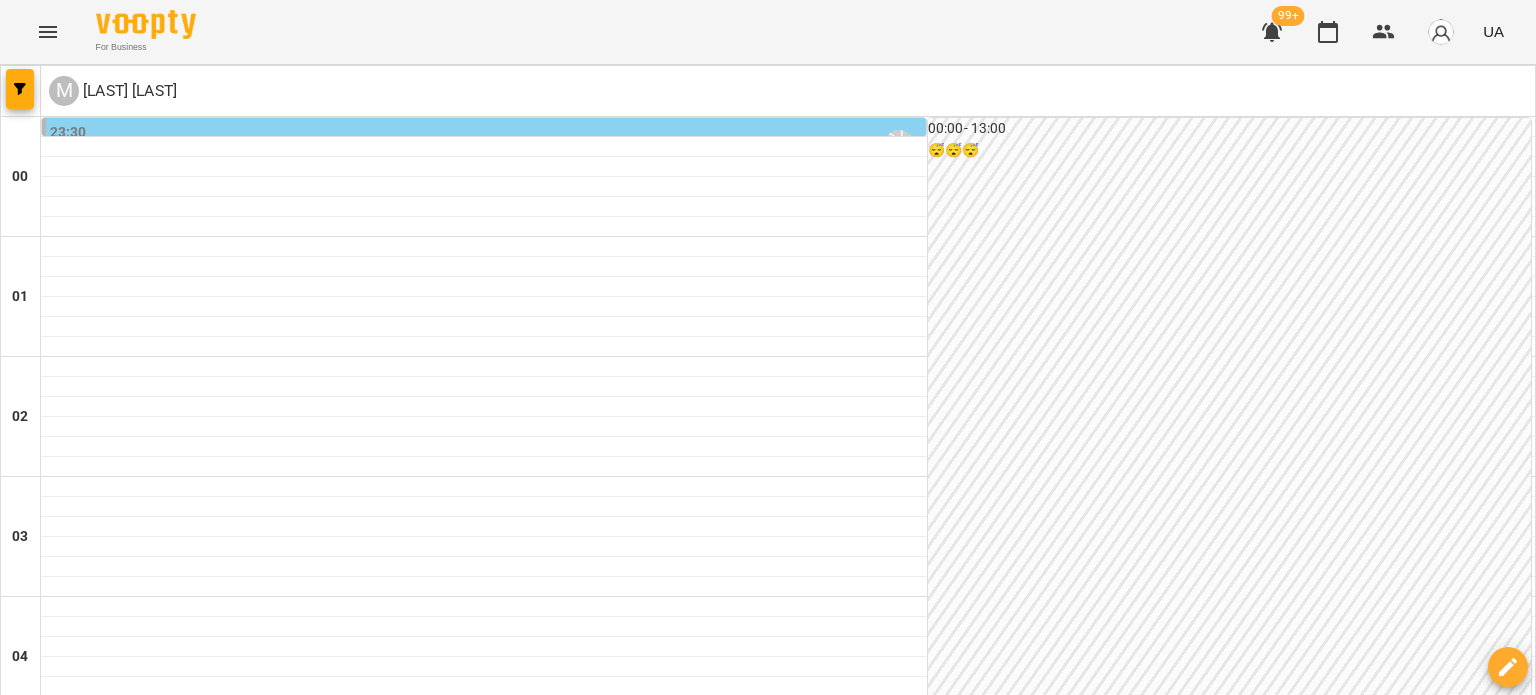 scroll, scrollTop: 1600, scrollLeft: 0, axis: vertical 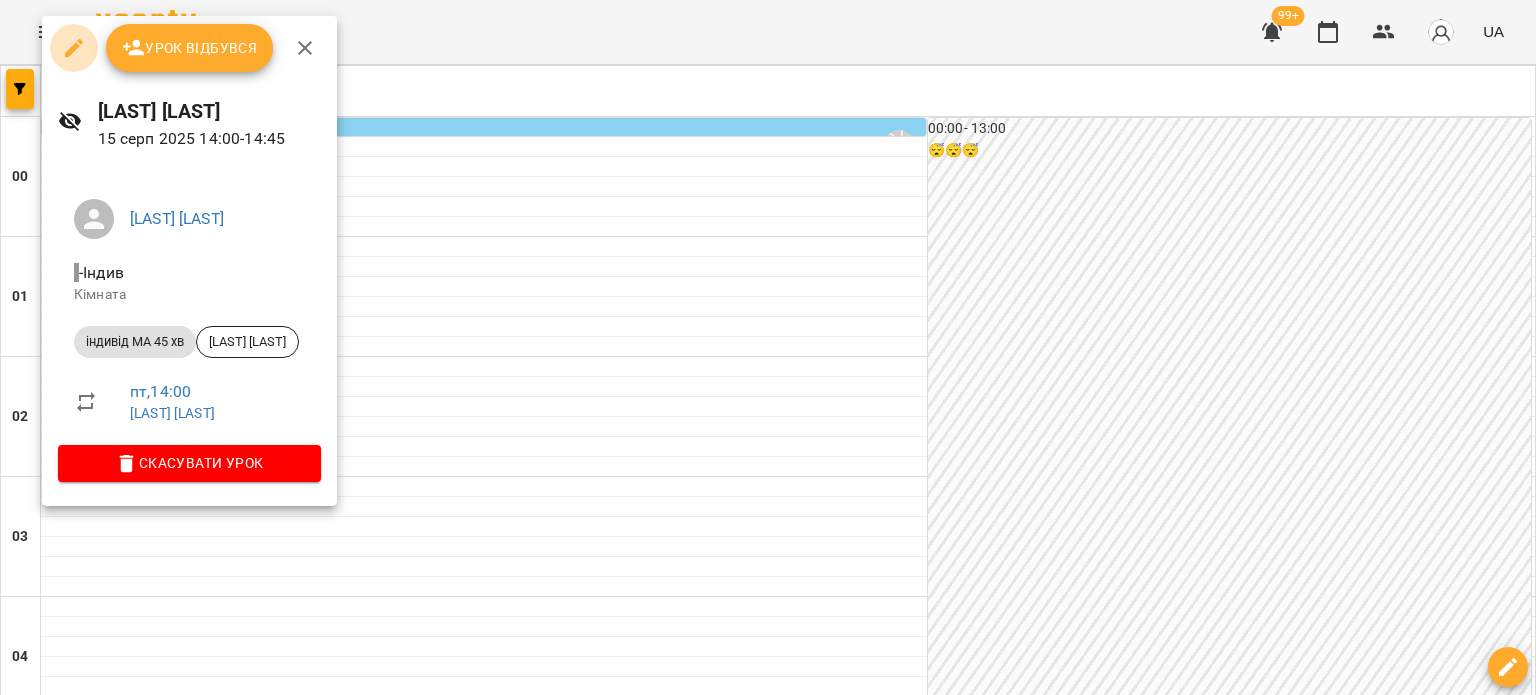 click 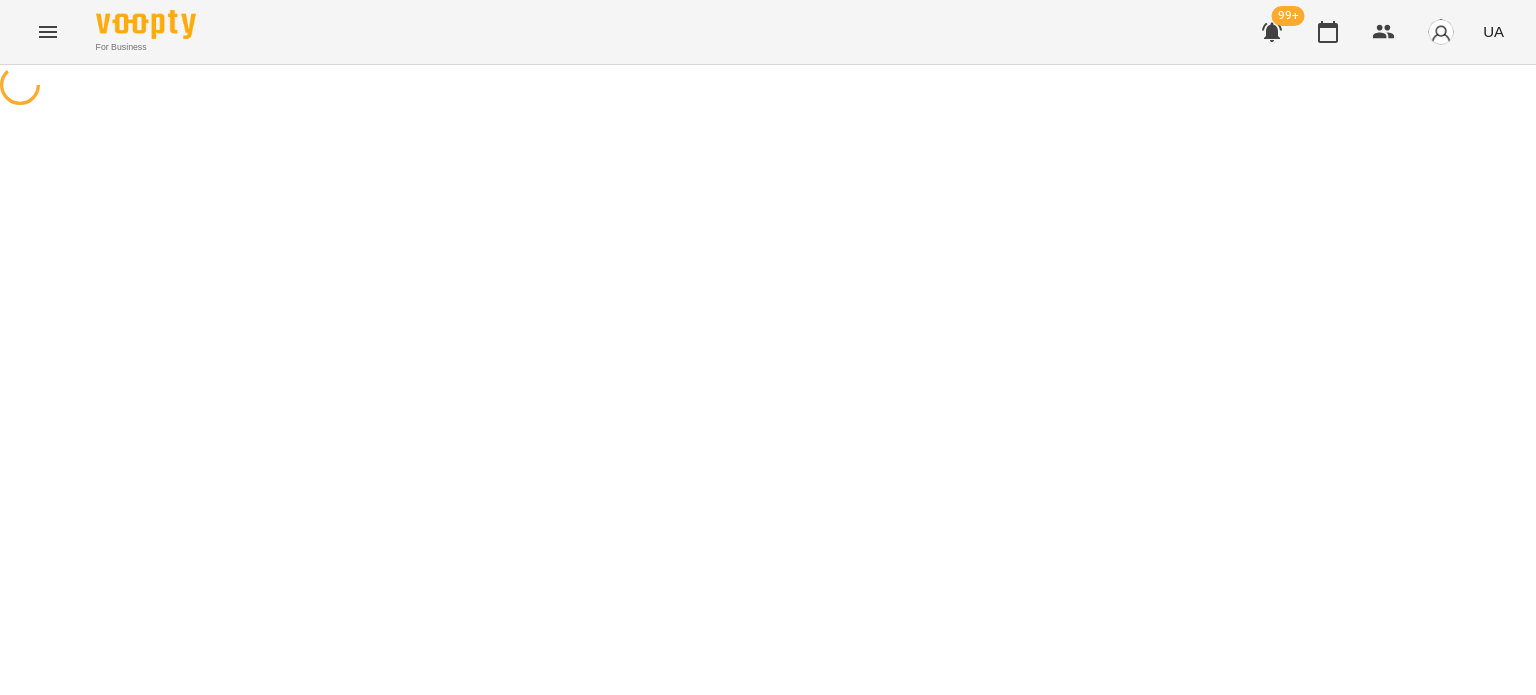 select on "**********" 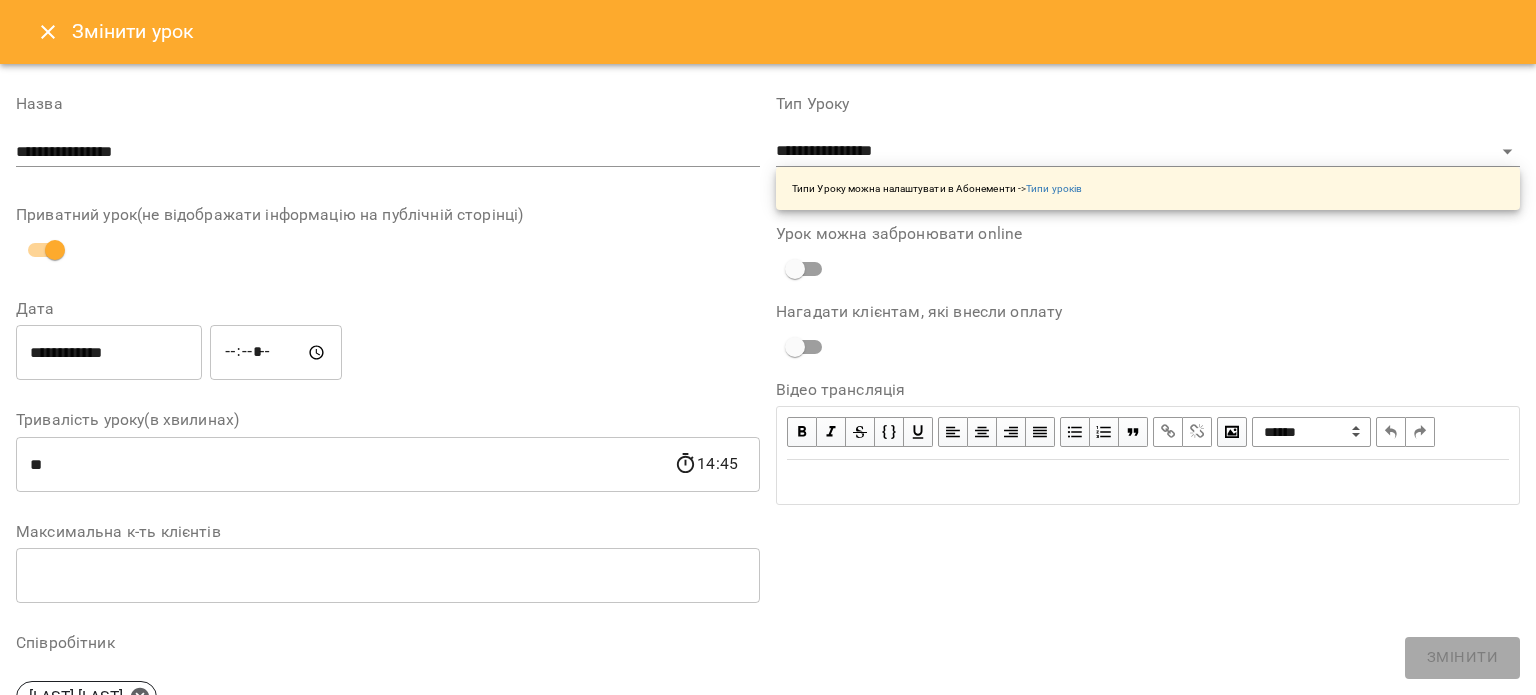 click 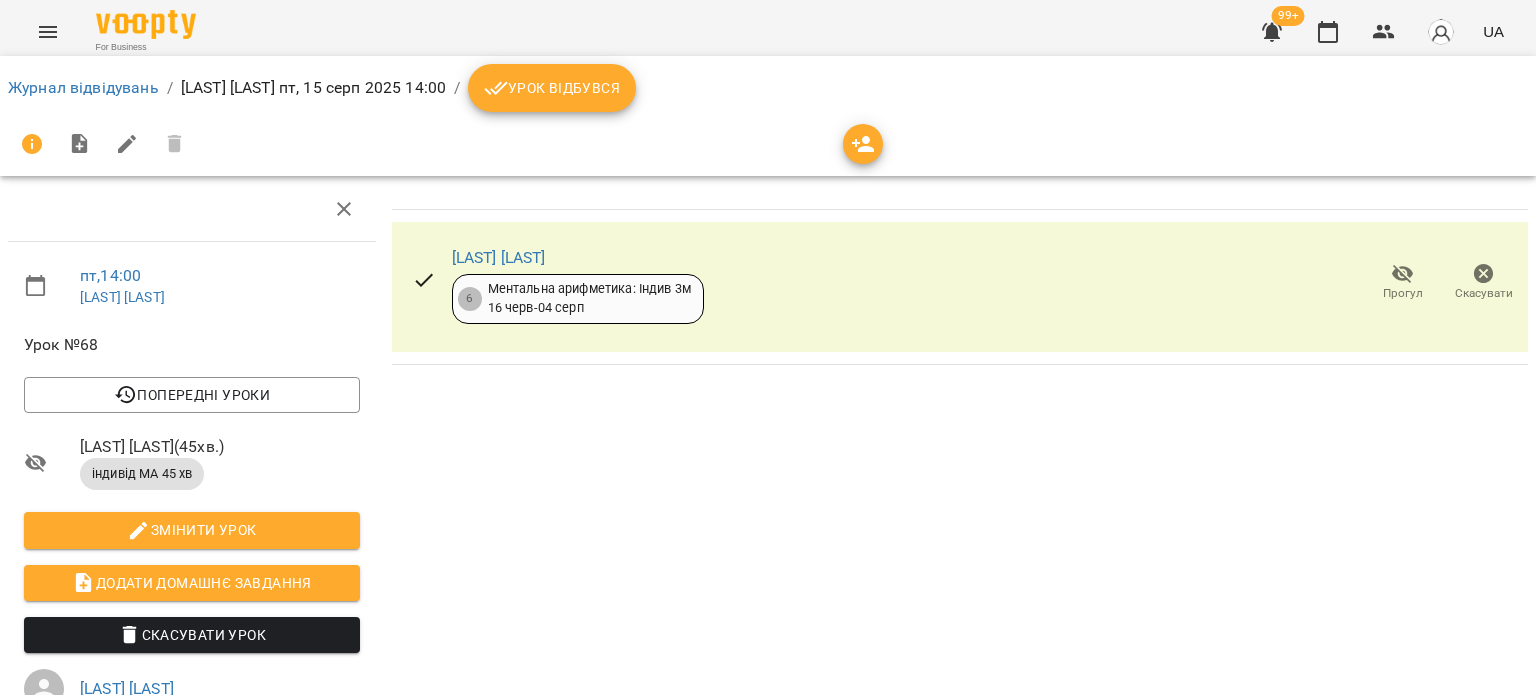 click on "Скасувати" at bounding box center (1483, 283) 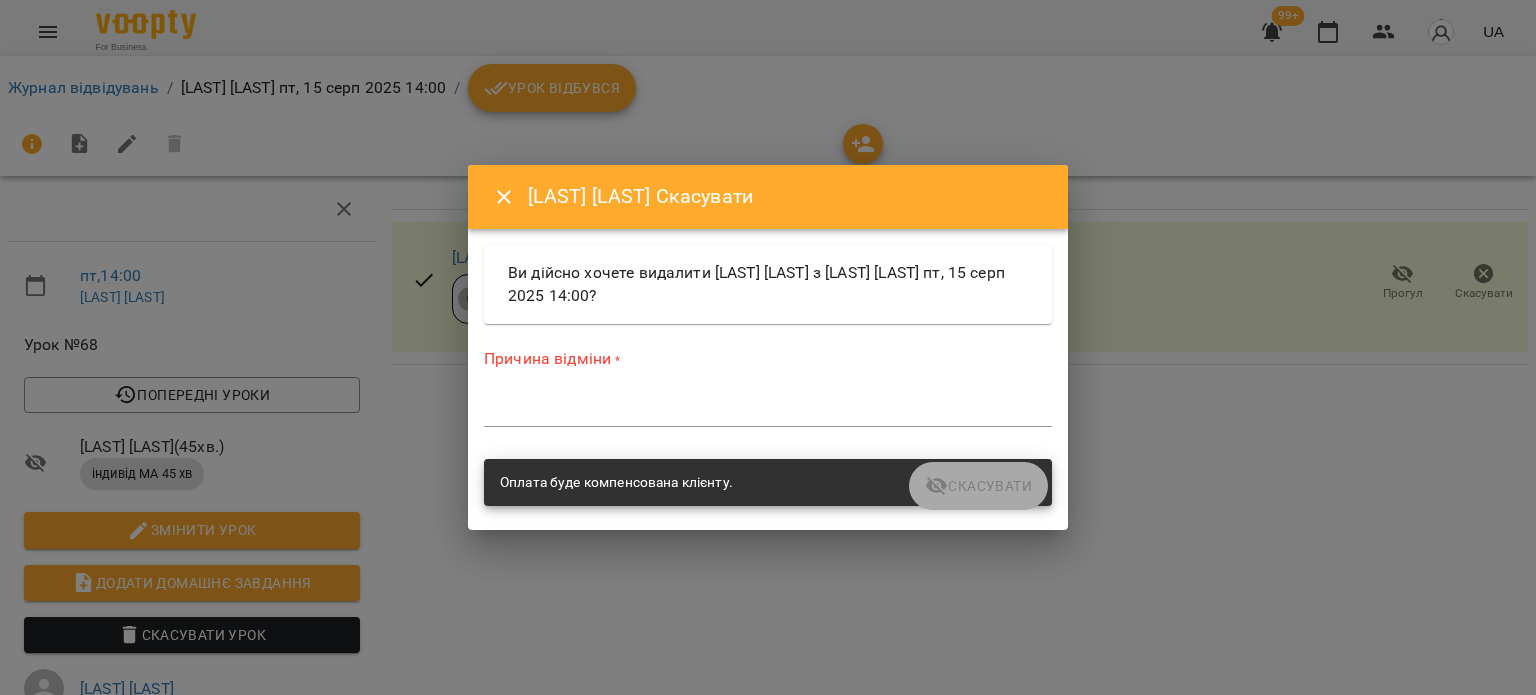 click at bounding box center (768, 410) 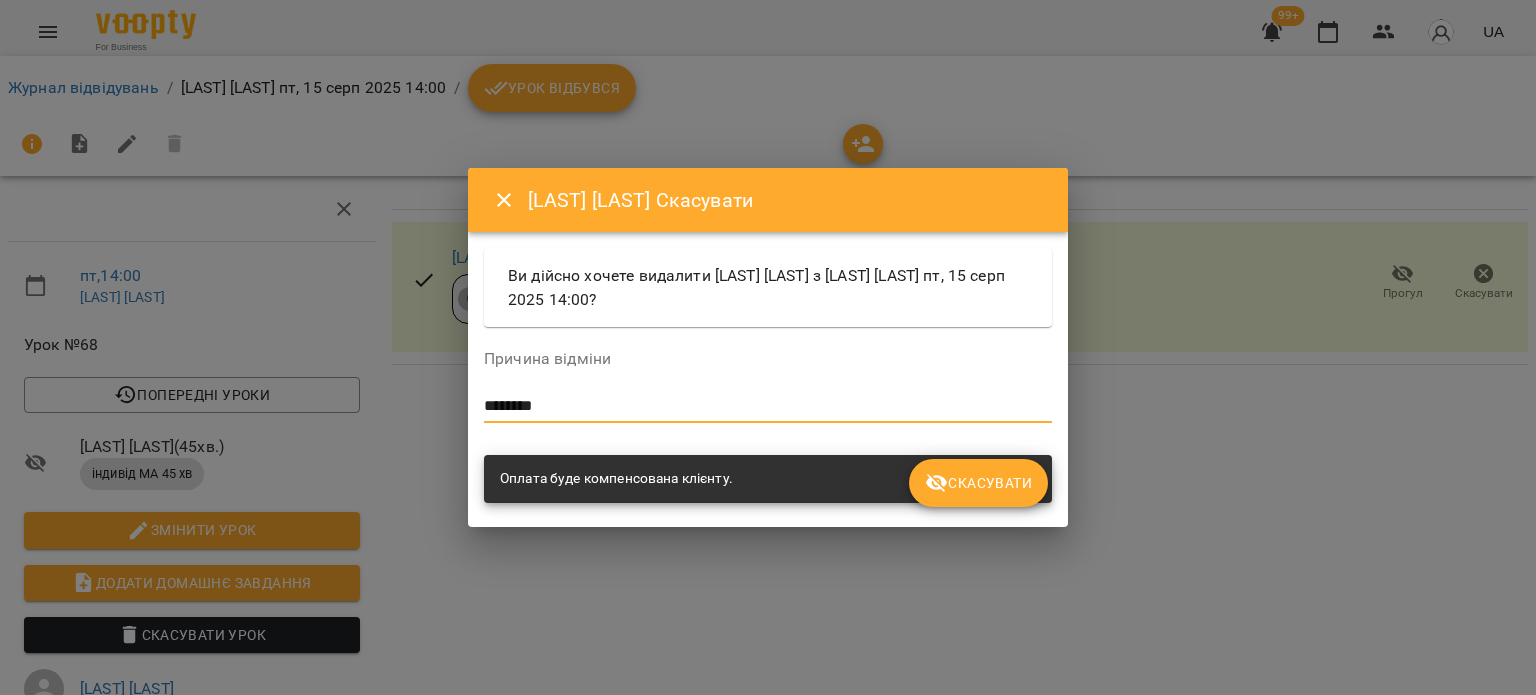 type on "********" 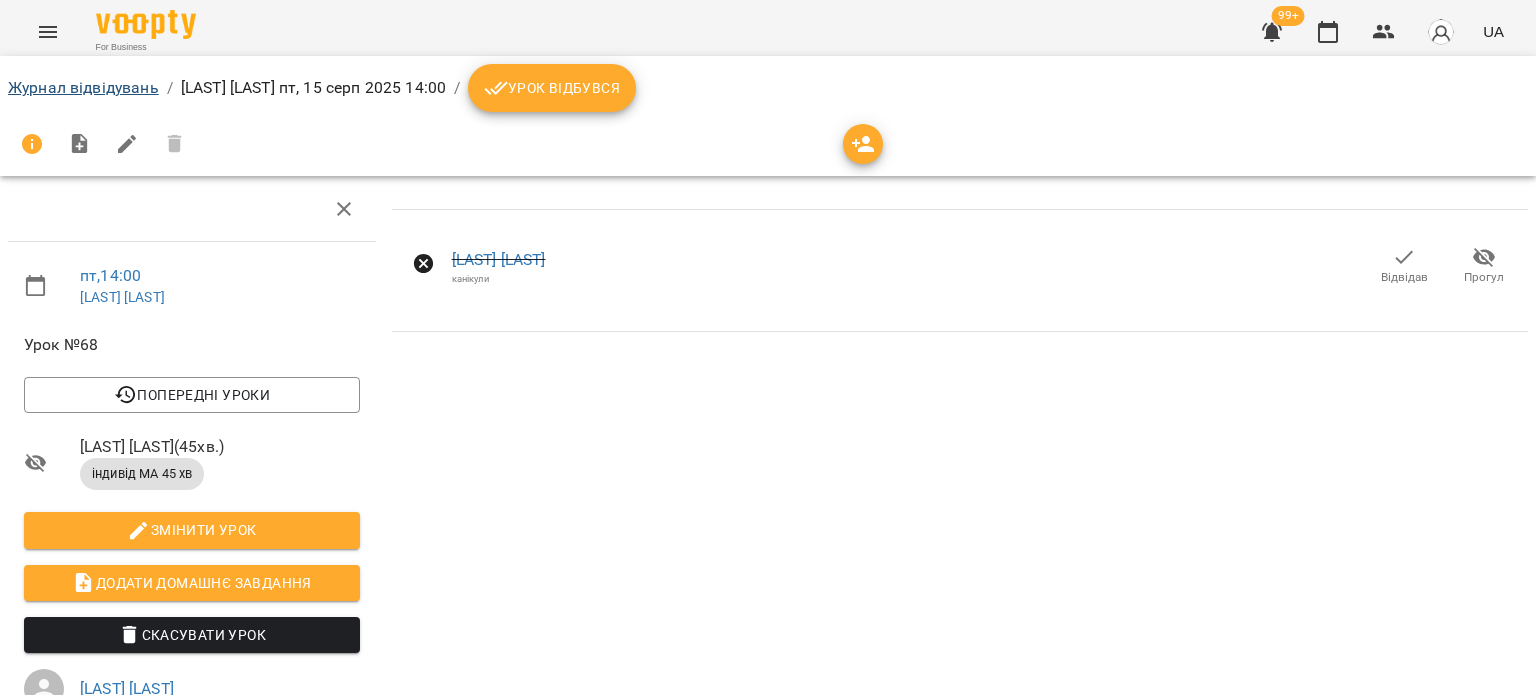 drag, startPoint x: 29, startPoint y: 71, endPoint x: 36, endPoint y: 84, distance: 14.764823 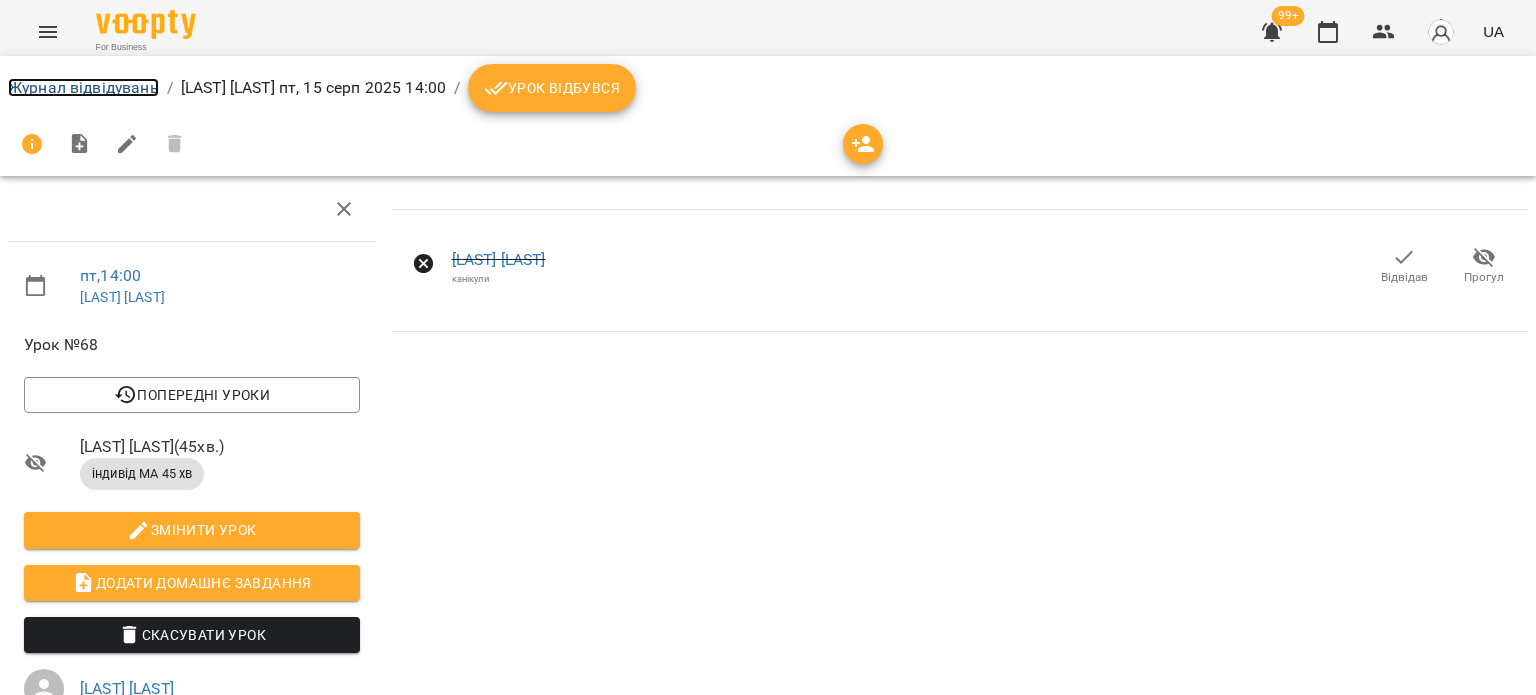 click on "Журнал відвідувань" at bounding box center [83, 87] 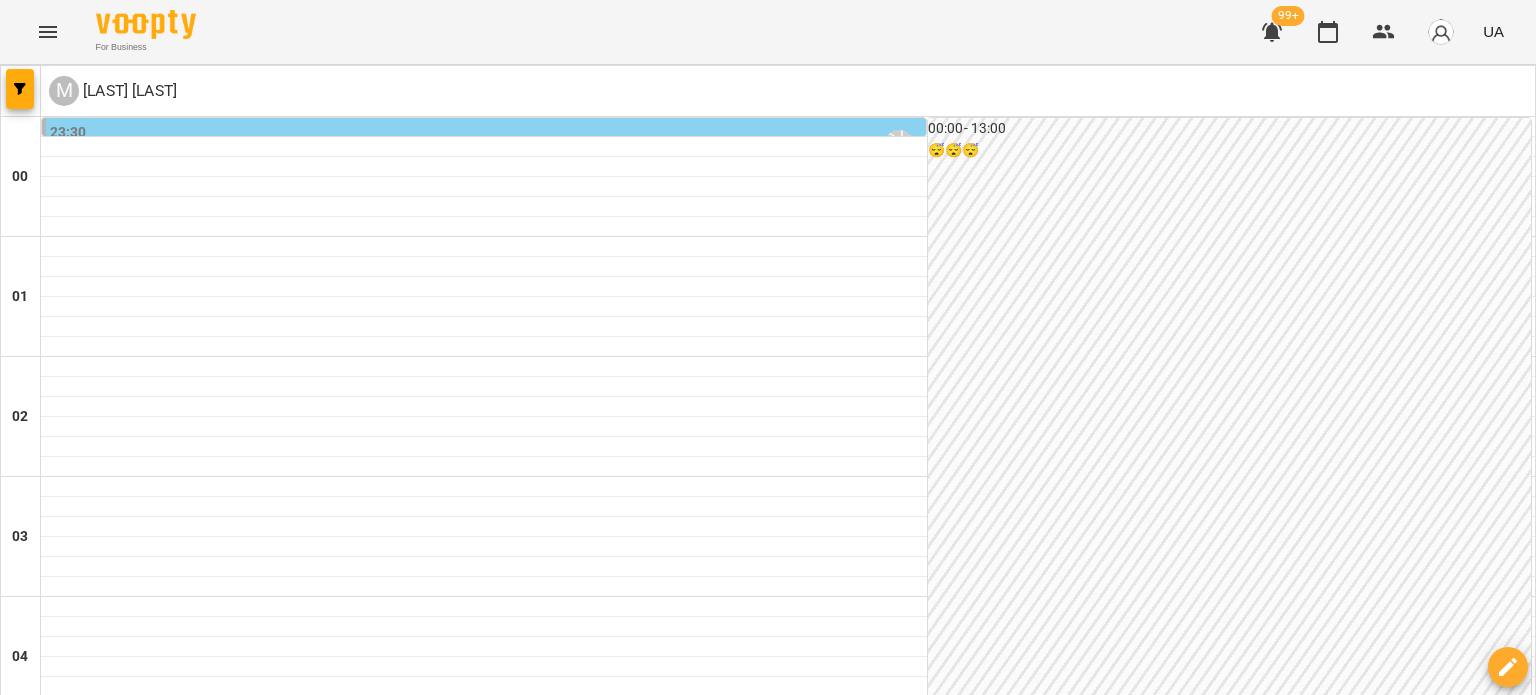 click at bounding box center [867, 3088] 